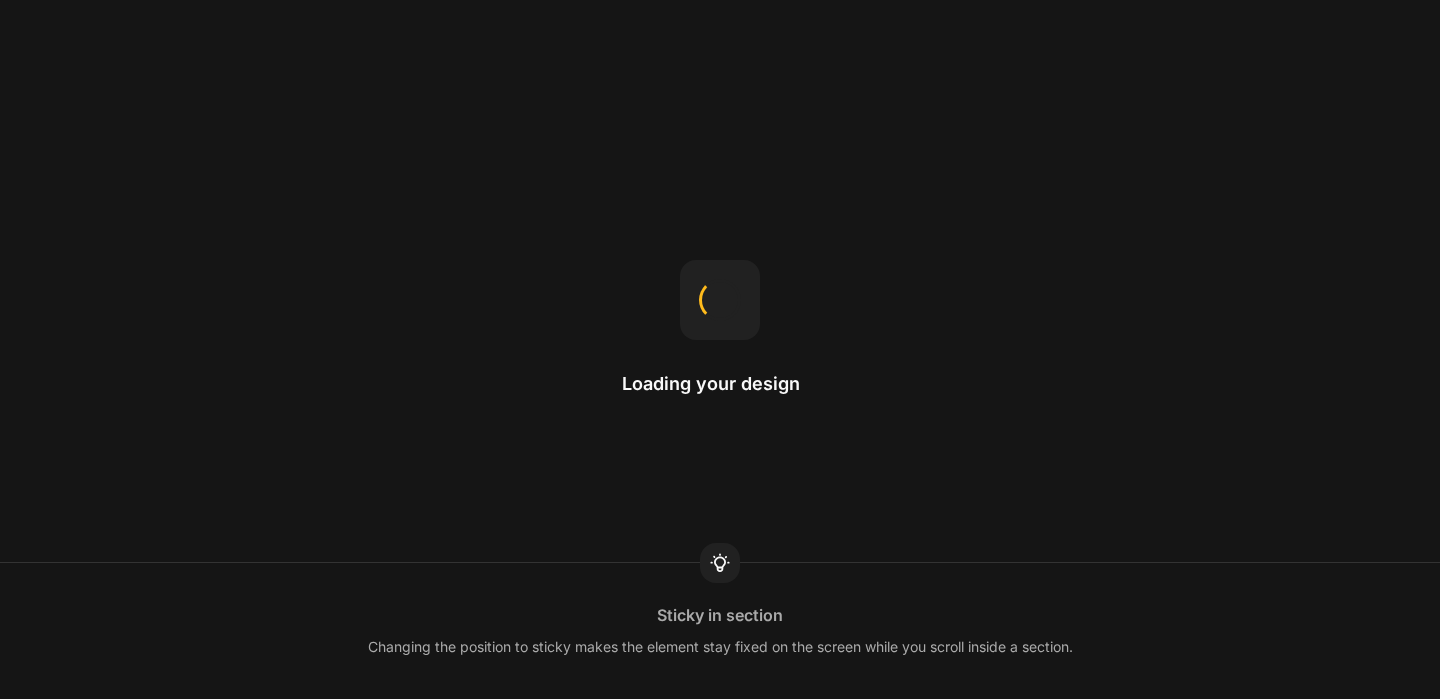 scroll, scrollTop: 0, scrollLeft: 0, axis: both 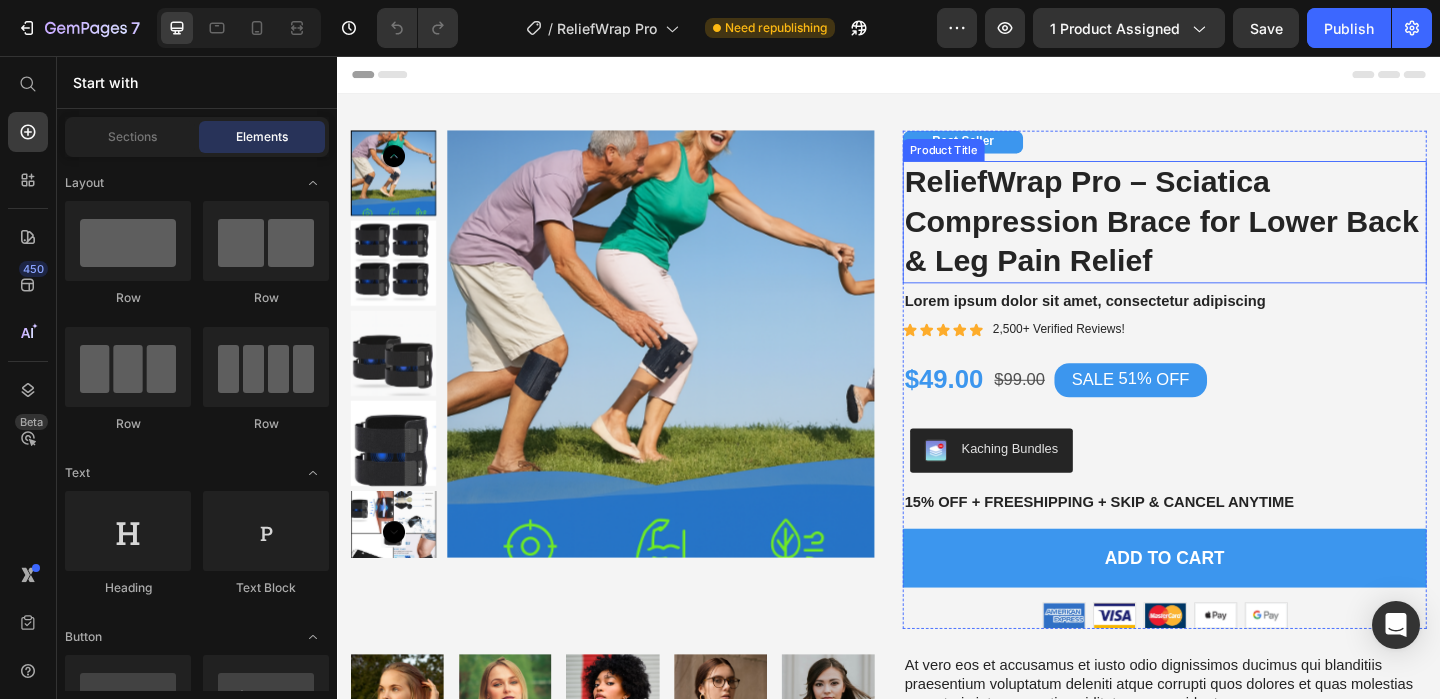 click on "ReliefWrap Pro – Sciatica Compression Brace for Lower Back & Leg Pain Relief" at bounding box center [1237, 236] 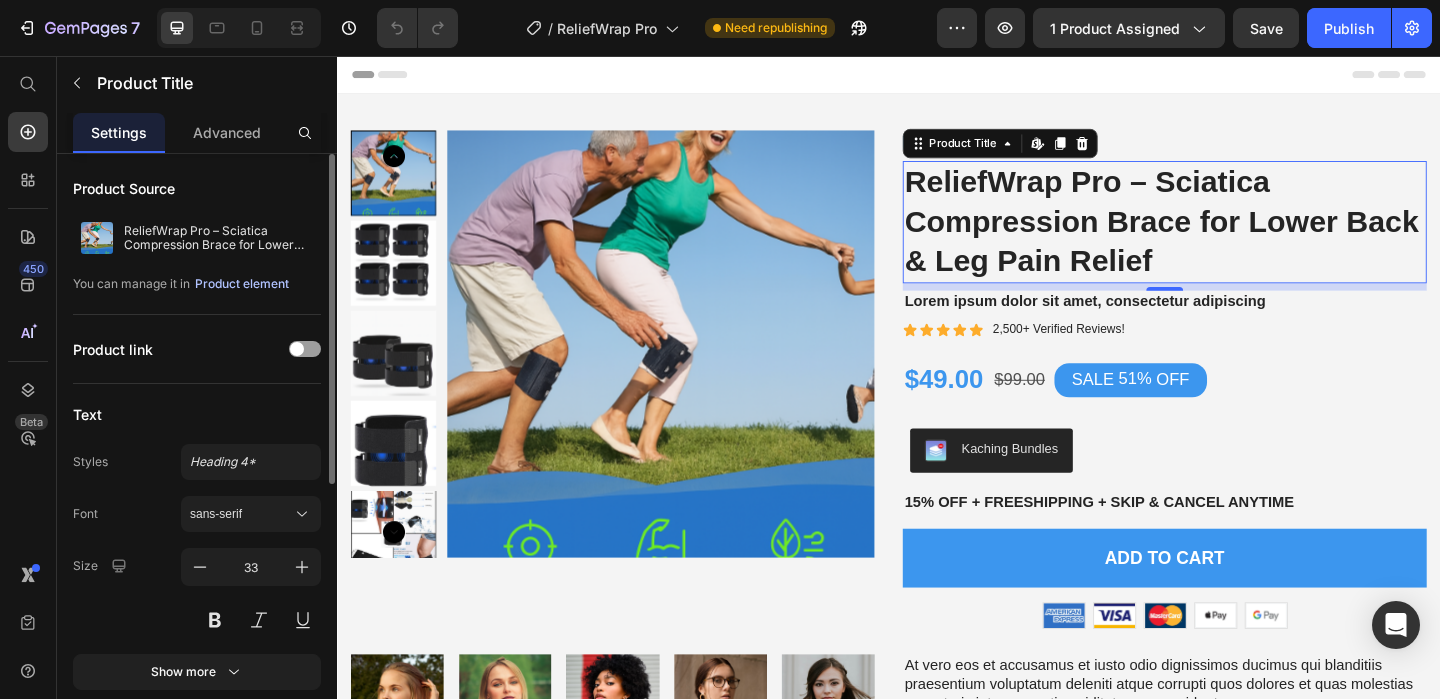 click on "Product element" at bounding box center (242, 284) 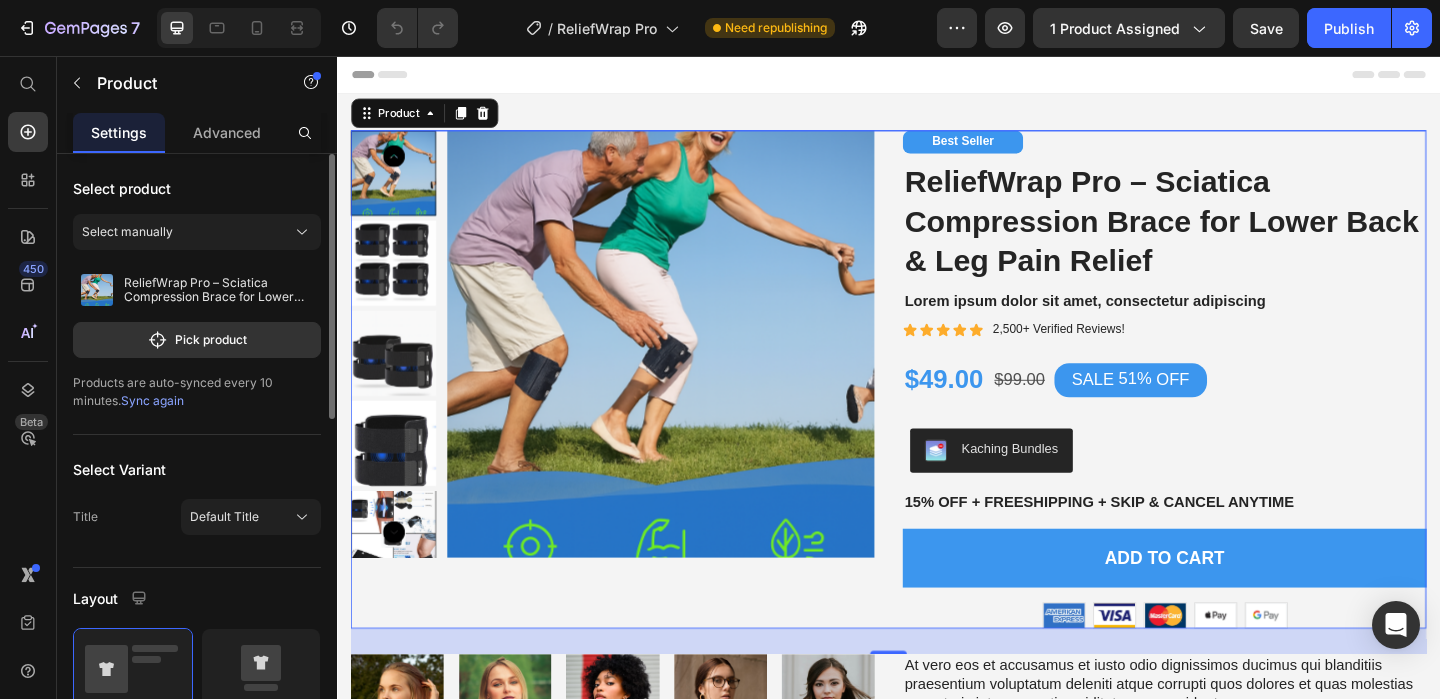 click on "Sync again" at bounding box center (152, 400) 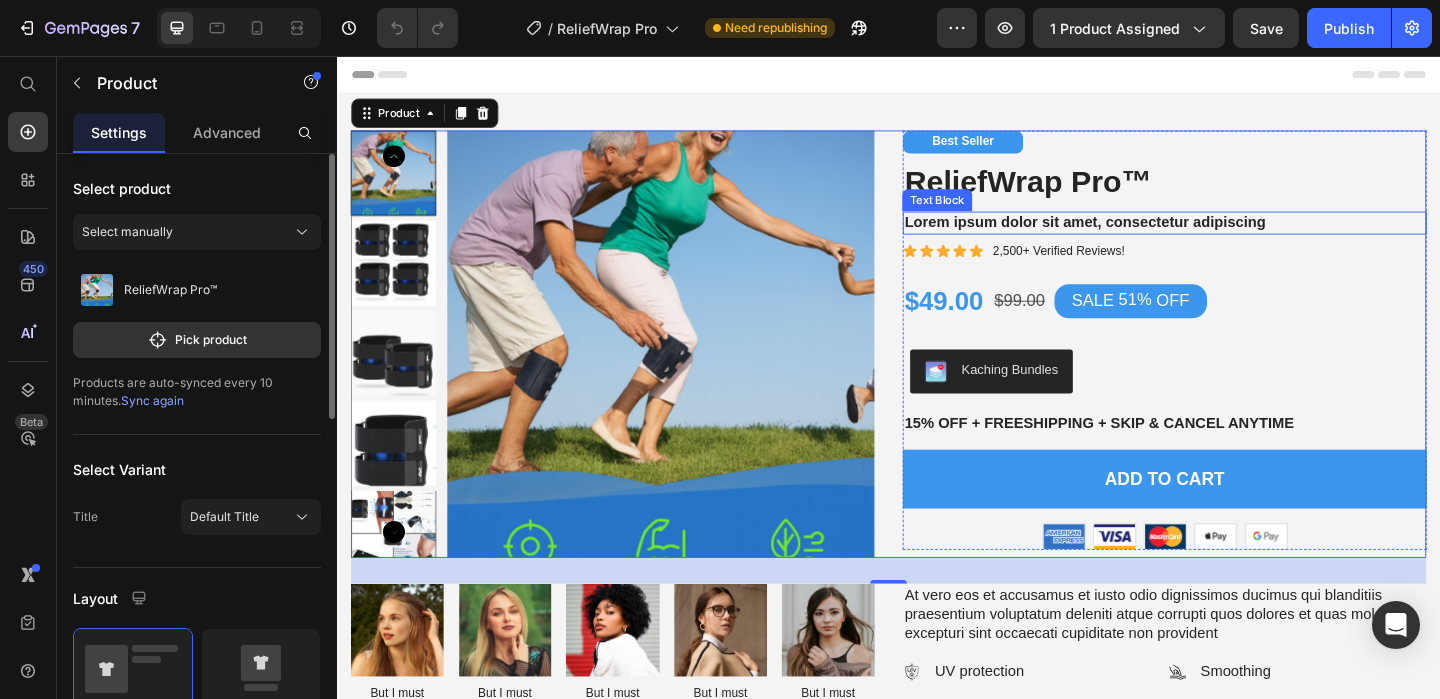 click on "Lorem ipsum dolor sit amet, consectetur adipiscing" at bounding box center (1237, 237) 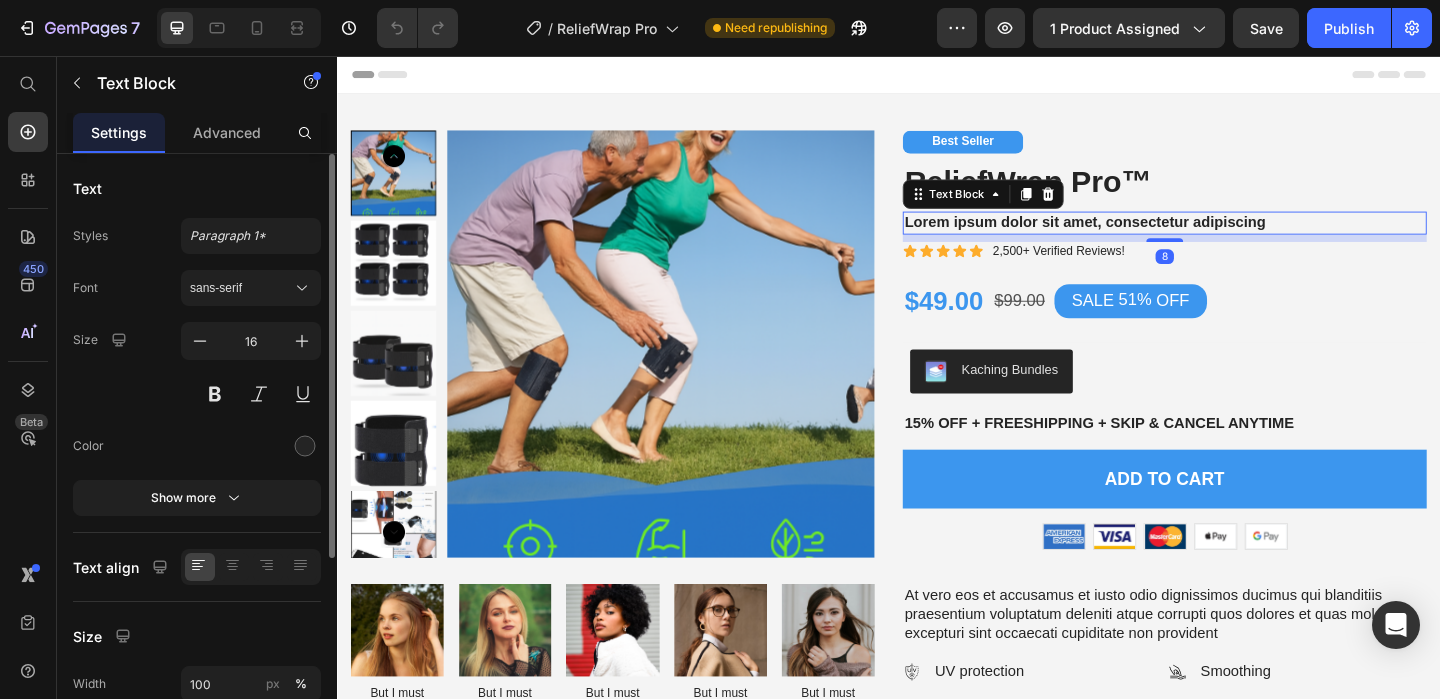 click on "Lorem ipsum dolor sit amet, consectetur adipiscing" at bounding box center (1237, 237) 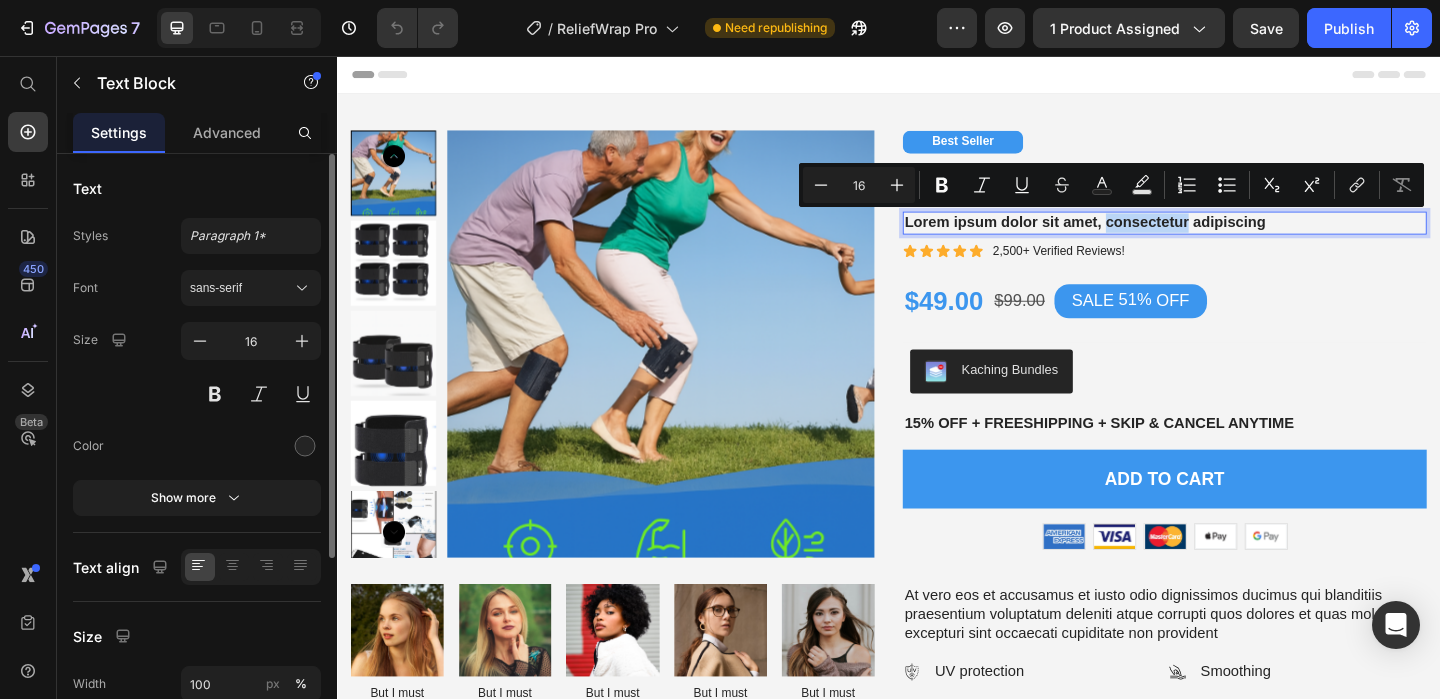 click on "Lorem ipsum dolor sit amet, consectetur adipiscing" at bounding box center [1237, 237] 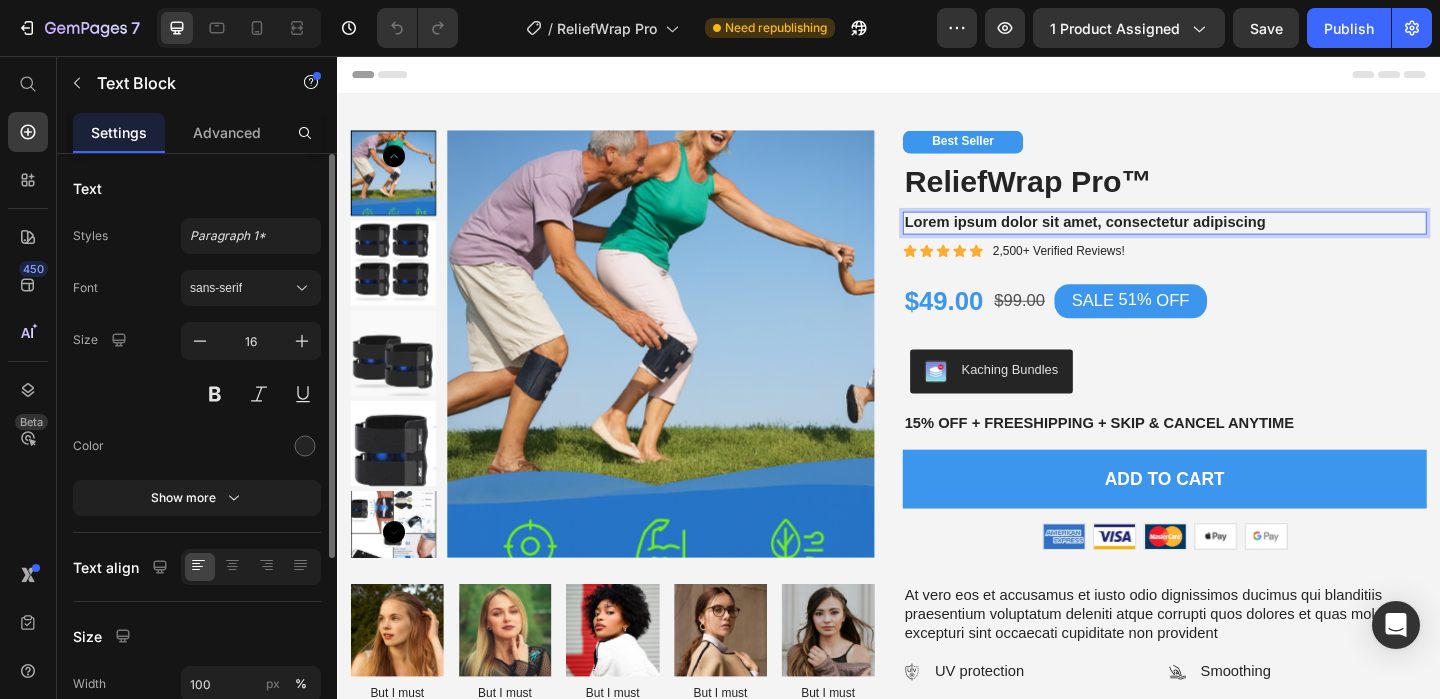 click on "Lorem ipsum dolor sit amet, consectetur adipiscing" at bounding box center [1237, 237] 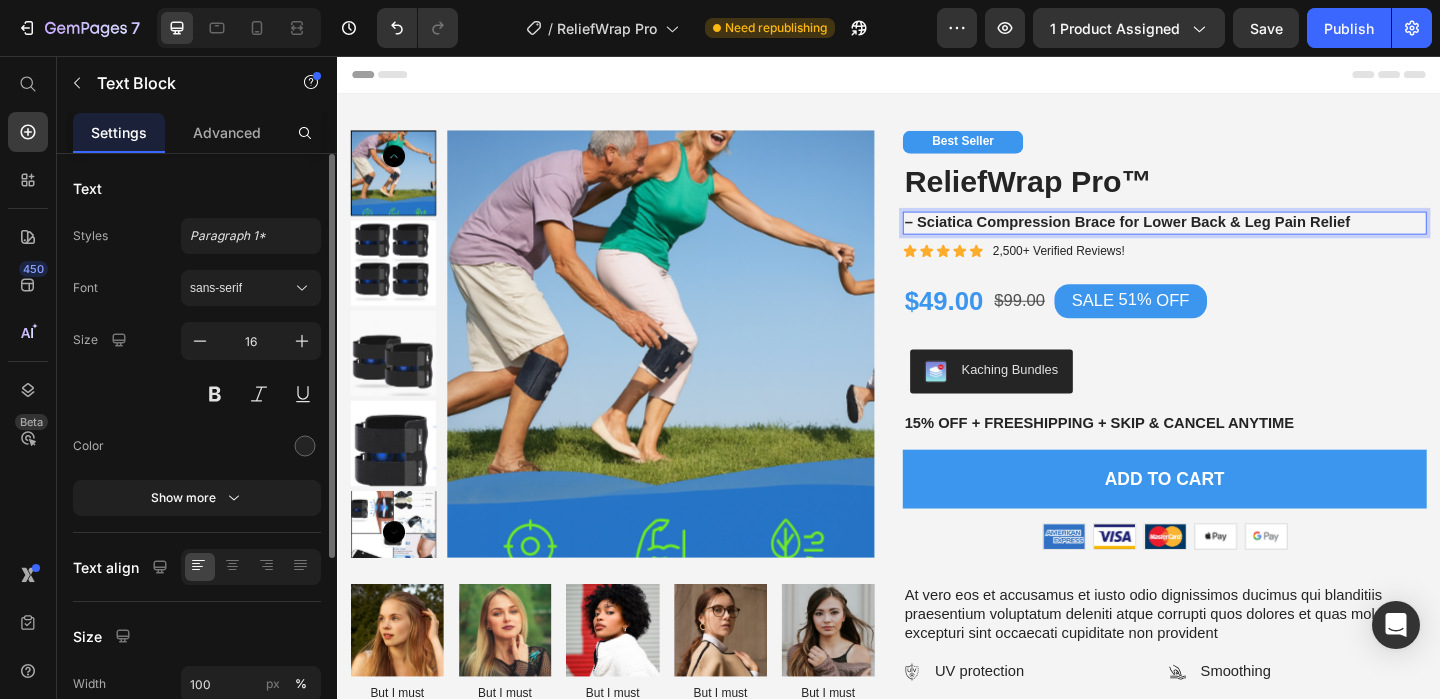 click on "– Sciatica Compression Brace for Lower Back & Leg Pain Relief" at bounding box center [1237, 237] 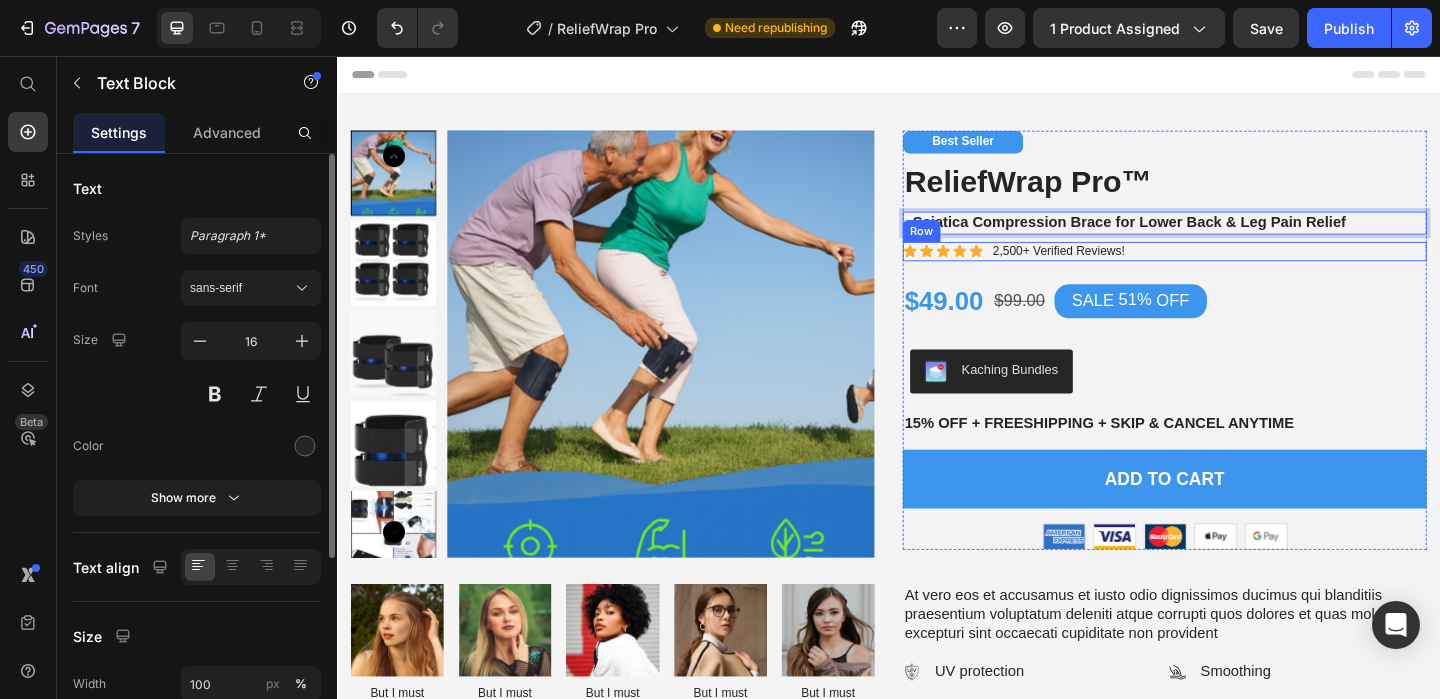 click on "Icon Icon Icon Icon Icon Icon List 2,500+ Verified Reviews! Text Block Row" at bounding box center [1237, 268] 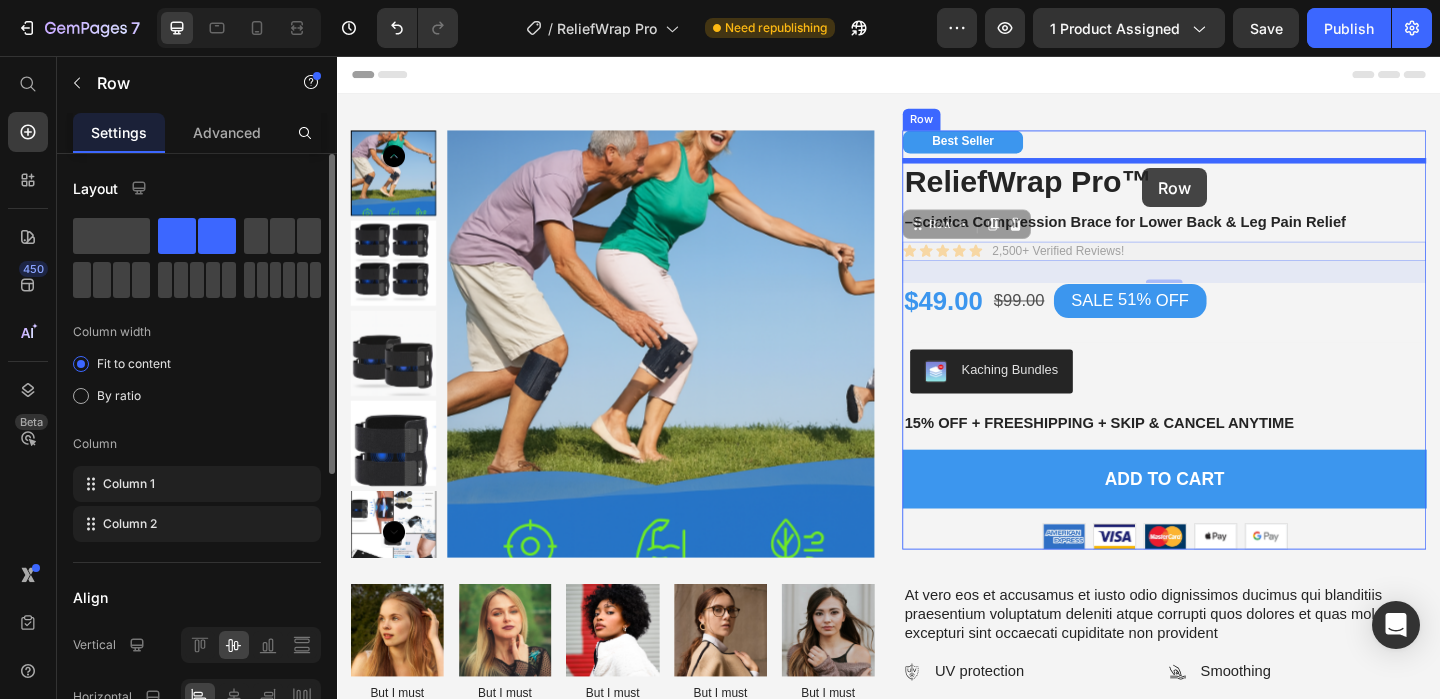 drag, startPoint x: 1221, startPoint y: 270, endPoint x: 1213, endPoint y: 178, distance: 92.34717 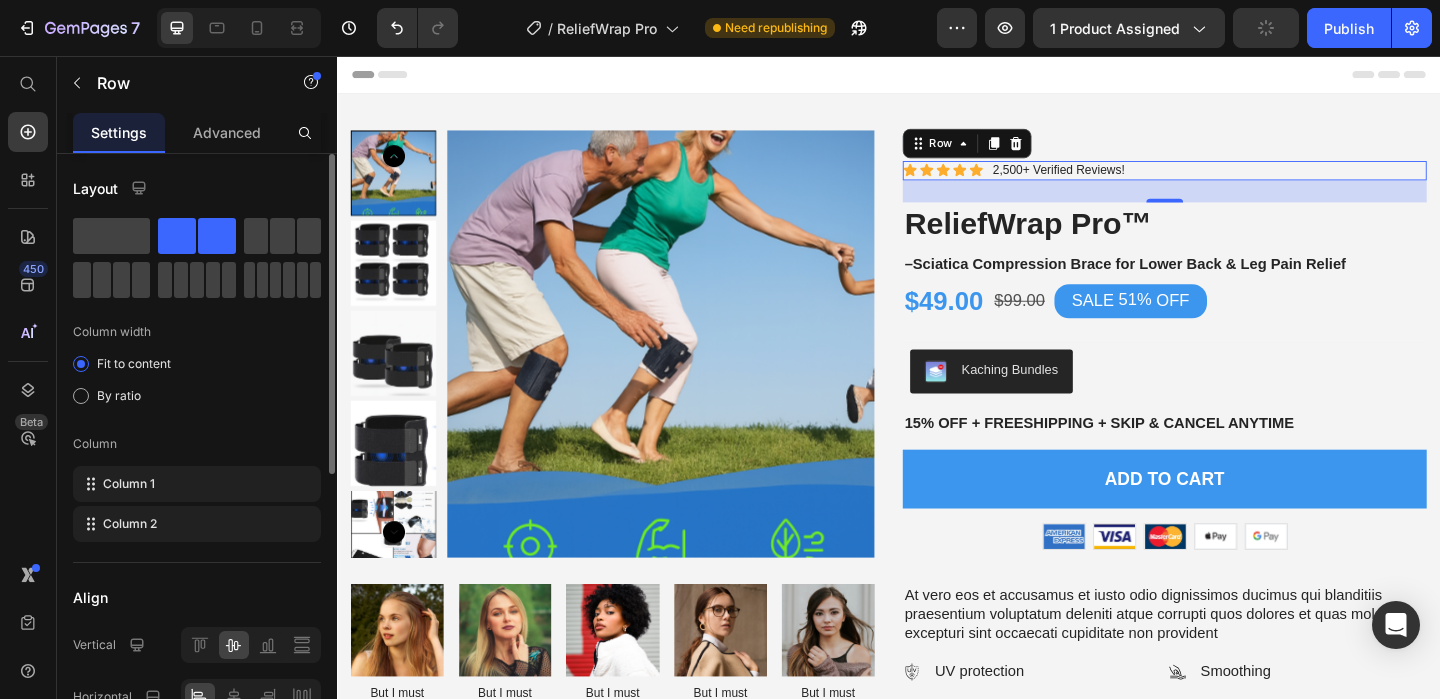 click on "Header" at bounding box center [937, 76] 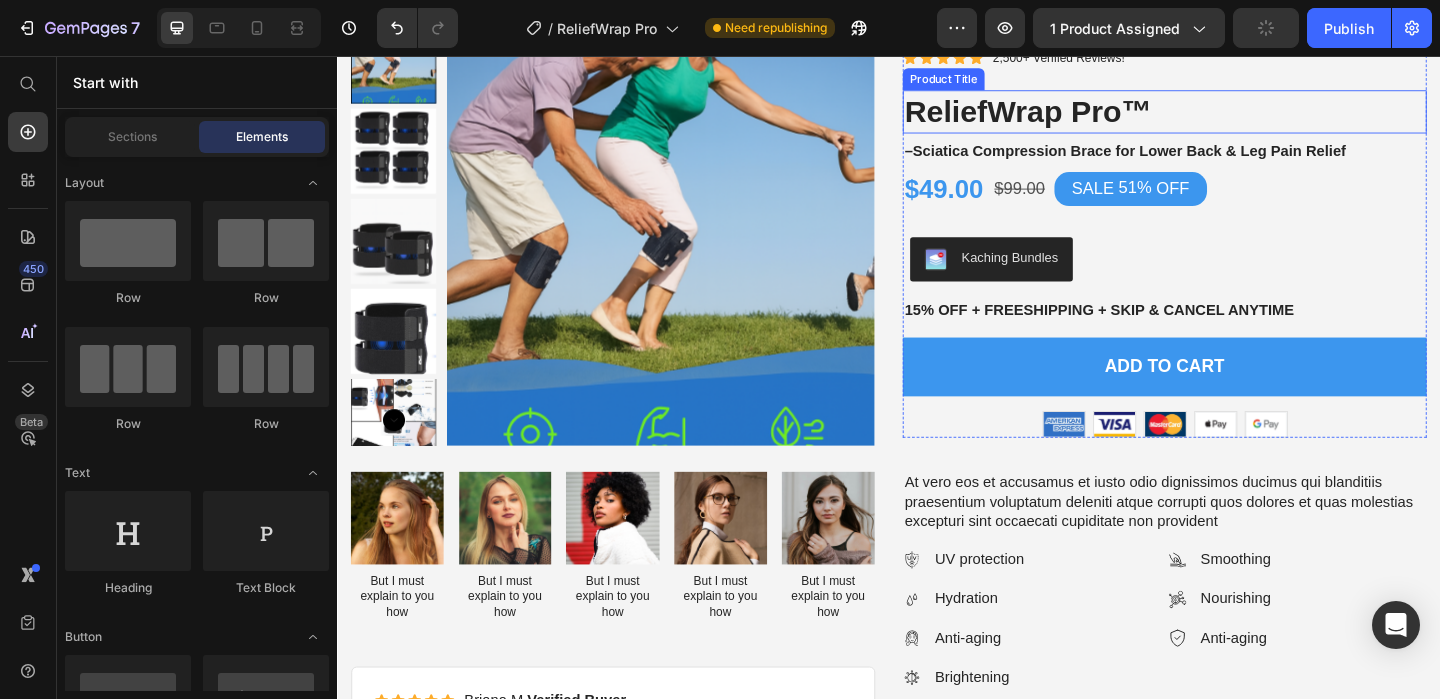scroll, scrollTop: 125, scrollLeft: 0, axis: vertical 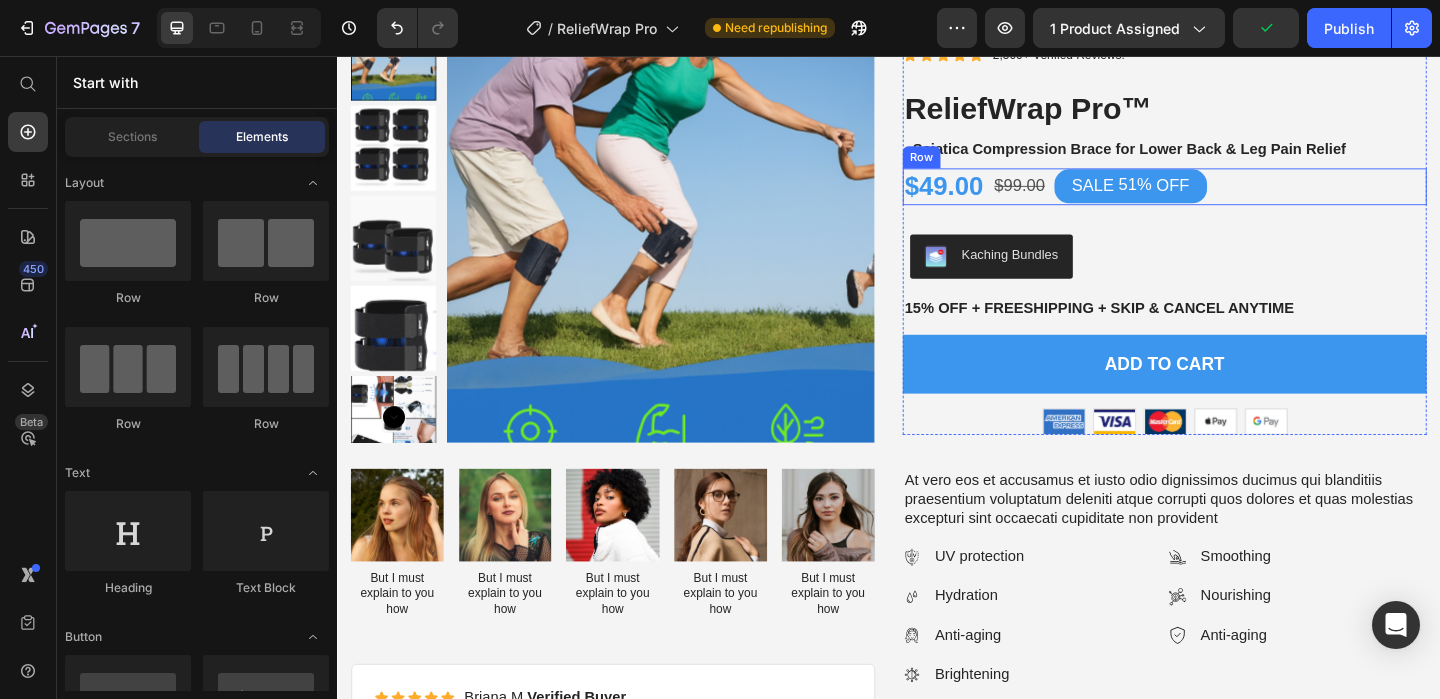click on "$49.00 Product Price $99.00 Product Price SALE 51% OFF Discount Tag Row" at bounding box center [1237, 198] 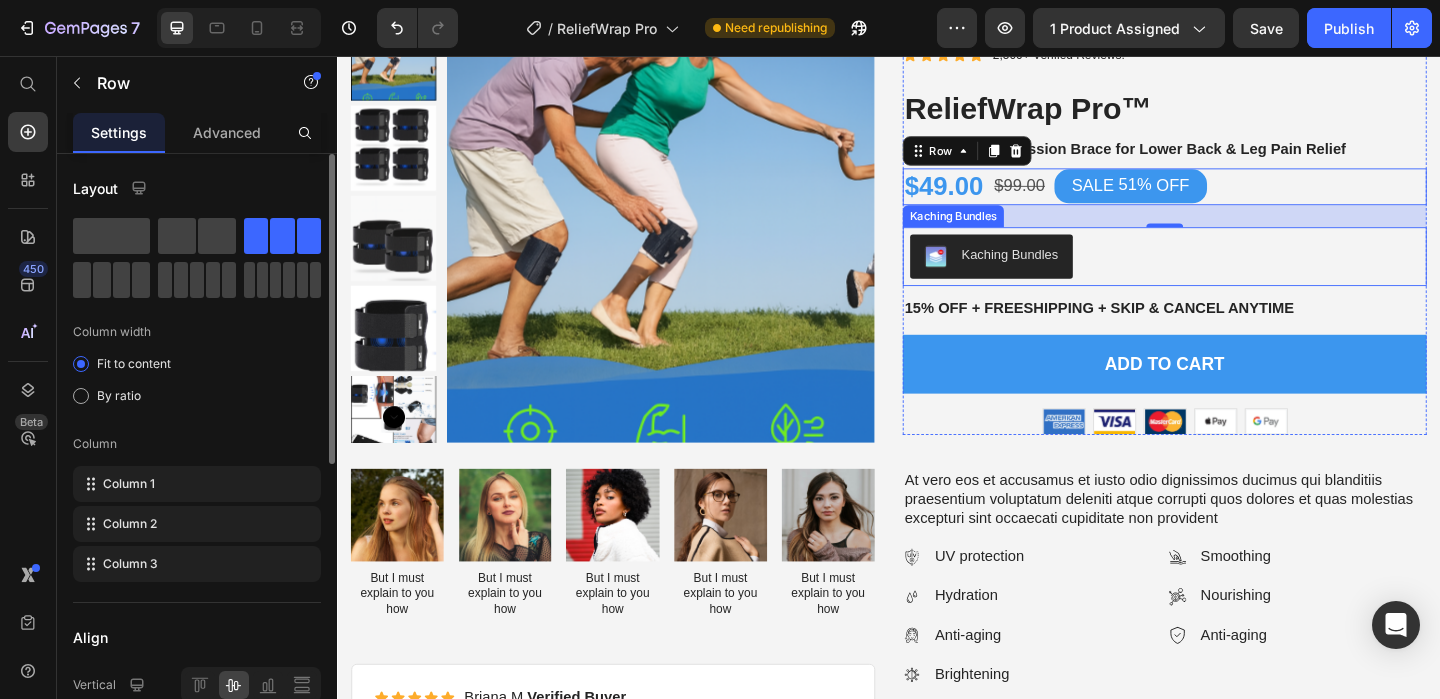 click on "Kaching Bundles" at bounding box center (1237, 274) 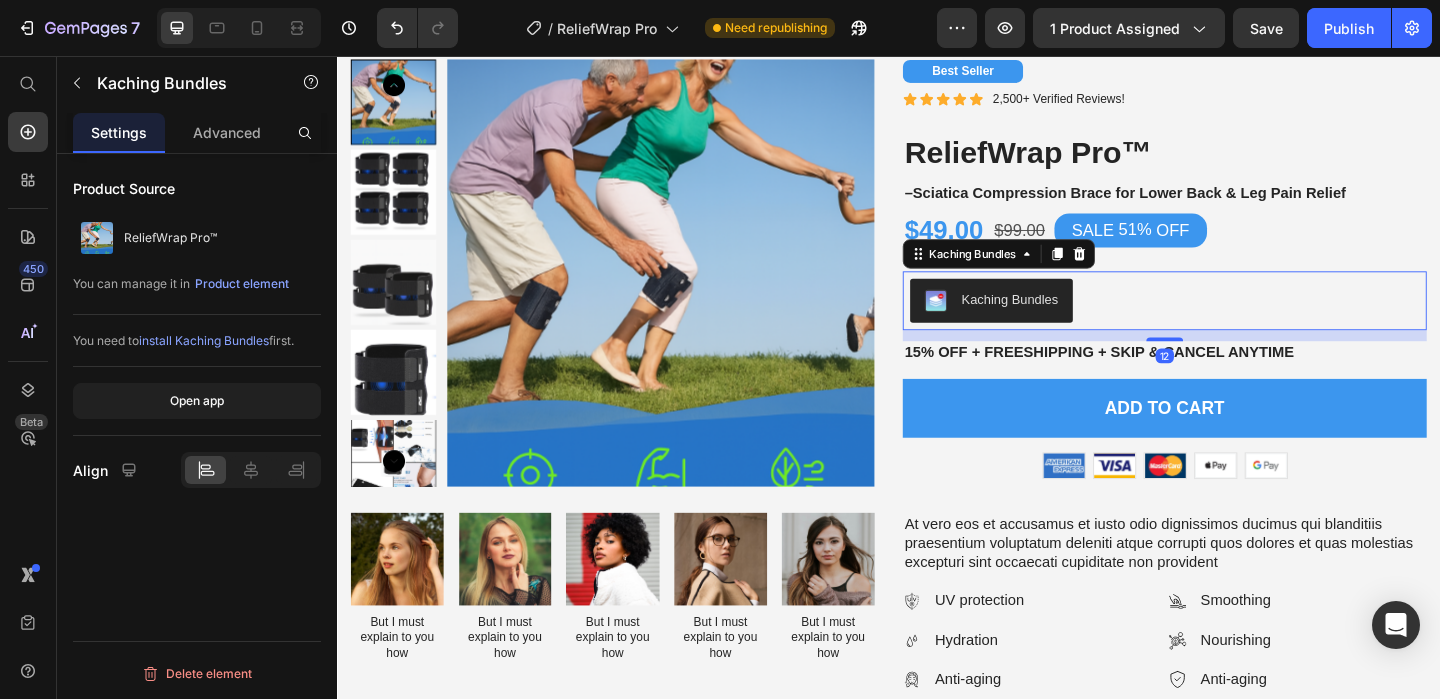 scroll, scrollTop: 49, scrollLeft: 0, axis: vertical 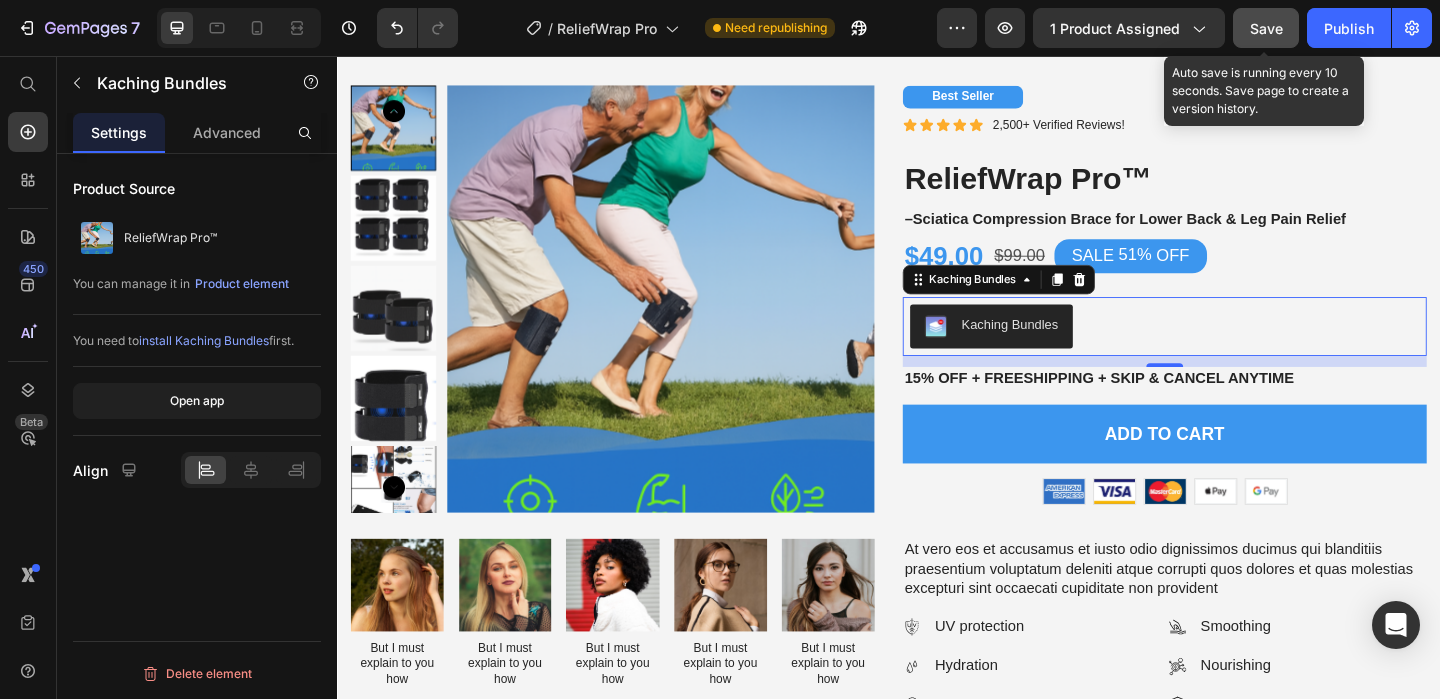 click on "Save" at bounding box center [1266, 28] 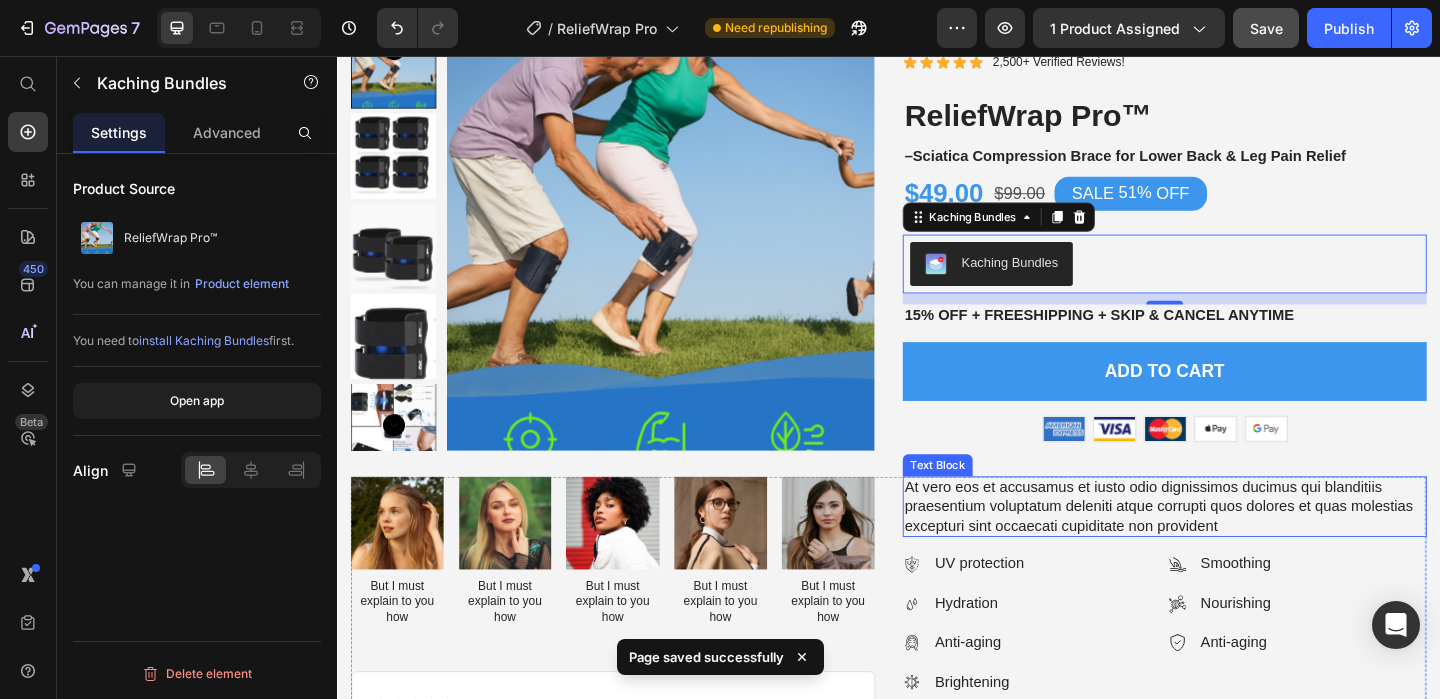 scroll, scrollTop: 219, scrollLeft: 0, axis: vertical 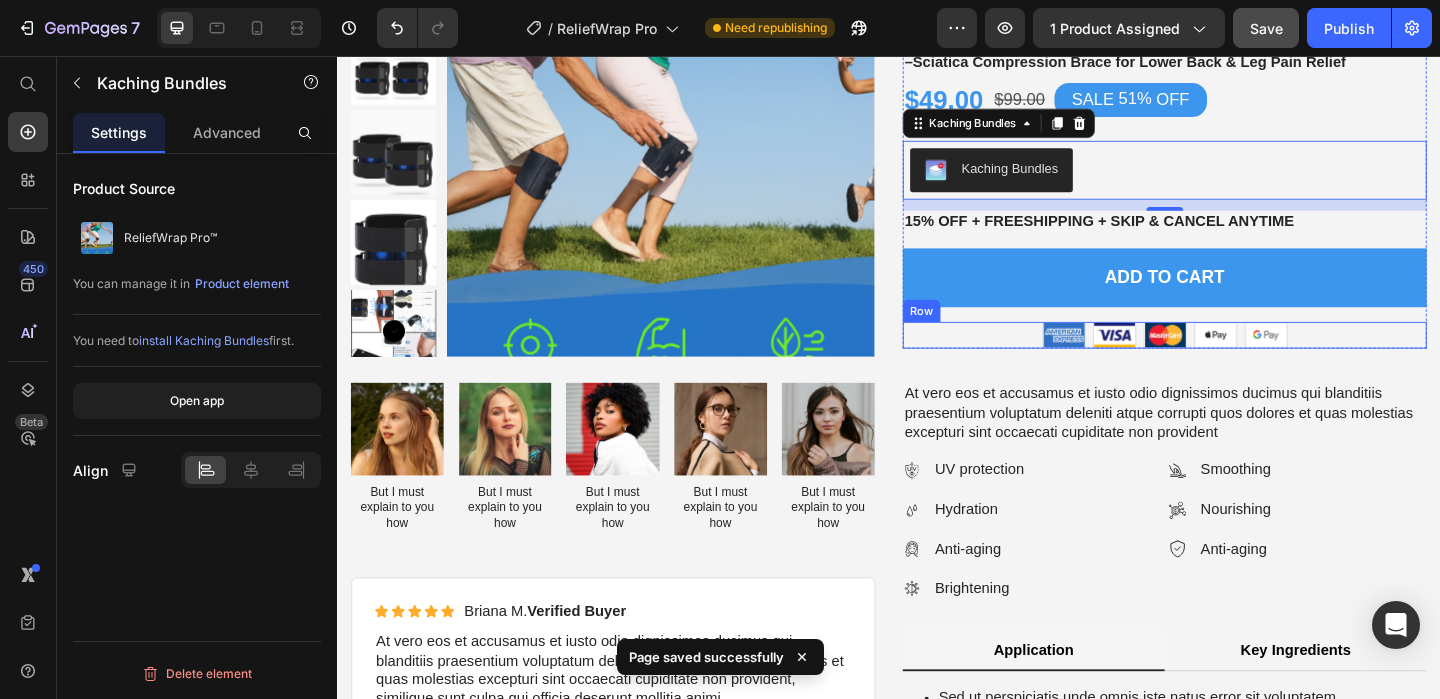 click on "Image Image Image Image Image Row" at bounding box center (1237, 359) 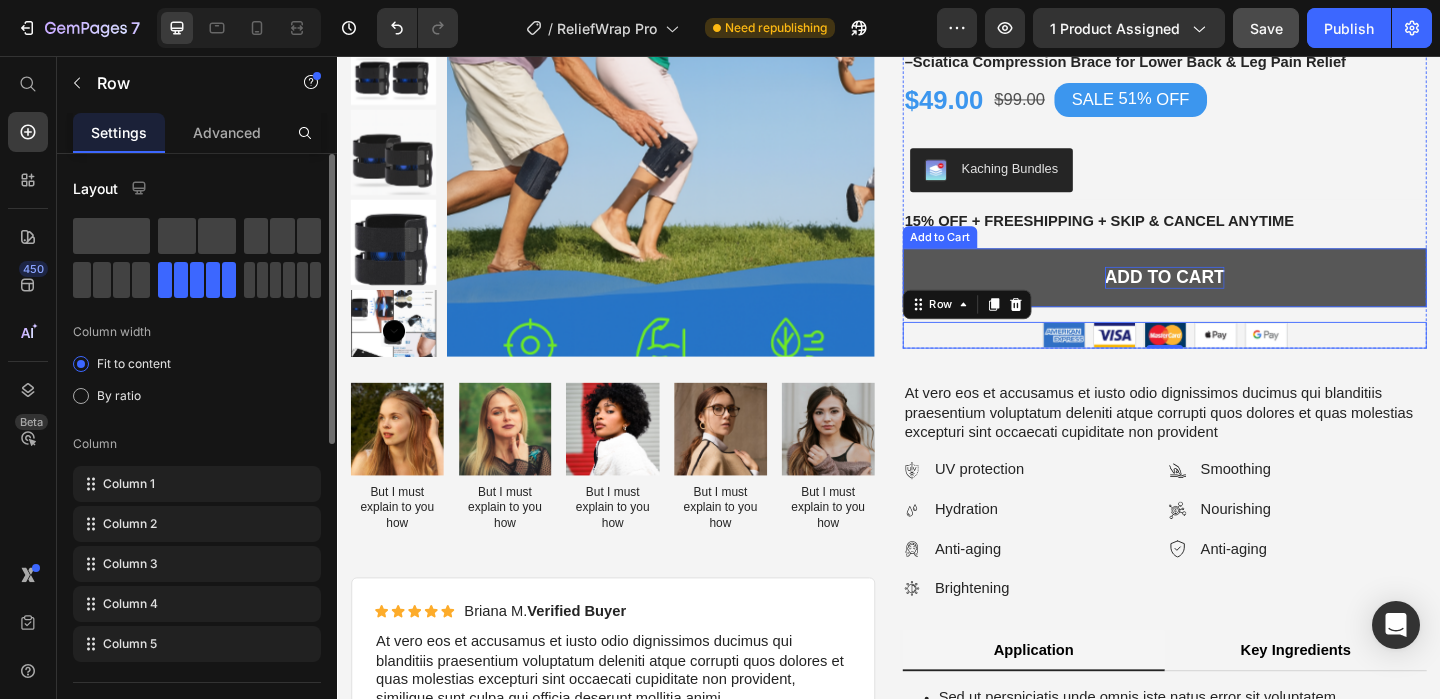 click on "Add to cart" at bounding box center [1237, 297] 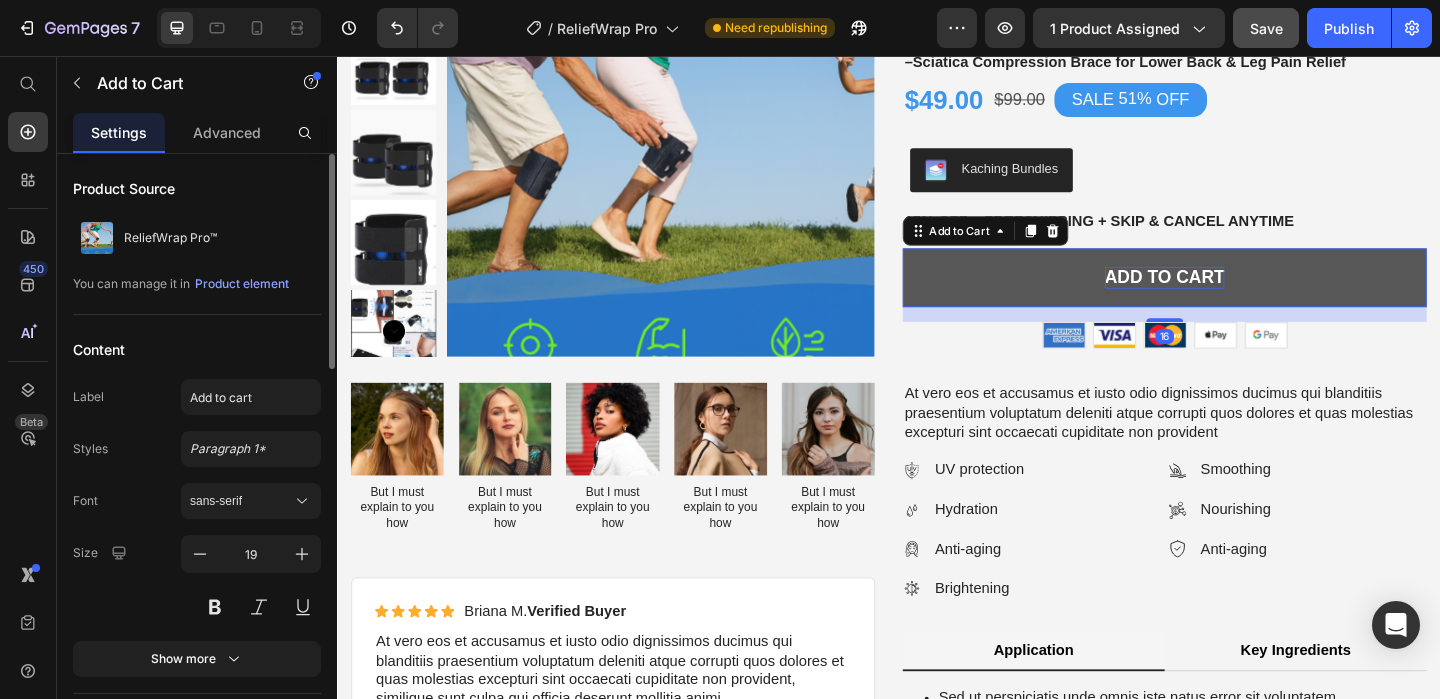 click on "Add to cart" at bounding box center [1237, 297] 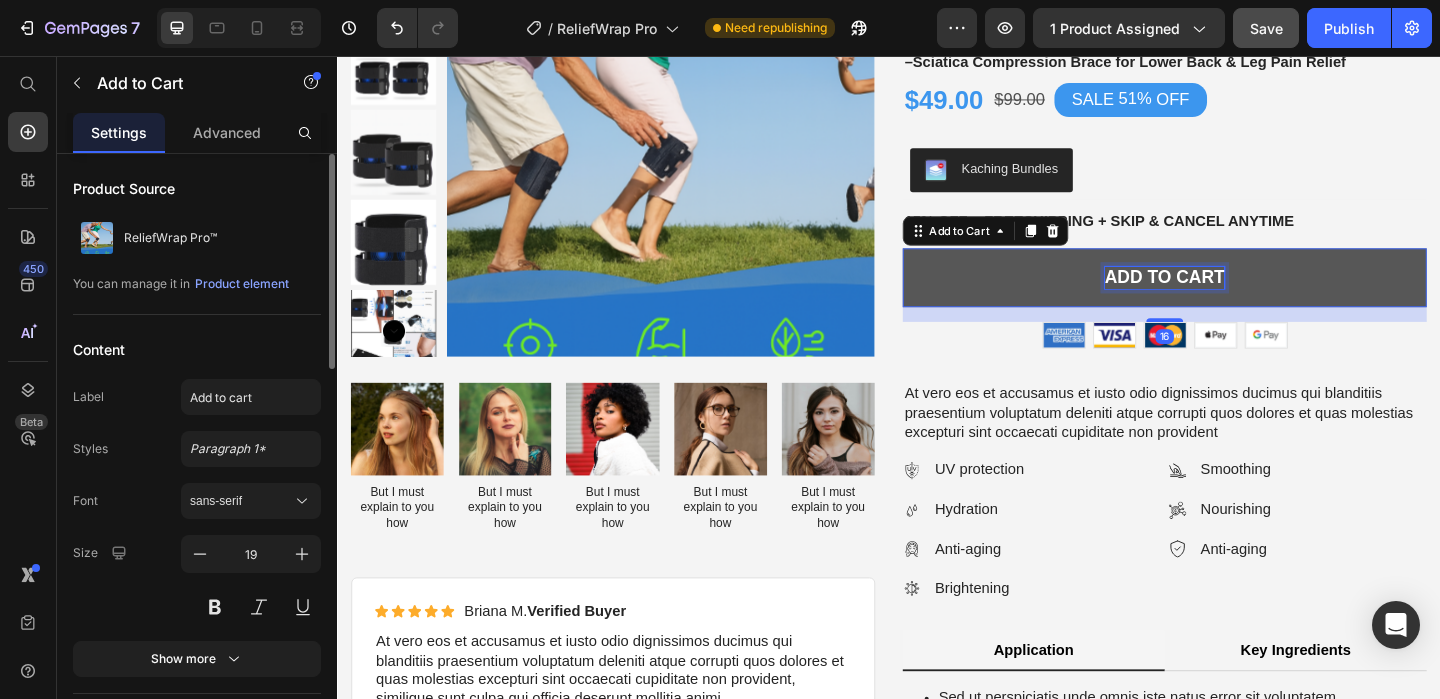 click on "Add to cart" at bounding box center (1237, 297) 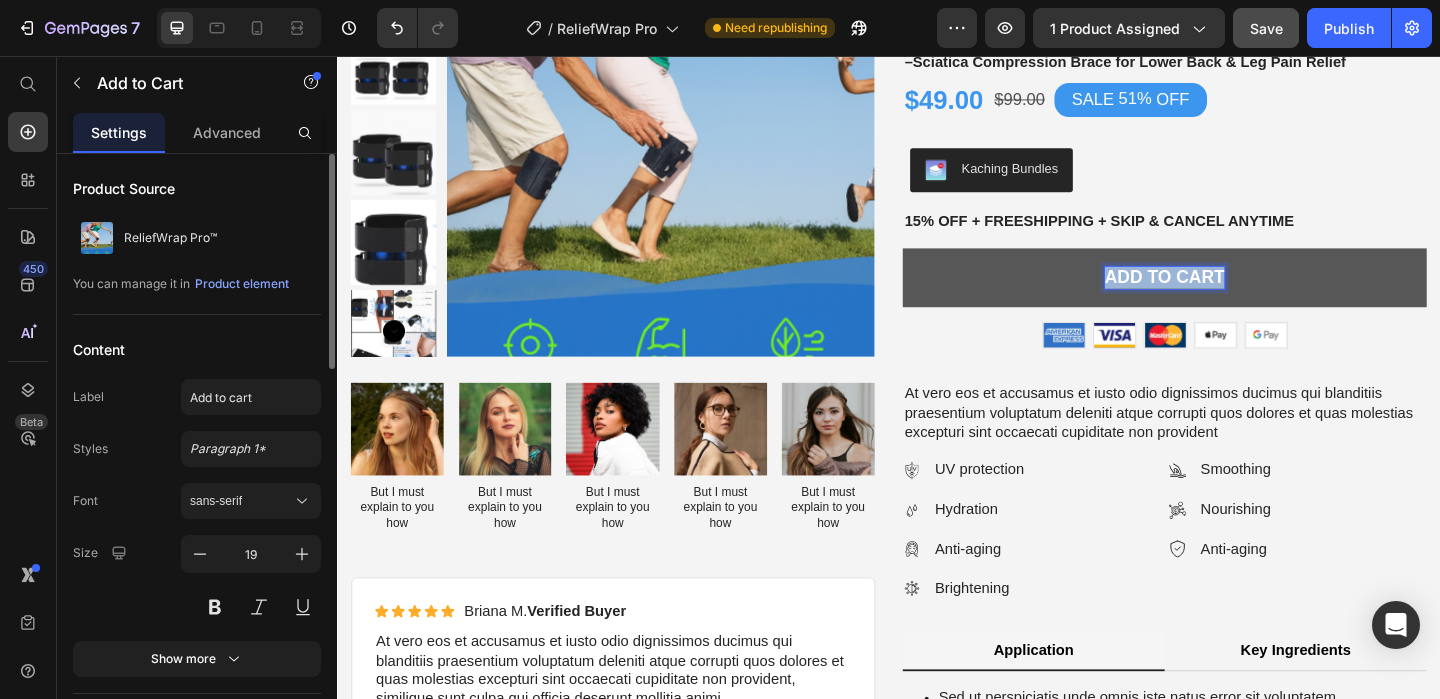 type 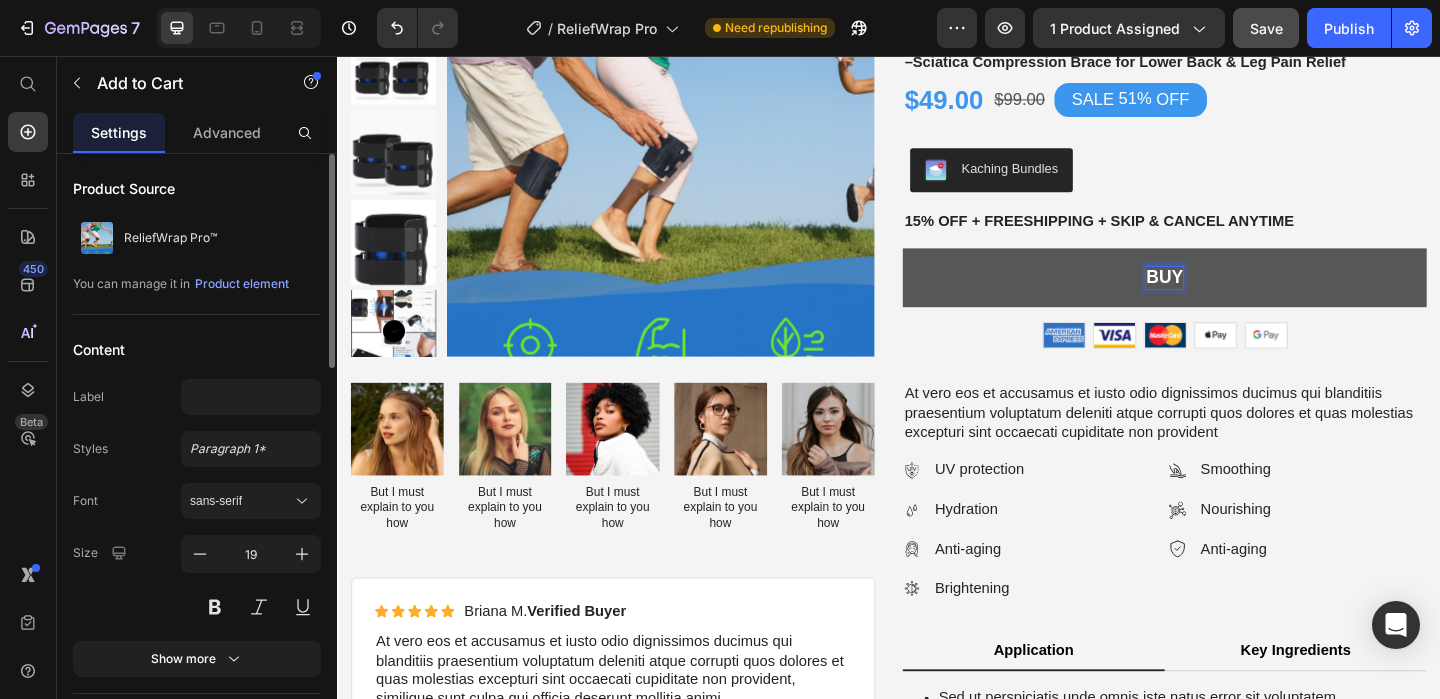 click on "Buy" at bounding box center (1237, 297) 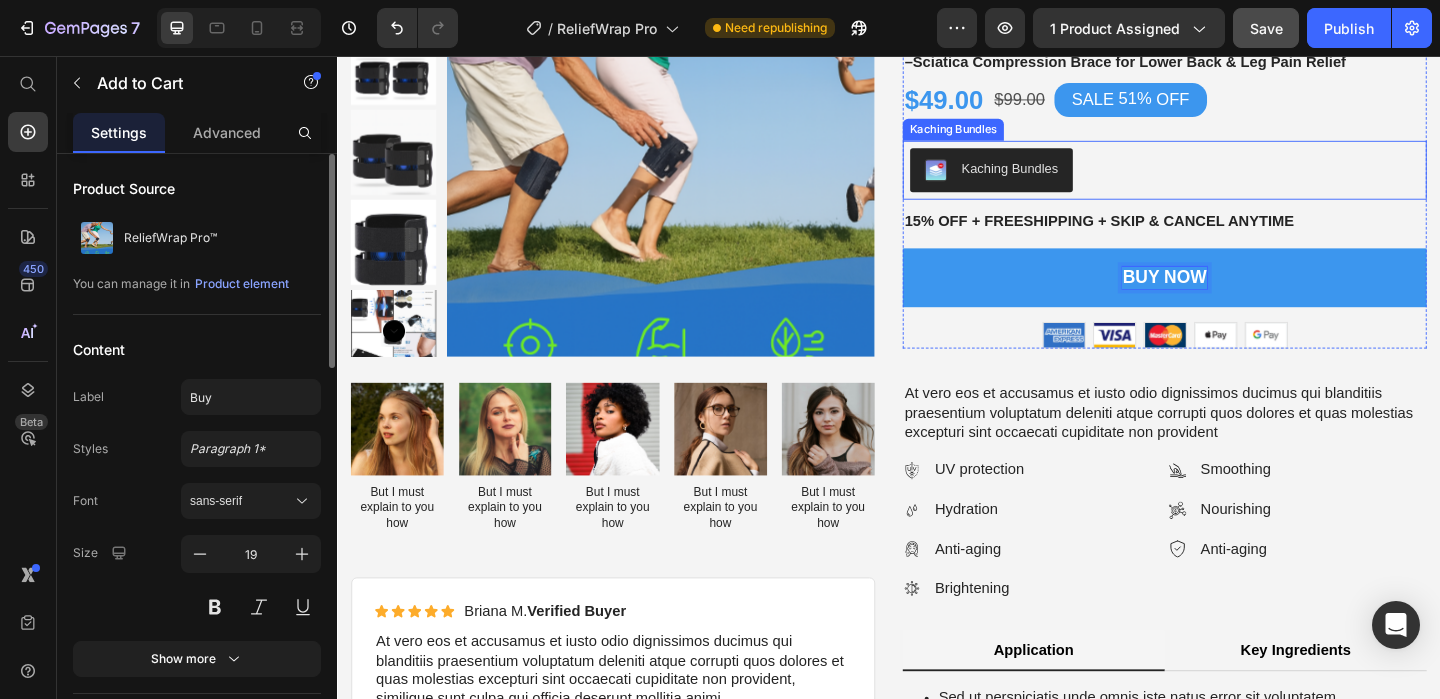 click on "Kaching Bundles" at bounding box center (1237, 180) 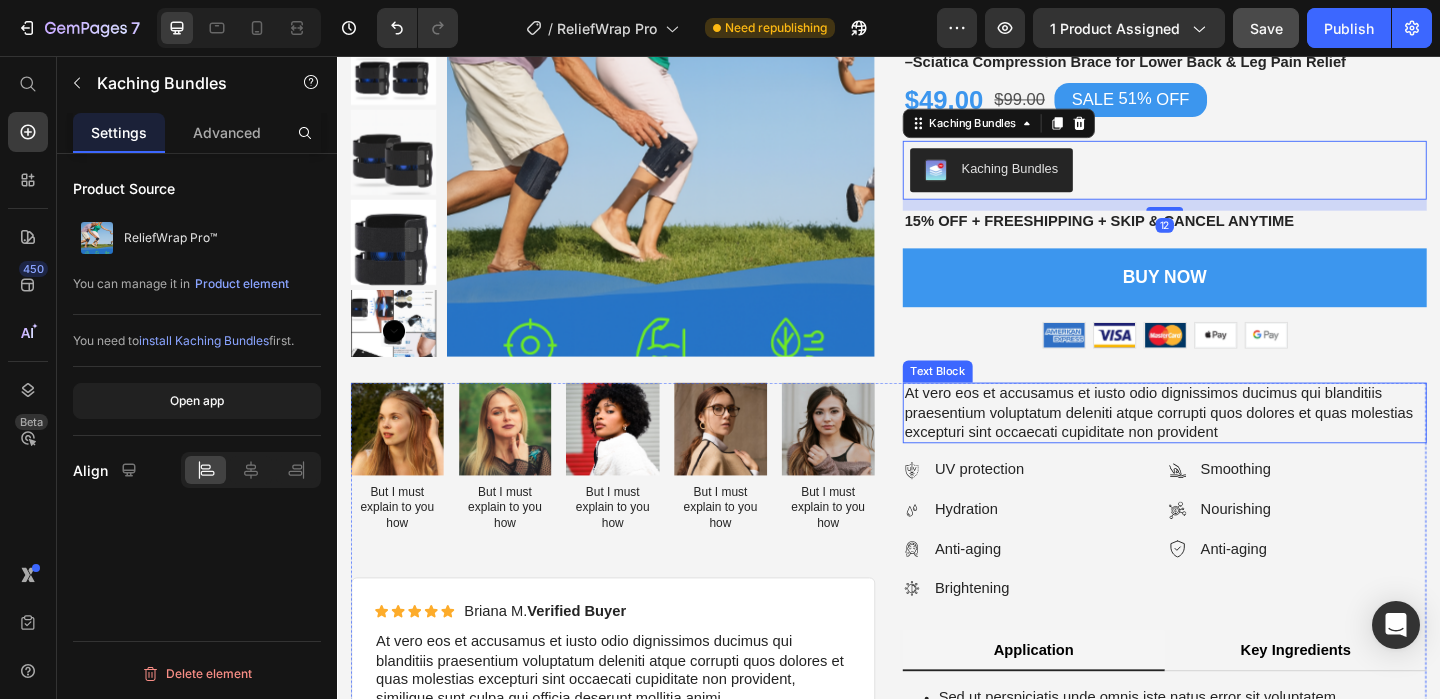 click on "At vero eos et accusamus et iusto odio dignissimos ducimus qui blanditiis praesentium voluptatum deleniti atque corrupti quos dolores et quas molestias excepturi sint occaecati cupiditate non provident" at bounding box center (1237, 444) 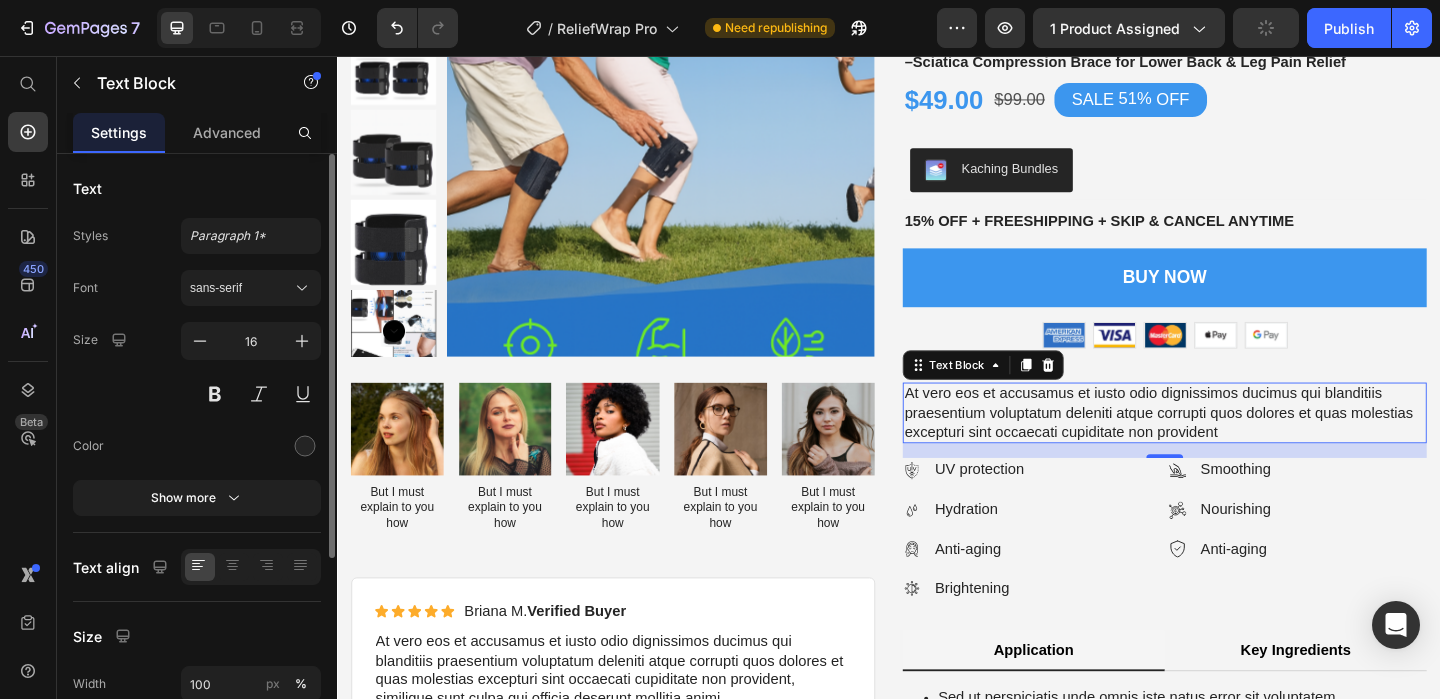 click on "At vero eos et accusamus et iusto odio dignissimos ducimus qui blanditiis praesentium voluptatum deleniti atque corrupti quos dolores et quas molestias excepturi sint occaecati cupiditate non provident" at bounding box center (1237, 444) 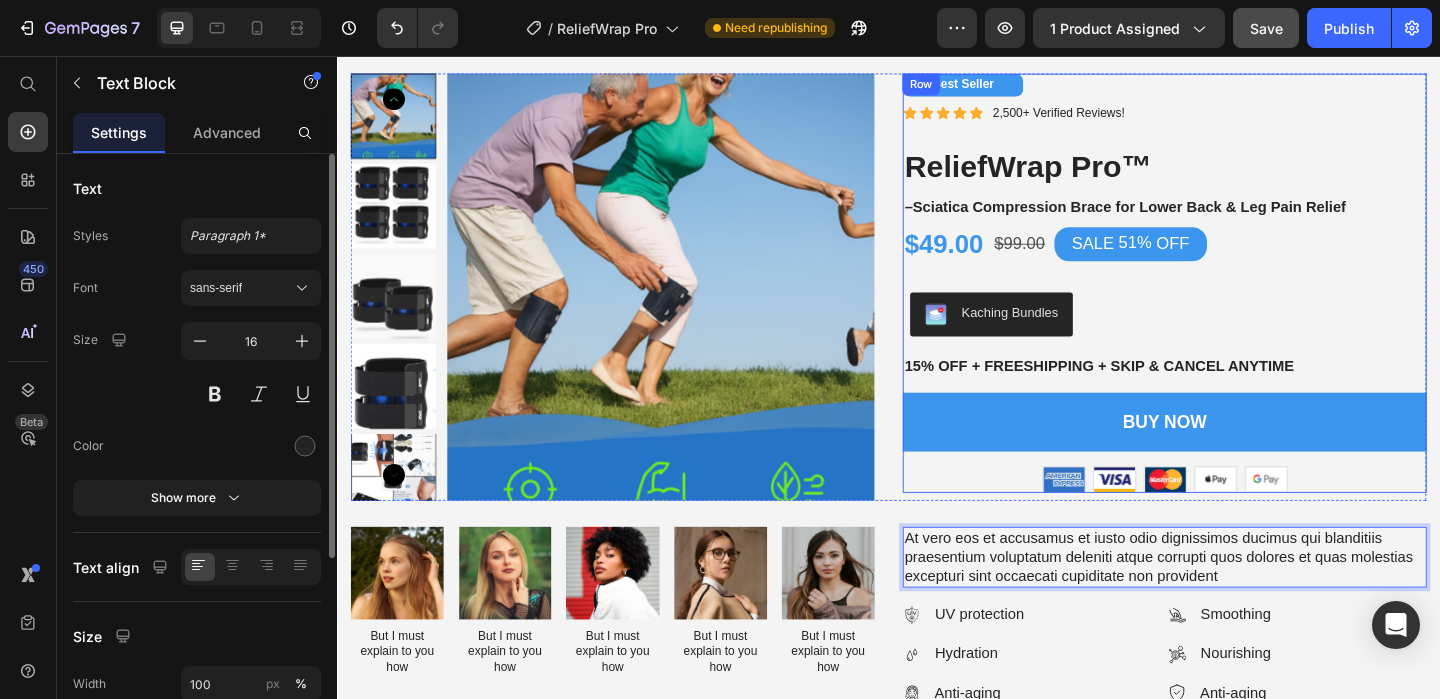 scroll, scrollTop: 49, scrollLeft: 0, axis: vertical 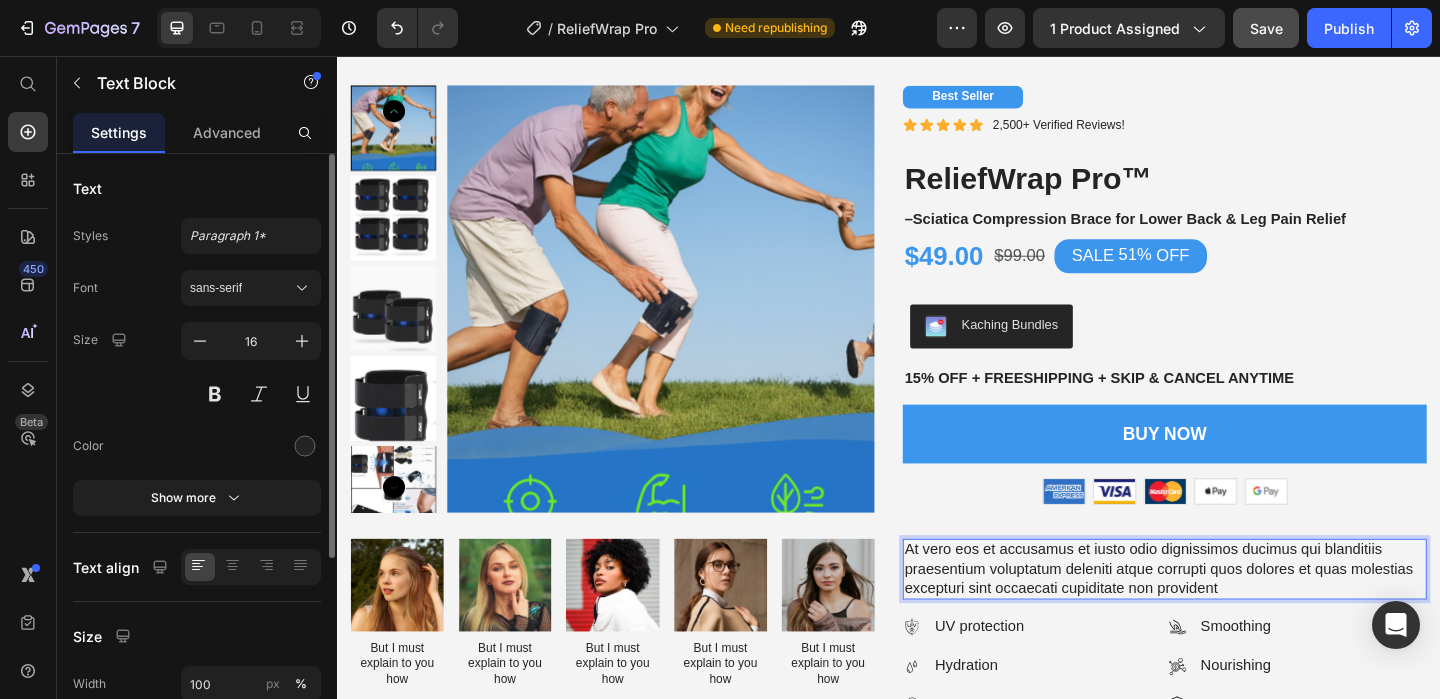 click on "At vero eos et accusamus et iusto odio dignissimos ducimus qui blanditiis praesentium voluptatum deleniti atque corrupti quos dolores et quas molestias excepturi sint occaecati cupiditate non provident" at bounding box center (1237, 614) 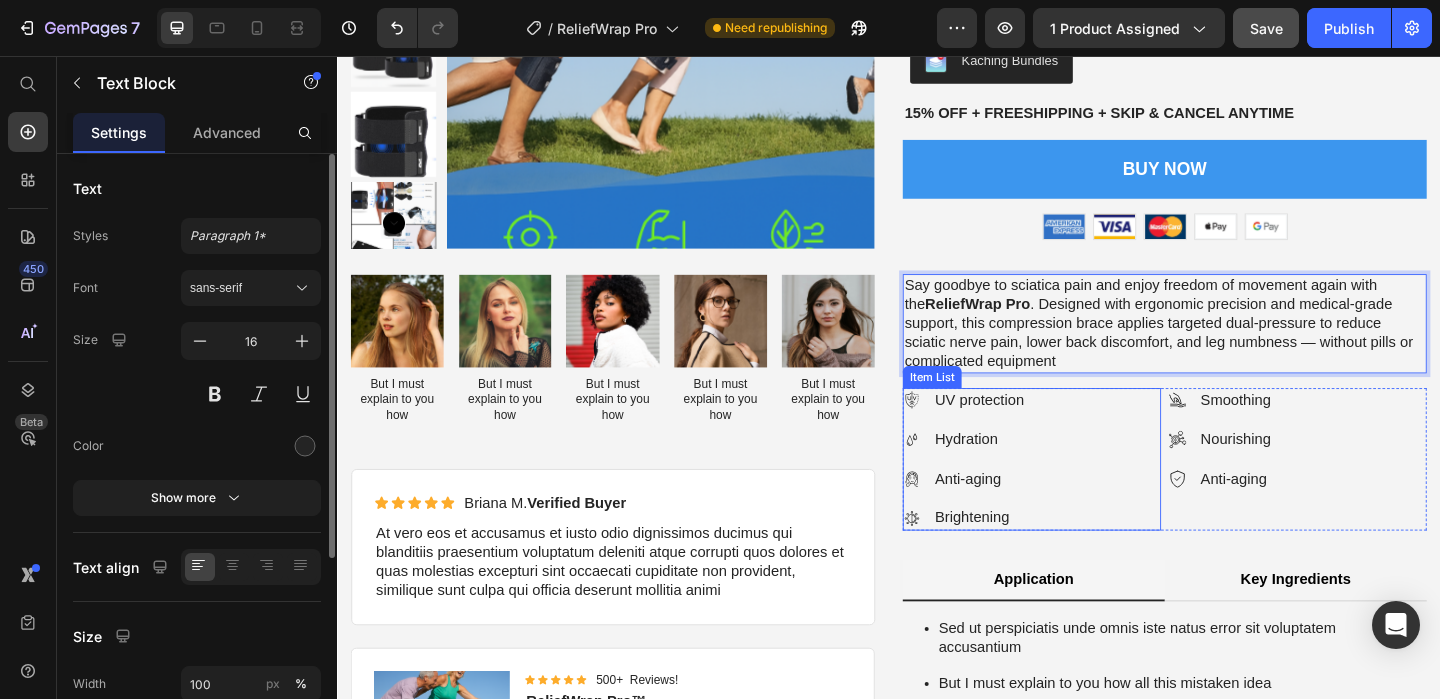 scroll, scrollTop: 370, scrollLeft: 0, axis: vertical 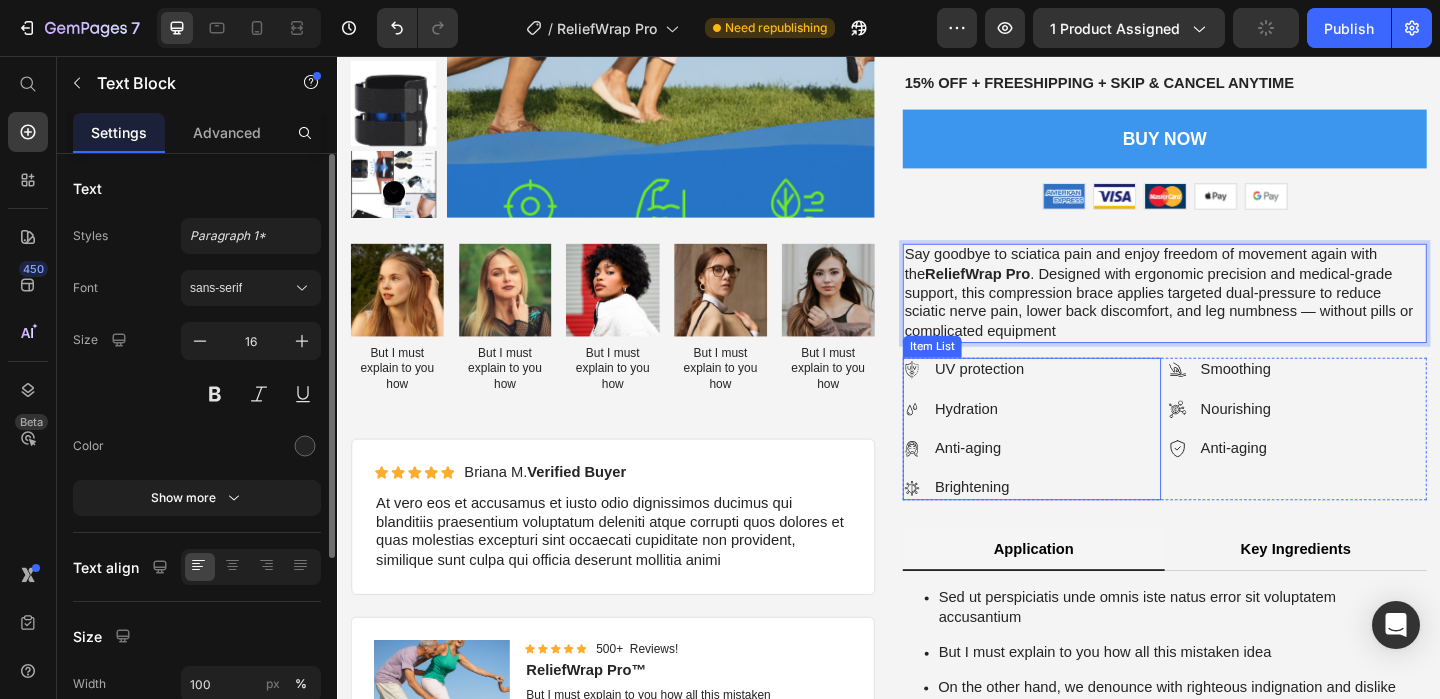 click on "UV protection" at bounding box center (1035, 397) 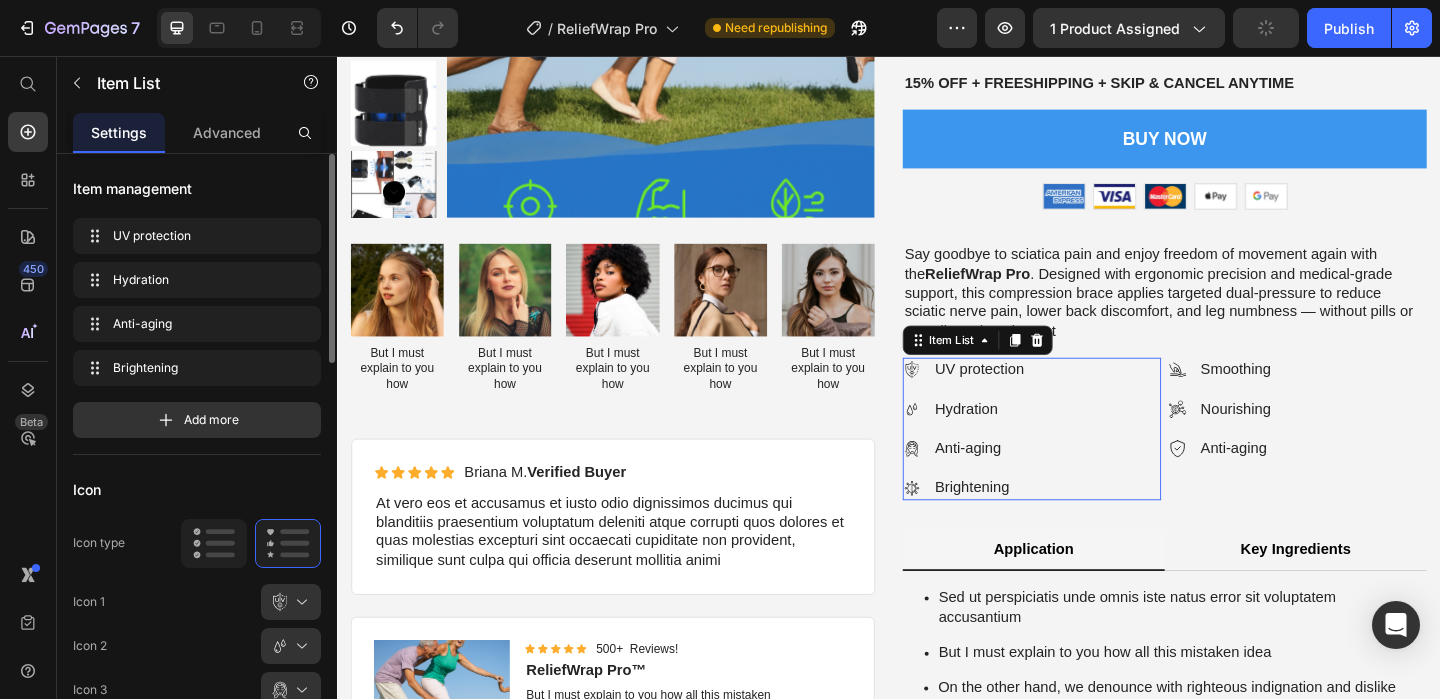 scroll, scrollTop: 0, scrollLeft: 0, axis: both 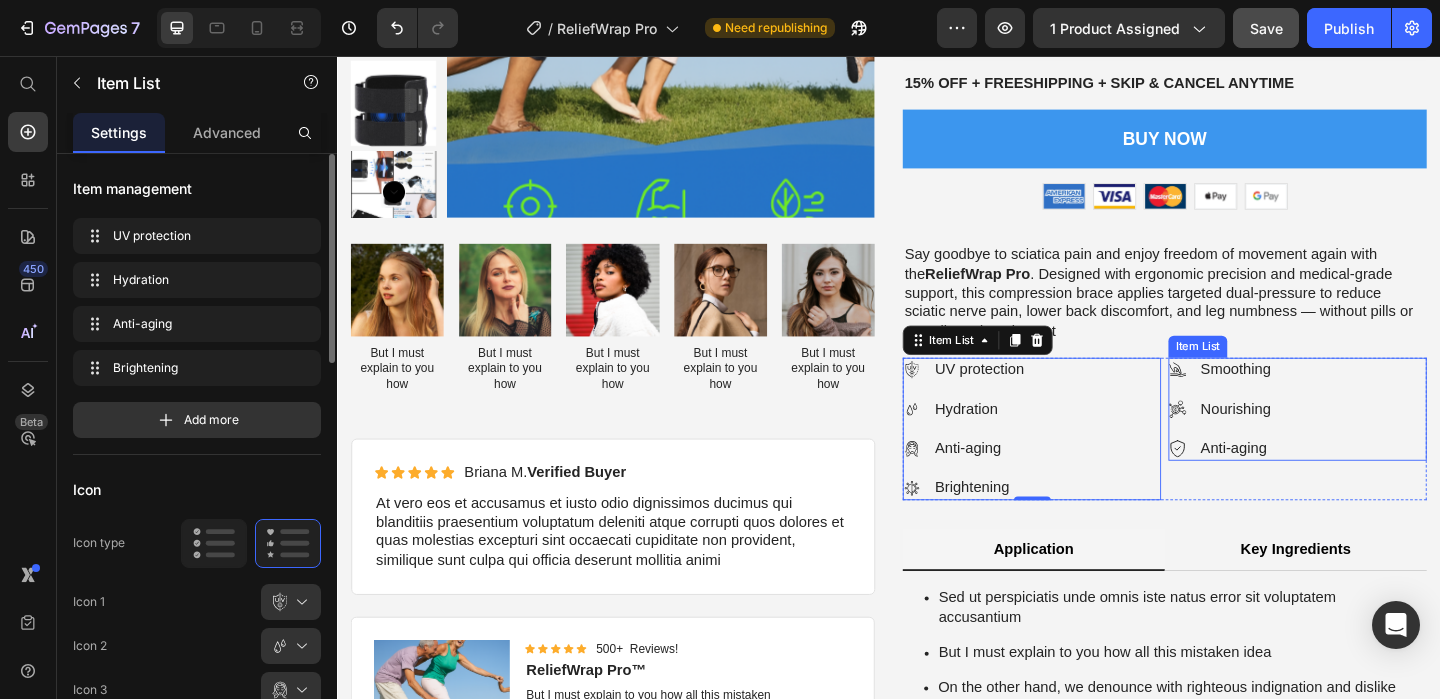 click on "Smoothing" at bounding box center [1314, 397] 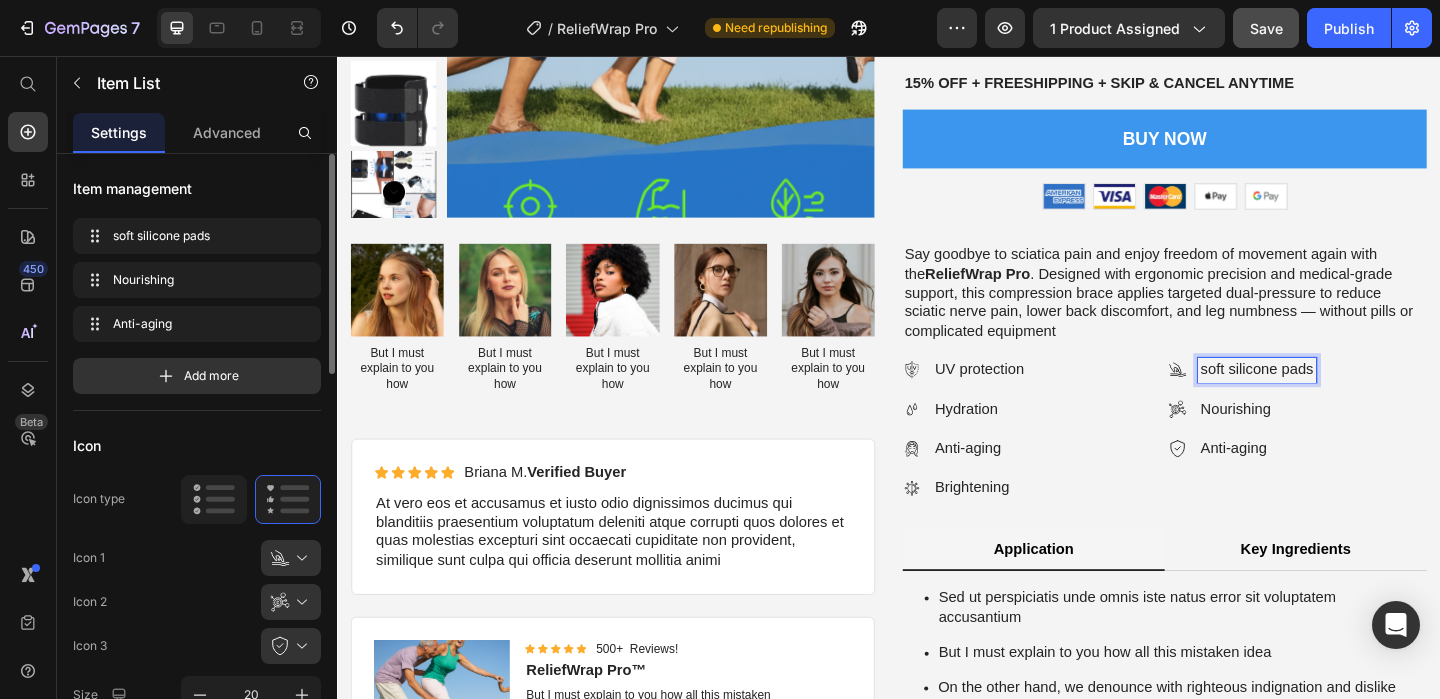 click on "soft silicone pads" at bounding box center (1337, 397) 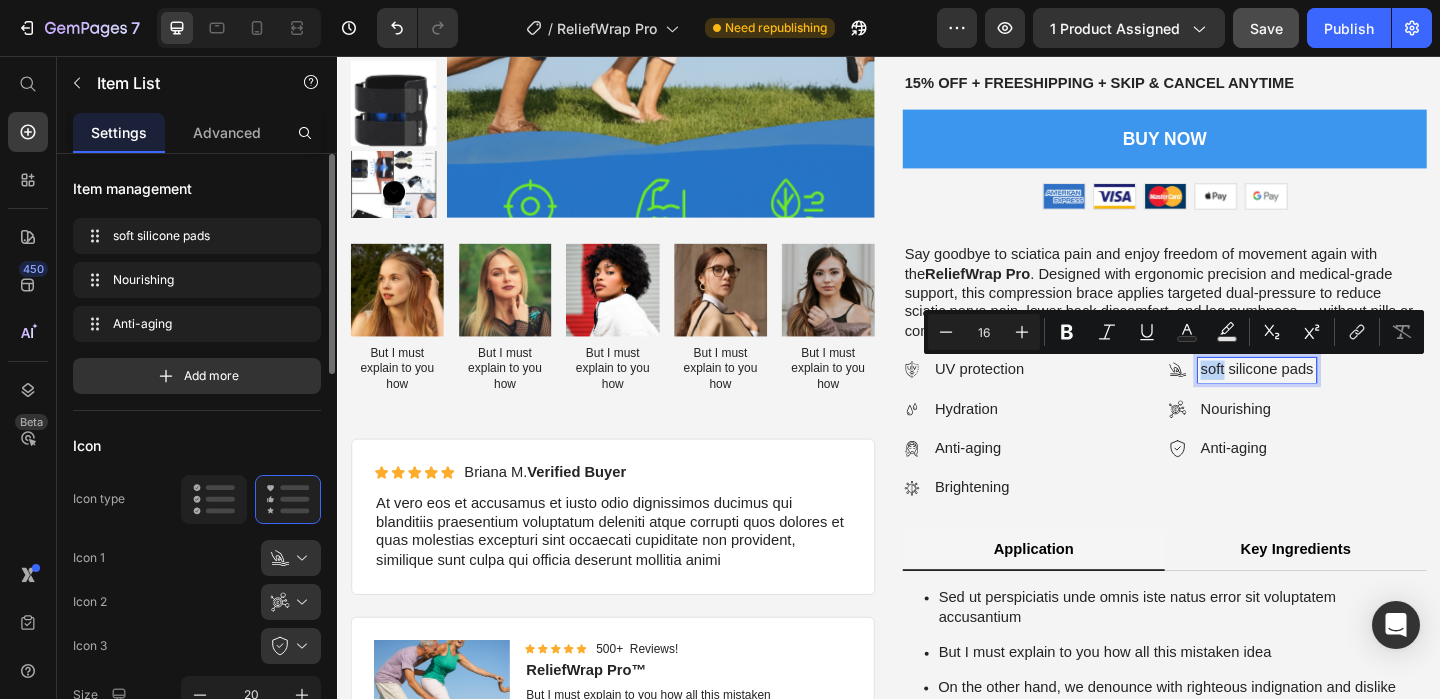 click on "soft silicone pads" at bounding box center (1337, 397) 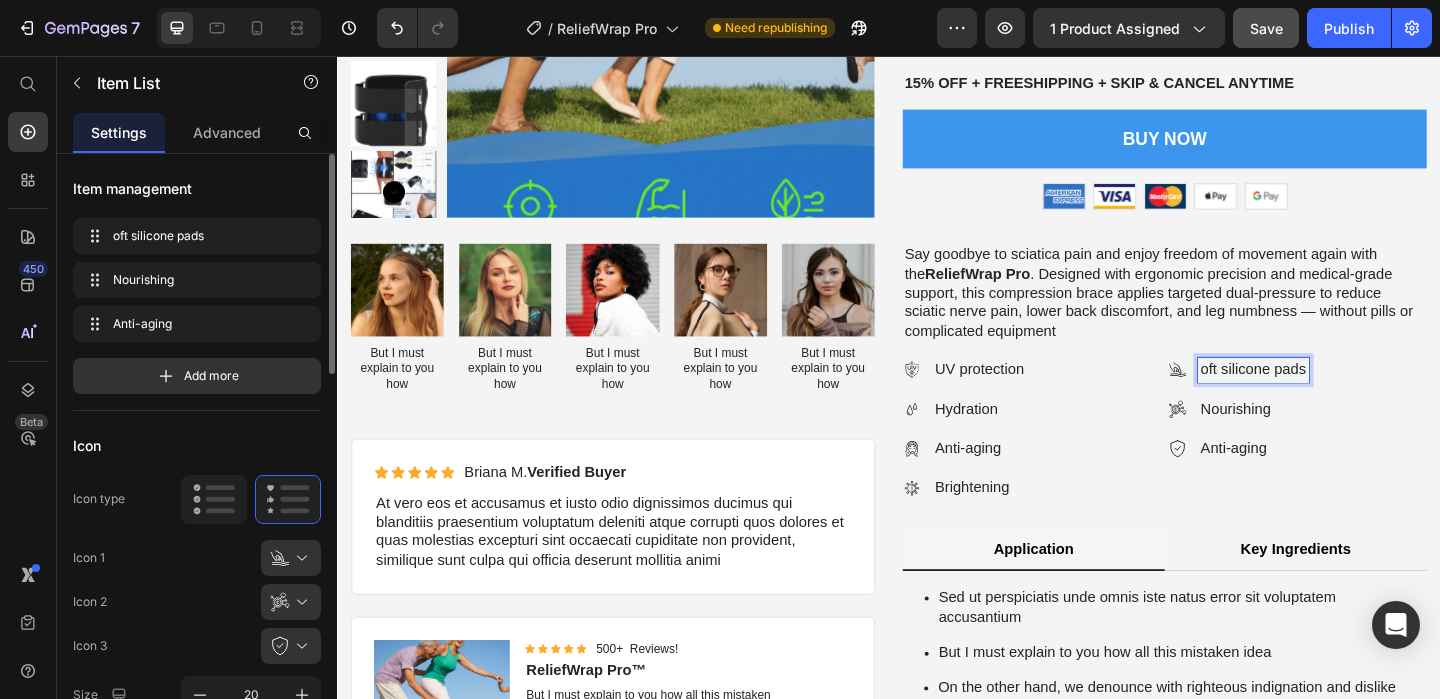type 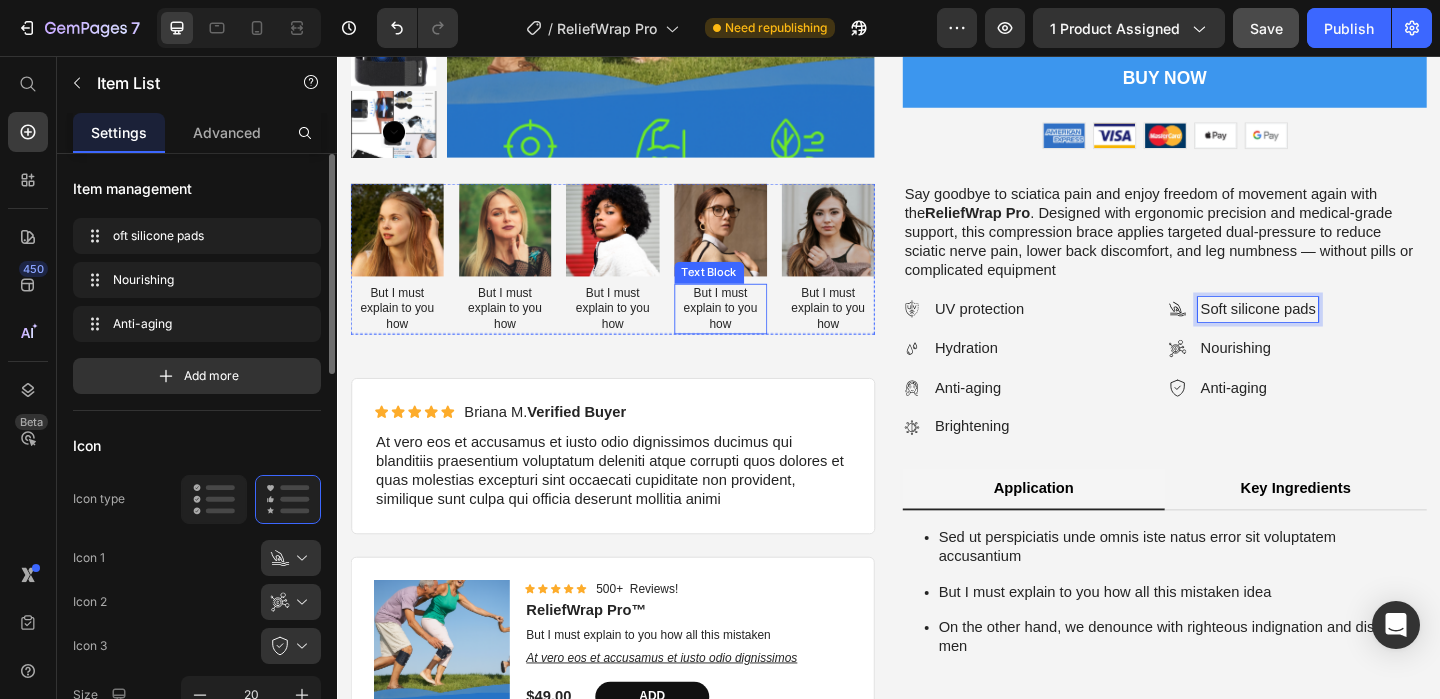 scroll, scrollTop: 488, scrollLeft: 0, axis: vertical 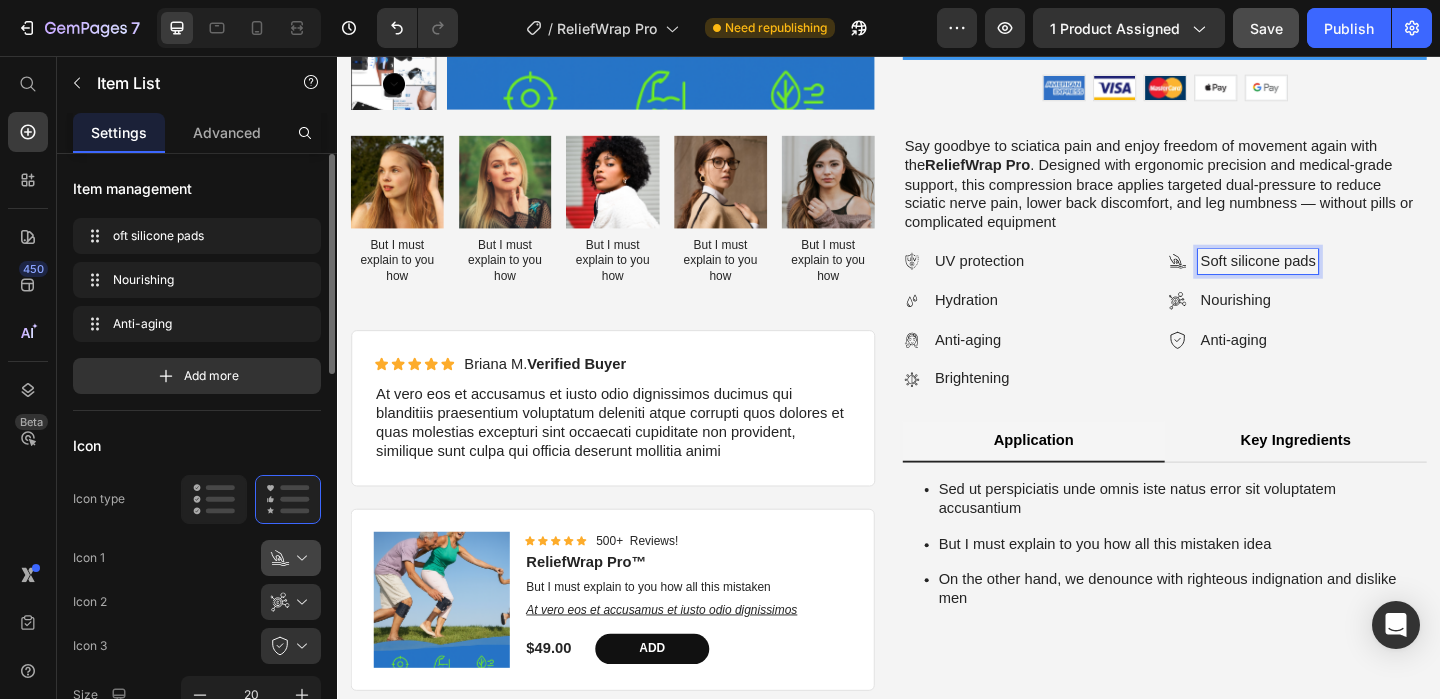 click at bounding box center [299, 558] 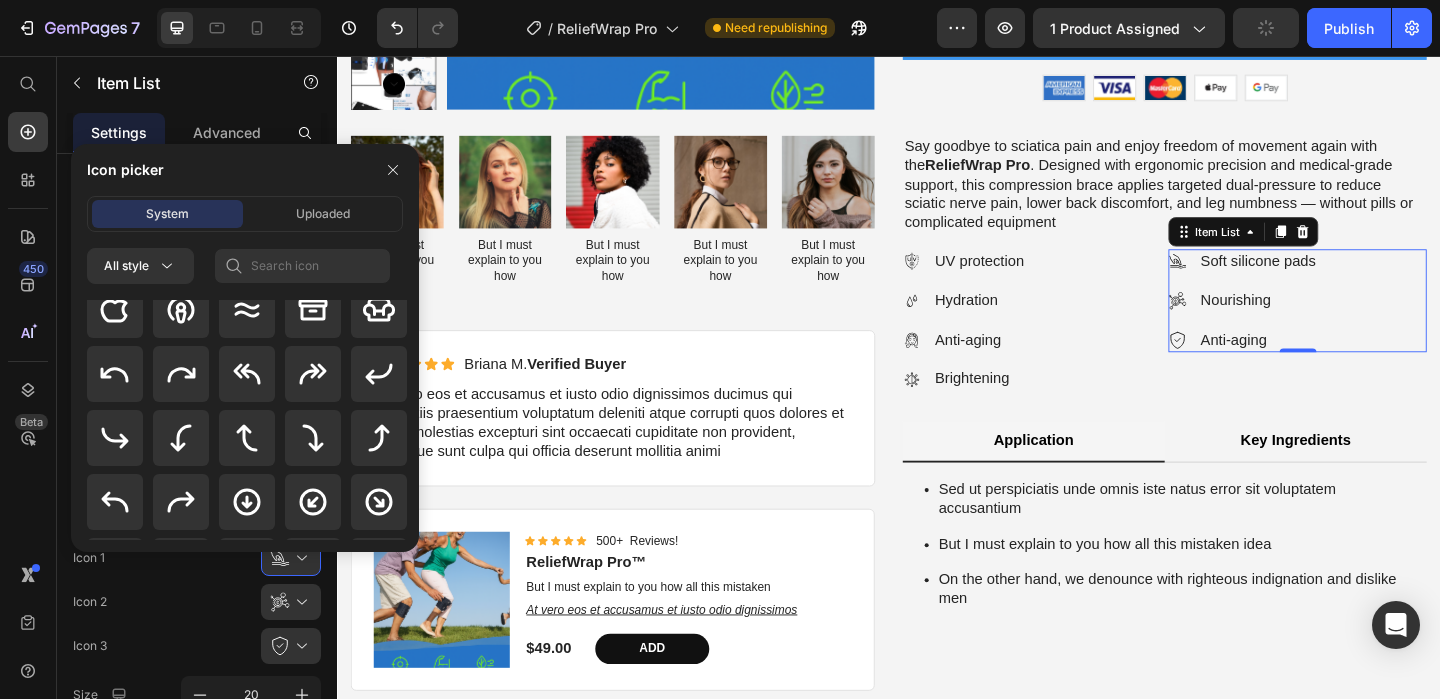 scroll, scrollTop: 436, scrollLeft: 0, axis: vertical 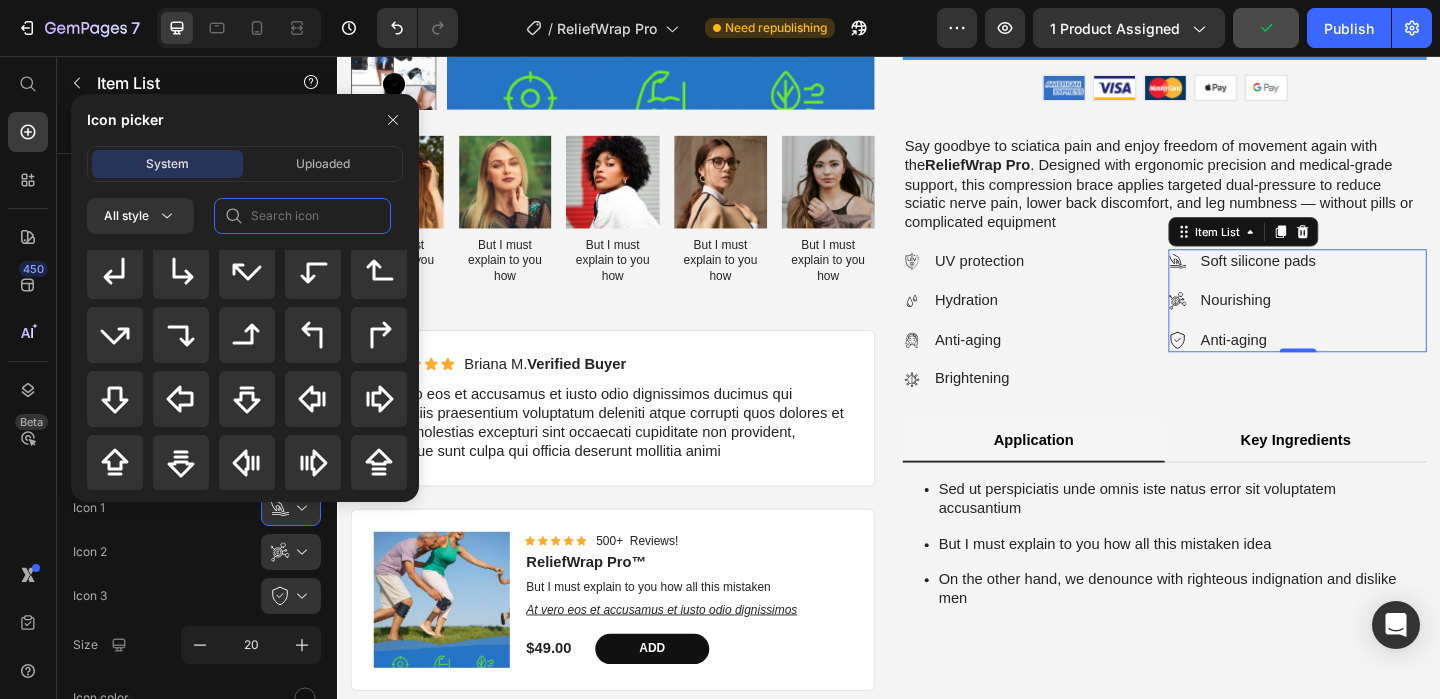 click 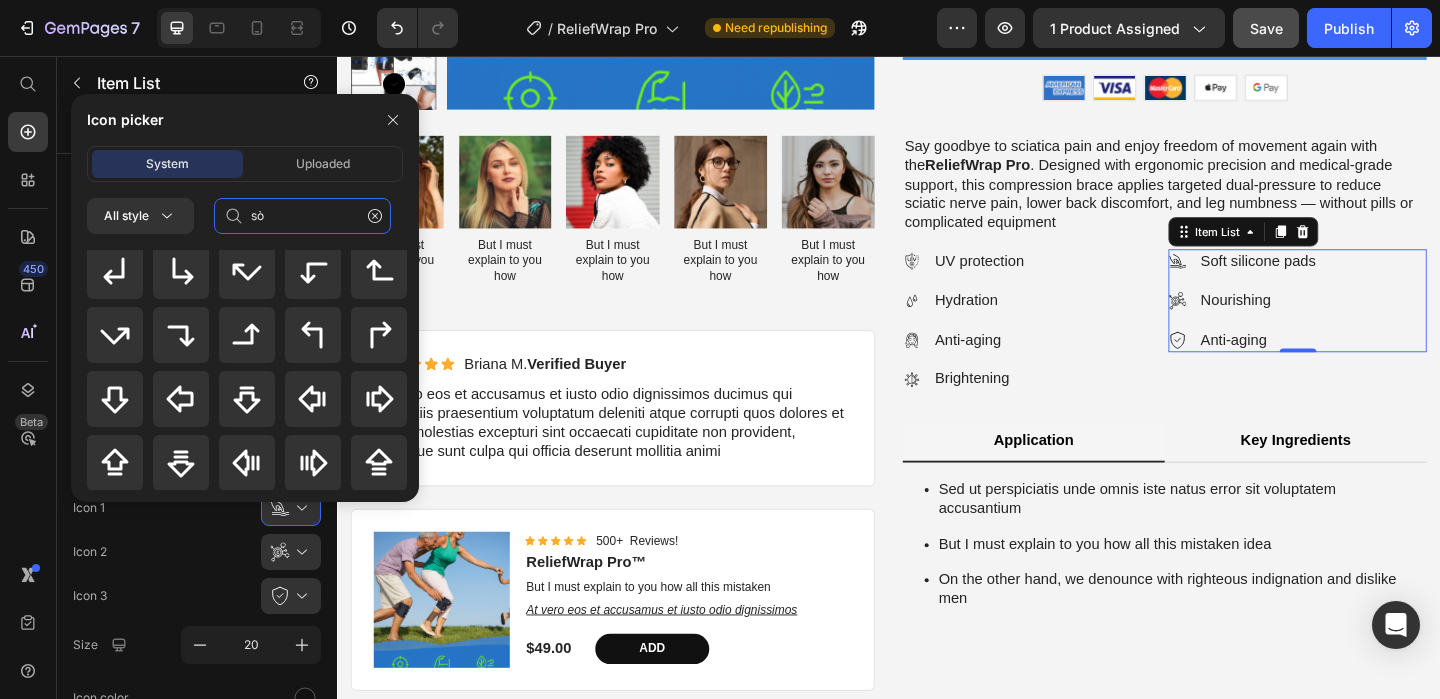 scroll, scrollTop: 0, scrollLeft: 0, axis: both 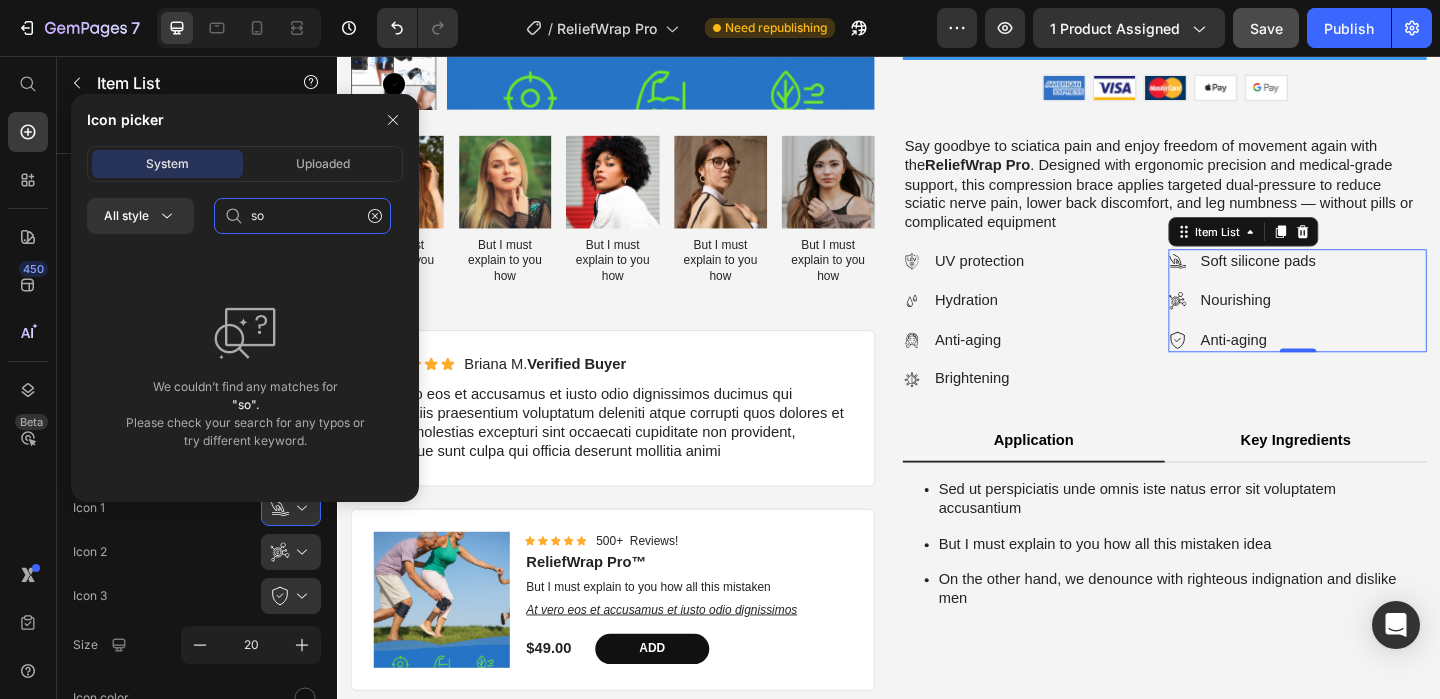 type on "s" 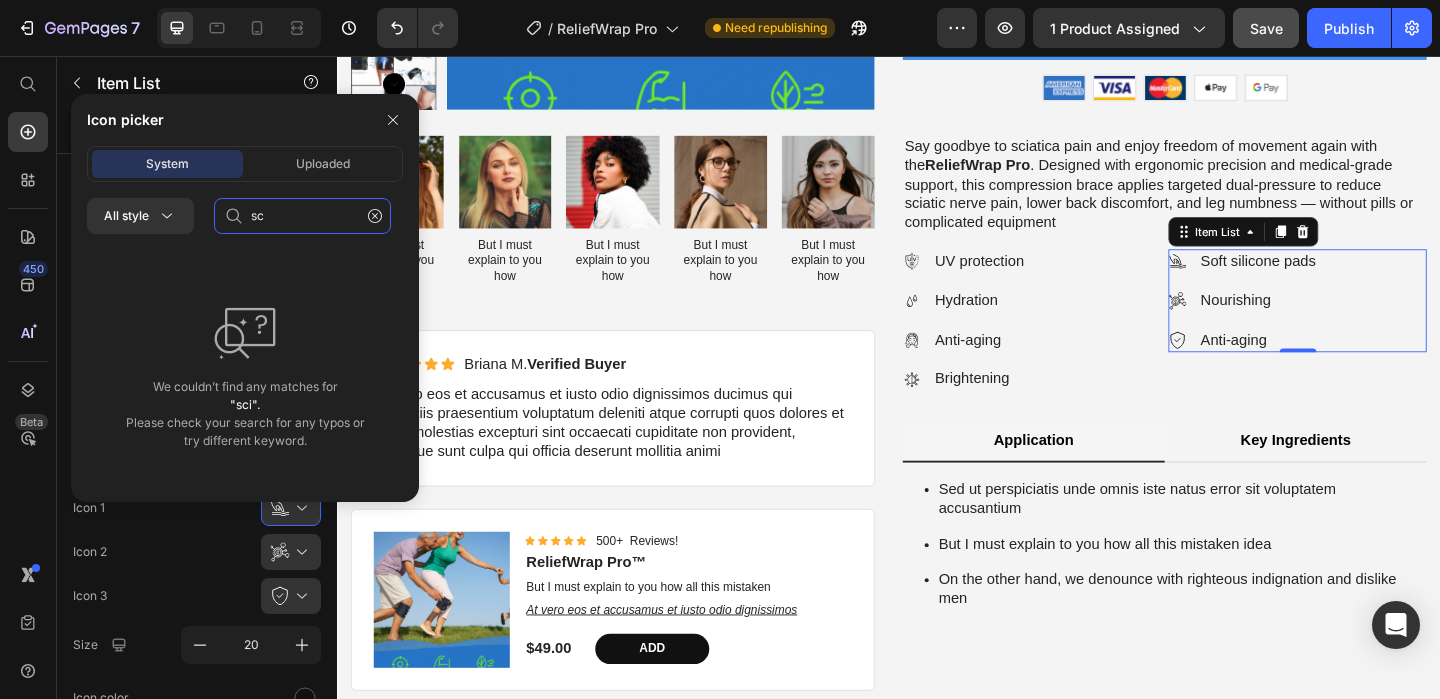 type on "s" 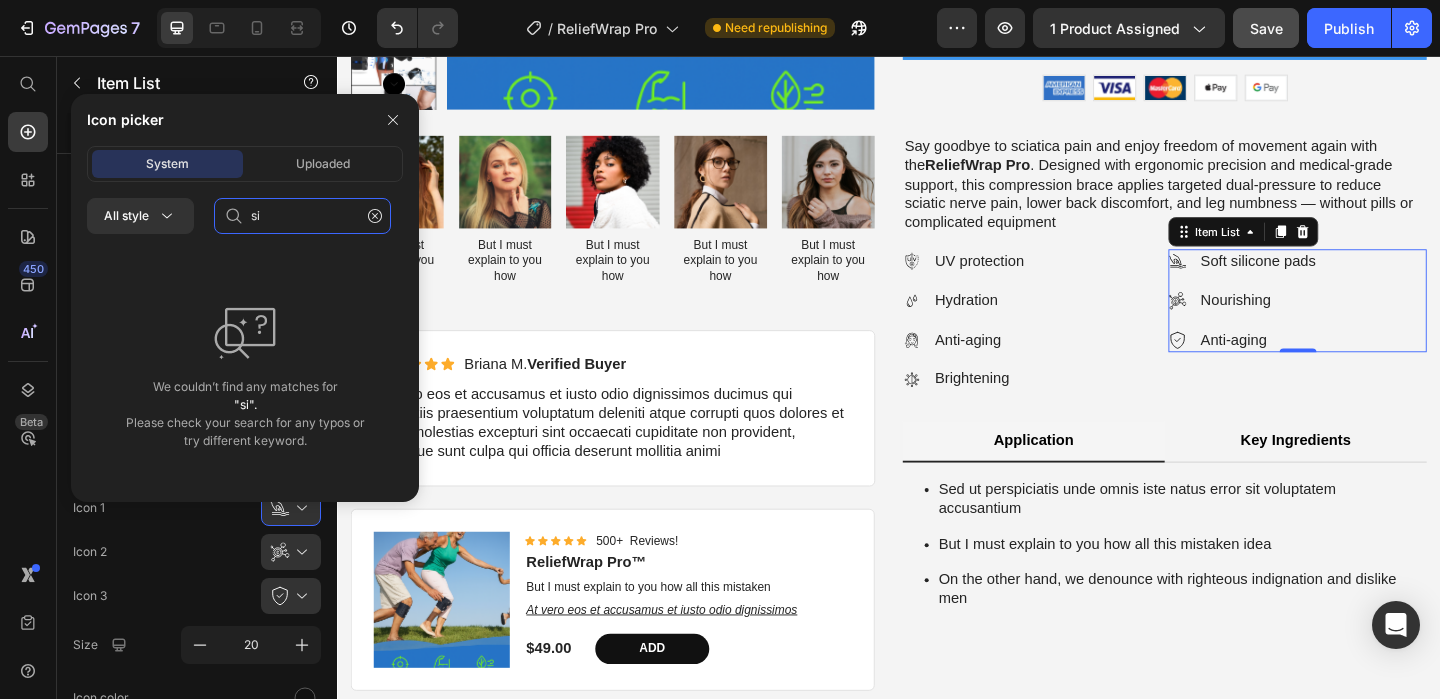 type on "s" 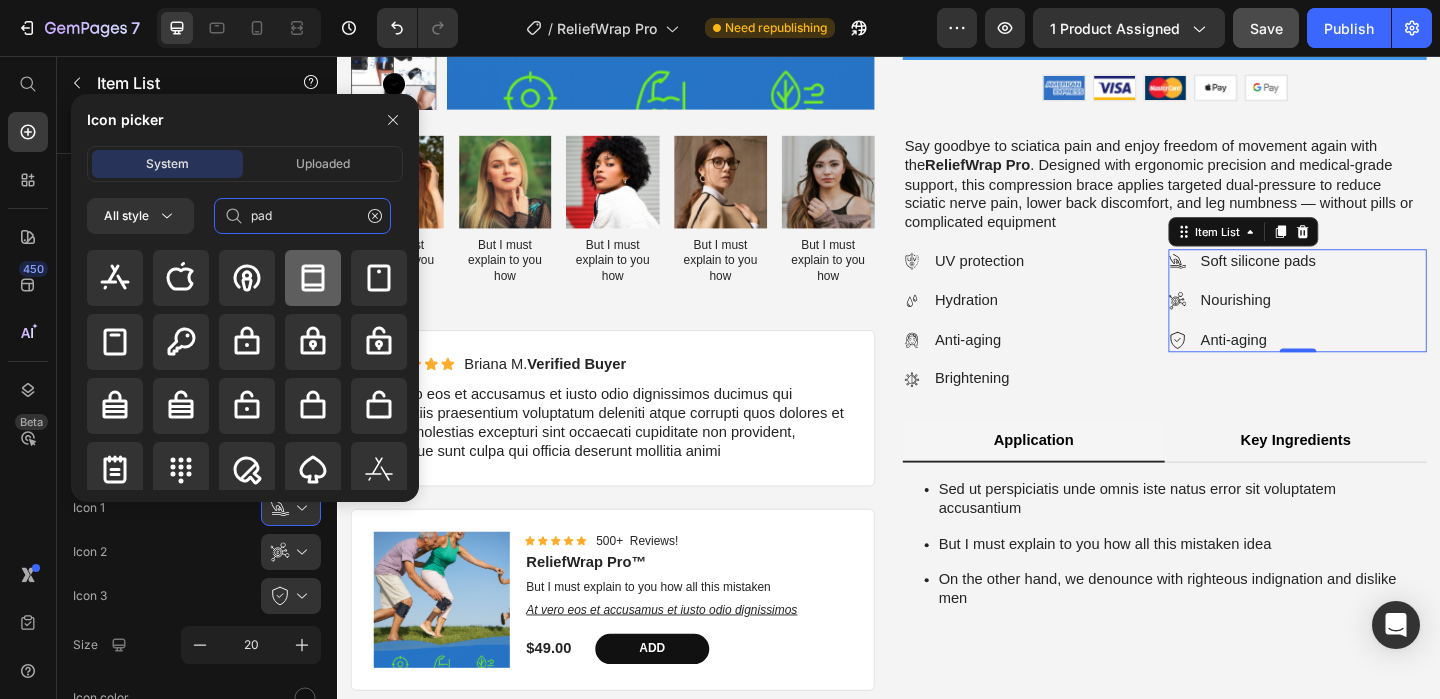 type on "pad" 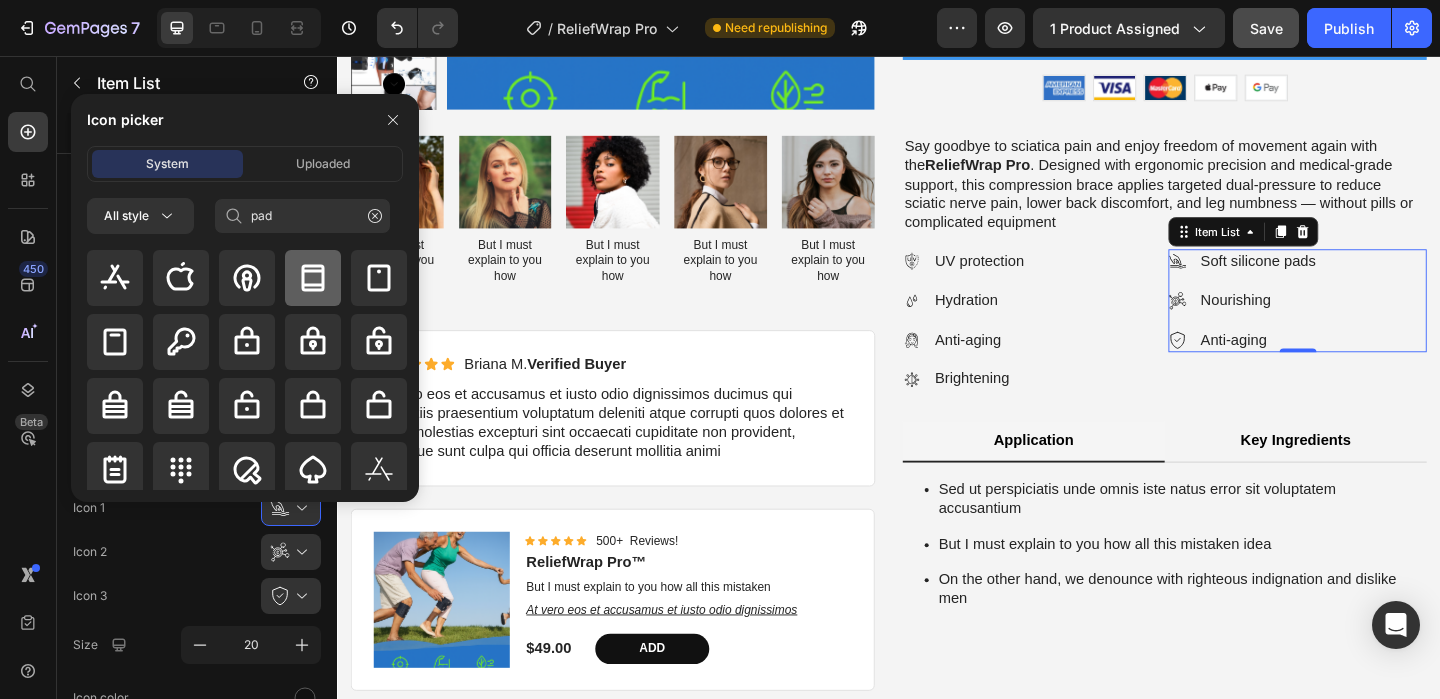 click 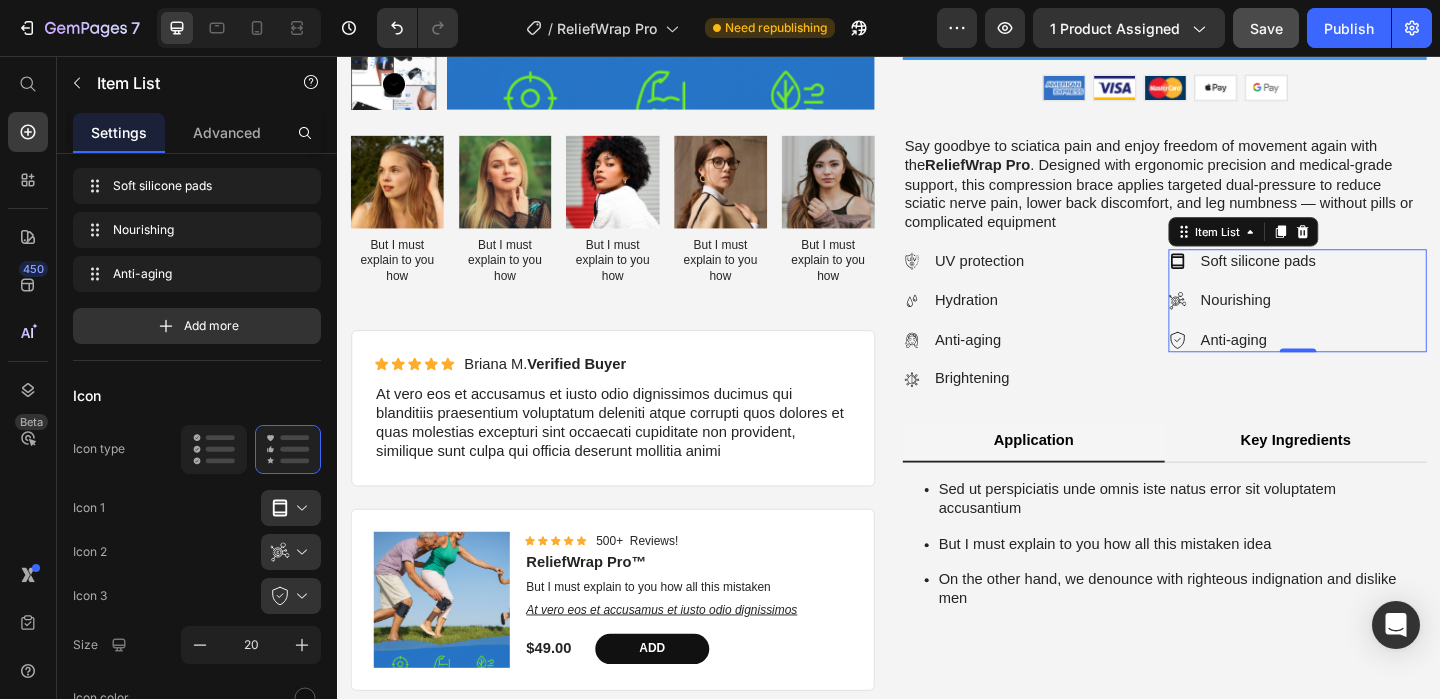 click on "Nourishing" at bounding box center [1338, 322] 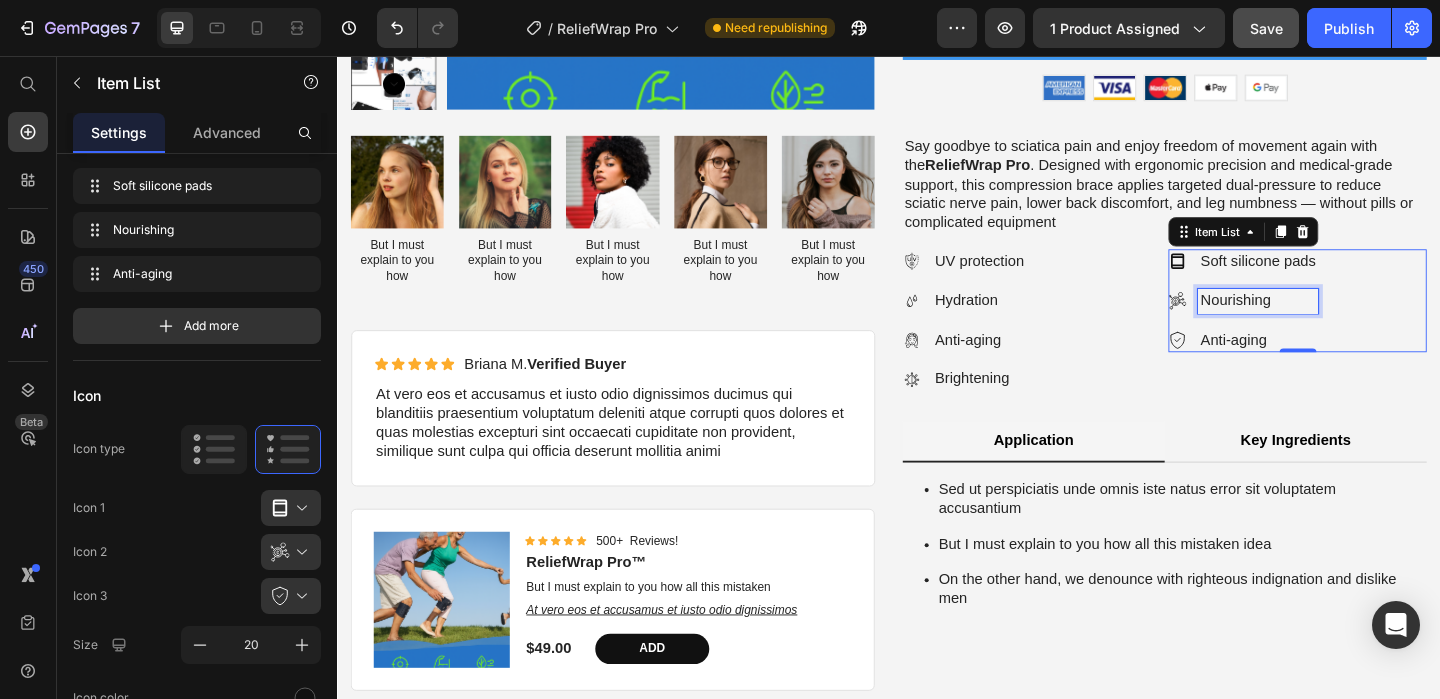 click on "Nourishing" at bounding box center (1338, 322) 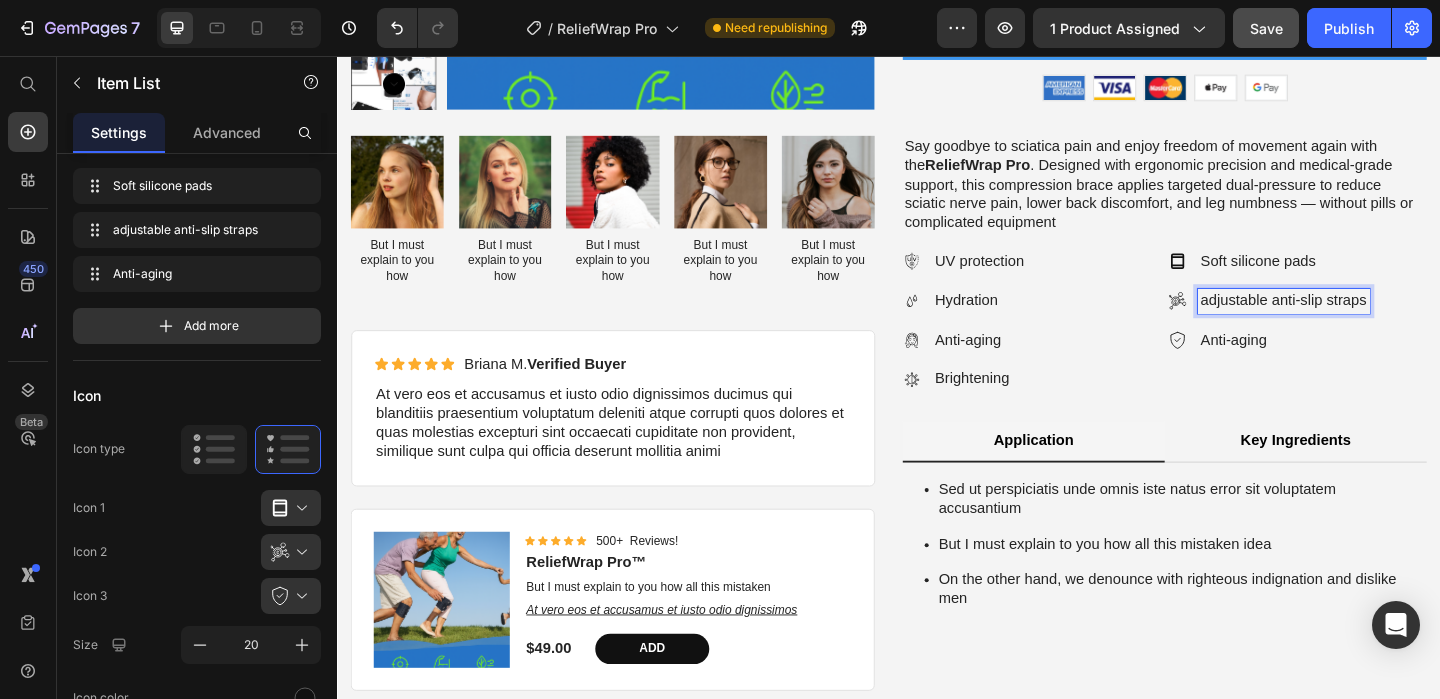 click on "adjustable anti-slip straps" at bounding box center [1366, 322] 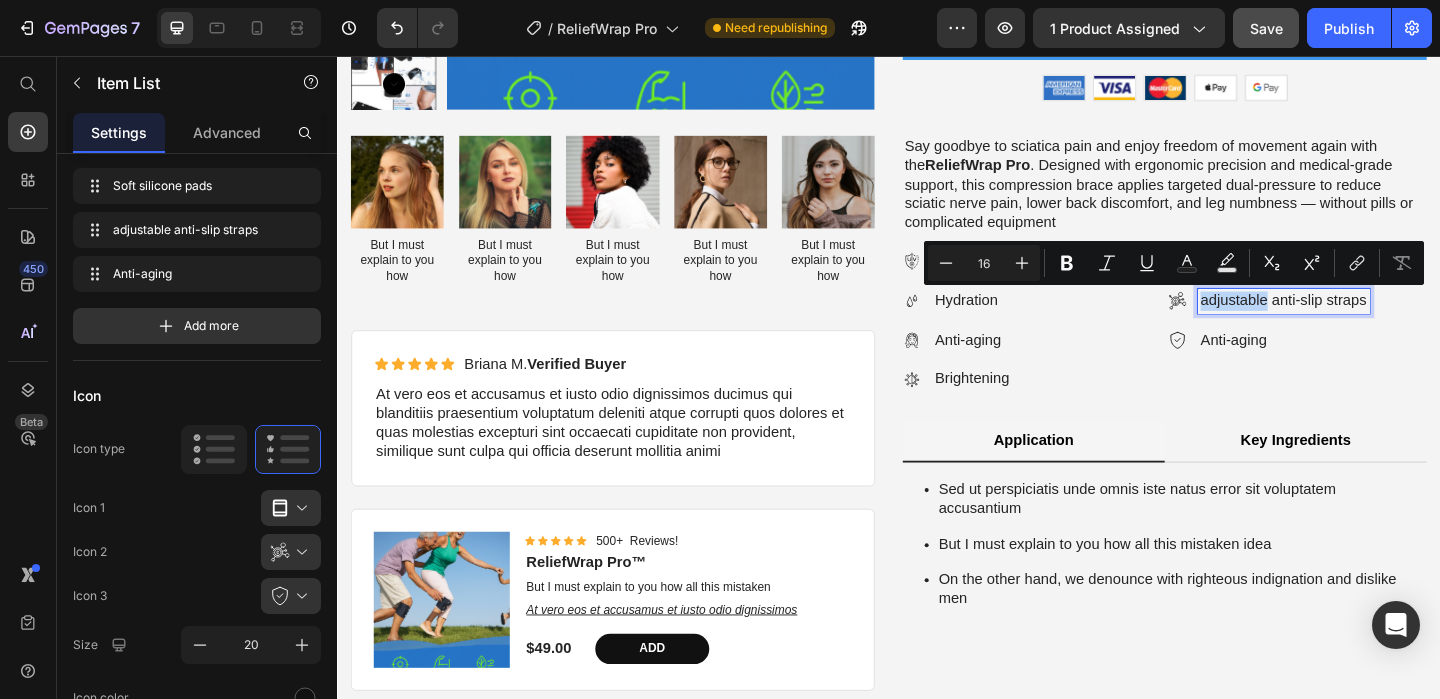 click on "adjustable anti-slip straps" at bounding box center [1366, 322] 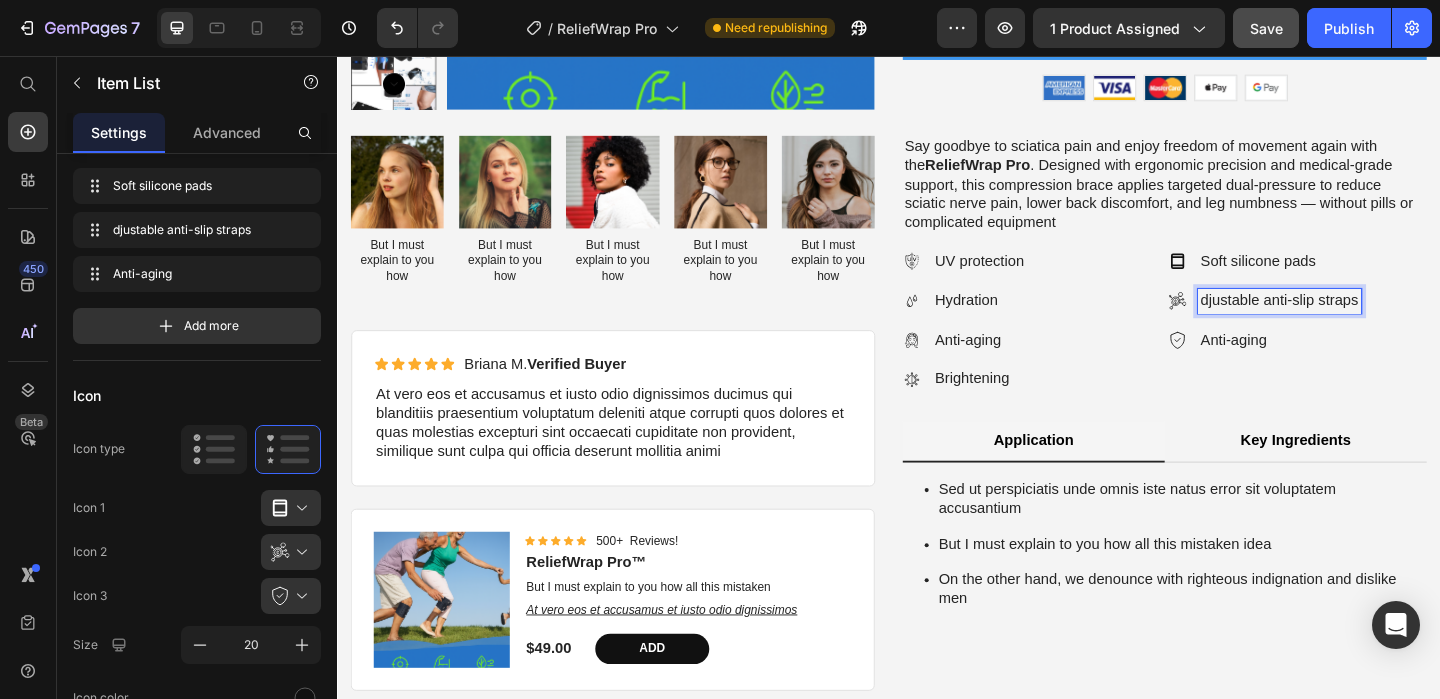 type 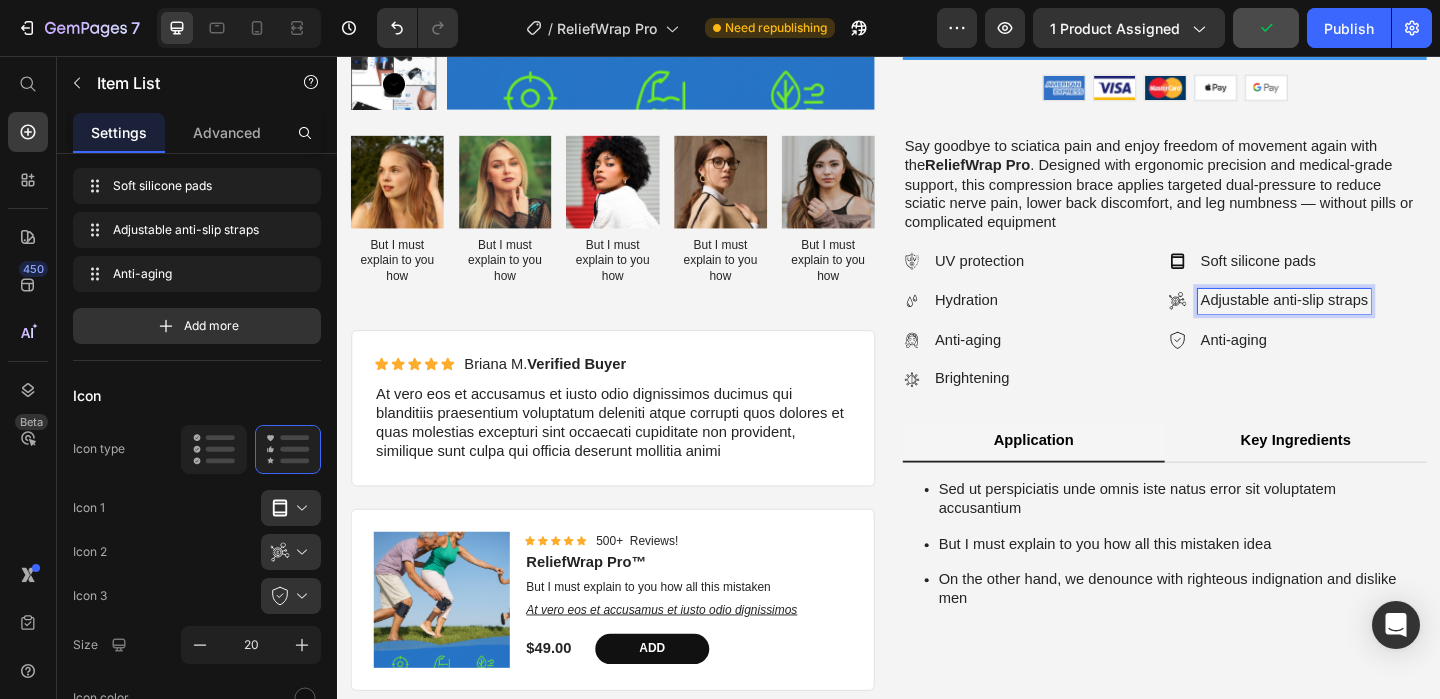 click on "Anti-aging" at bounding box center [1367, 365] 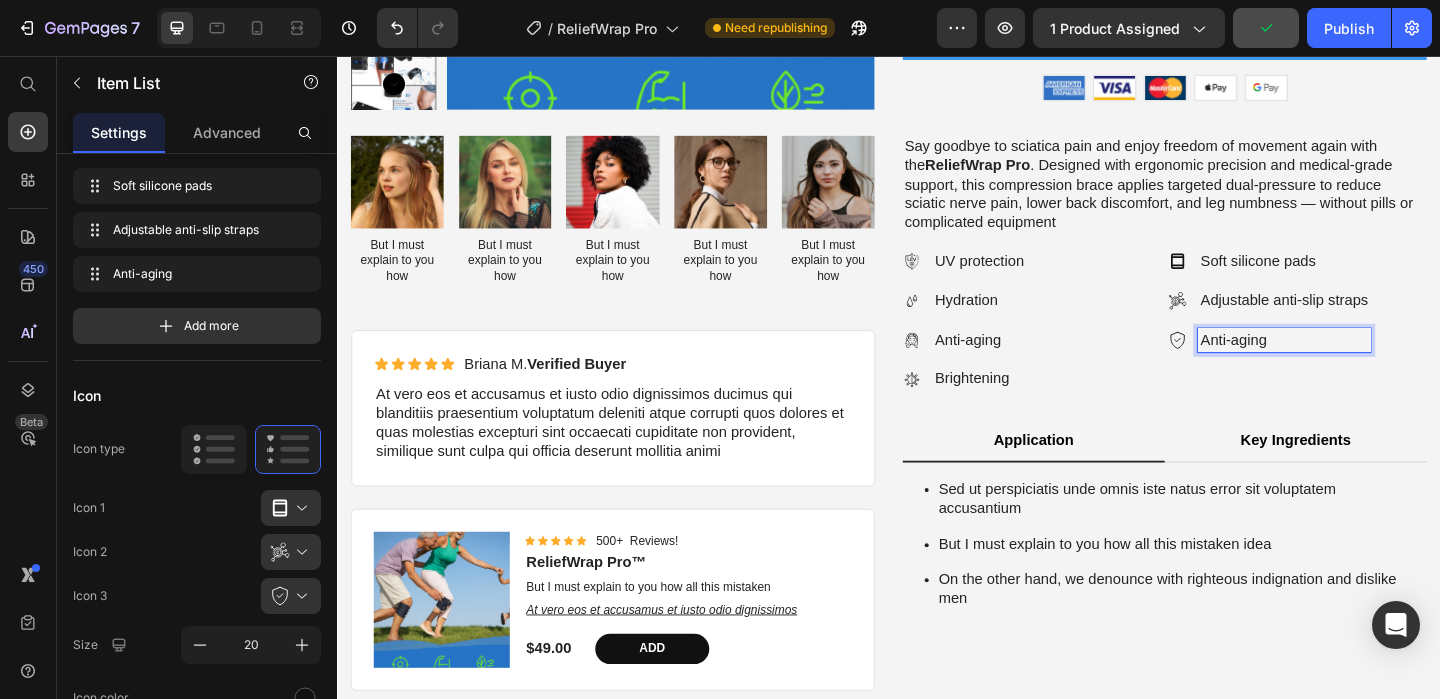 click on "Anti-aging" at bounding box center [1367, 365] 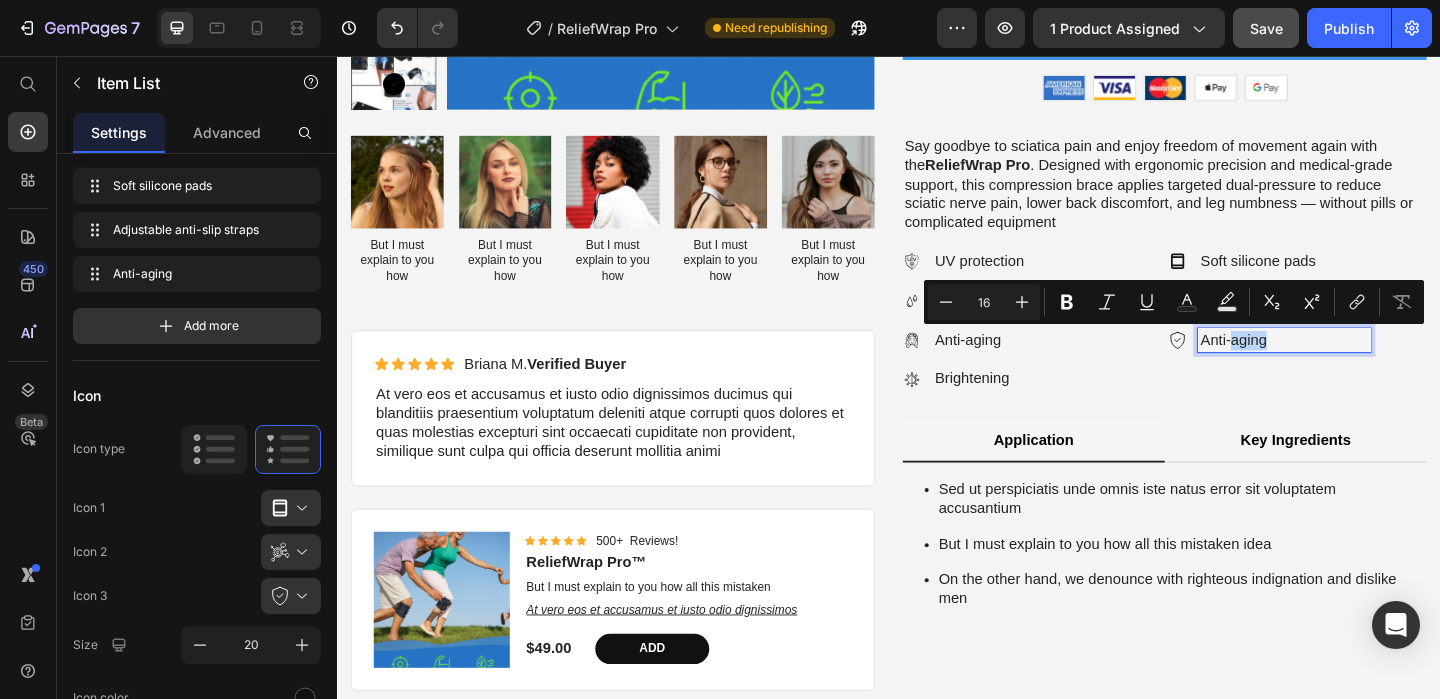 click on "Anti-aging" at bounding box center (1367, 365) 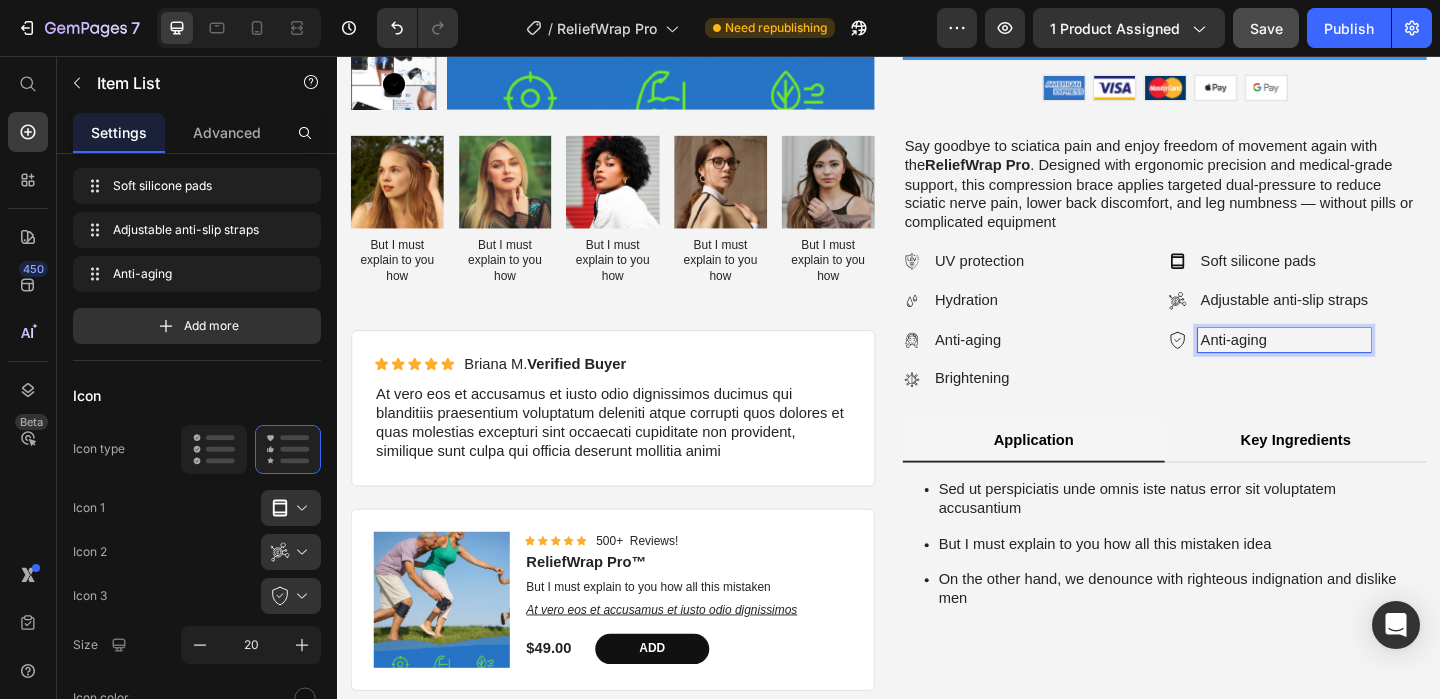 click on "Anti-aging" at bounding box center (1367, 365) 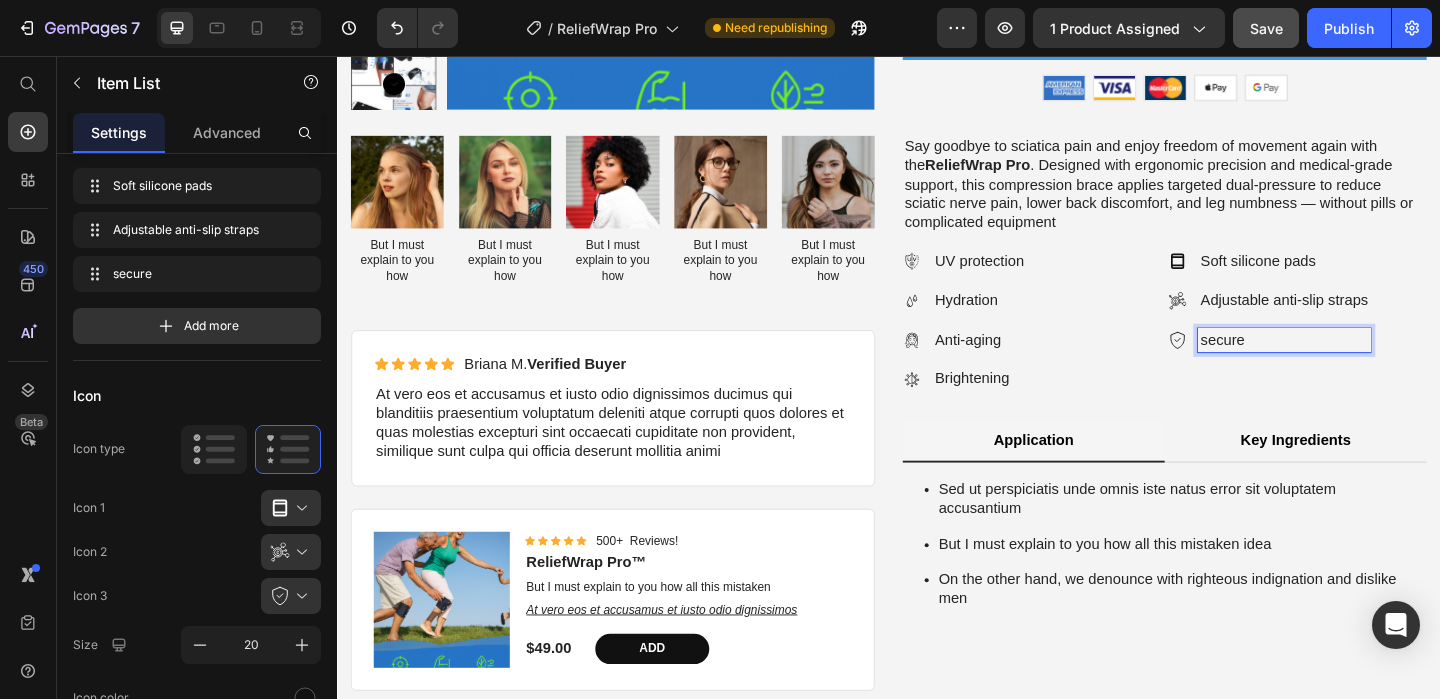 click on "secure" at bounding box center (1367, 365) 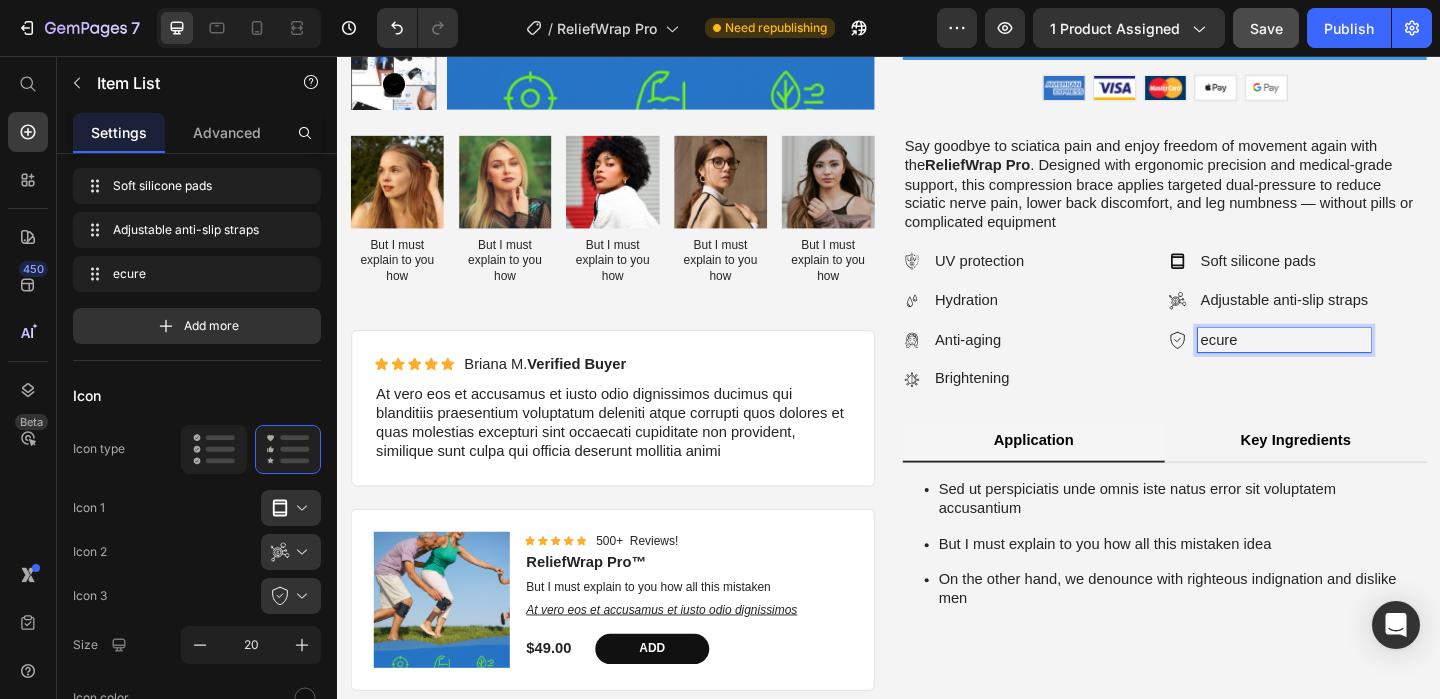 type 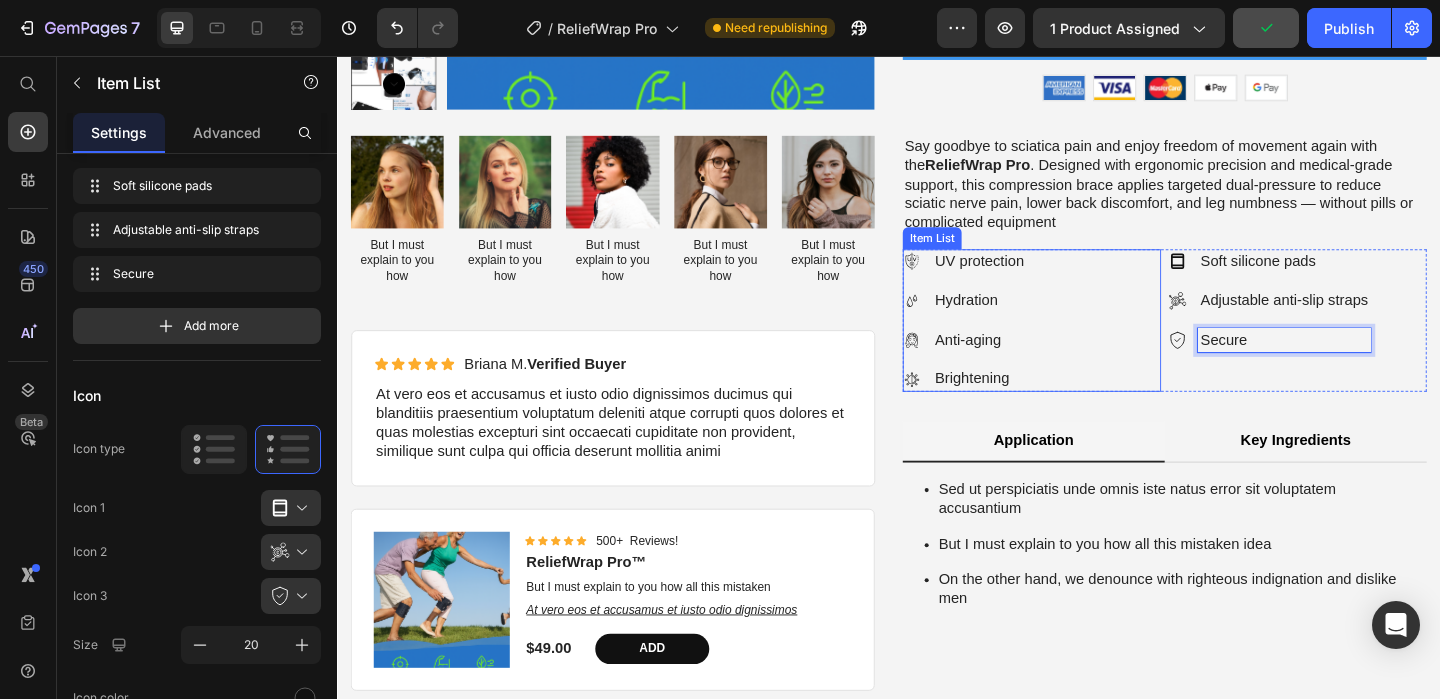 click on "Anti-aging" at bounding box center [1035, 365] 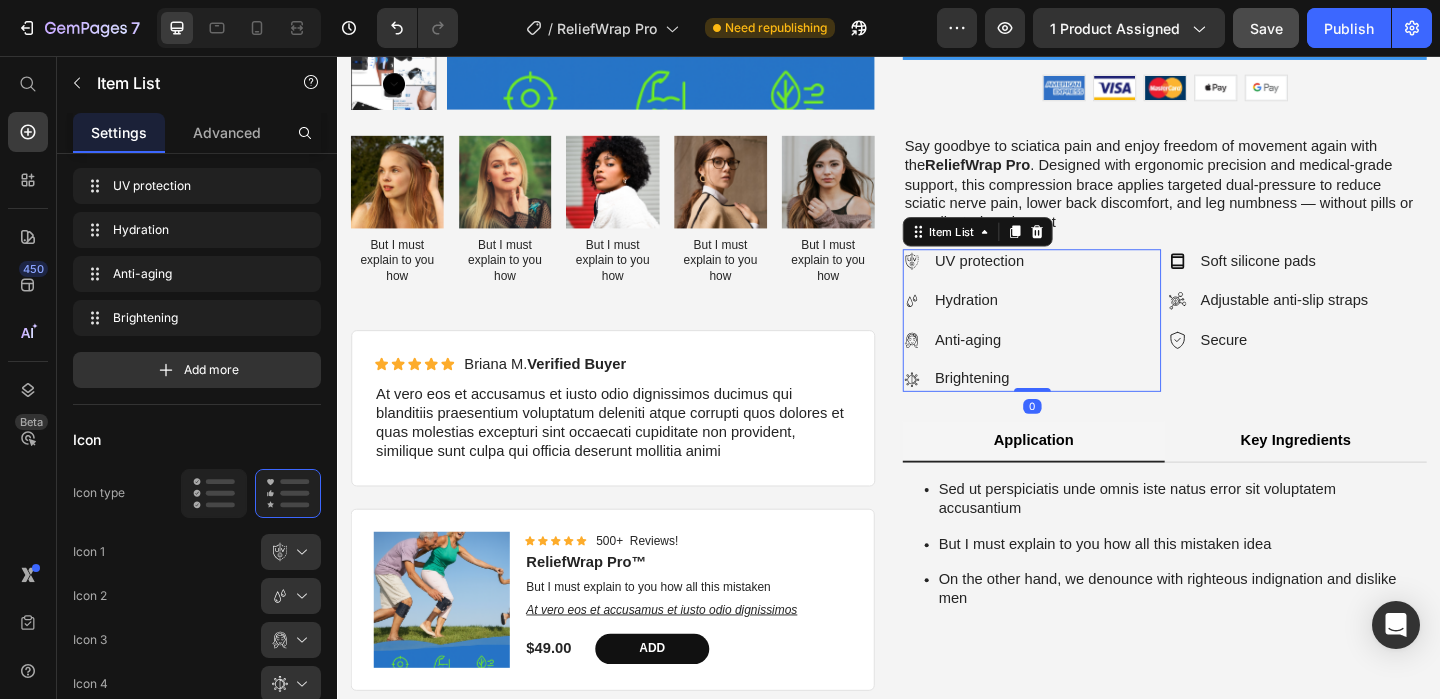 click on "Brightening" at bounding box center (1035, 407) 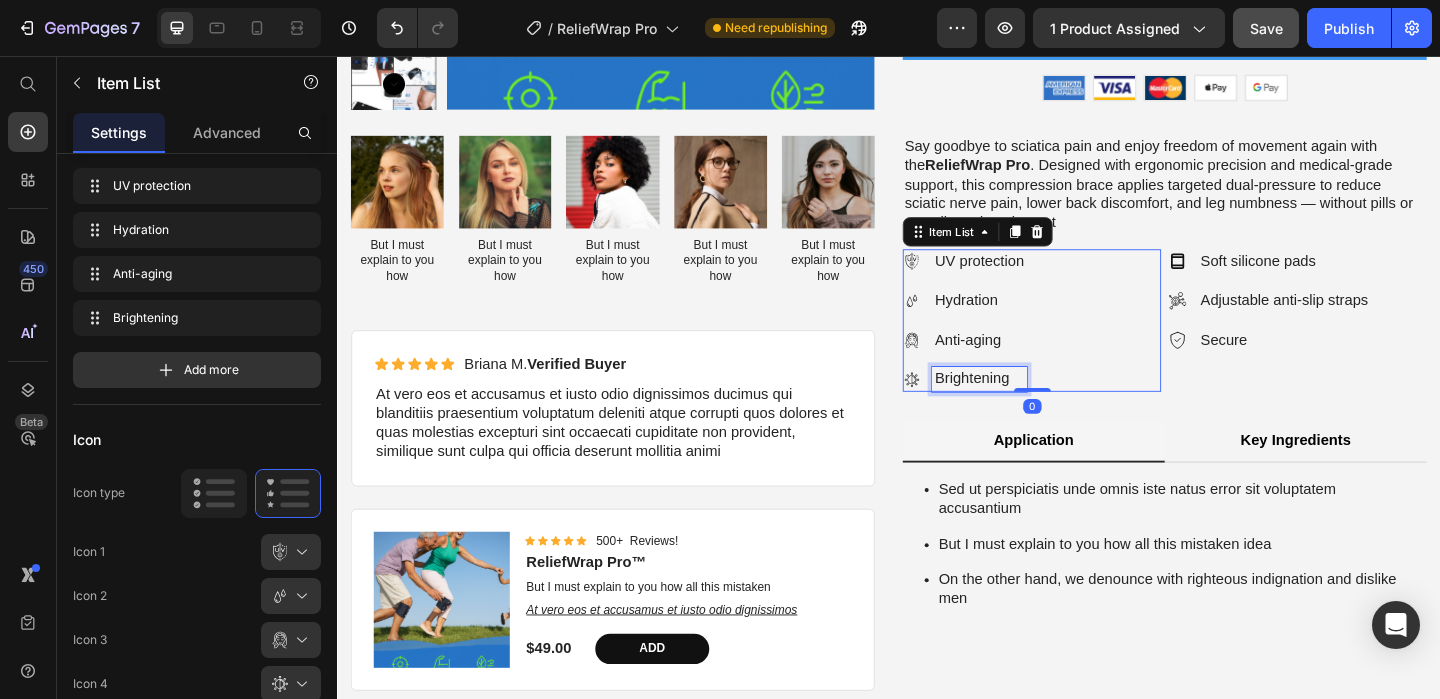 click on "Brightening" at bounding box center (1035, 407) 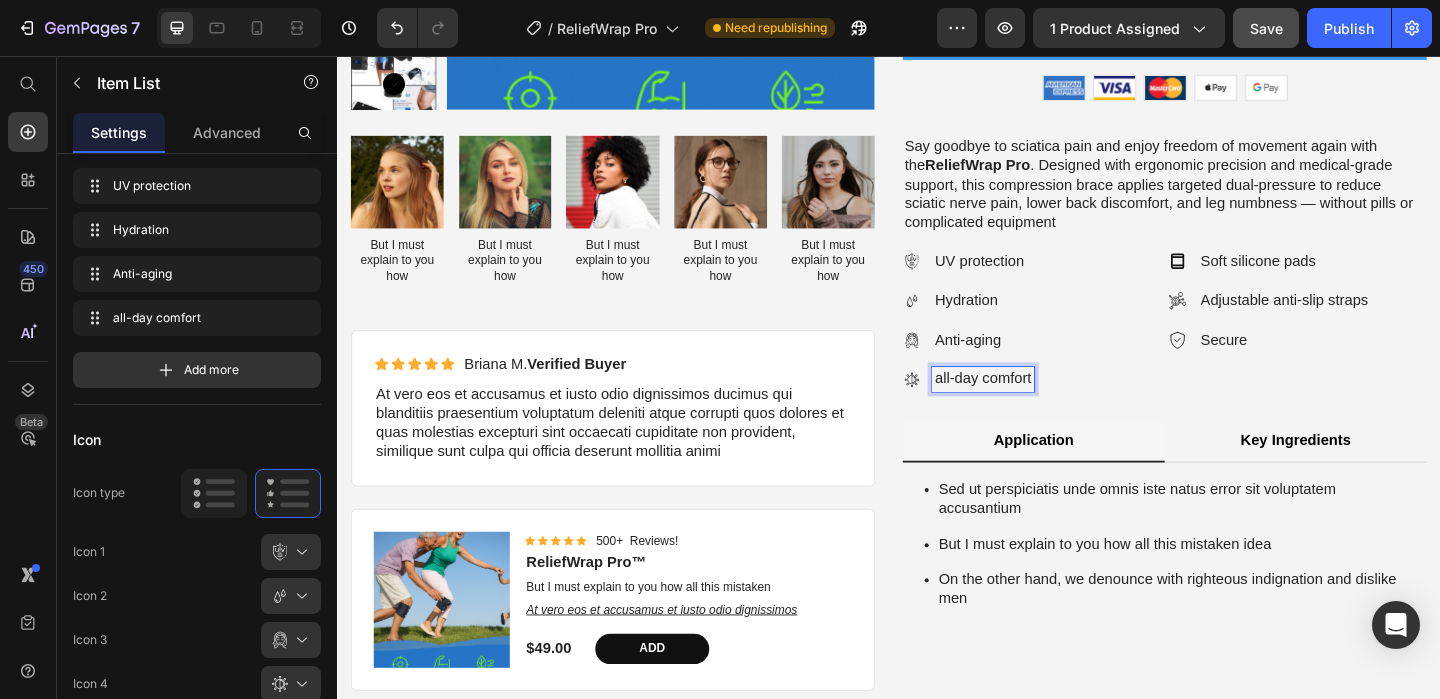 click on "all-day comfort" at bounding box center (1039, 407) 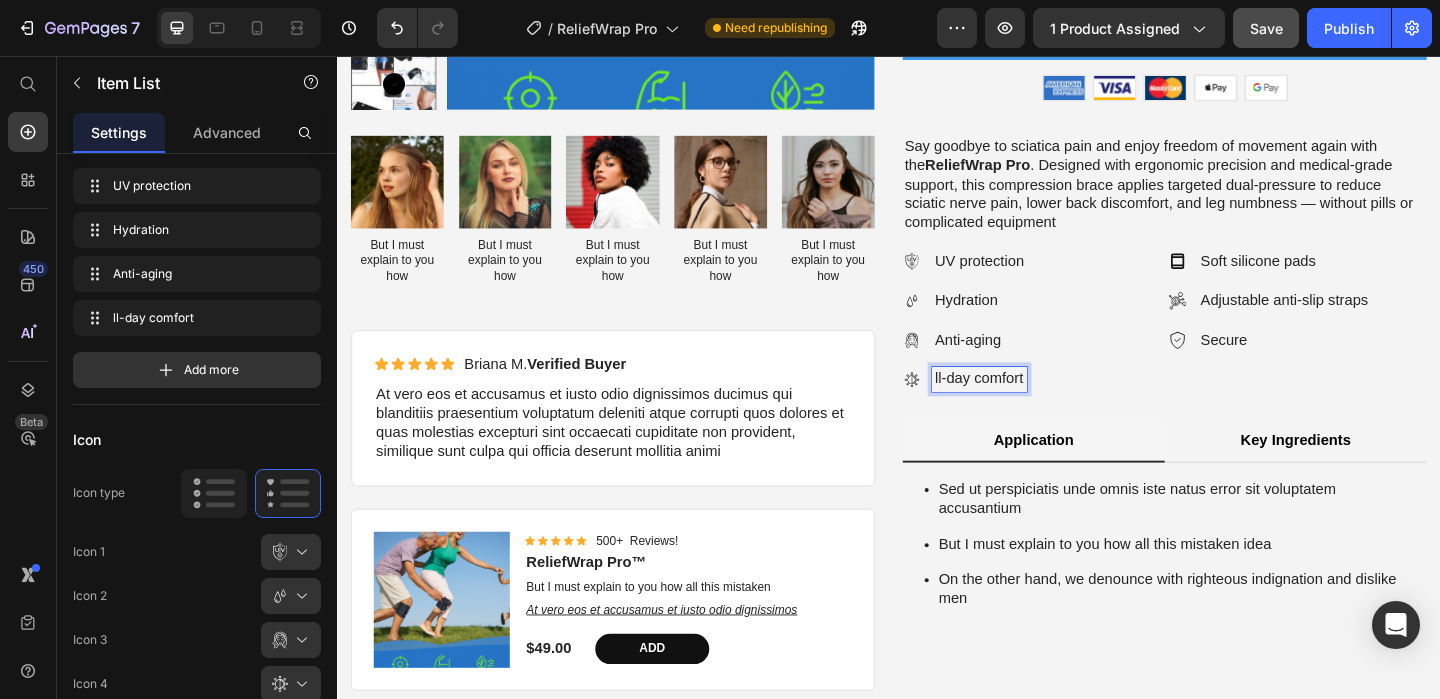 type 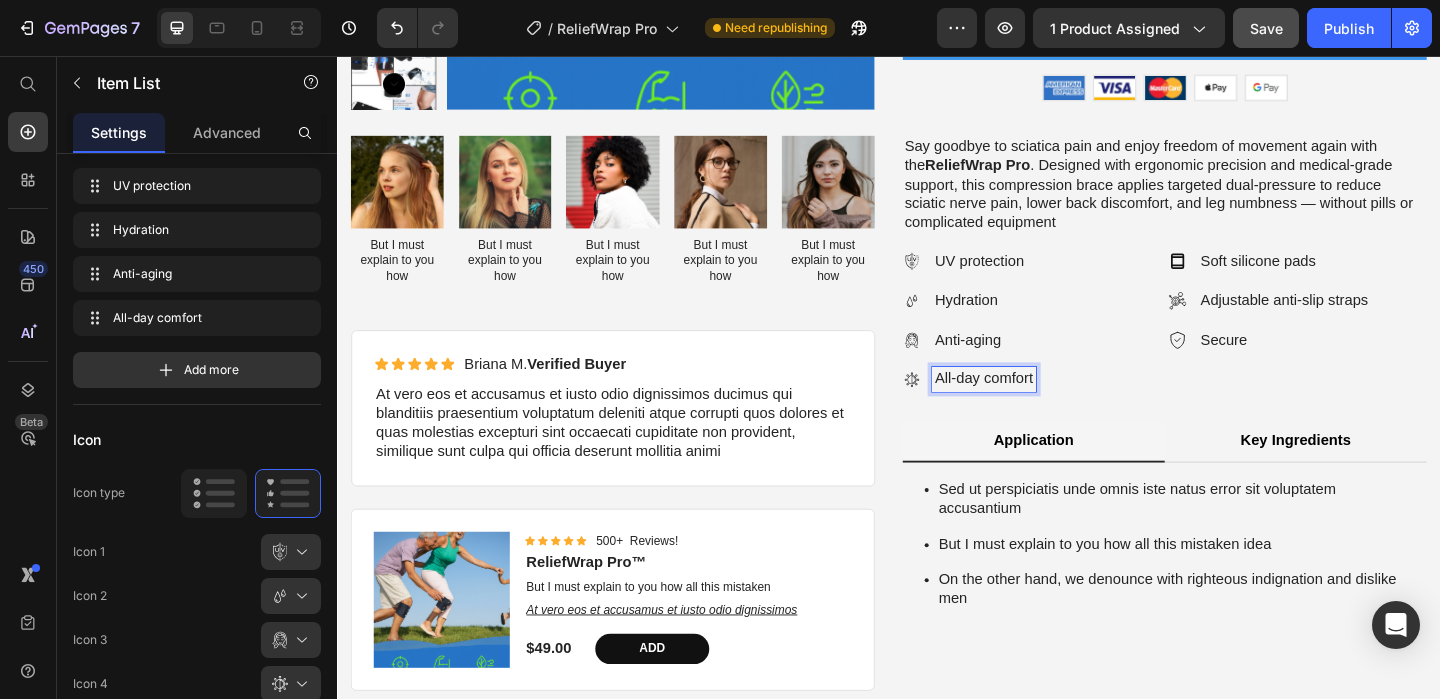 click on "Anti-aging" at bounding box center [1040, 365] 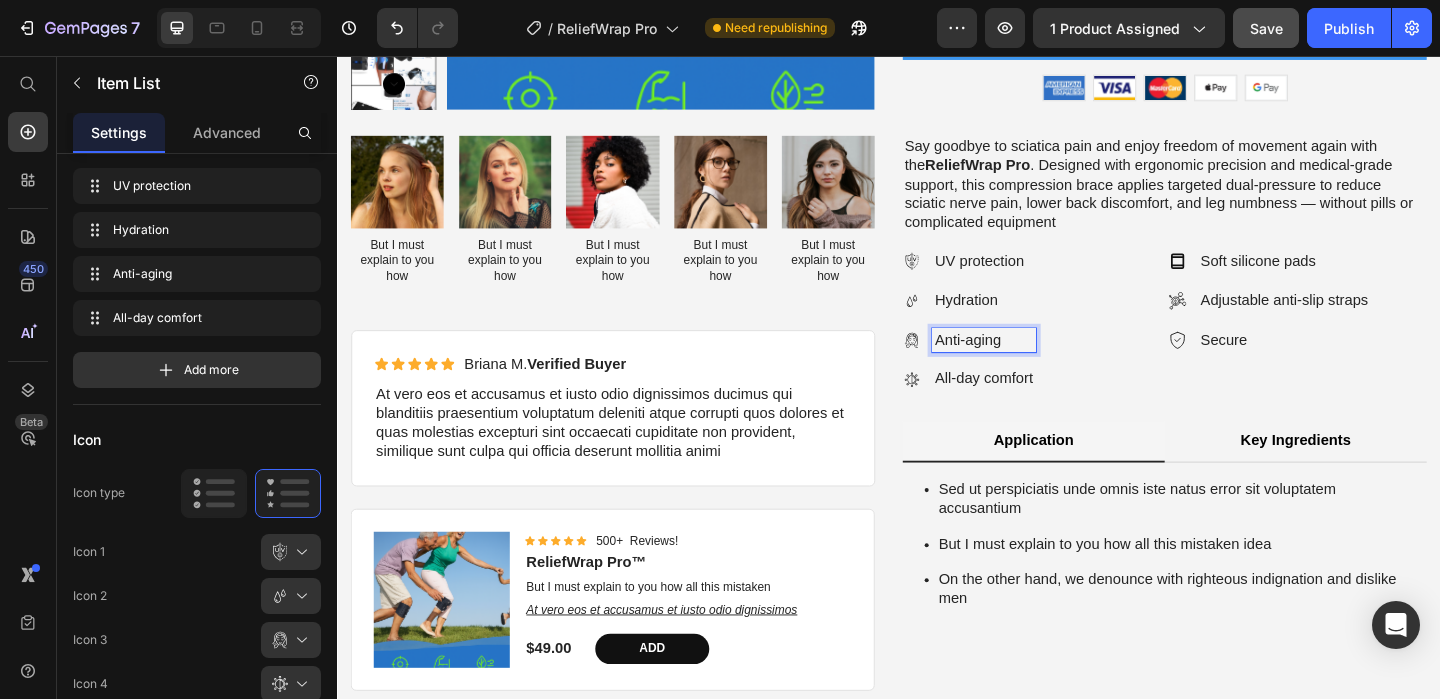 click on "Anti-aging" at bounding box center (1040, 365) 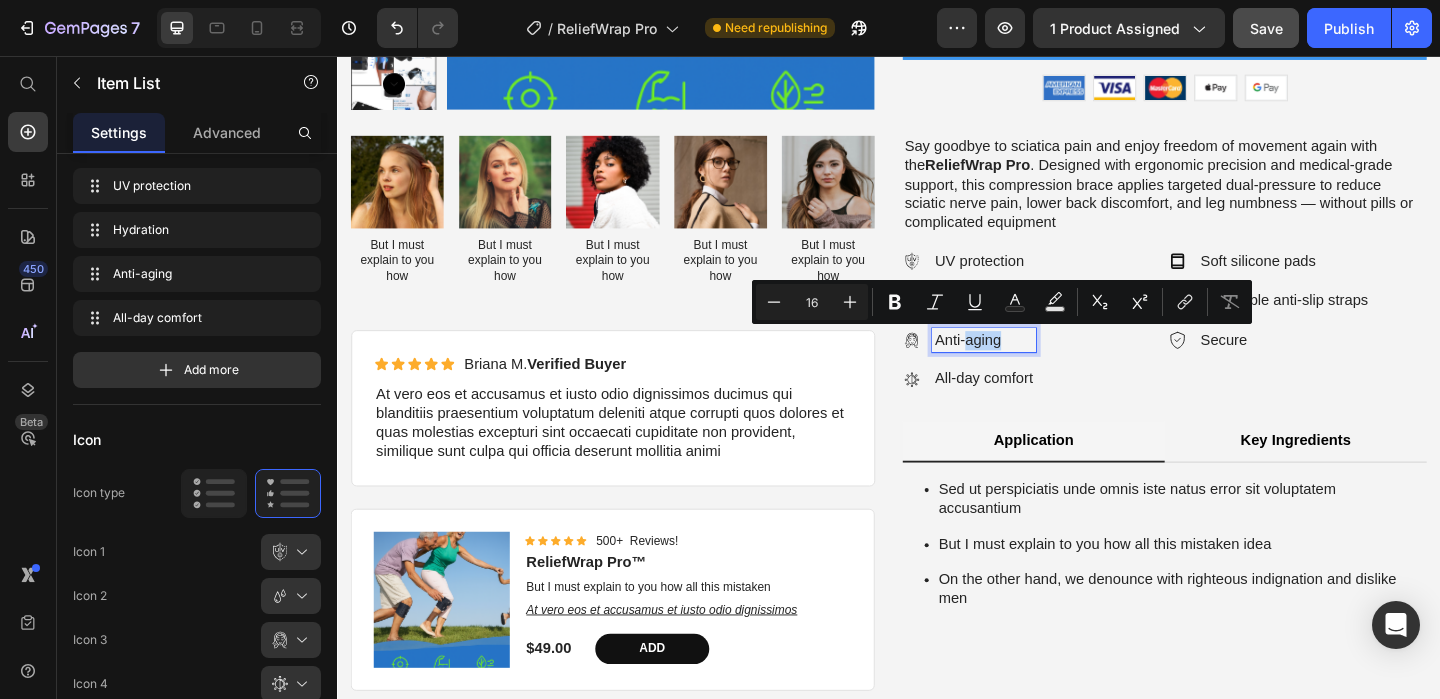 click on "Anti-aging" at bounding box center (1040, 365) 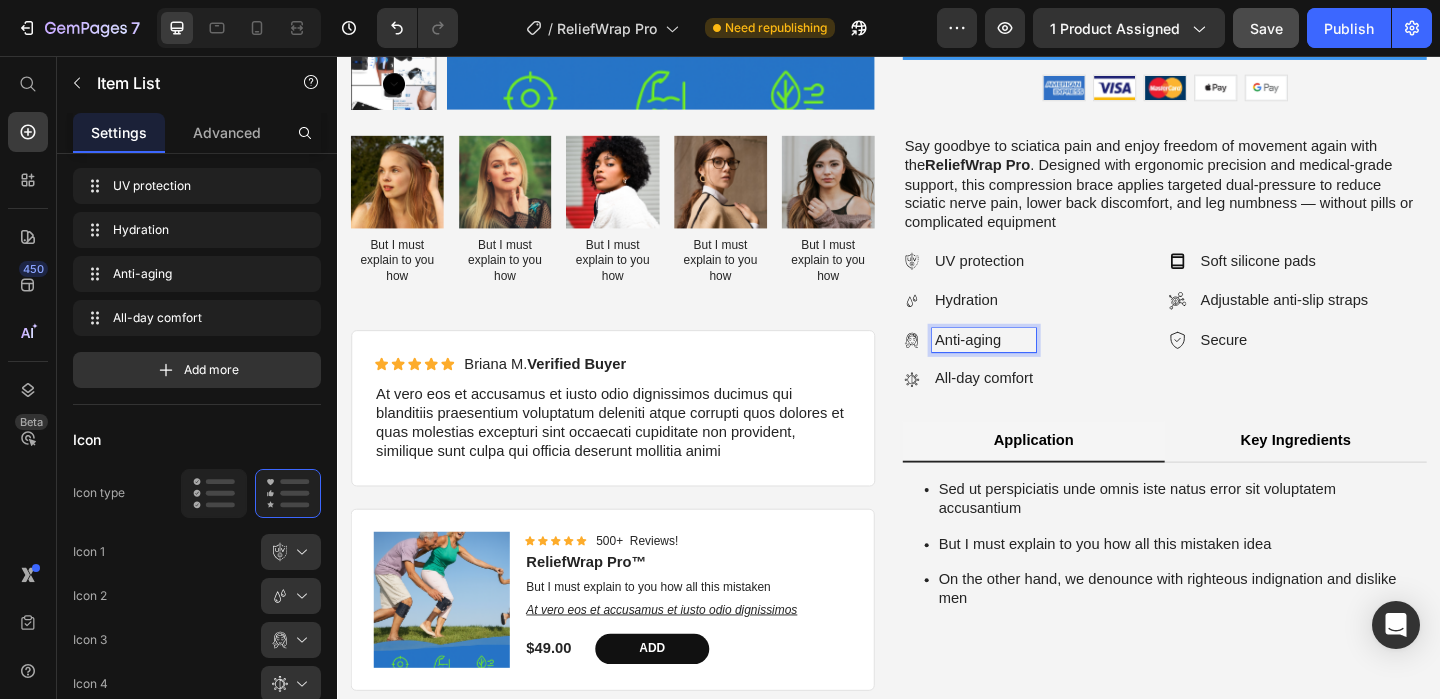 click on "Anti-aging" at bounding box center [1040, 365] 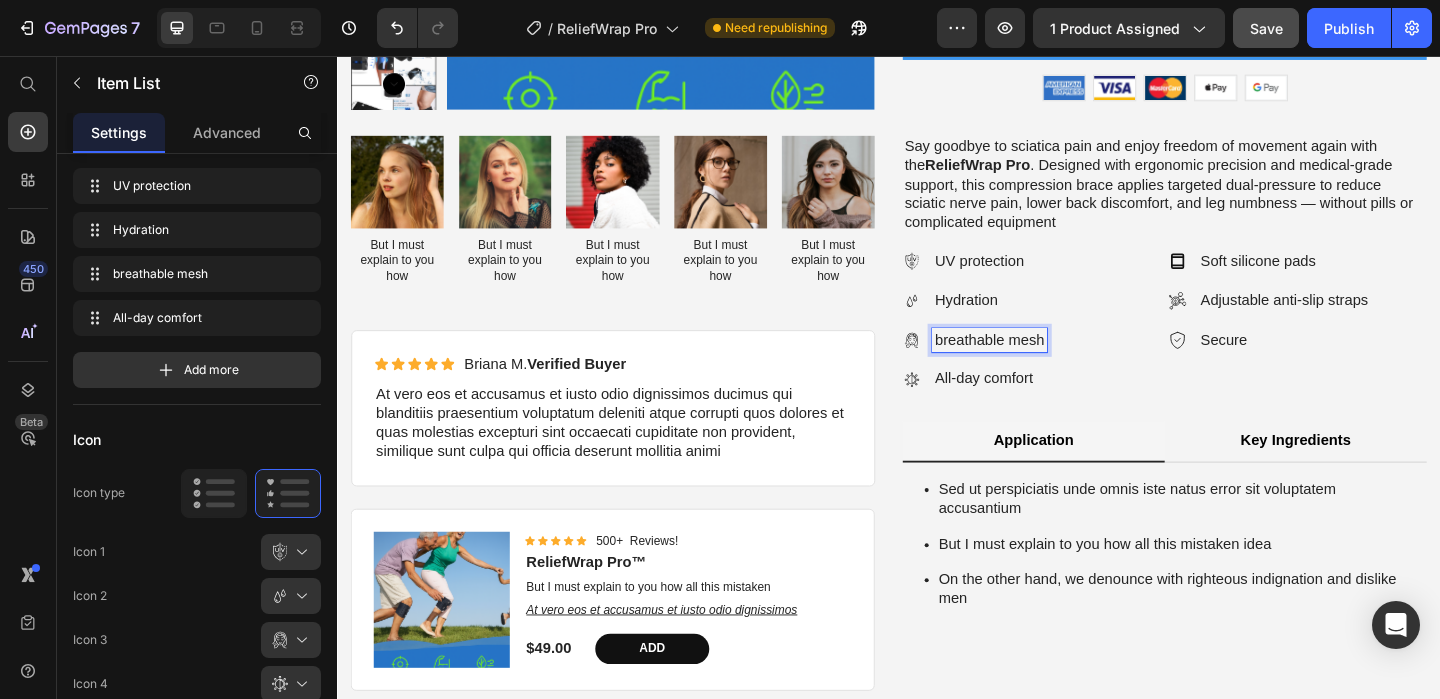 click on "breathable mesh" at bounding box center (1046, 365) 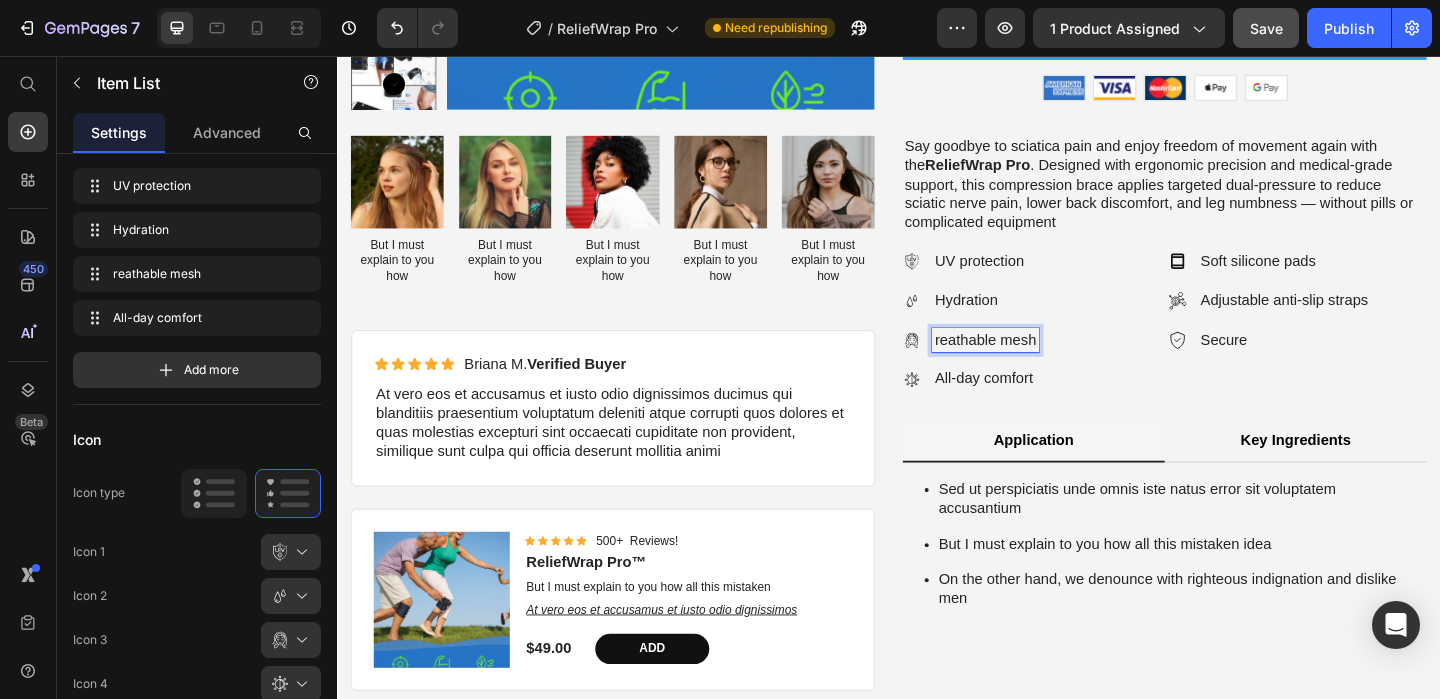 type 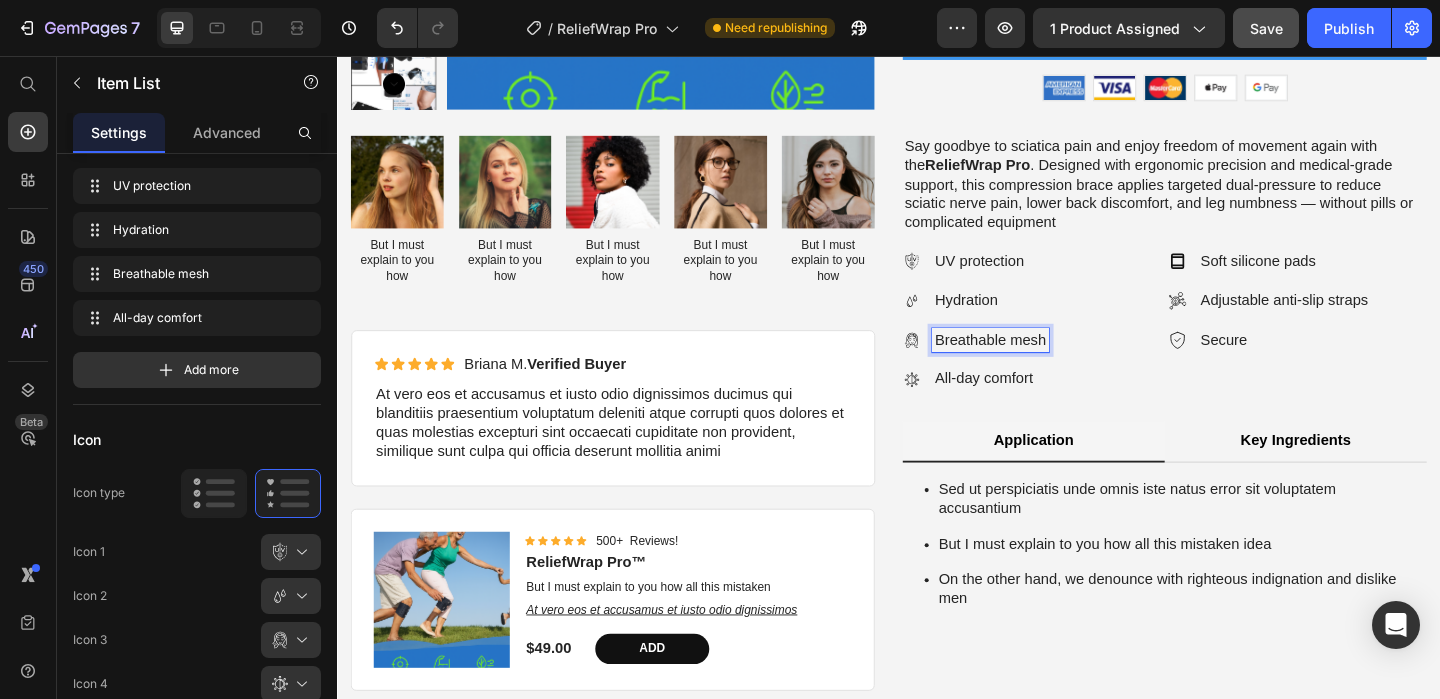 click on "UV protection" at bounding box center (1047, 279) 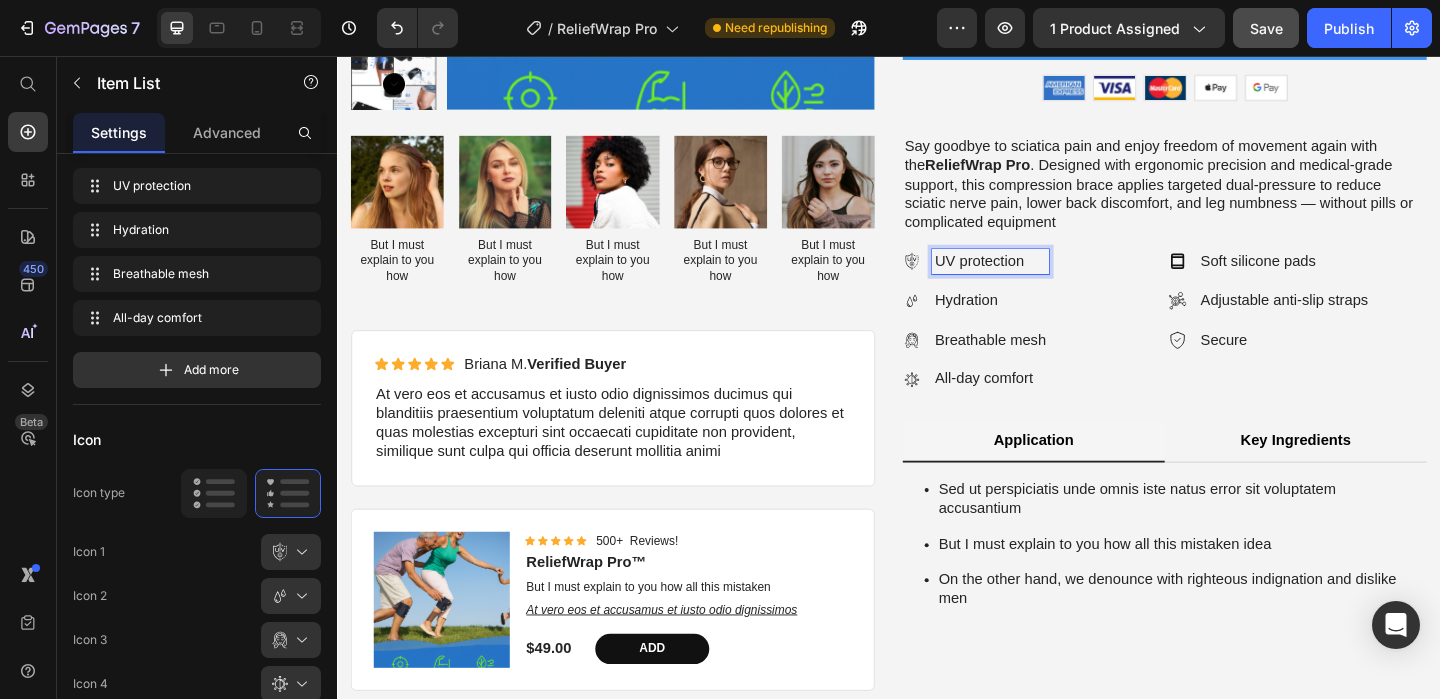 click on "UV protection" at bounding box center [1047, 279] 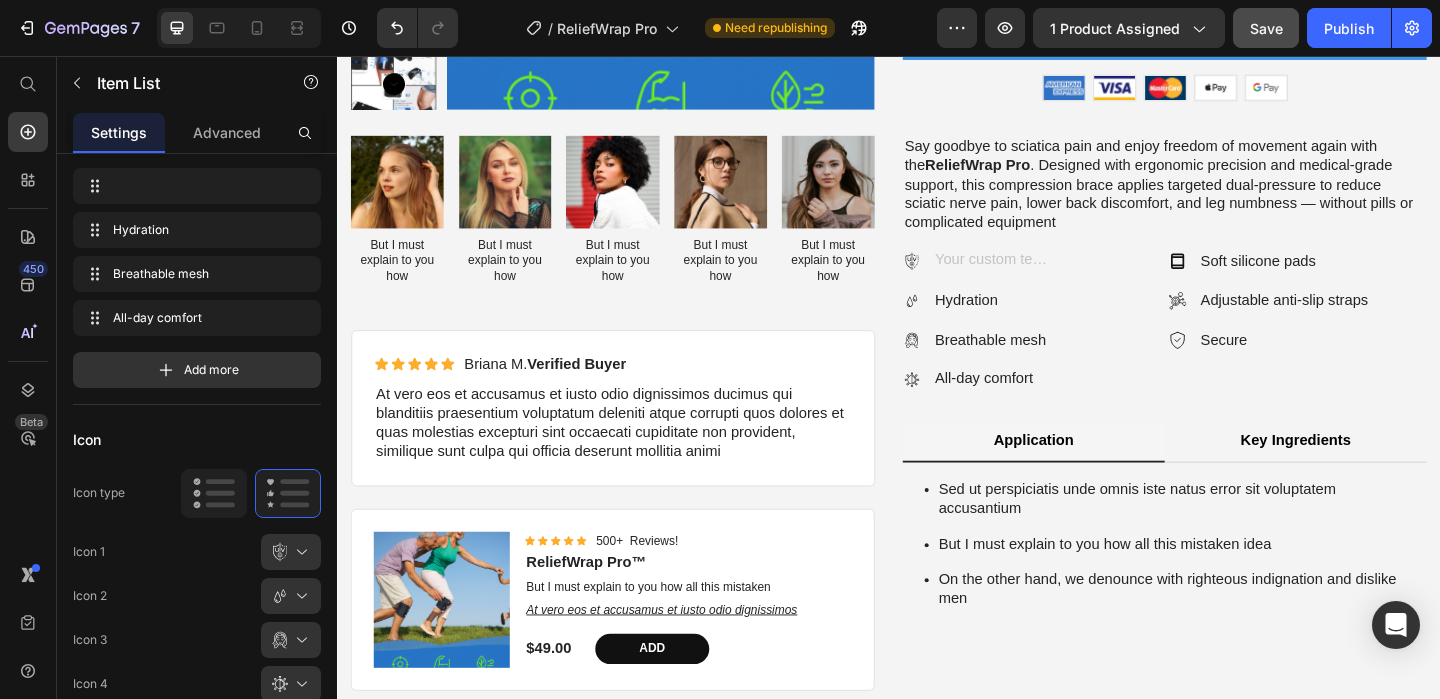 scroll, scrollTop: 481, scrollLeft: 0, axis: vertical 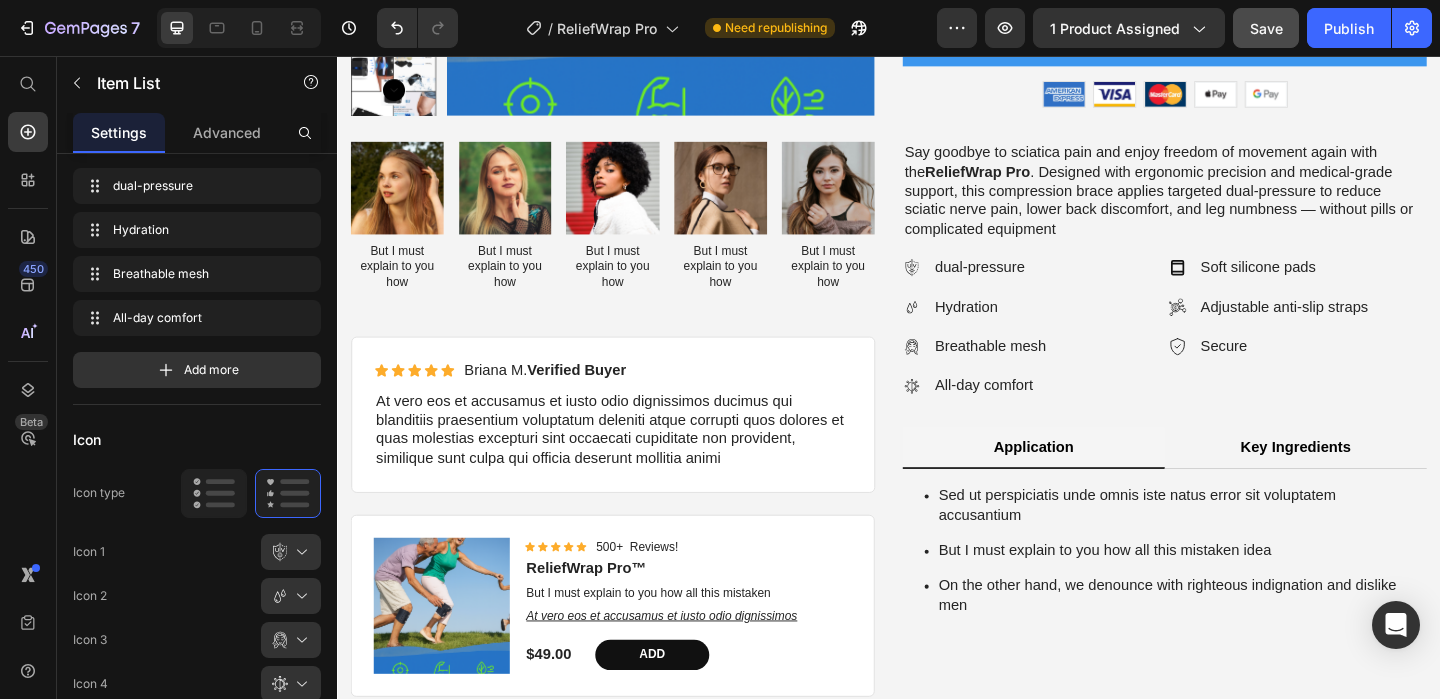 click on "dual-pressure" at bounding box center (1047, 286) 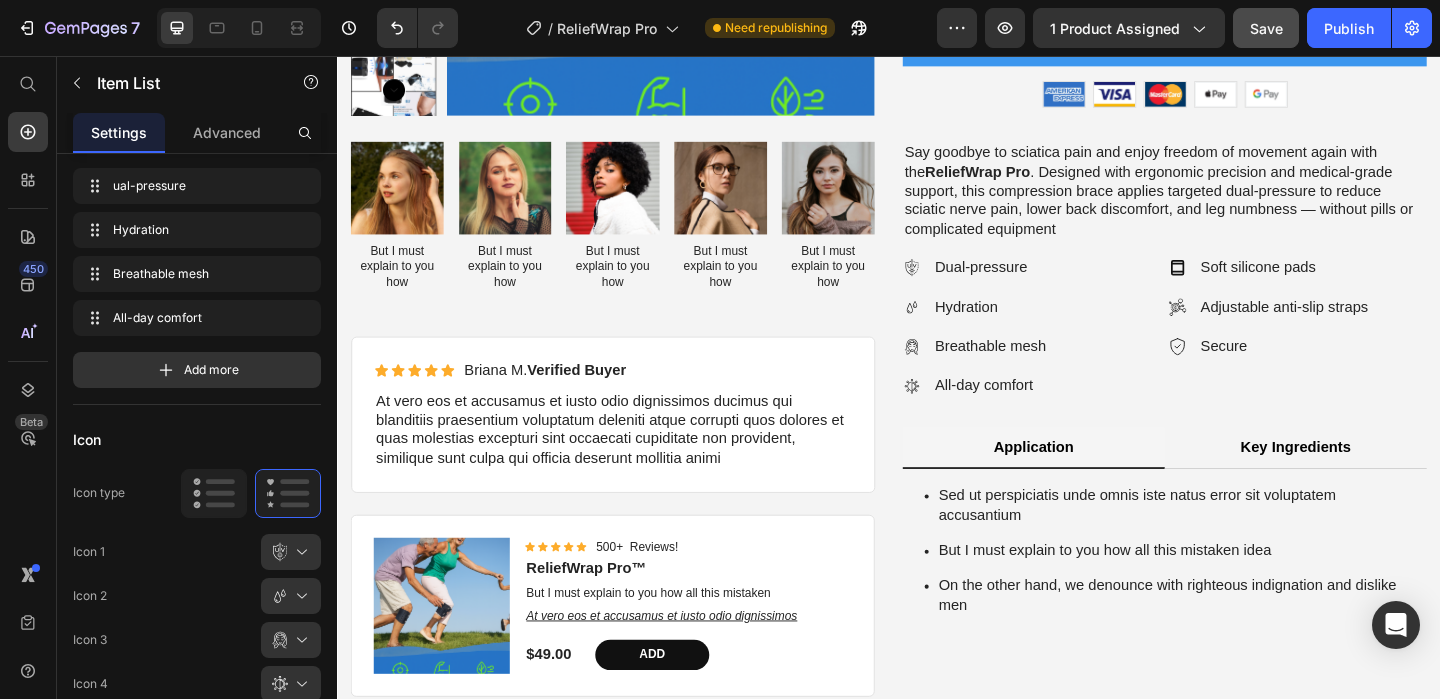 type 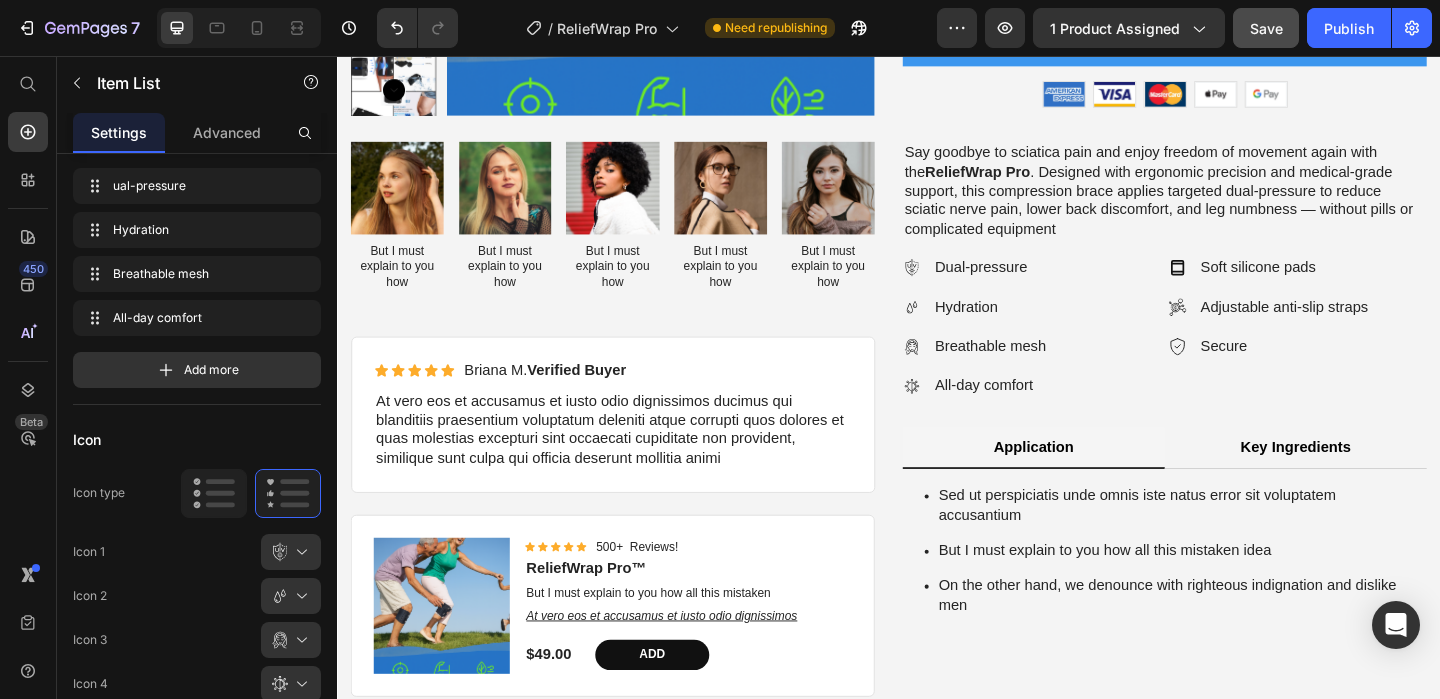 click 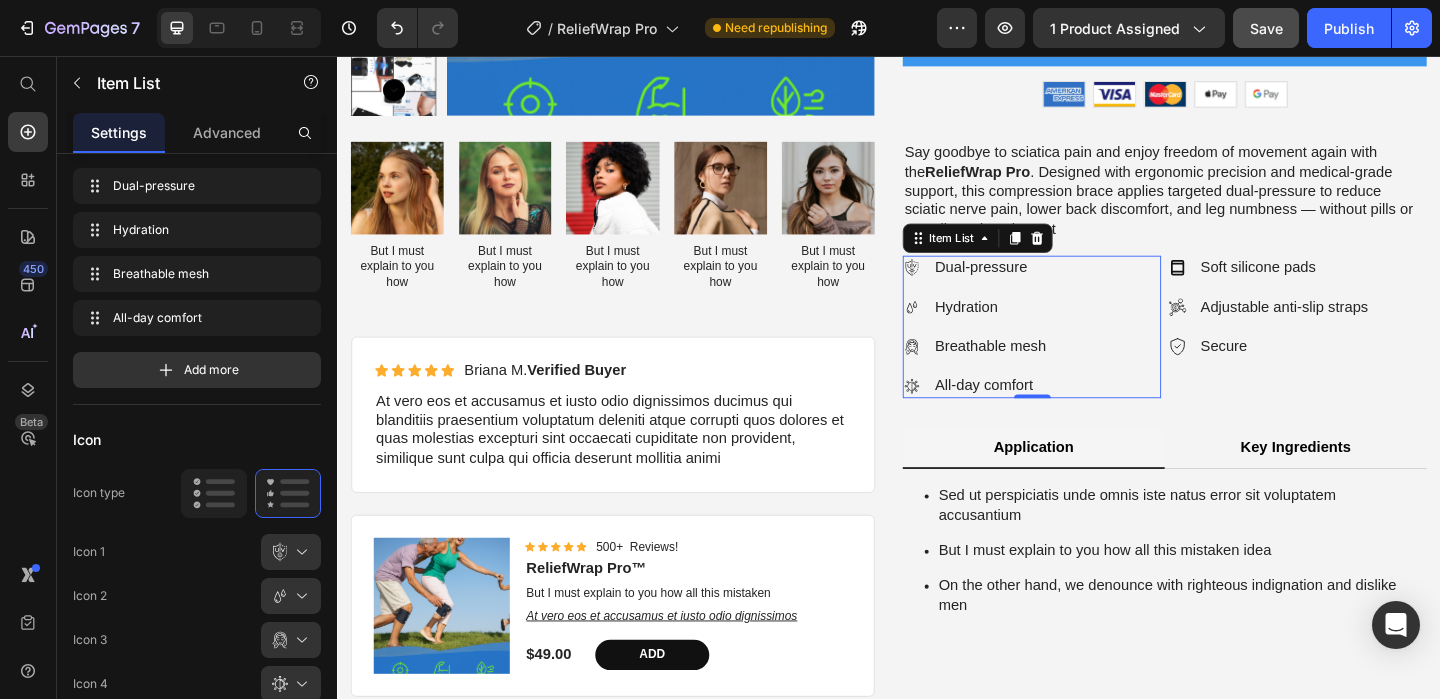 click on "Hydration" at bounding box center (1047, 329) 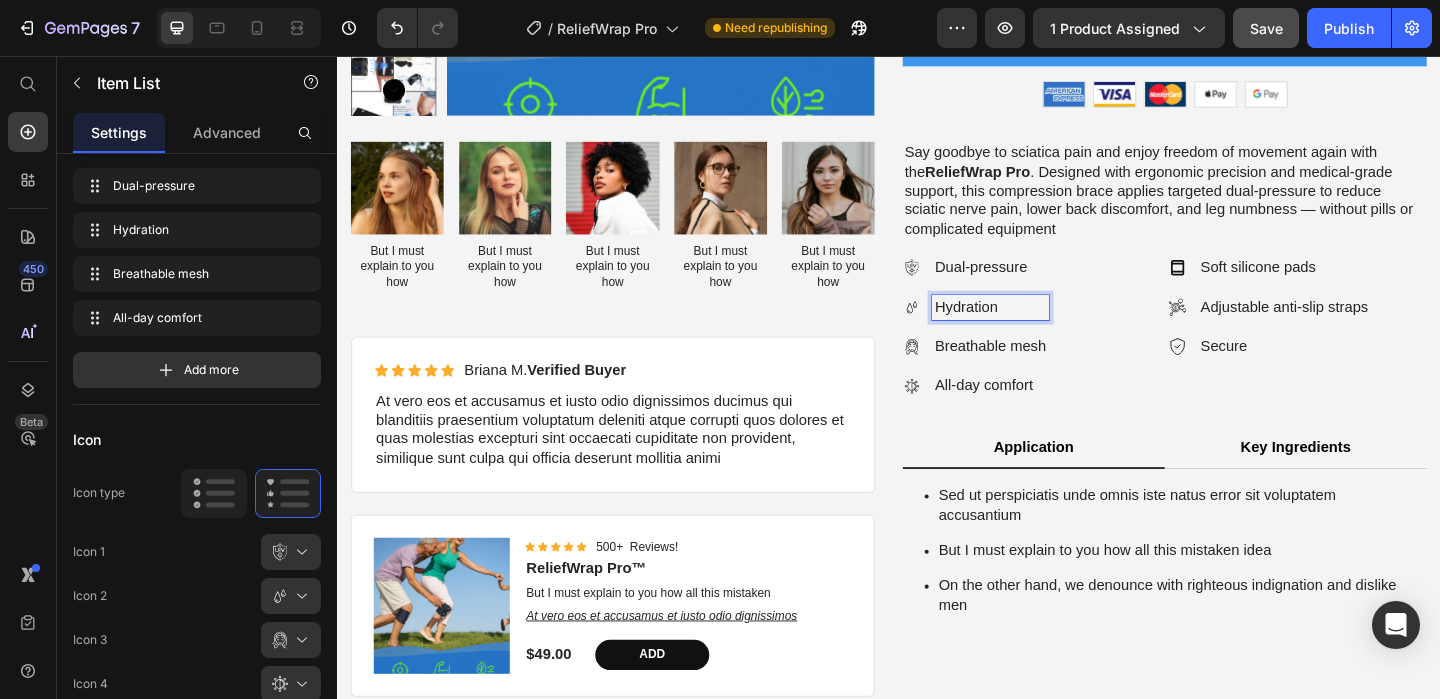 click 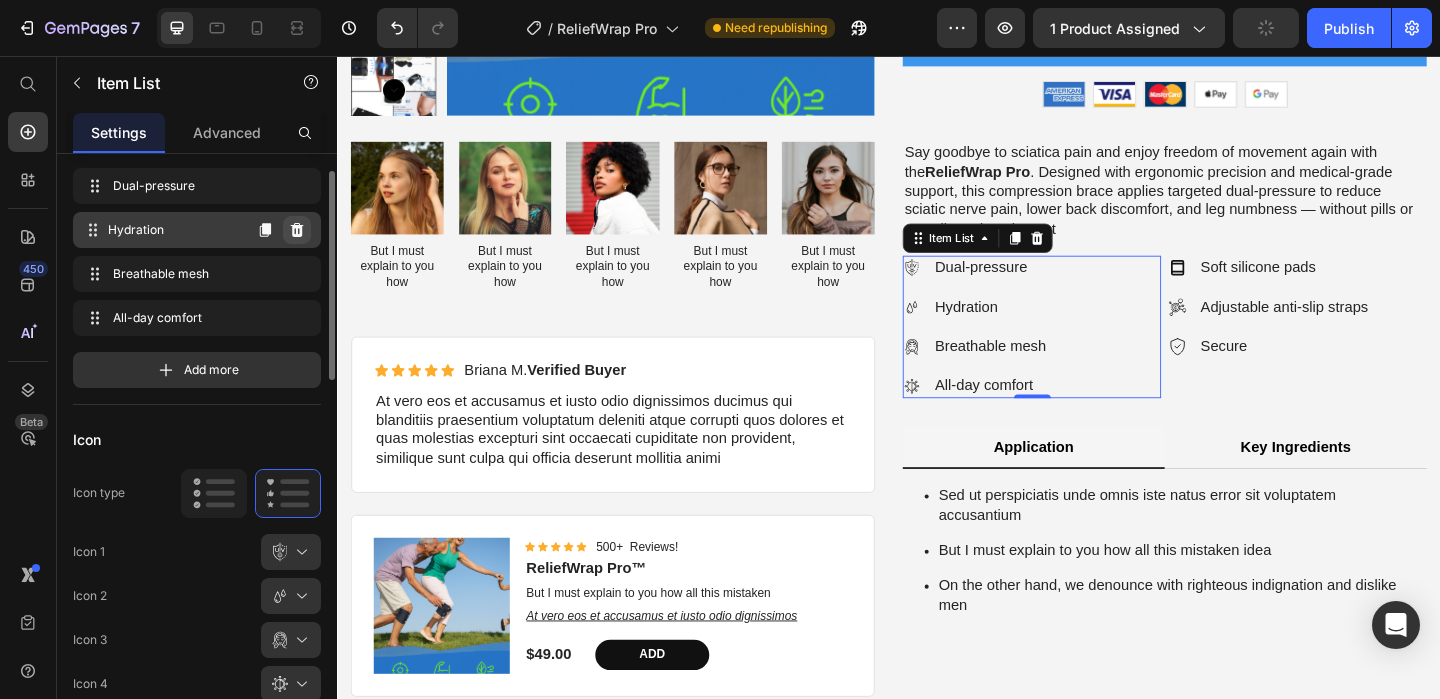 click 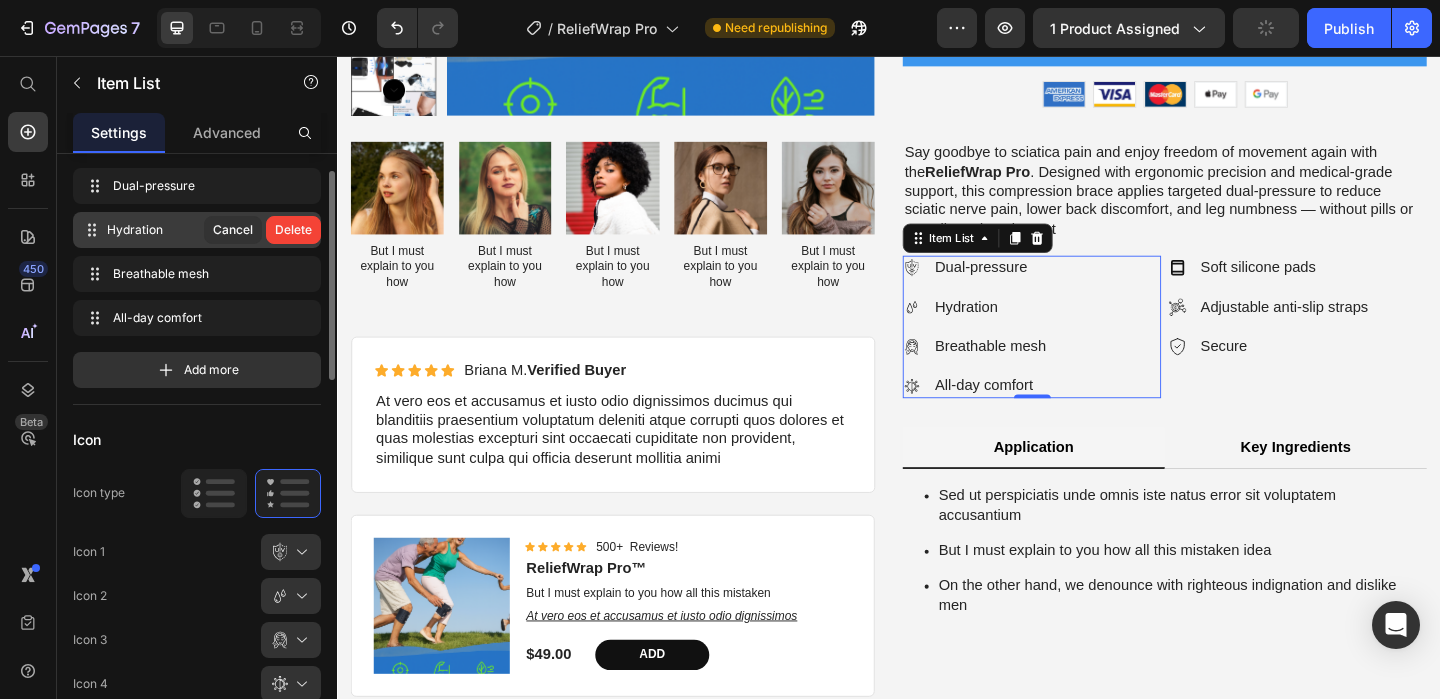 click on "Delete" at bounding box center [293, 230] 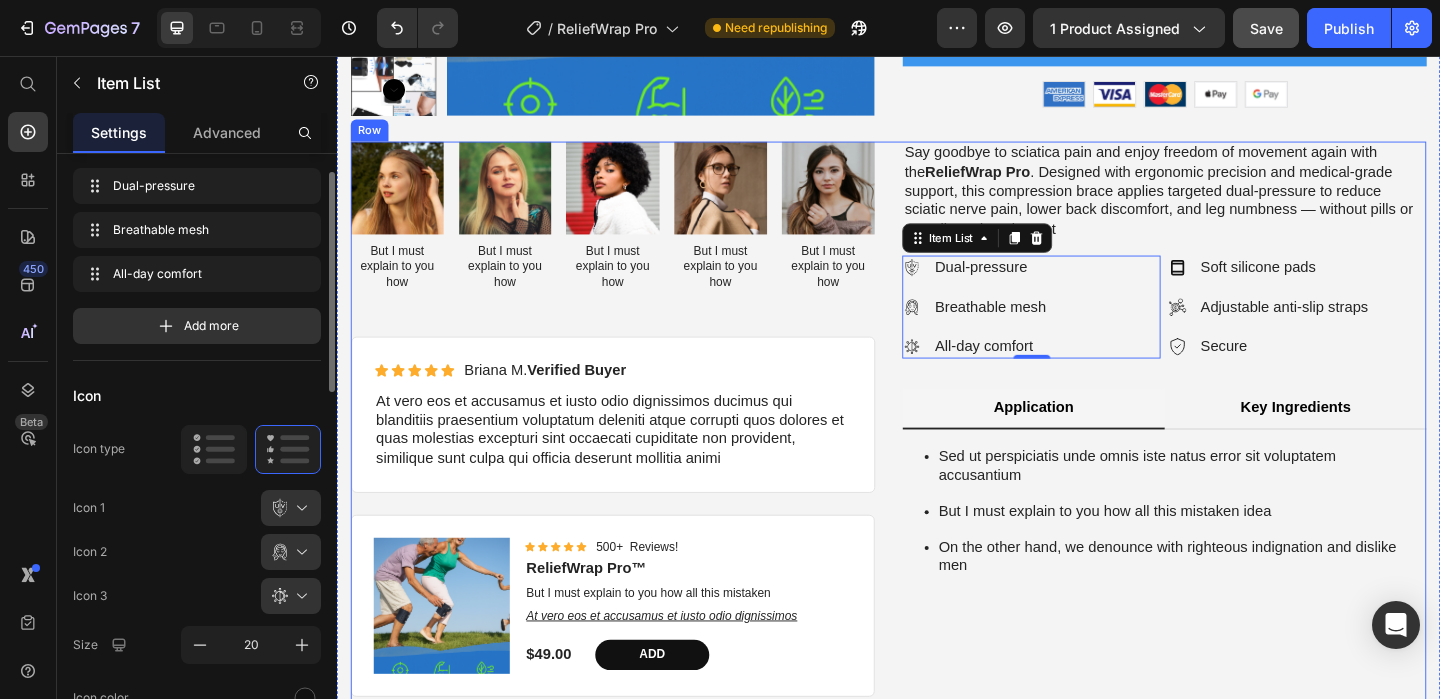 click on "Say goodbye to sciatica pain and enjoy freedom of movement again with the ReliefWrap Pro . Designed with ergonomic precision and medical-grade support, this compression brace applies targeted dual-pressure to reduce sciatic nerve pain, lower back discomfort, and leg numbness — without pills or complicated equipment Text Block
Dual-pressure
Breathable mesh
All-day comfort Item List 0
Soft silicone pads
Adjustable anti-slip straps
Secure Item List Row Application Key Ingredients
Sed ut perspiciatis unde omnis iste natus error sit voluptatem accusantium
But I must explain to you how all this mistaken idea
On the other hand, we denounce with righteous indignation and dislike men Item List Text Block Tab" at bounding box center [1237, 472] 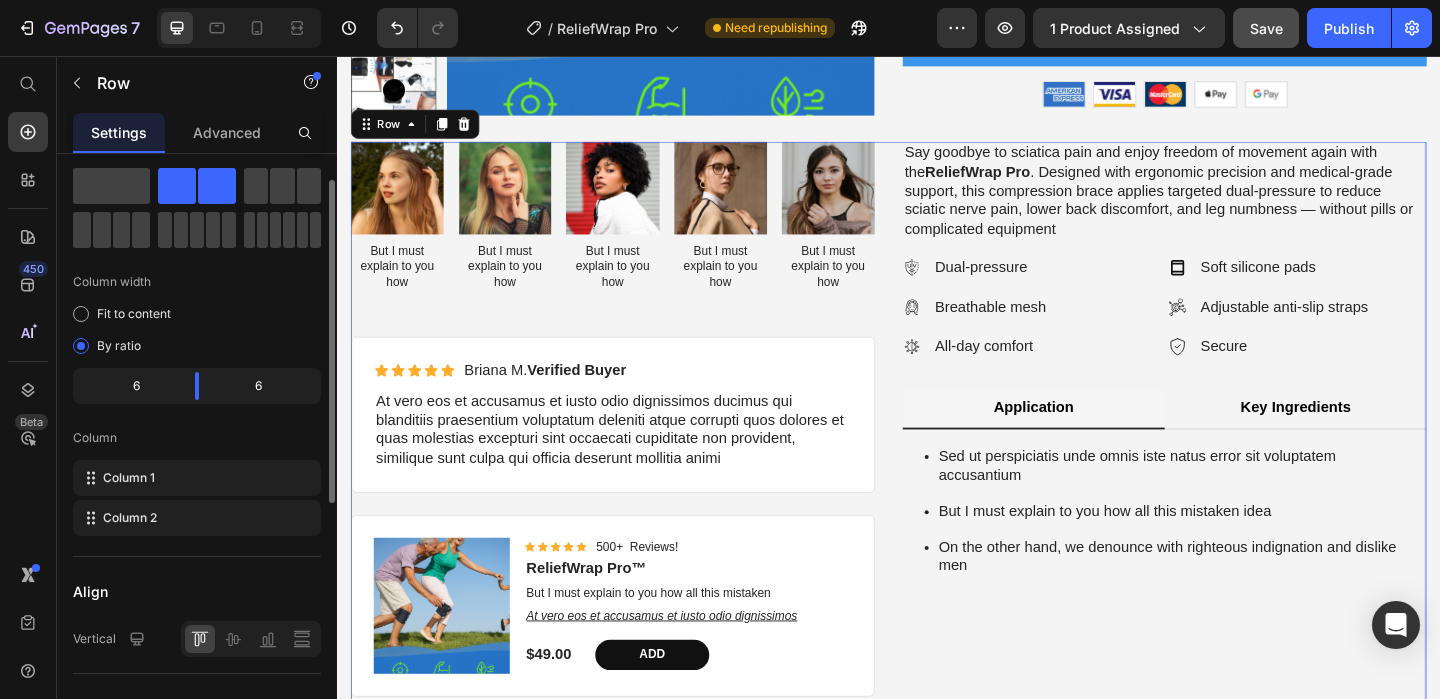 scroll, scrollTop: 0, scrollLeft: 0, axis: both 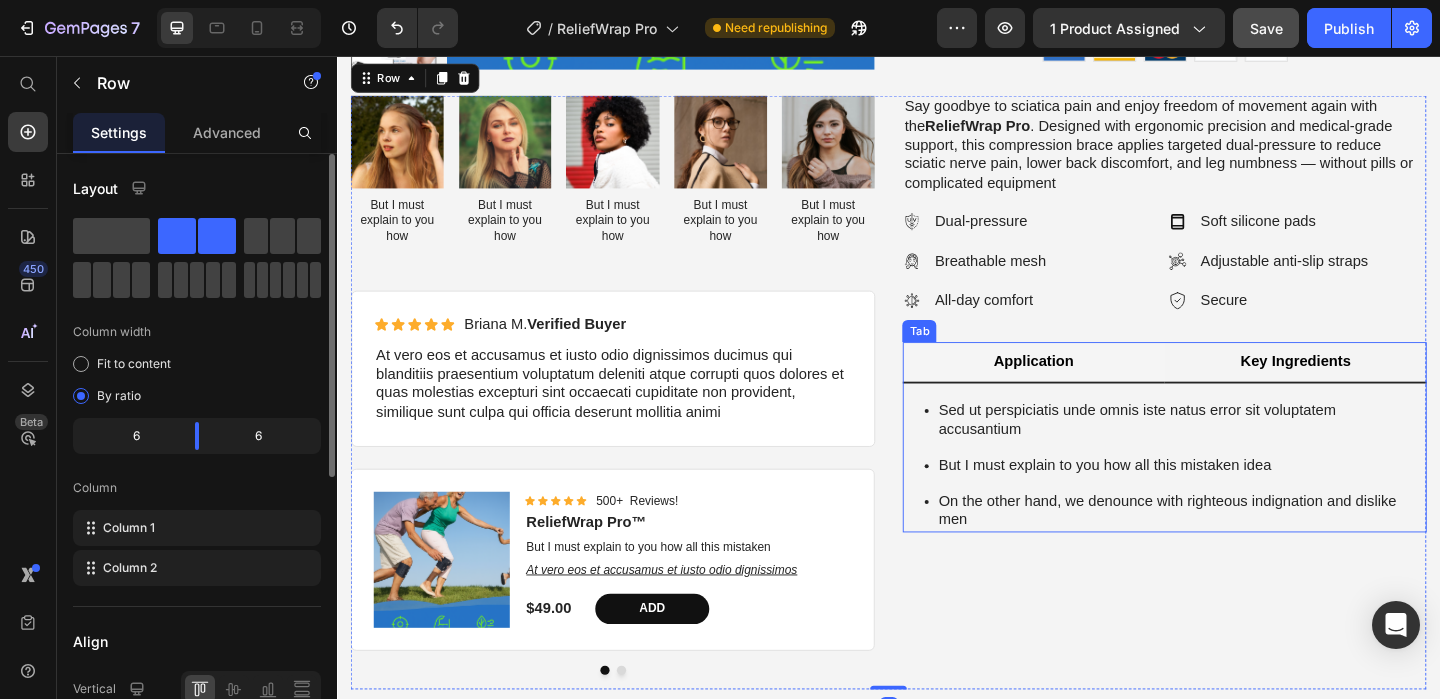 click on "Key Ingredients" at bounding box center [1379, 388] 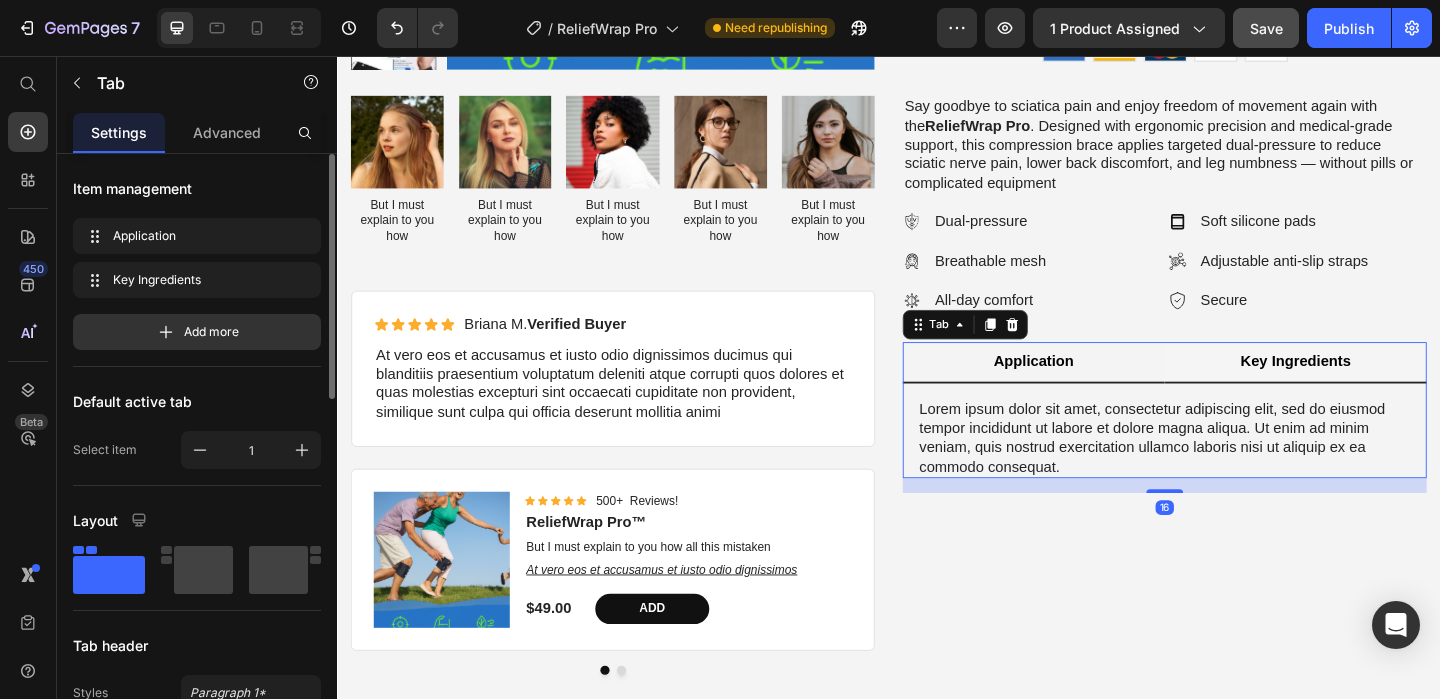 click on "Application" at bounding box center [1094, 388] 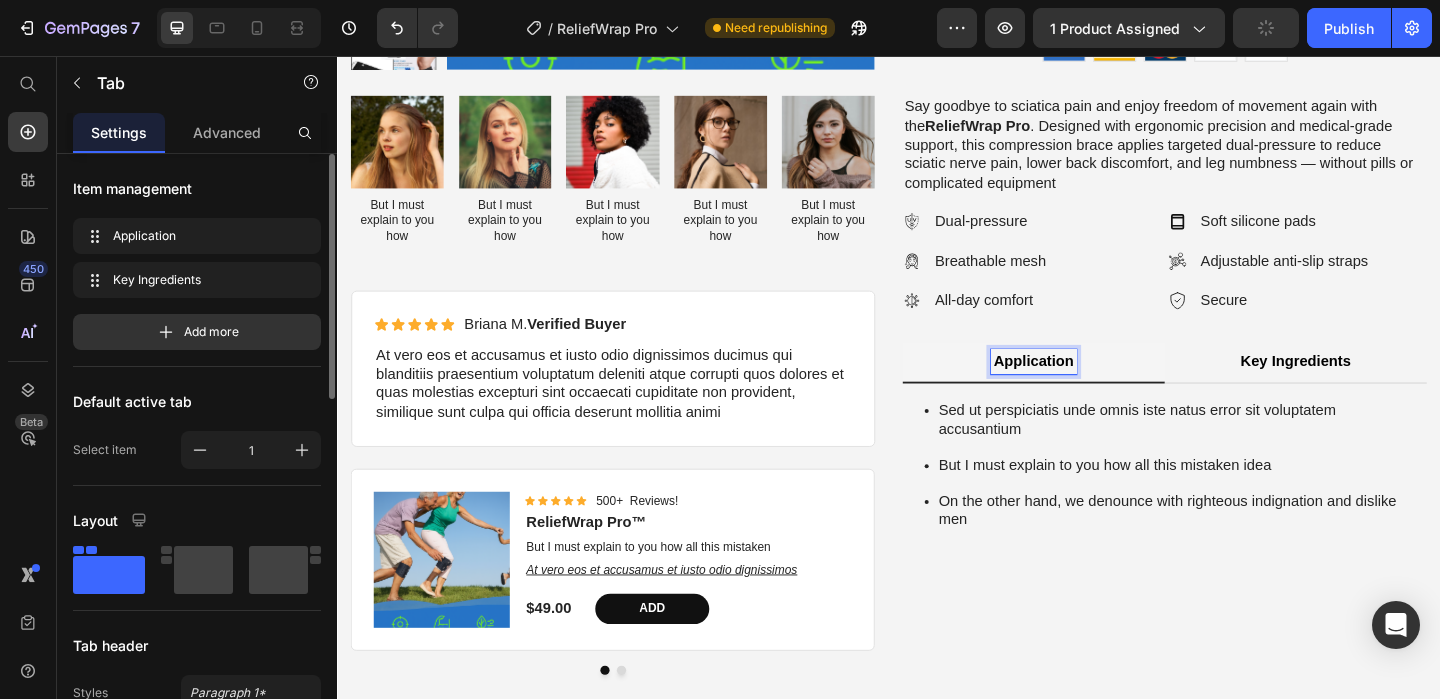 click on "Application" at bounding box center (1094, 388) 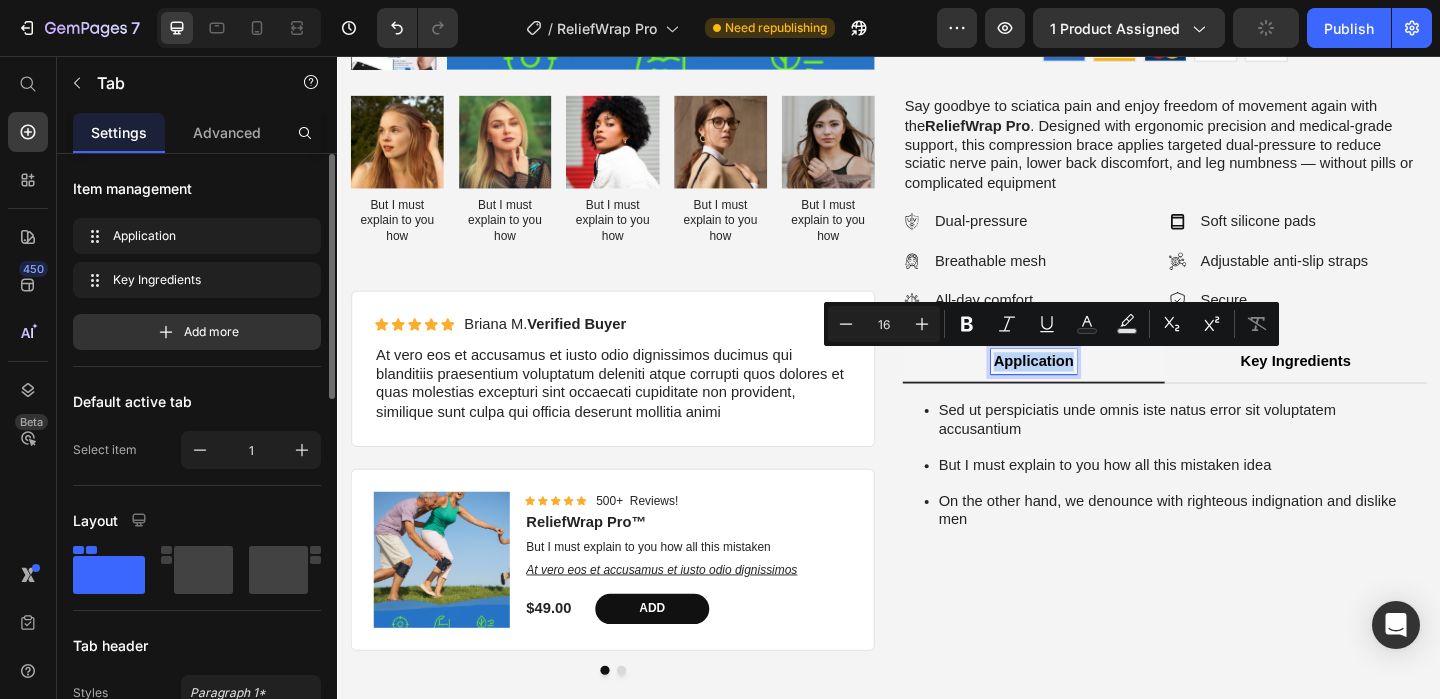 type 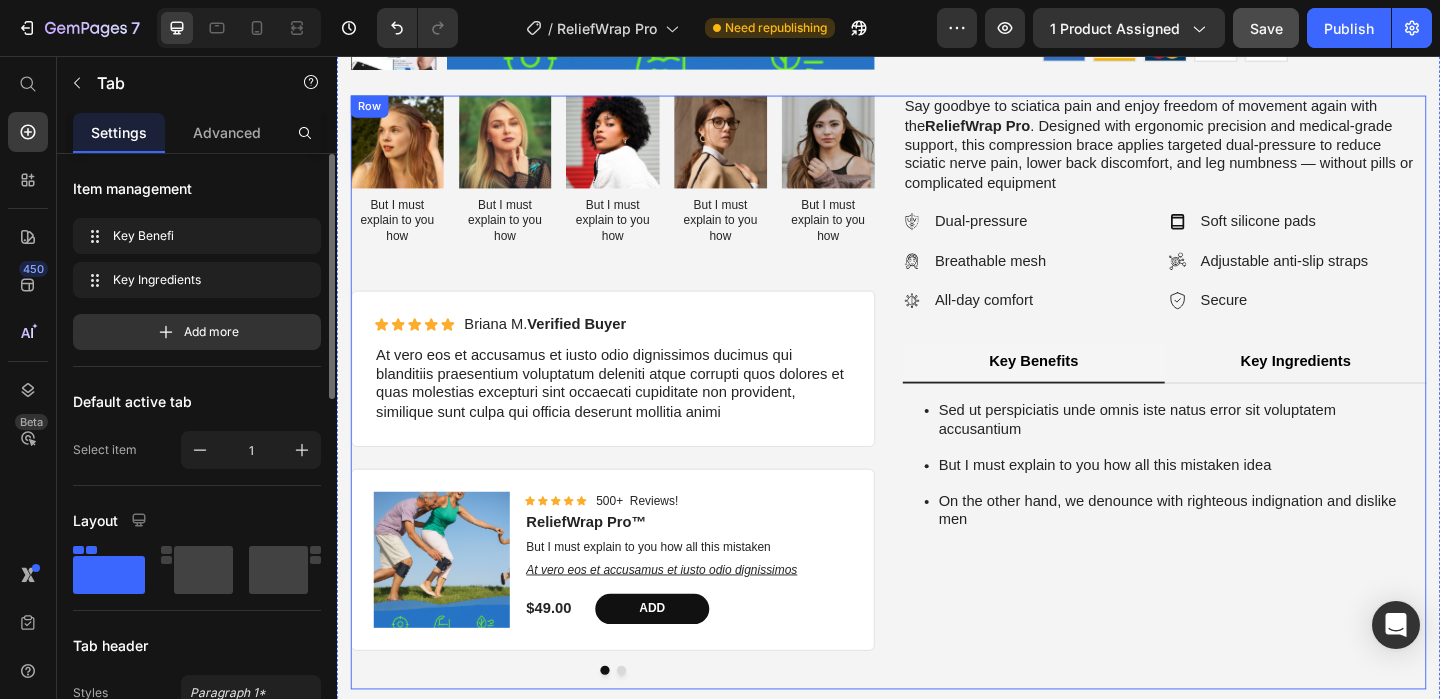click on "Say goodbye to sciatica pain and enjoy freedom of movement again with the ReliefWrap Pro . Designed with ergonomic precision and medical-grade support, this compression brace applies targeted dual-pressure to reduce sciatic nerve pain, lower back discomfort, and leg numbness — without pills or complicated equipment Text Block
Dual-pressure
Breathable mesh
All-day comfort Item List
Soft silicone pads
Adjustable anti-slip straps
Secure Item List Row Key Benefits Key Ingredients
Sed ut perspiciatis unde omnis iste natus error sit voluptatem accusantium
But I must explain to you how all this mistaken idea
On the other hand, we denounce with righteous indignation and dislike men Item List Text Block Tab   16" at bounding box center (1237, 422) 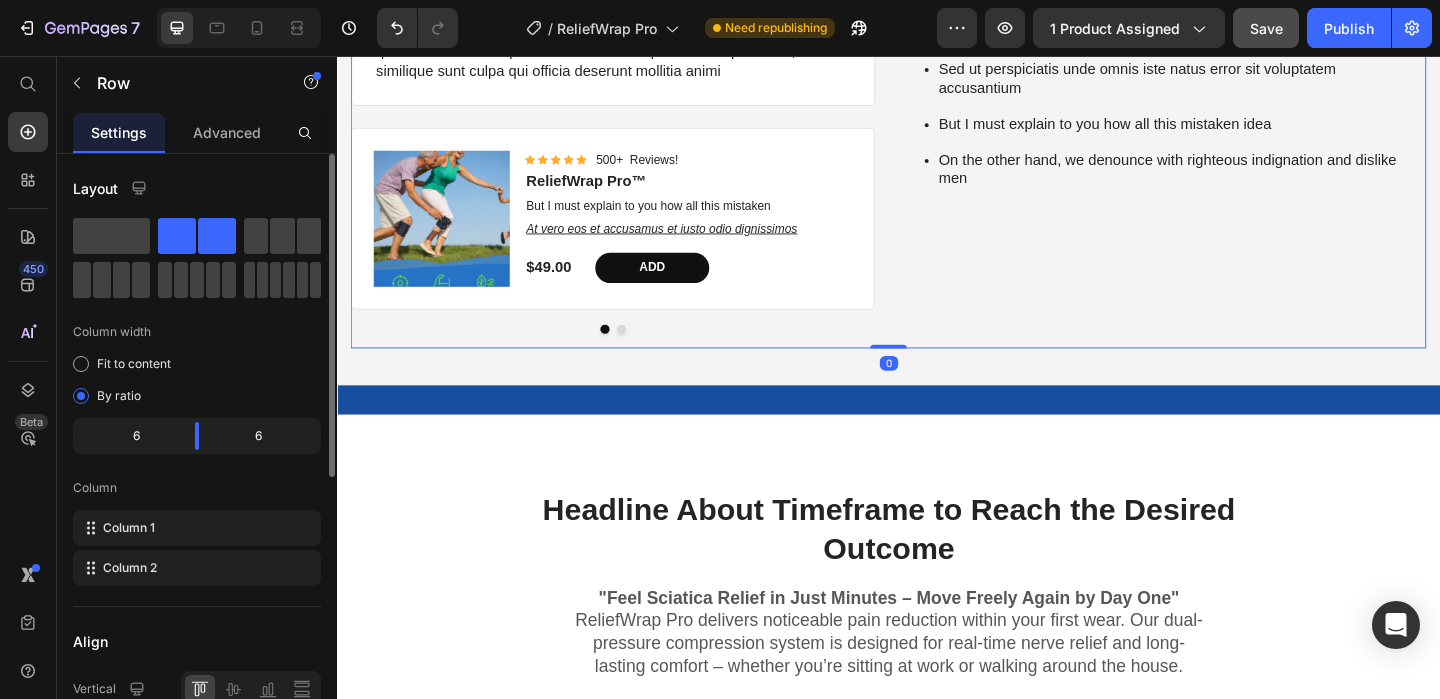 scroll, scrollTop: 1463, scrollLeft: 0, axis: vertical 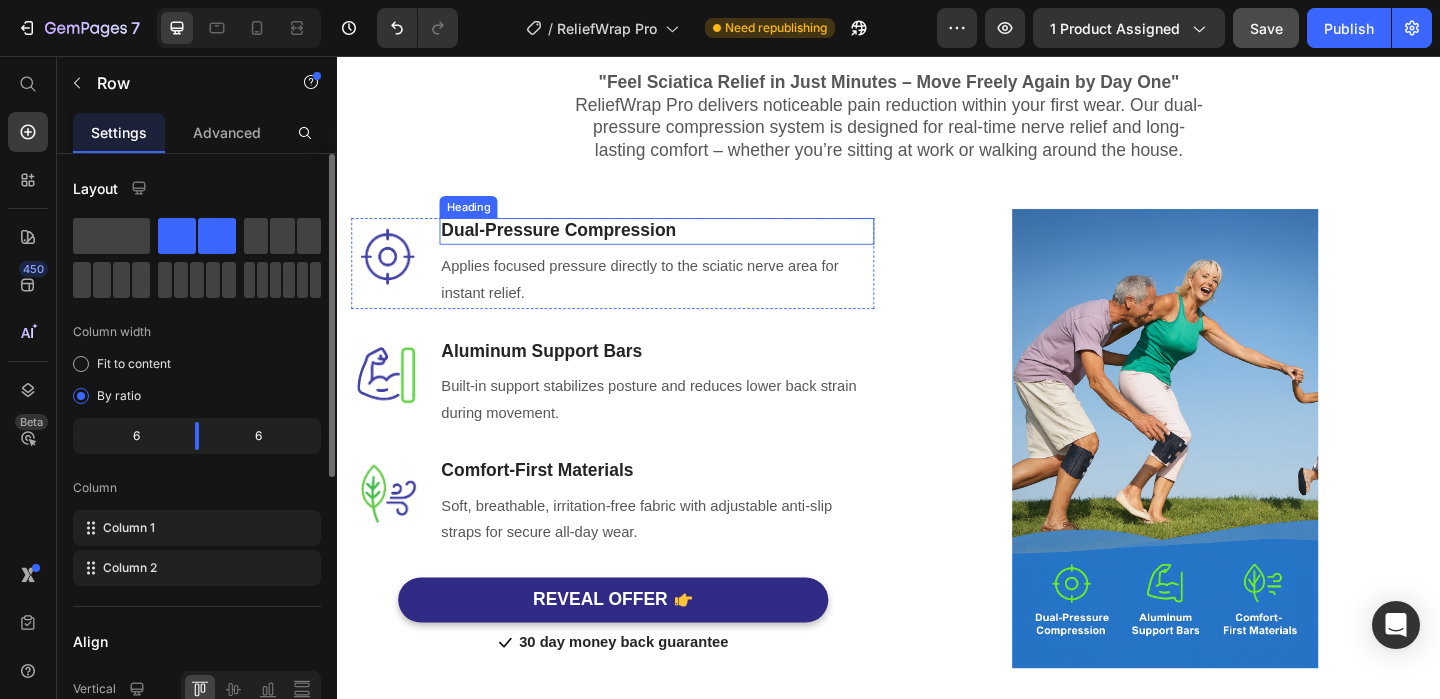 click on "Dual-Pressure Compression" at bounding box center (684, 246) 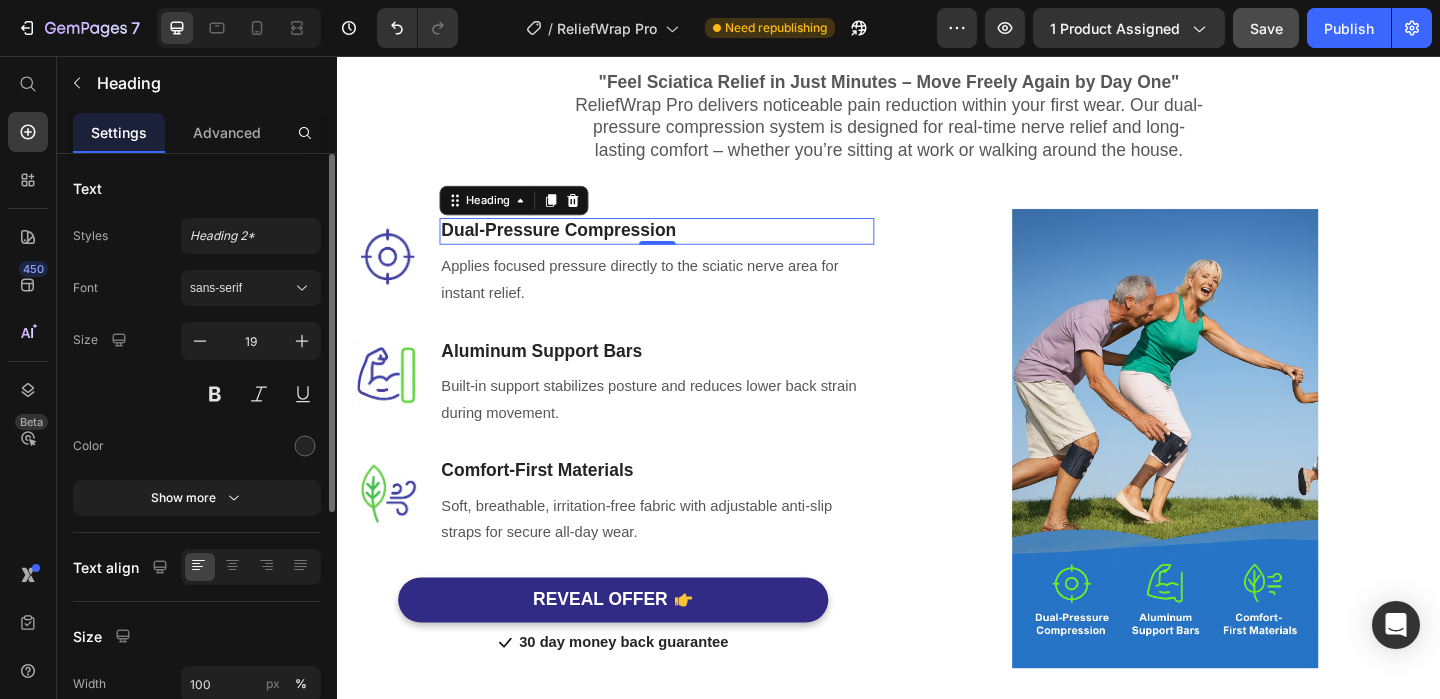 click on "Dual-Pressure Compression" at bounding box center [684, 246] 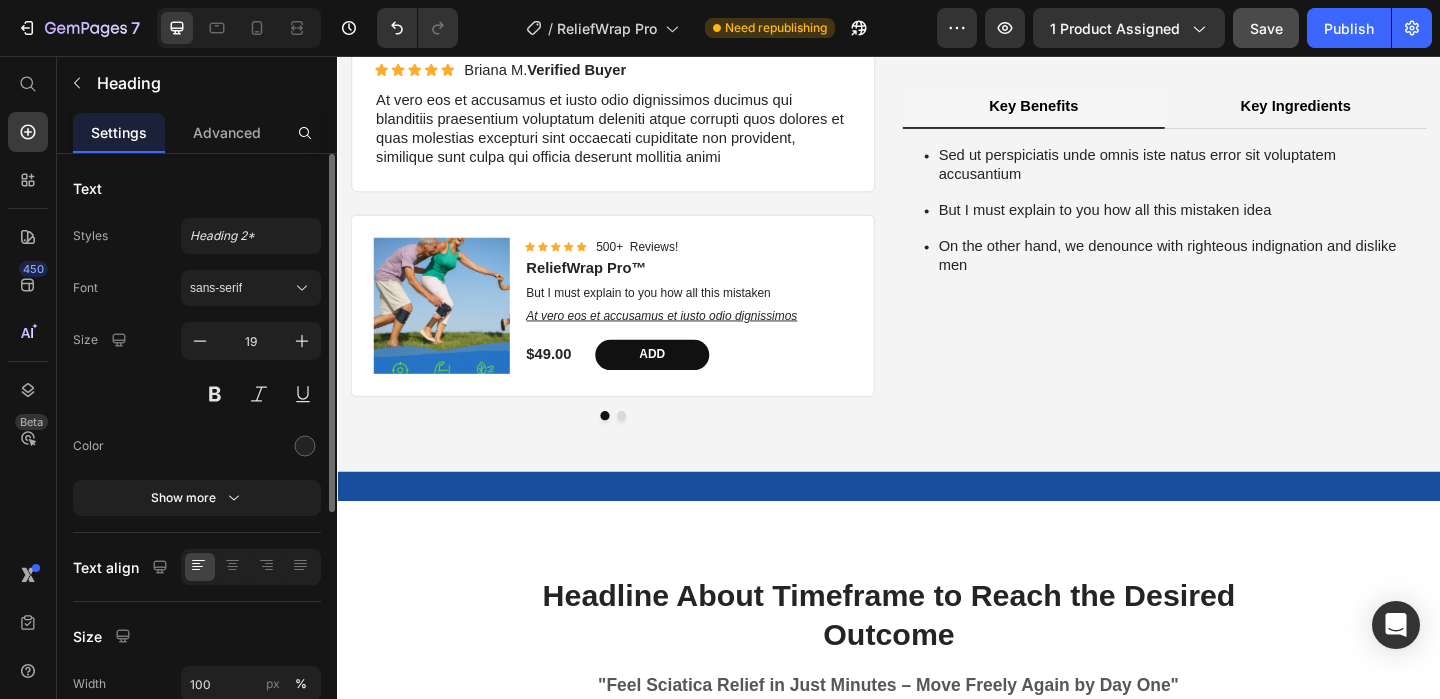 scroll, scrollTop: 775, scrollLeft: 0, axis: vertical 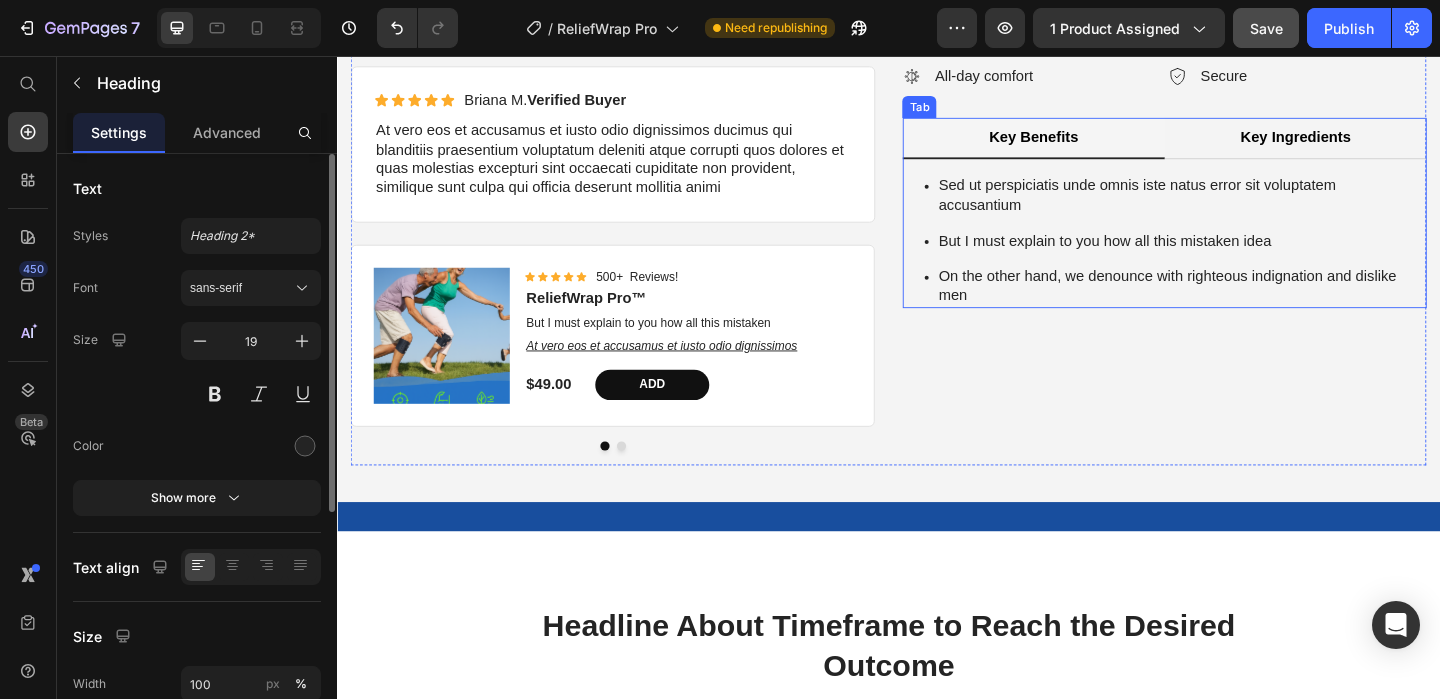 click on "Key Benefits" at bounding box center (1094, 144) 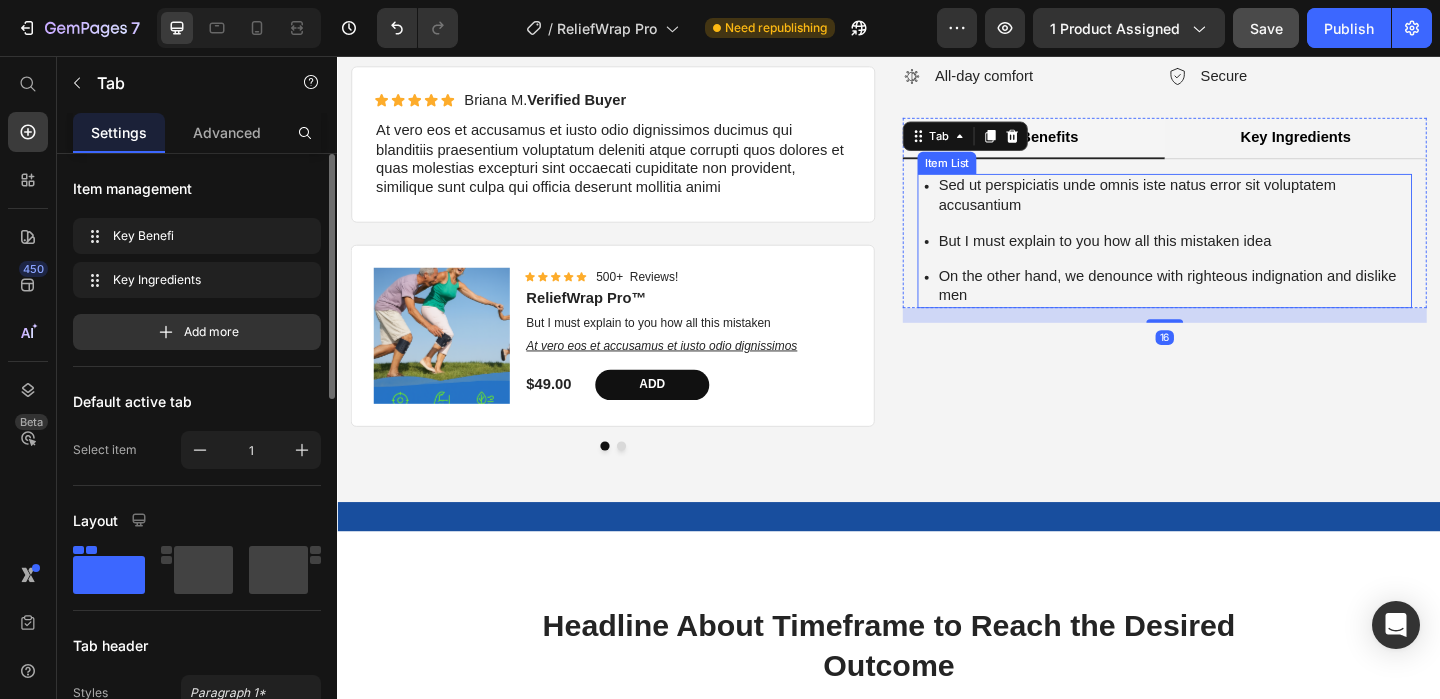 click on "Sed ut perspiciatis unde omnis iste natus error sit voluptatem accusantium" at bounding box center [1247, 208] 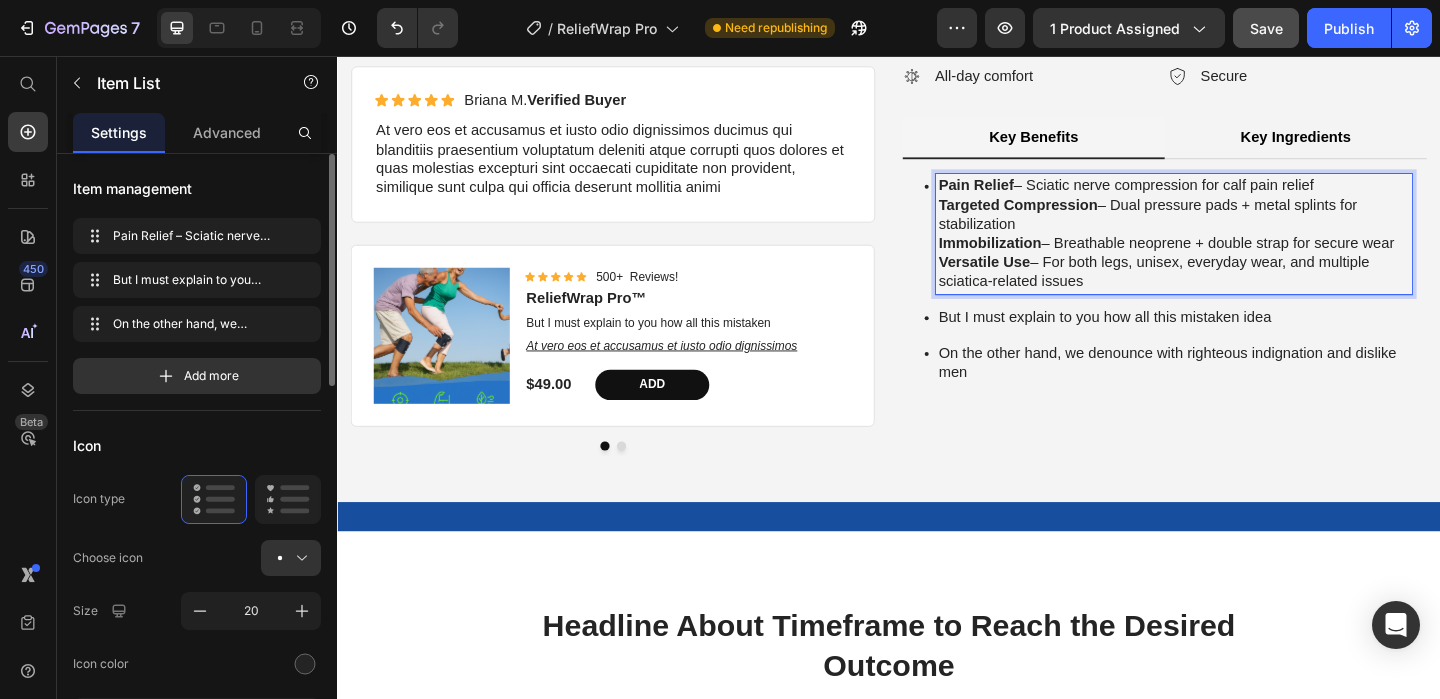 click on "Targeted Compression" at bounding box center (1077, 217) 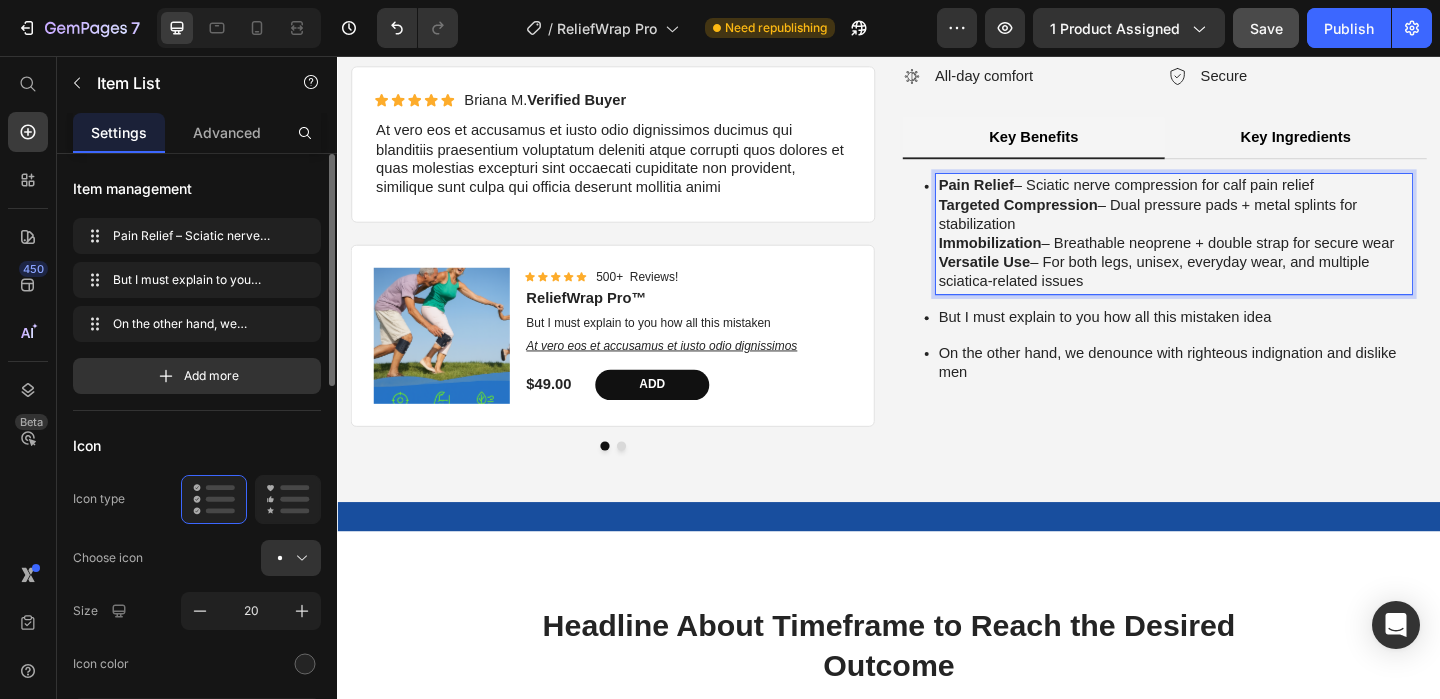 click on "Targeted Compression  – Dual pressure pads + metal splints for stabilization" at bounding box center (1247, 229) 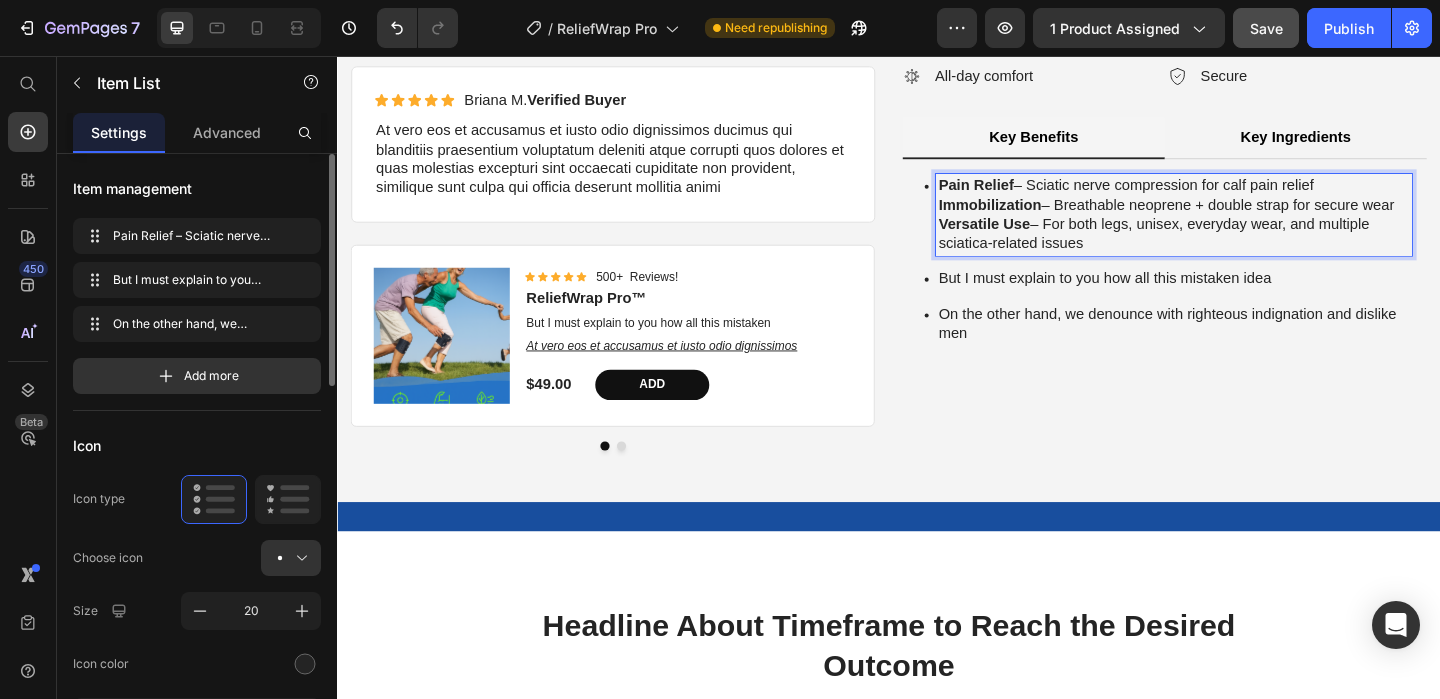 click on "But I must explain to you how all this mistaken idea" at bounding box center (1247, 298) 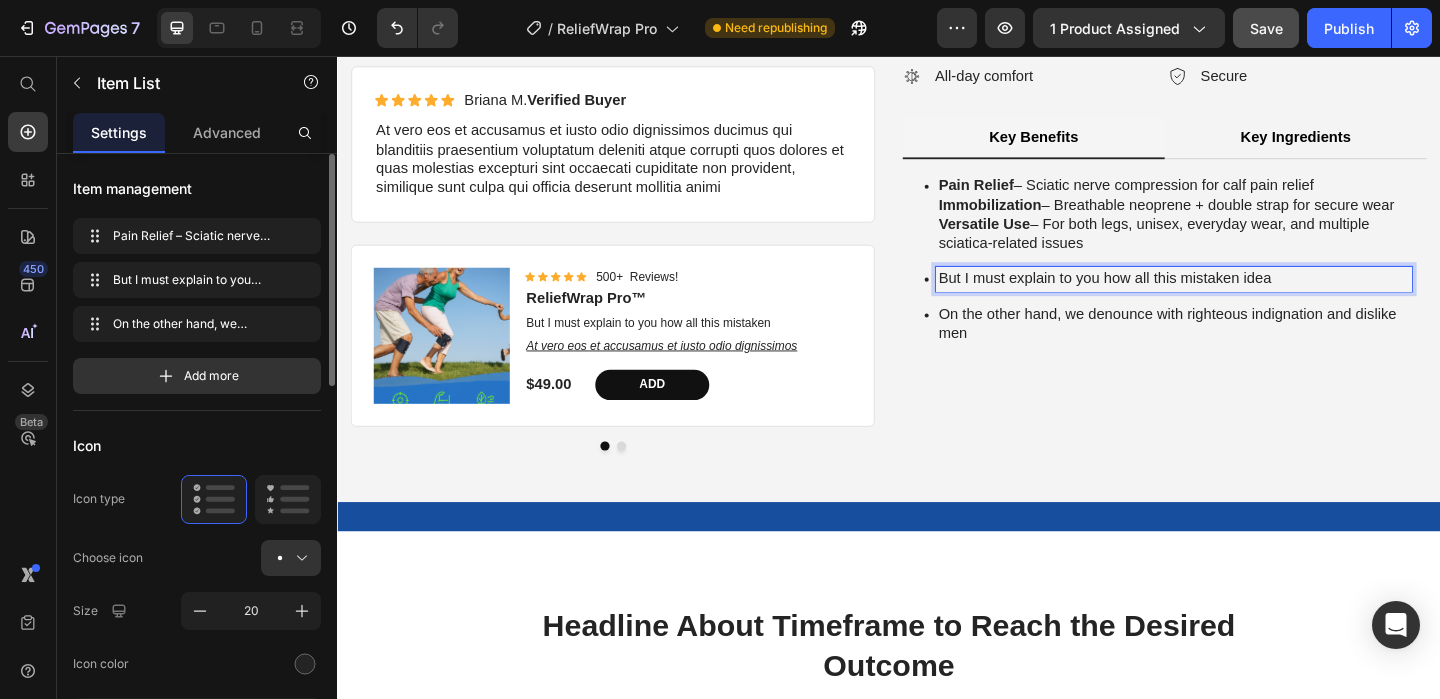 click on "But I must explain to you how all this mistaken idea" at bounding box center [1247, 298] 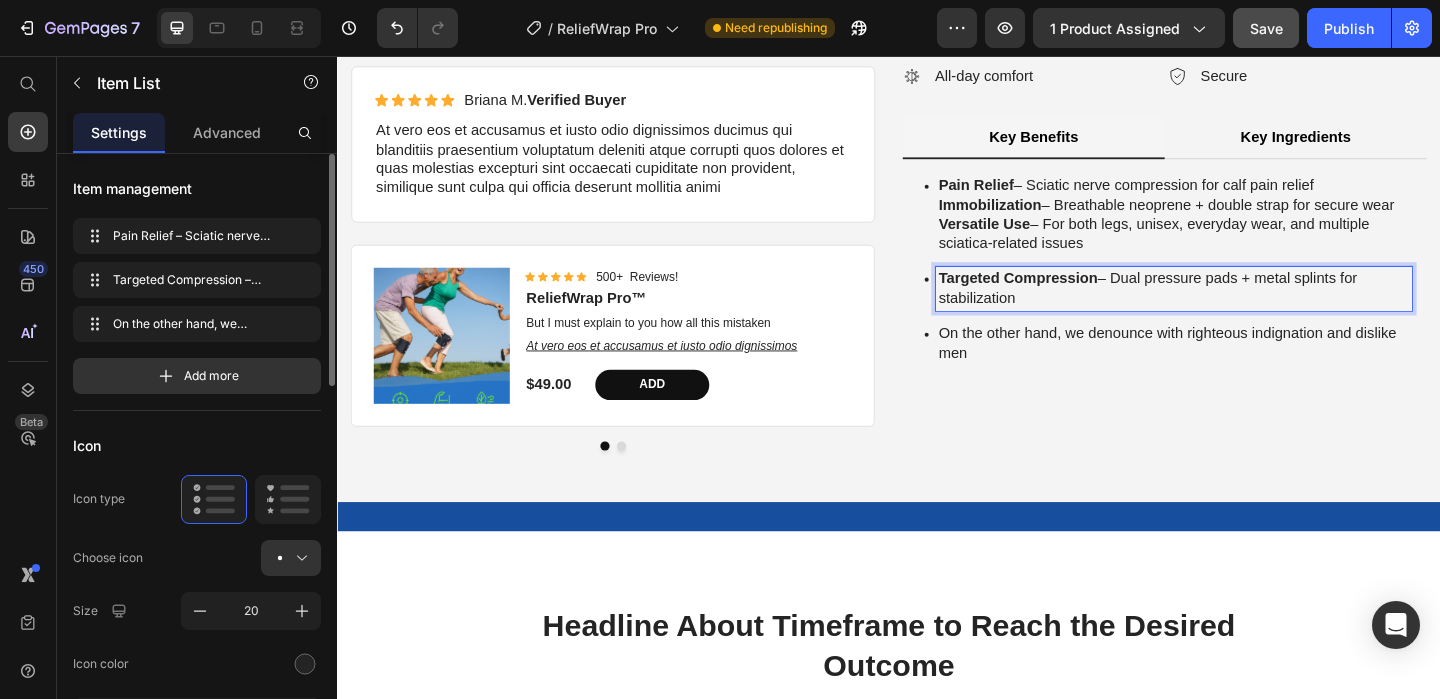 click on "Immobilization" at bounding box center [1047, 217] 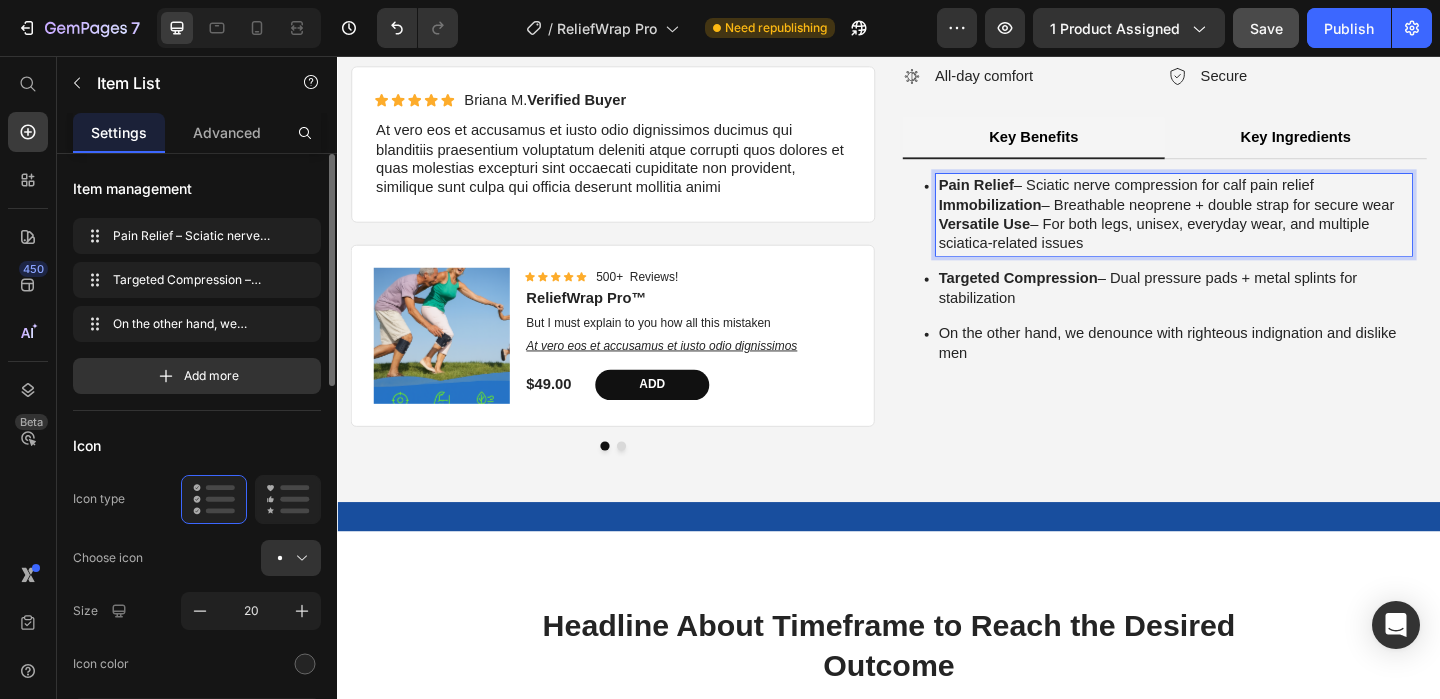 click on "Immobilization" at bounding box center (1047, 217) 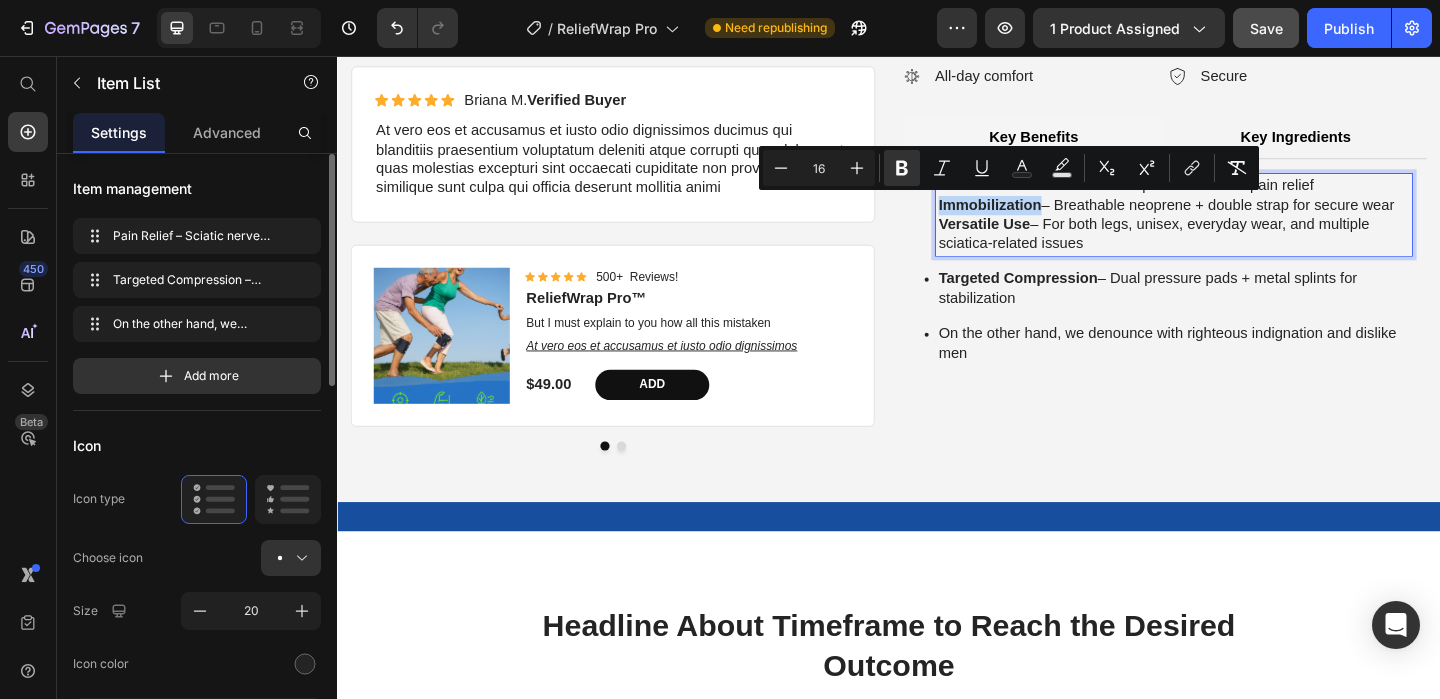 click on "Immobilization  – Breathable neoprene + double strap for secure wear" at bounding box center (1247, 218) 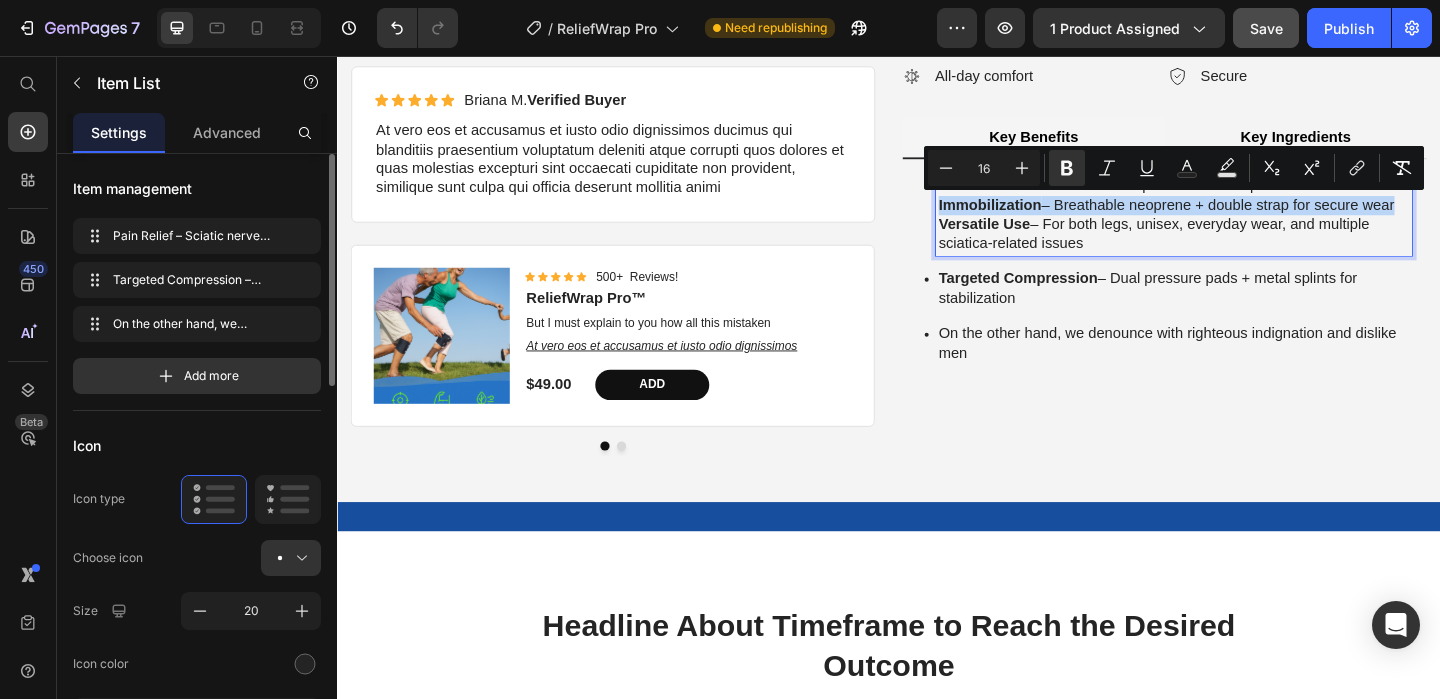 copy on "Immobilization  – Breathable neoprene + double strap for secure wear" 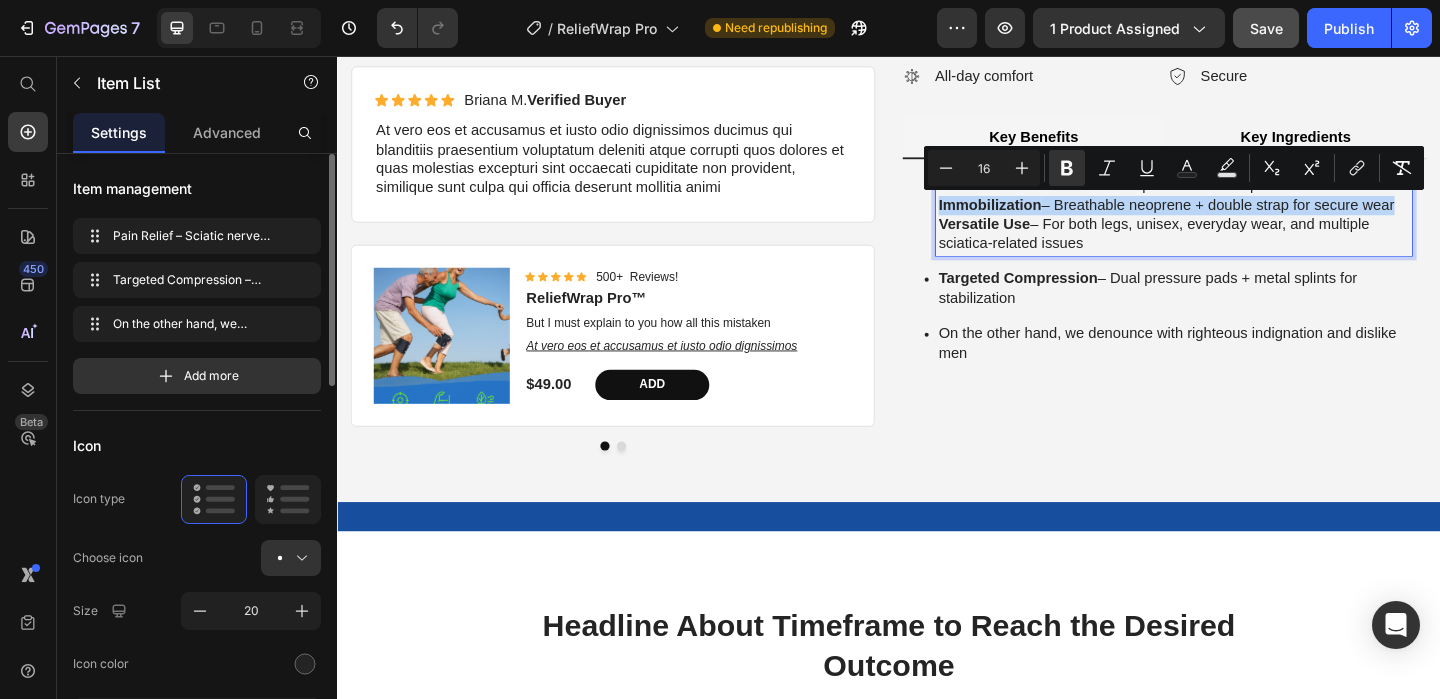 click on "On the other hand, we denounce with righteous indignation and dislike men" at bounding box center (1247, 369) 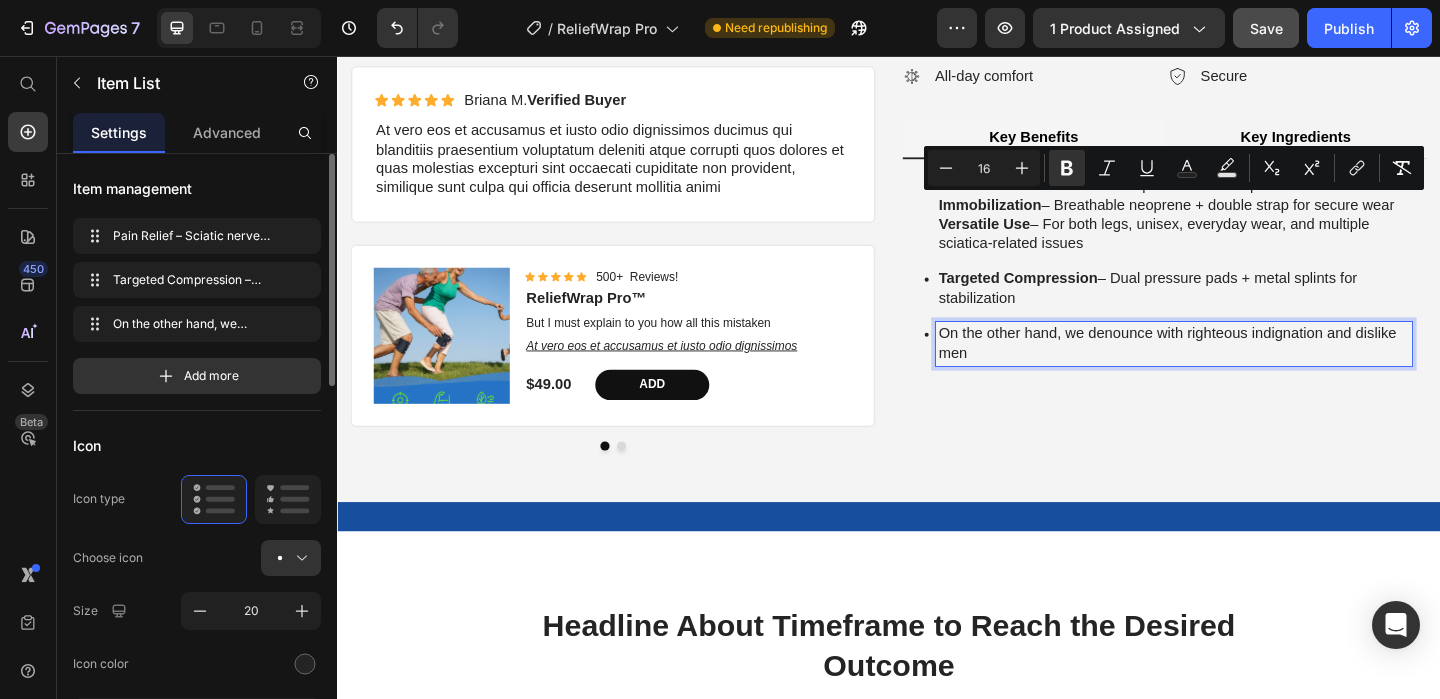 click on "On the other hand, we denounce with righteous indignation and dislike men" at bounding box center (1247, 369) 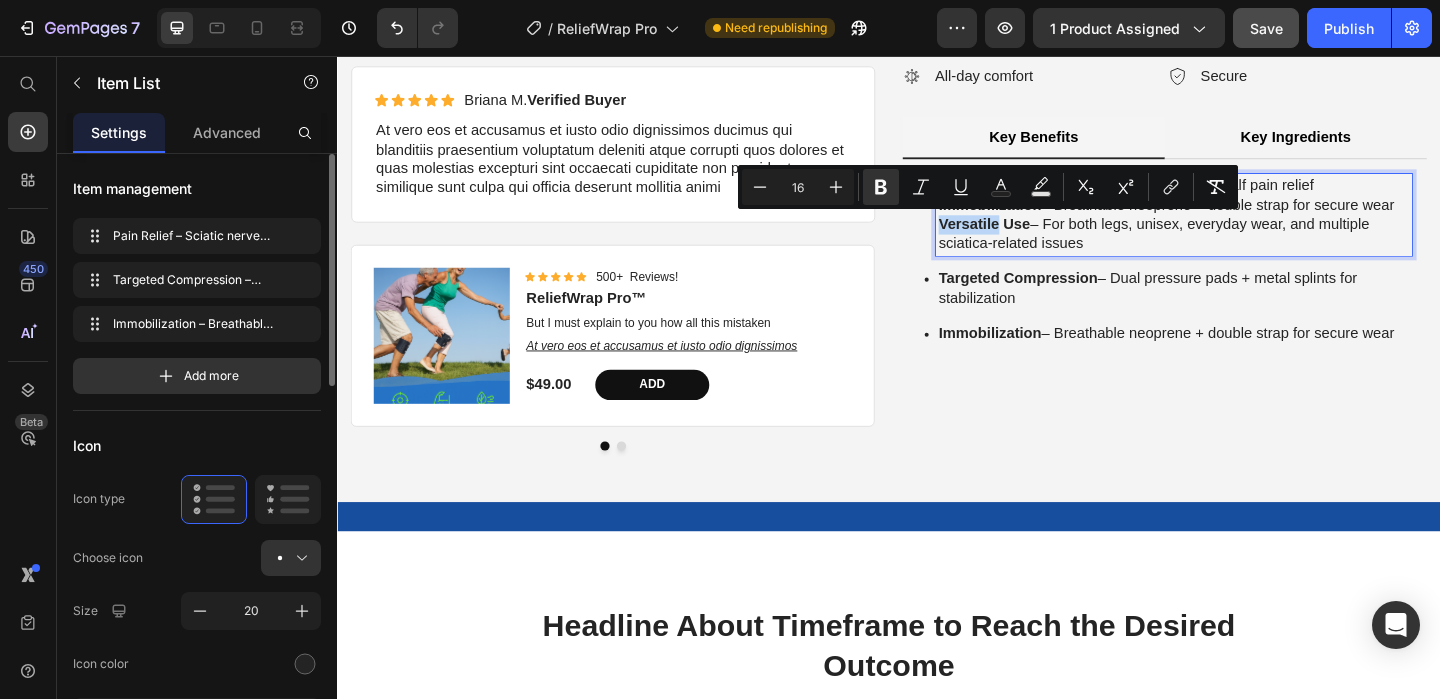 click on "Versatile Use  – For both legs, unisex, everyday wear, and multiple sciatica-related issues" at bounding box center [1247, 250] 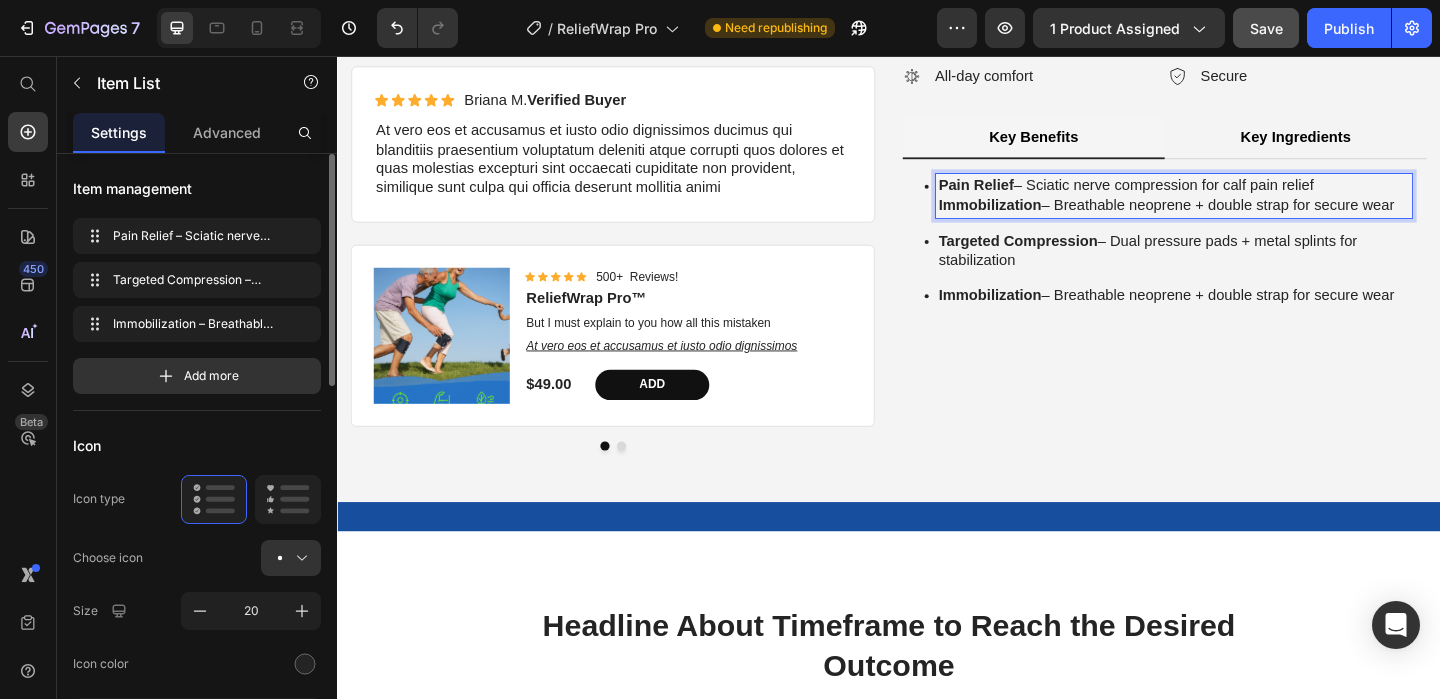 click on "Immobilization" at bounding box center (1047, 217) 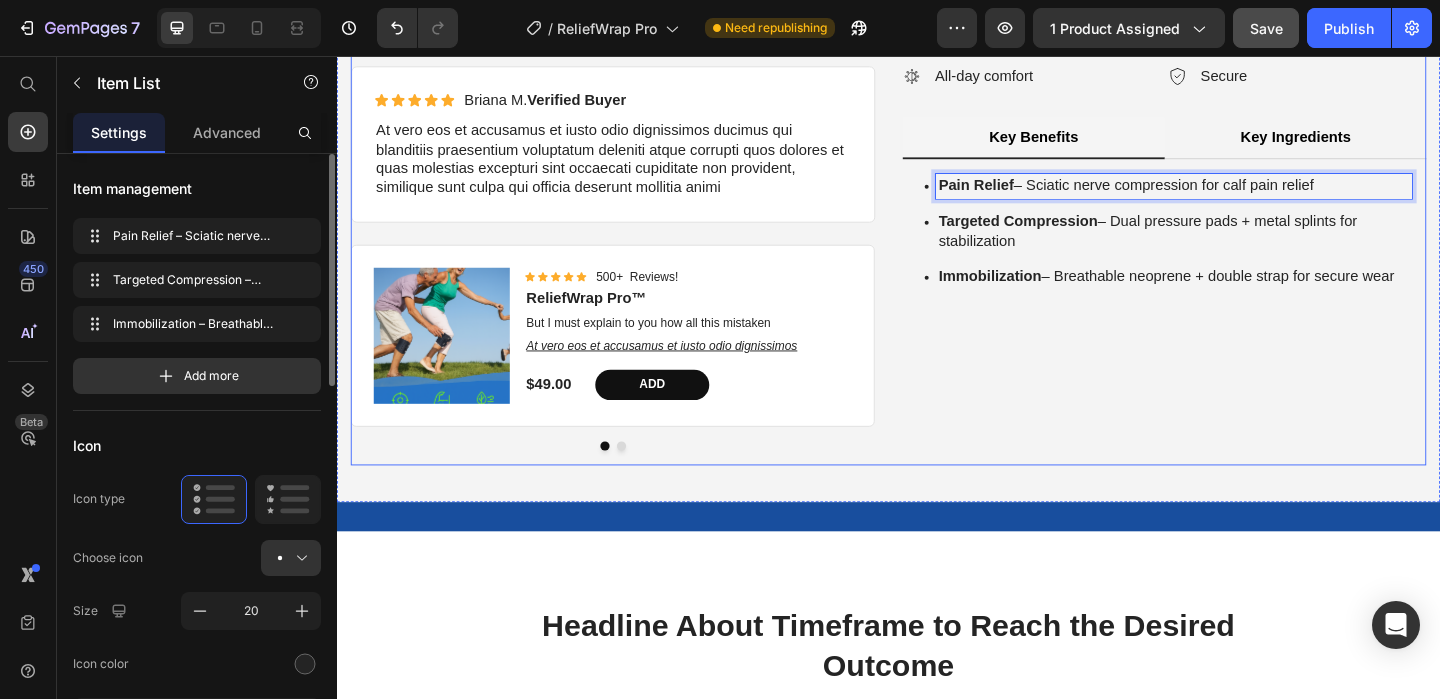 click on "Say goodbye to sciatica pain and enjoy freedom of movement again with the ReliefWrap Pro . Designed with ergonomic precision and medical-grade support, this compression brace applies targeted dual-pressure to reduce sciatic nerve pain, lower back discomfort, and leg numbness — without pills or complicated equipment Text Block
Dual-pressure
Breathable mesh
All-day comfort Item List
Soft silicone pads
Adjustable anti-slip straps
Secure Item List Row Key Benefits Key Ingredients
Pain Relief – Sciatic nerve compression for calf pain relief
Targeted Compression – Dual pressure pads + metal splints for stabilization
Immobilization – Breathable neoprene + double strap for secure wear Item List 0 Text Block Tab" at bounding box center [1237, 178] 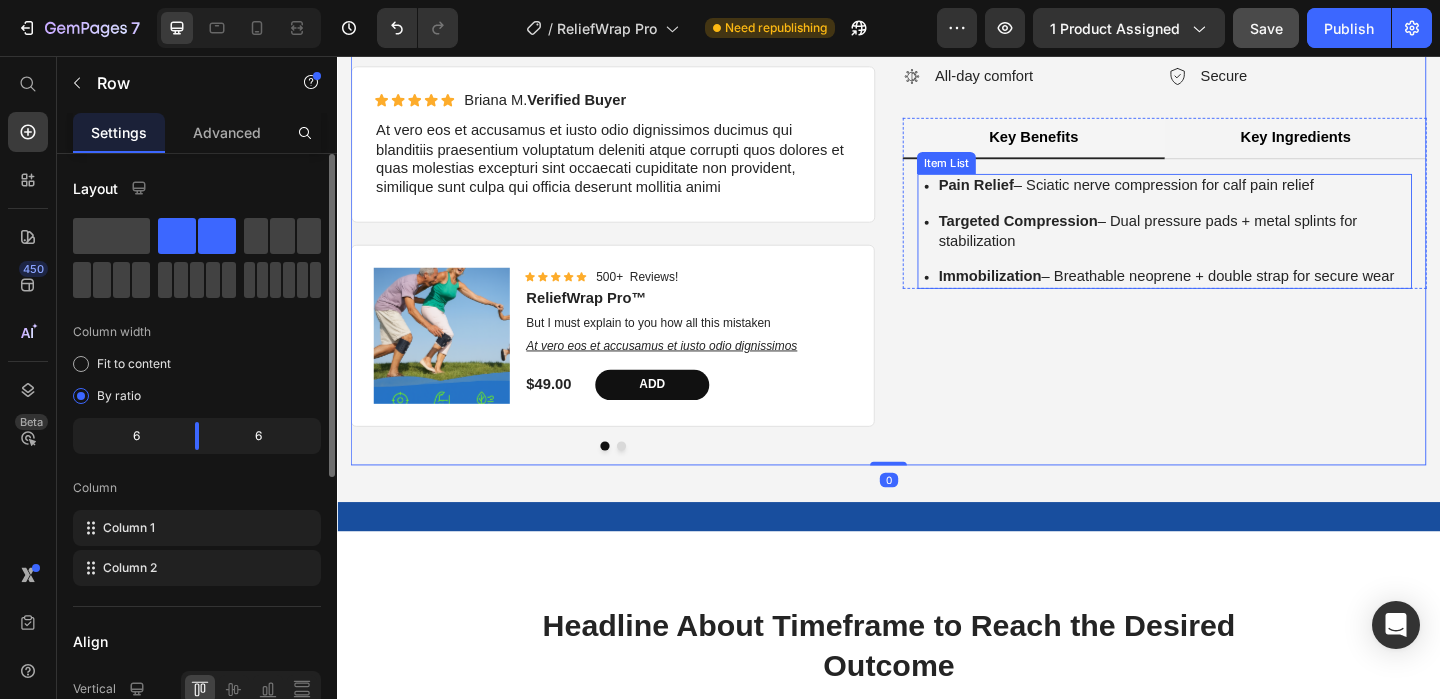 click 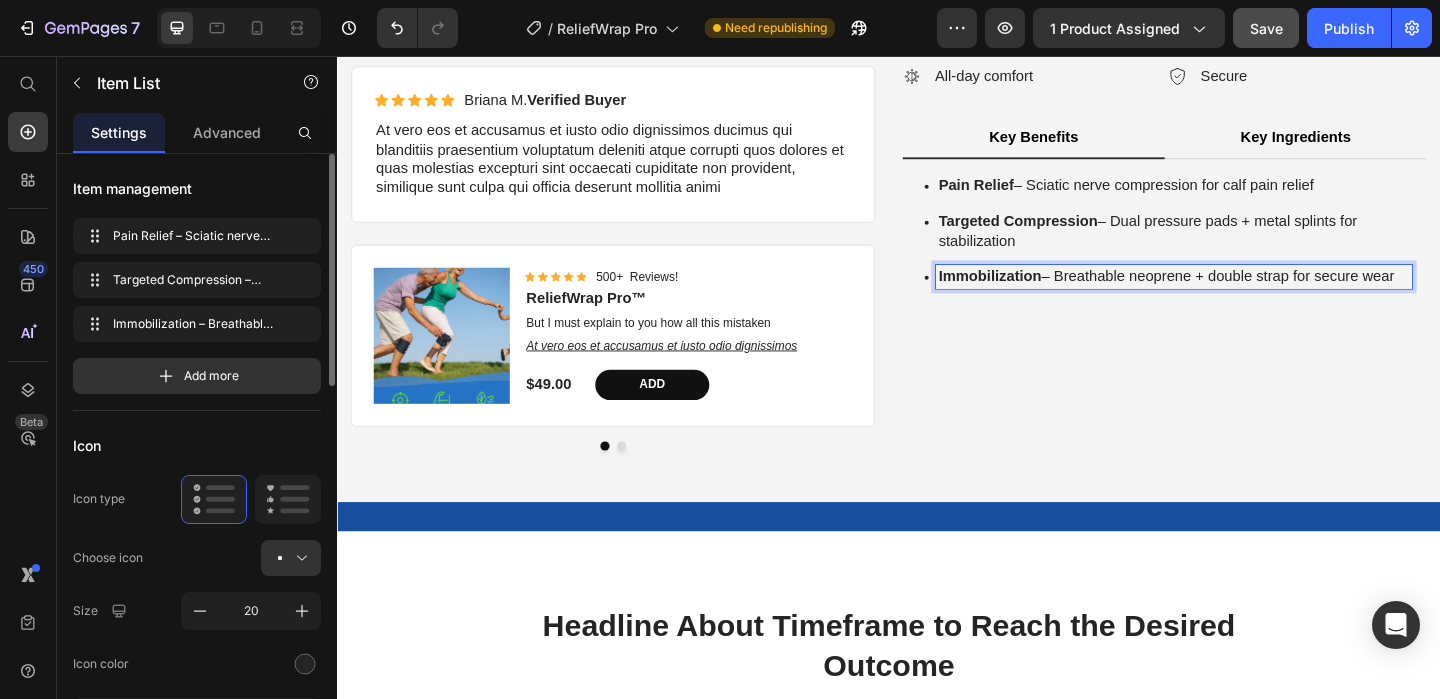click 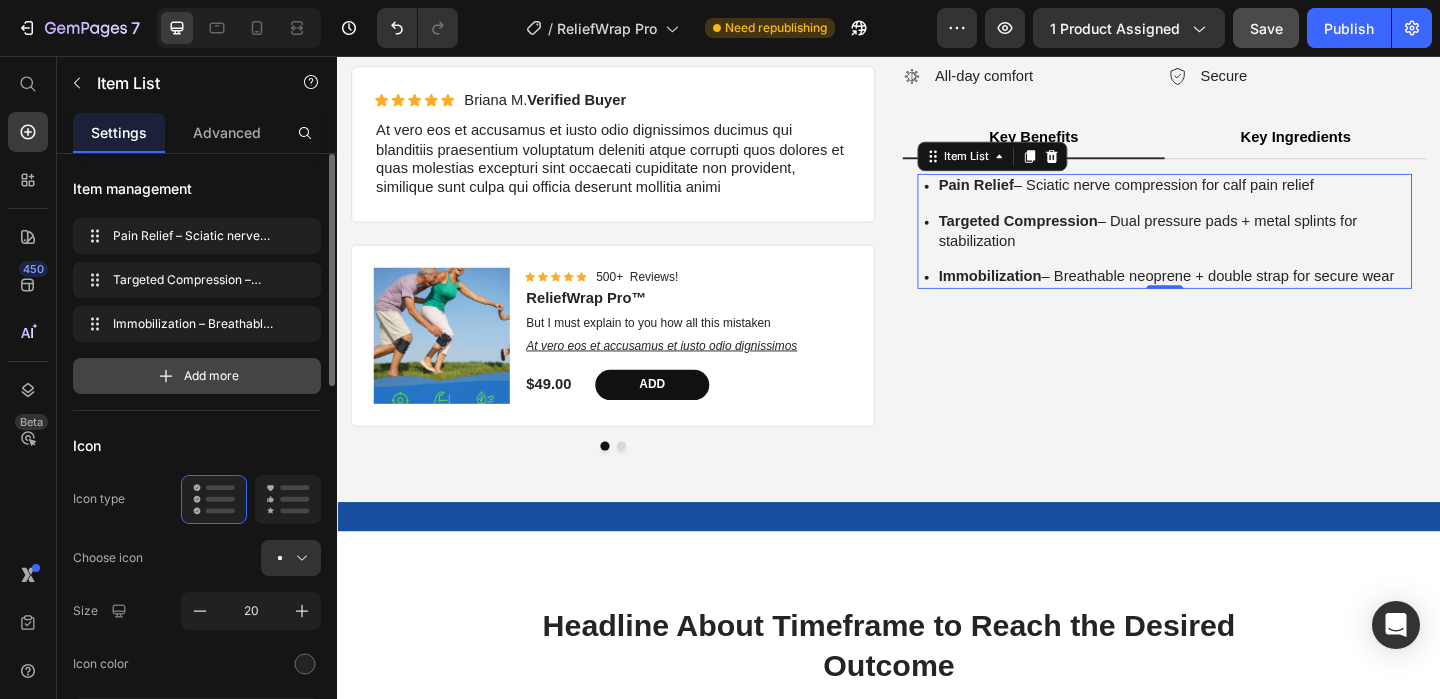 click 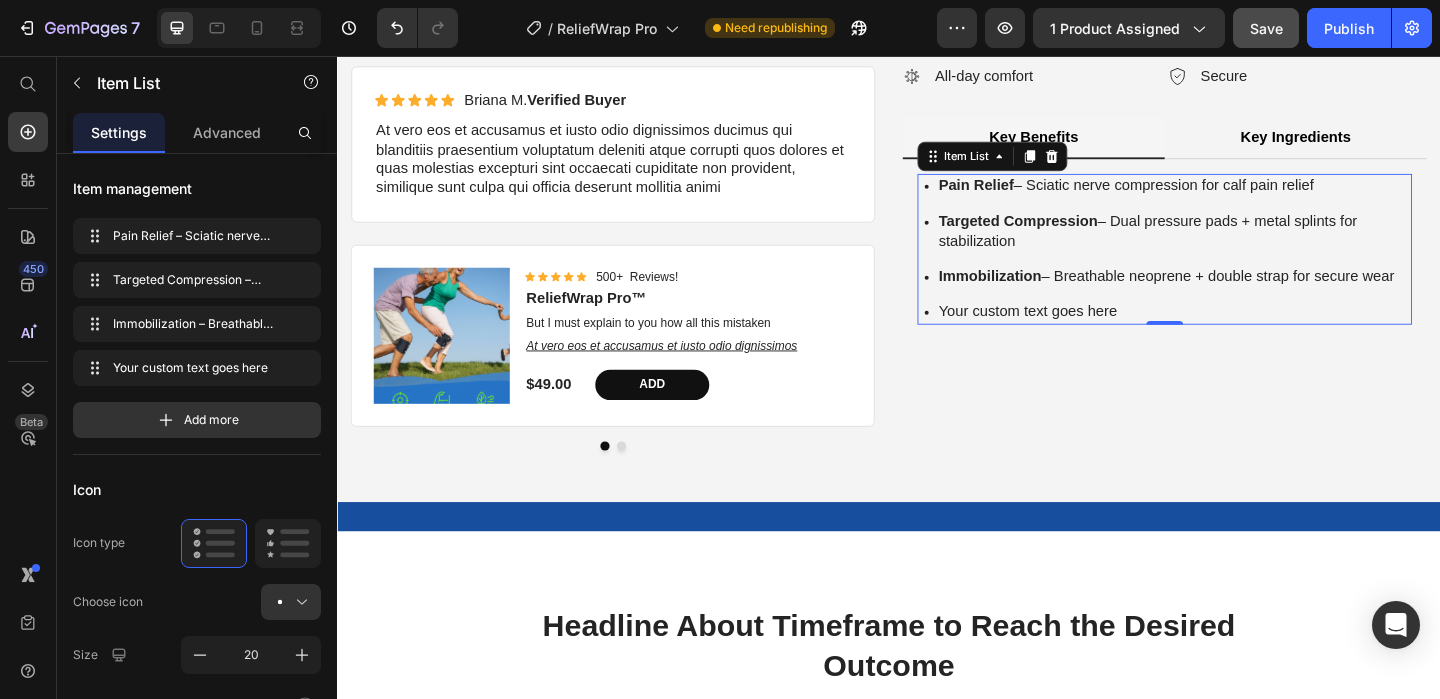 click on "Your custom text goes here" at bounding box center [1247, 334] 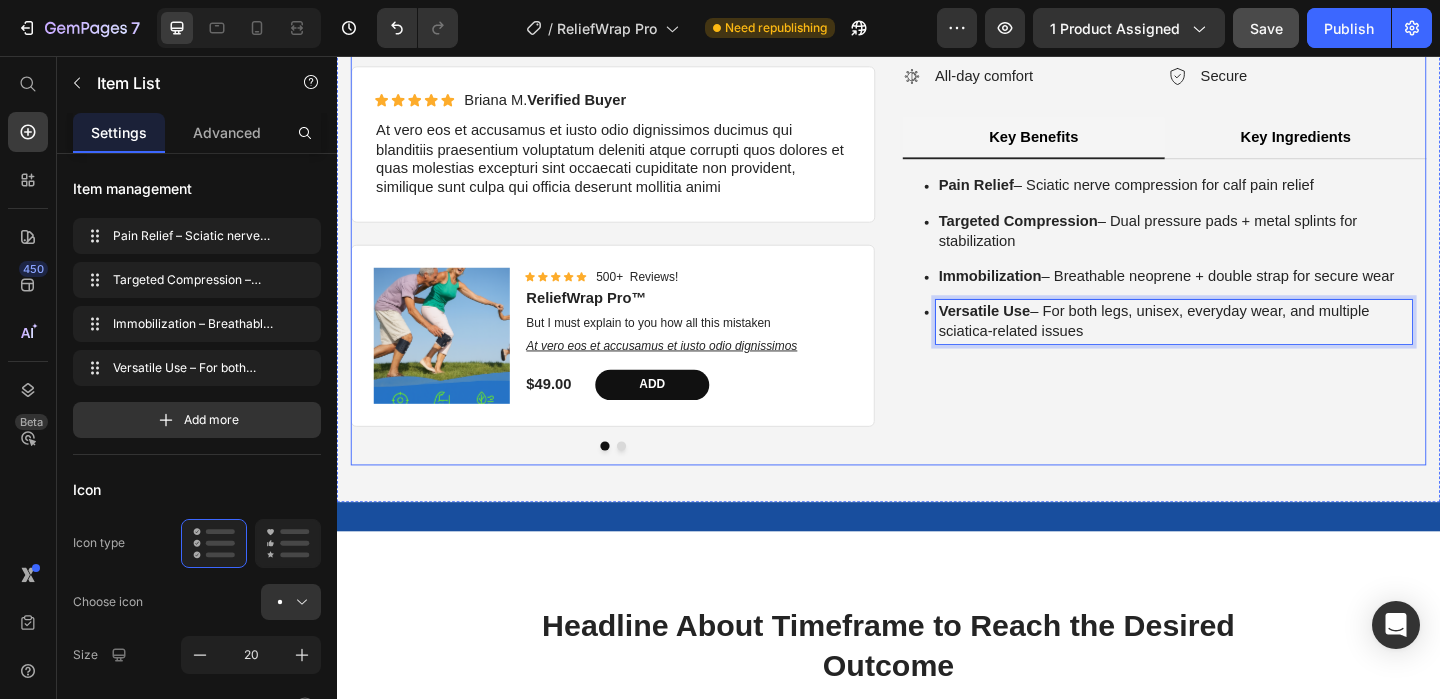 click on "Say goodbye to sciatica pain and enjoy freedom of movement again with the ReliefWrap Pro . Designed with ergonomic precision and medical-grade support, this compression brace applies targeted dual-pressure to reduce sciatic nerve pain, lower back discomfort, and leg numbness — without pills or complicated equipment Text Block
Dual-pressure
Breathable mesh
All-day comfort Item List
Soft silicone pads
Adjustable anti-slip straps
Secure Item List Row Key Benefits Key Ingredients
Pain Relief  – Sciatic nerve compression for calf pain relief
Targeted Compression  – Dual pressure pads + metal splints for stabilization
Immobilization  – Breathable neoprene + double strap for secure wear
Versatile Use Item List   0 Text Block Tab" at bounding box center [1237, 178] 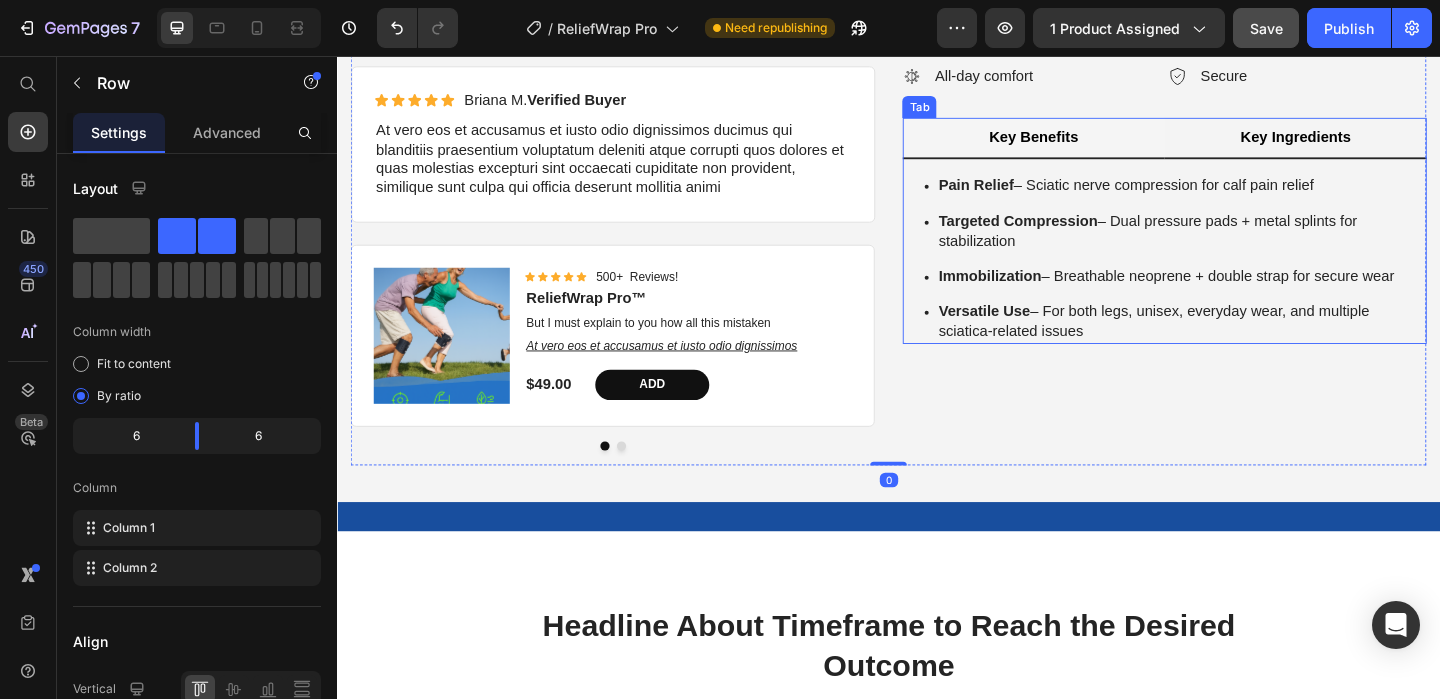 click on "Key Ingredients" at bounding box center (1379, 144) 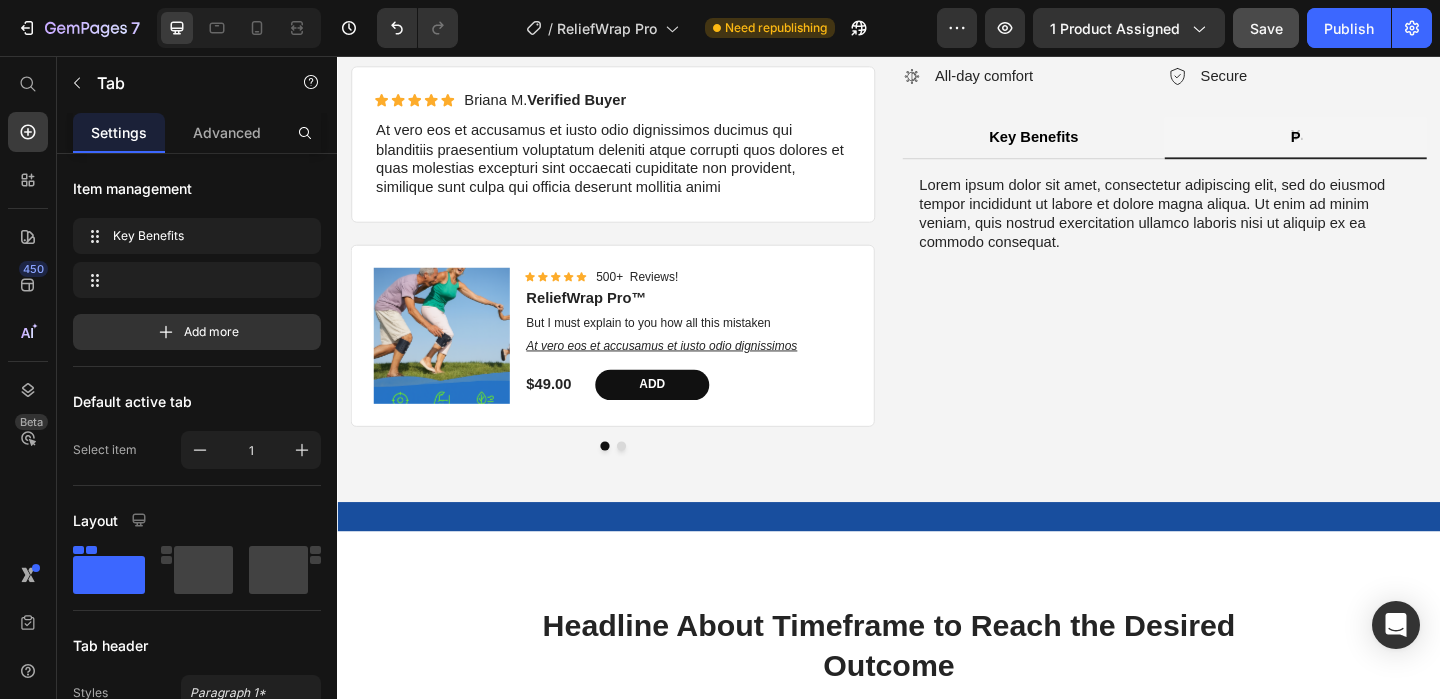 type 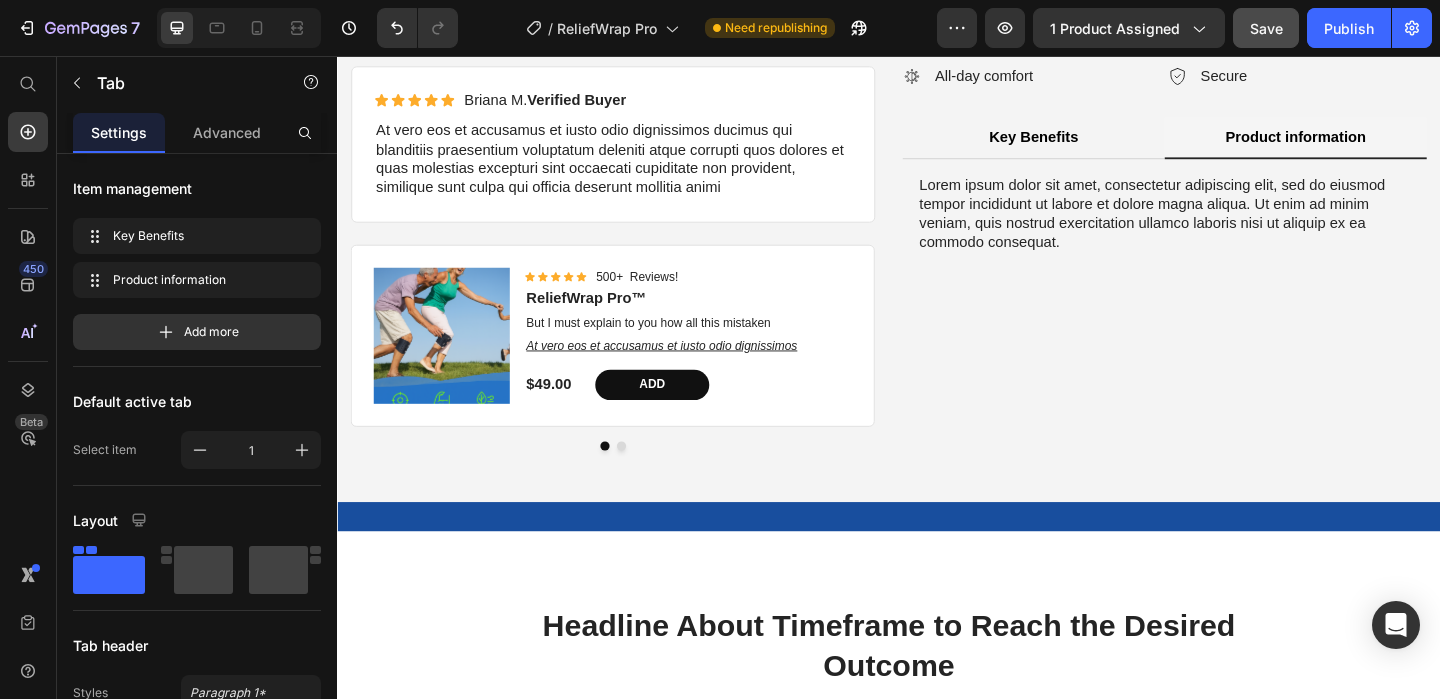click on "Product information" at bounding box center (1379, 144) 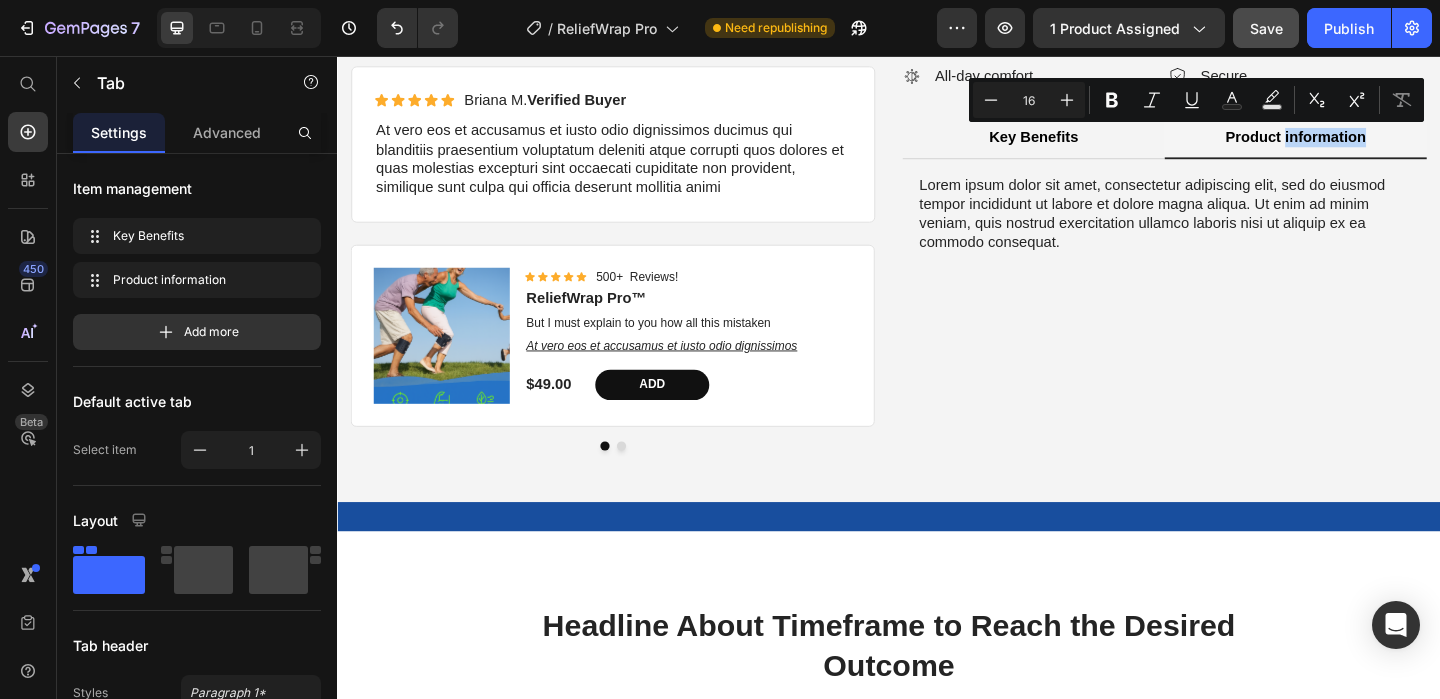 click on "Product information" at bounding box center (1379, 144) 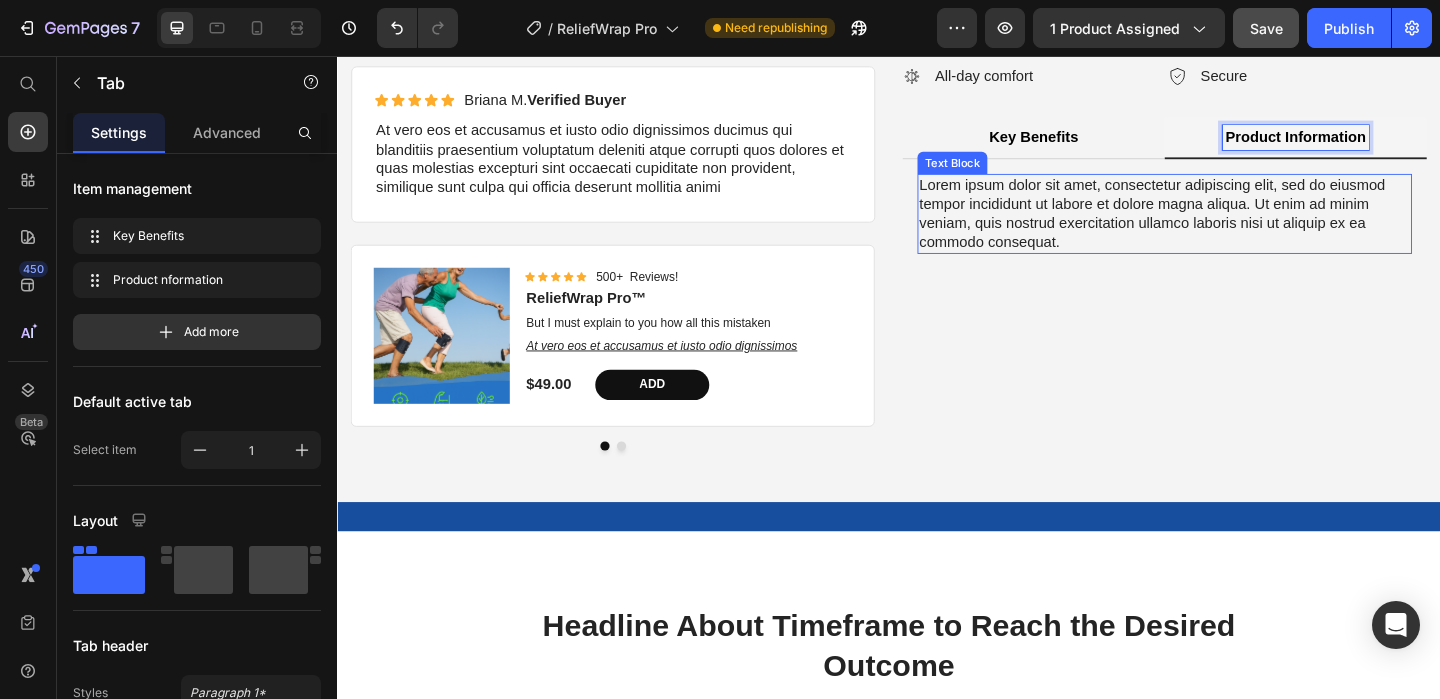 click on "Lorem ipsum dolor sit amet, consectetur adipiscing elit, sed do eiusmod tempor incididunt ut labore et dolore magna aliqua. Ut enim ad minim veniam, quis nostrud exercitation ullamco laboris nisi ut aliquip ex ea commodo consequat." at bounding box center [1237, 227] 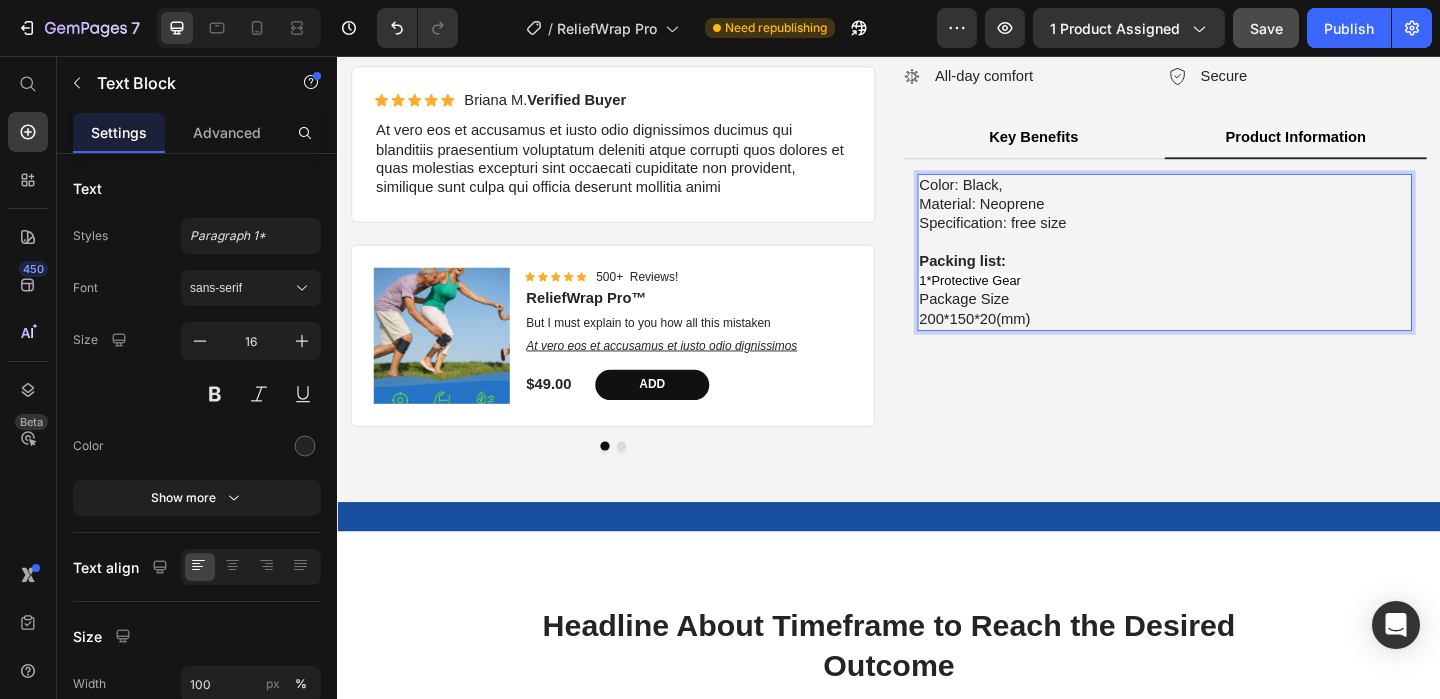 click on "Packing list: 1*Protective Gear" at bounding box center (1237, 280) 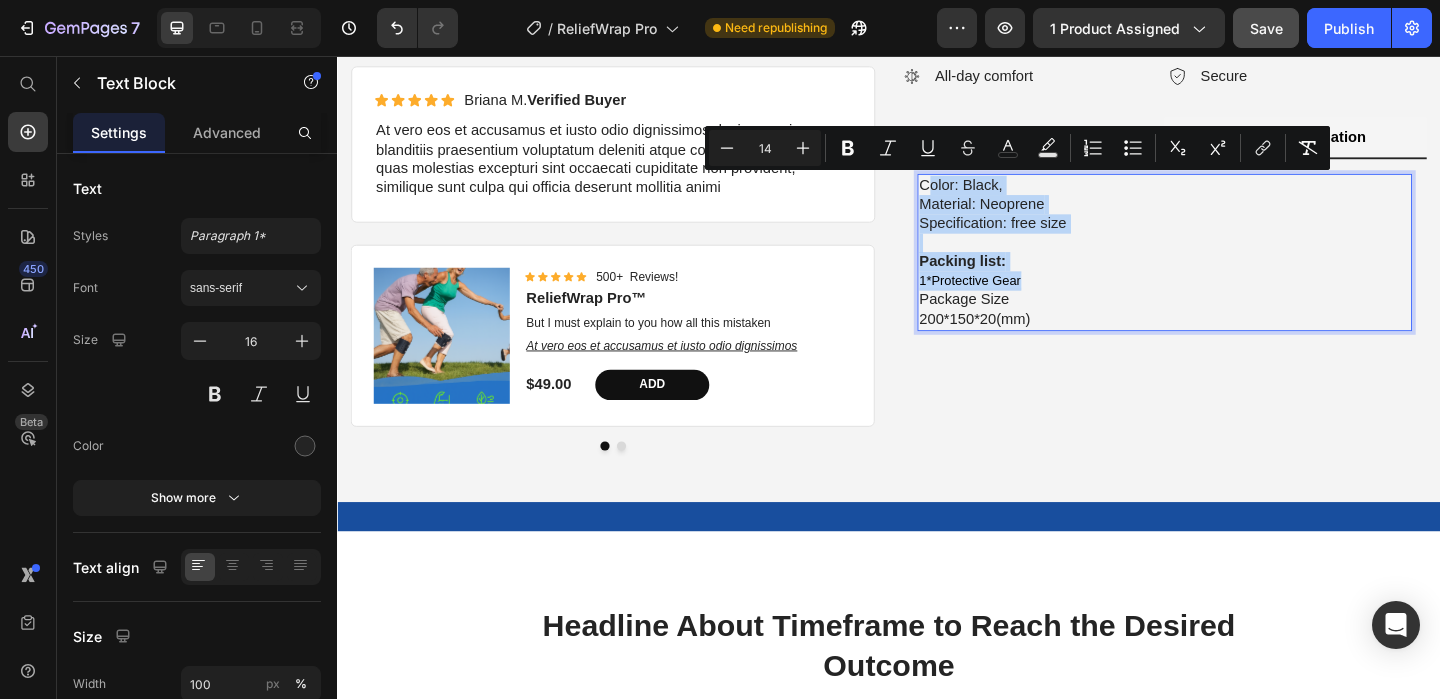 click on "Color: Black, Material: Neoprene Specification: free size" at bounding box center [1237, 217] 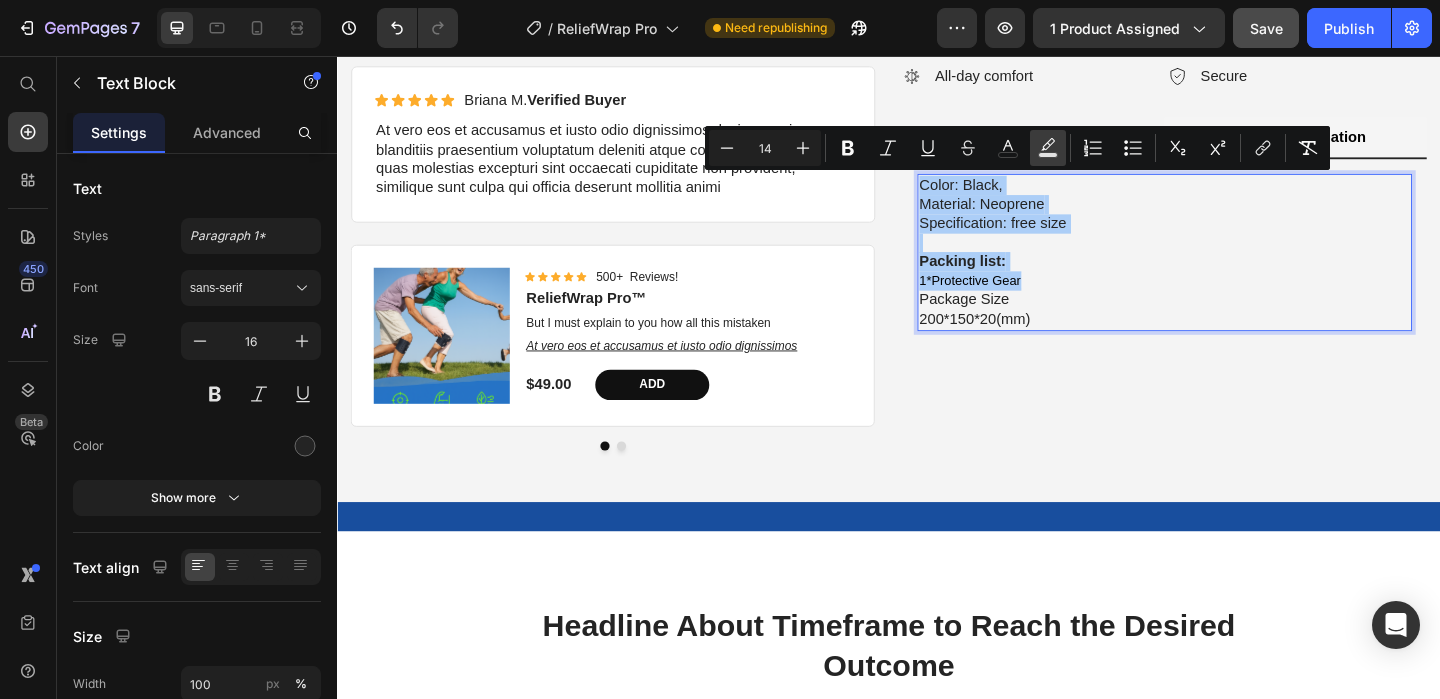 click 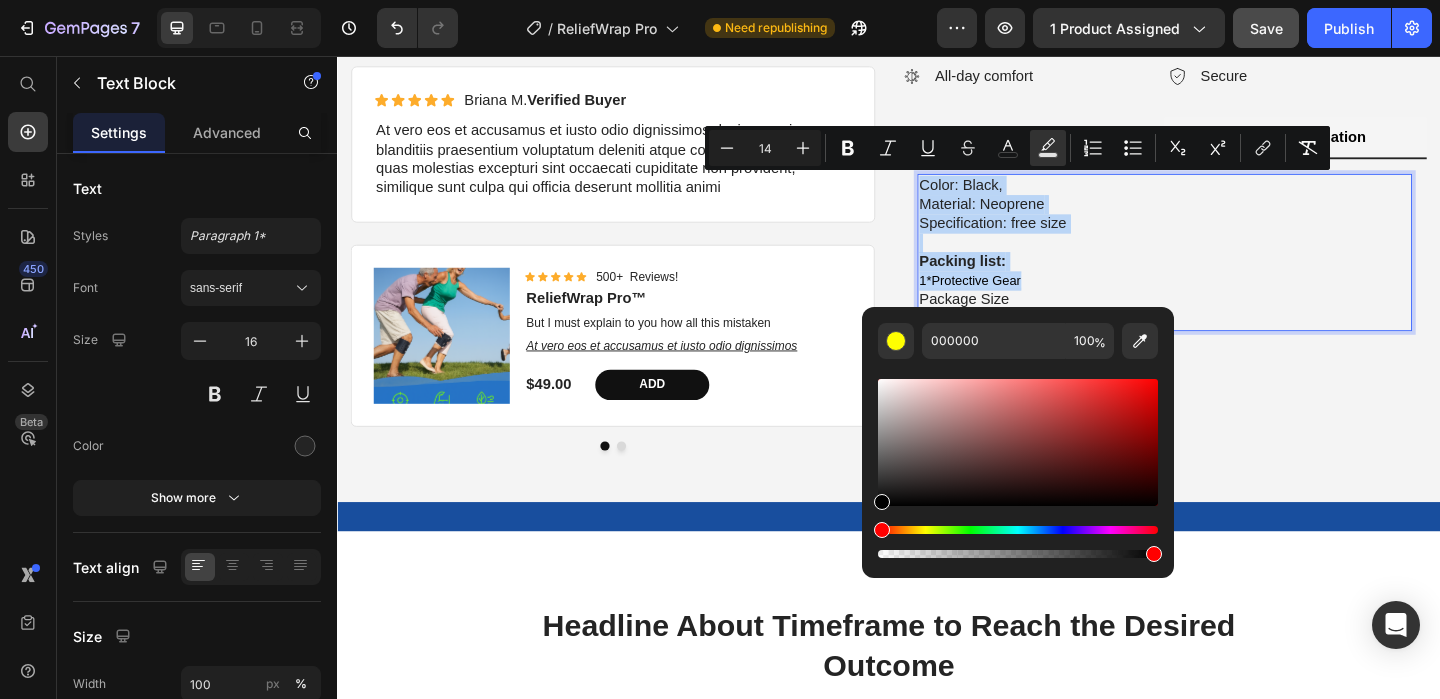 click on "Color: Black, Material: Neoprene Specification: free size" at bounding box center [1237, 217] 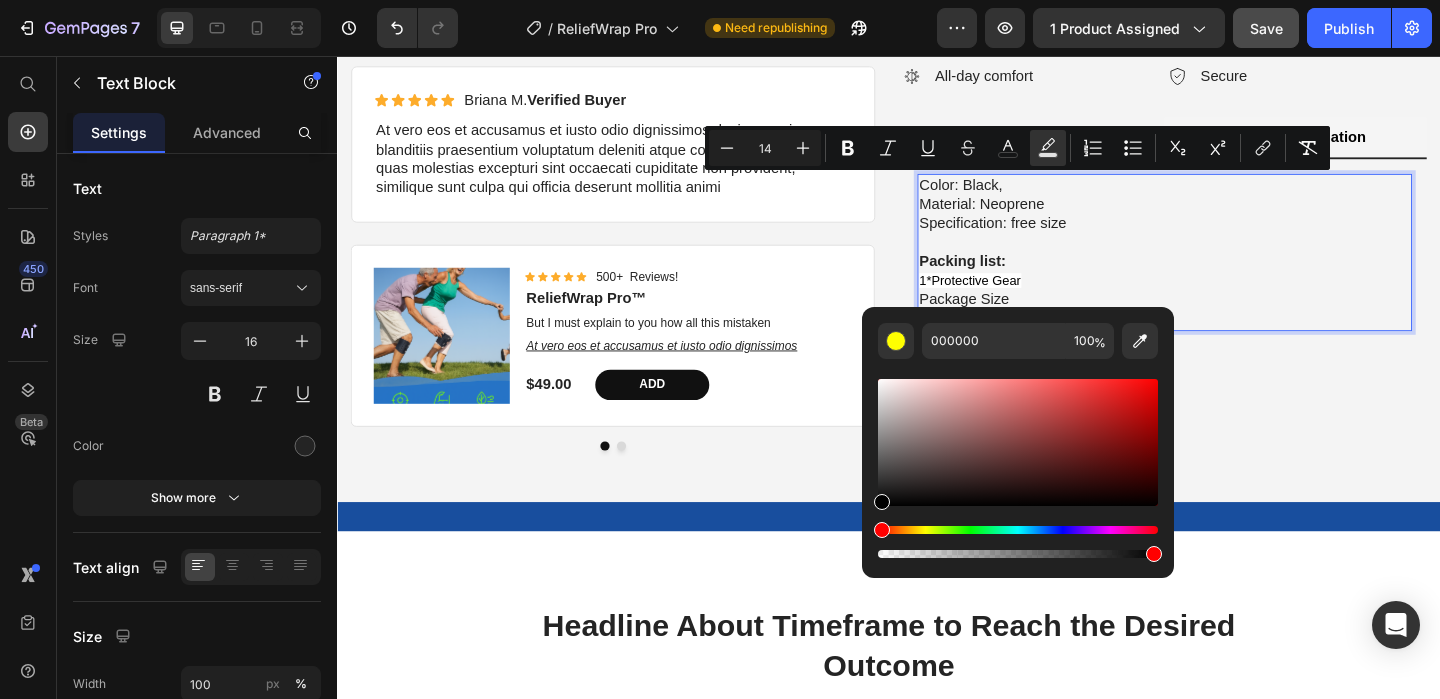 type on "16" 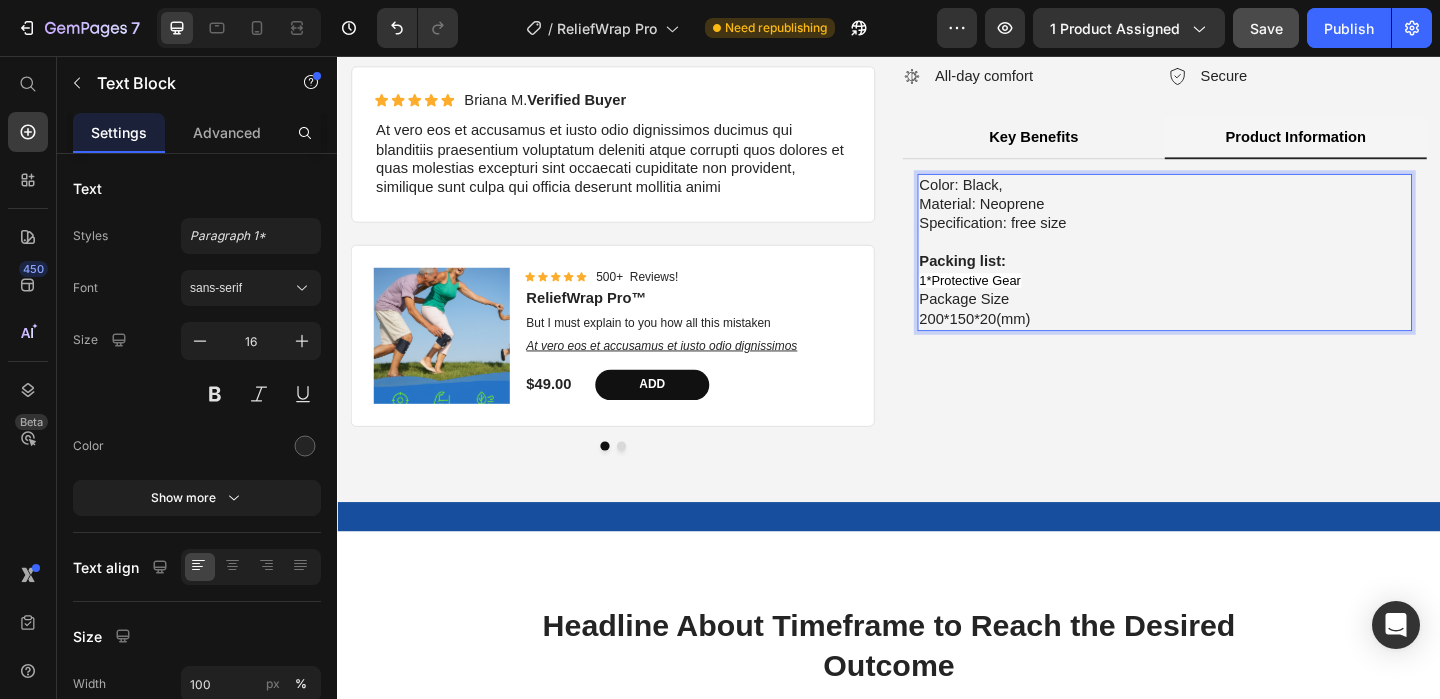 click on "Packing list: 1*Protective Gear" at bounding box center (1237, 280) 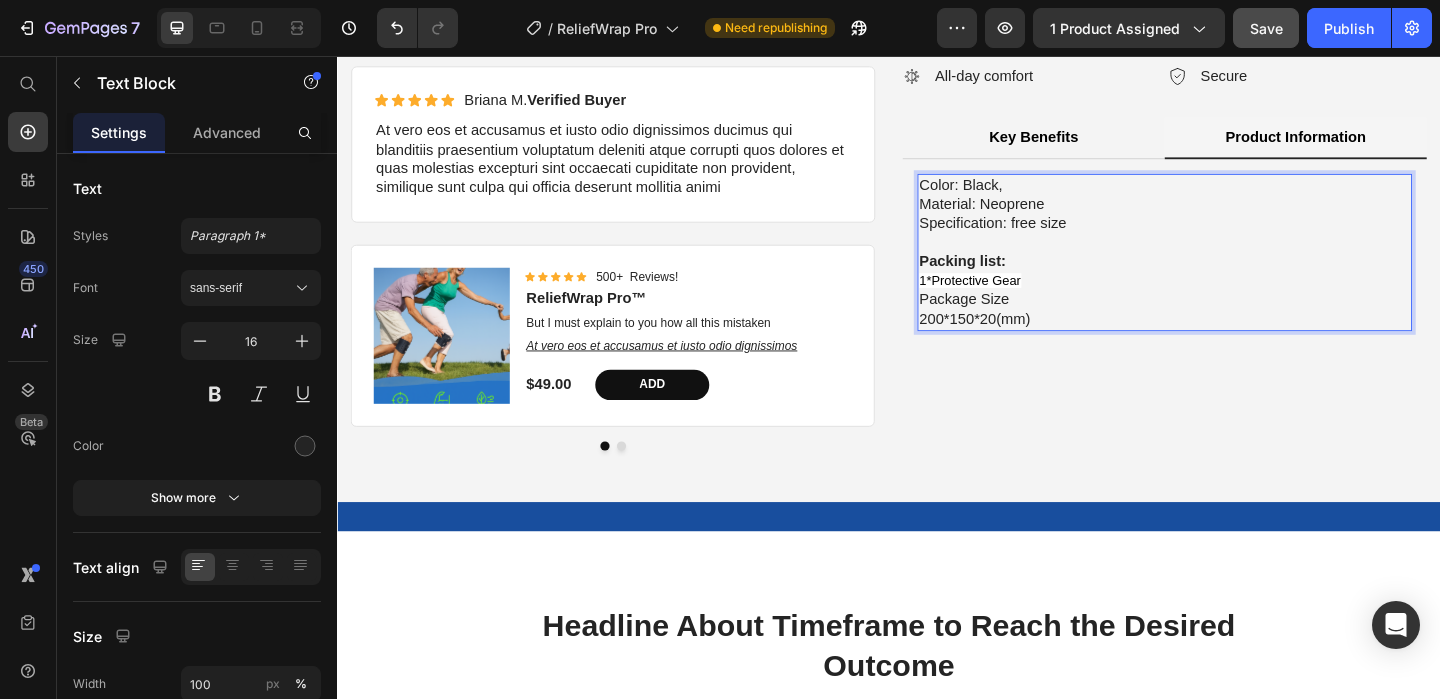 click on "Color: Black, Material: Neoprene Specification: free size" at bounding box center (1237, 217) 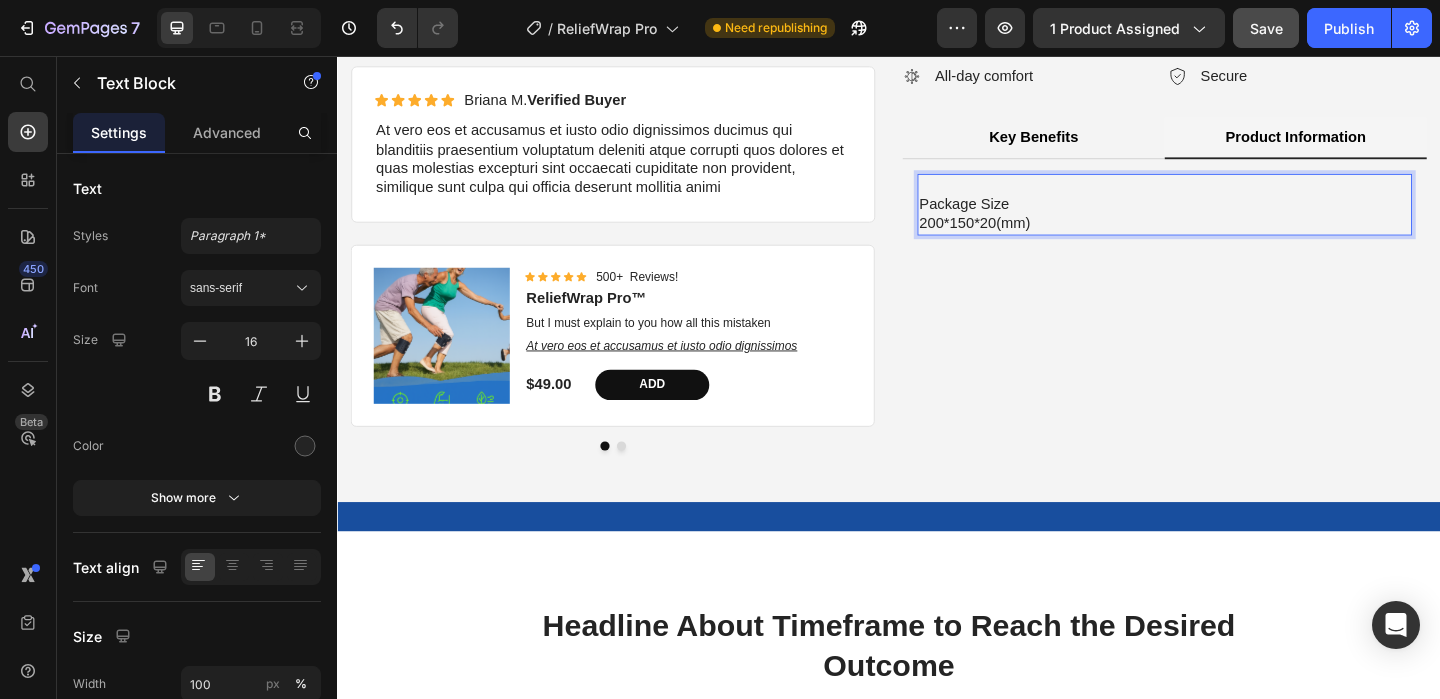 click on "Package Size" at bounding box center (1237, 217) 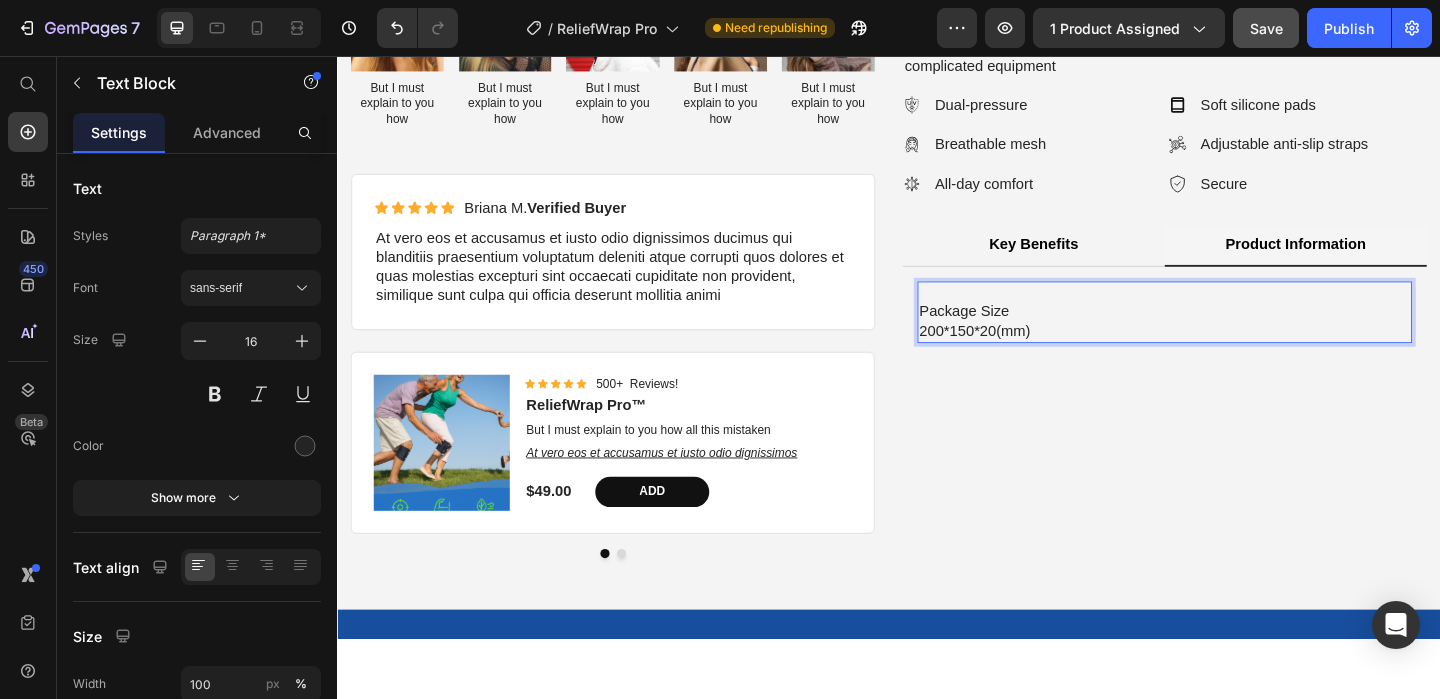 scroll, scrollTop: 620, scrollLeft: 0, axis: vertical 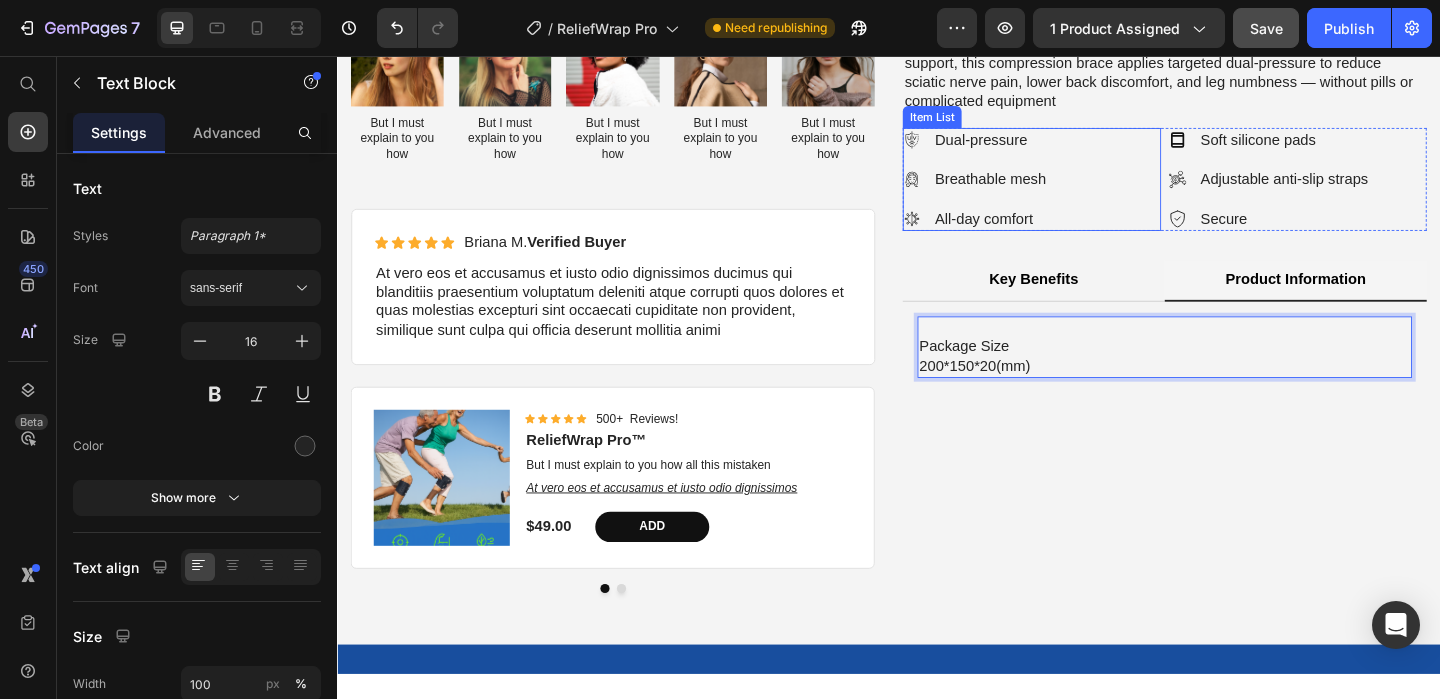 click on "Dual-pressure
Breathable mesh
All-day comfort" at bounding box center (1092, 190) 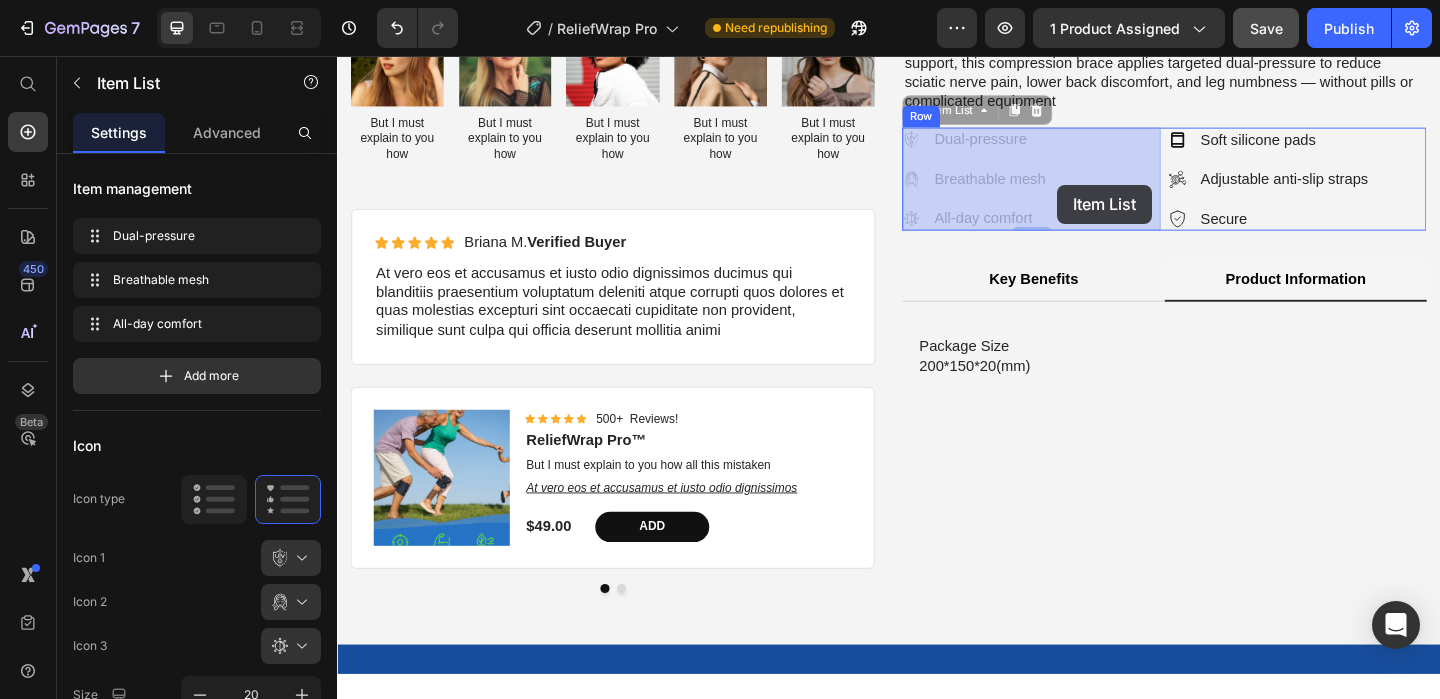 drag, startPoint x: 1190, startPoint y: 193, endPoint x: 1120, endPoint y: 196, distance: 70.064255 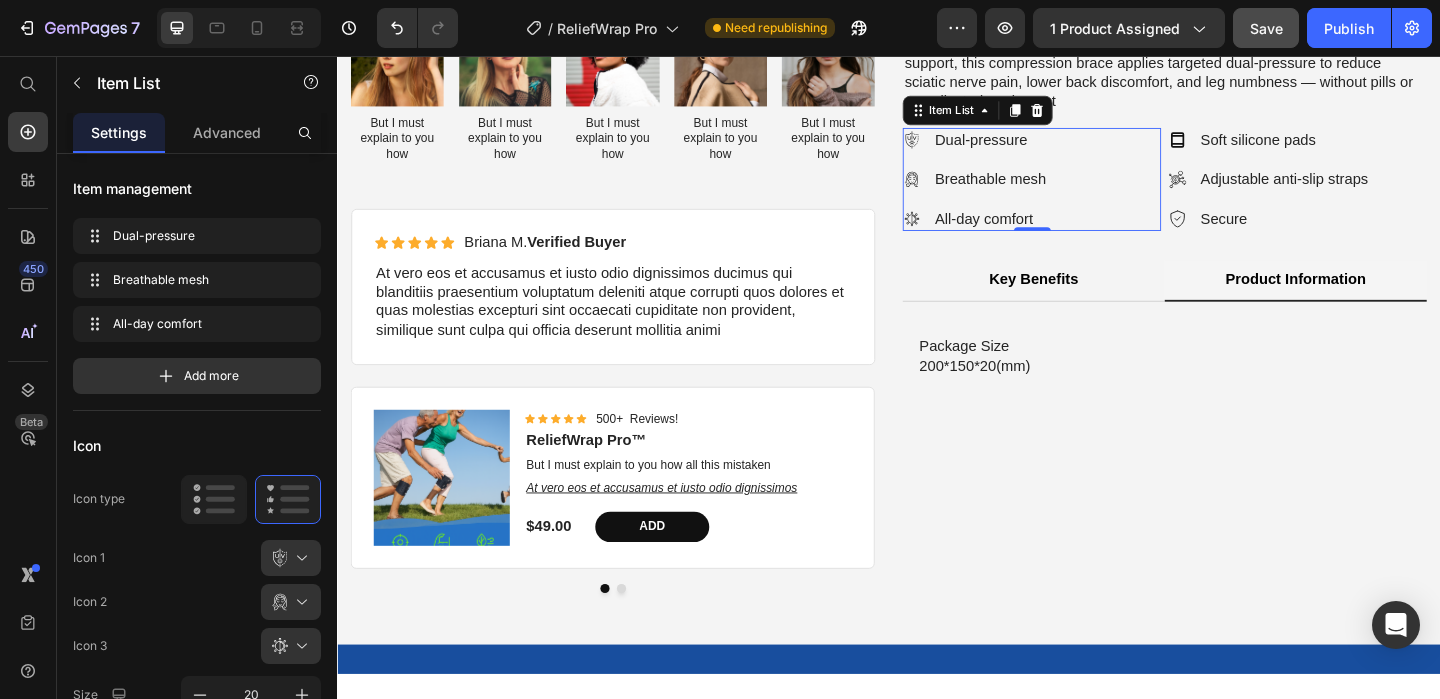click on "Dual-pressure
Breathable mesh
All-day comfort" at bounding box center [1092, 190] 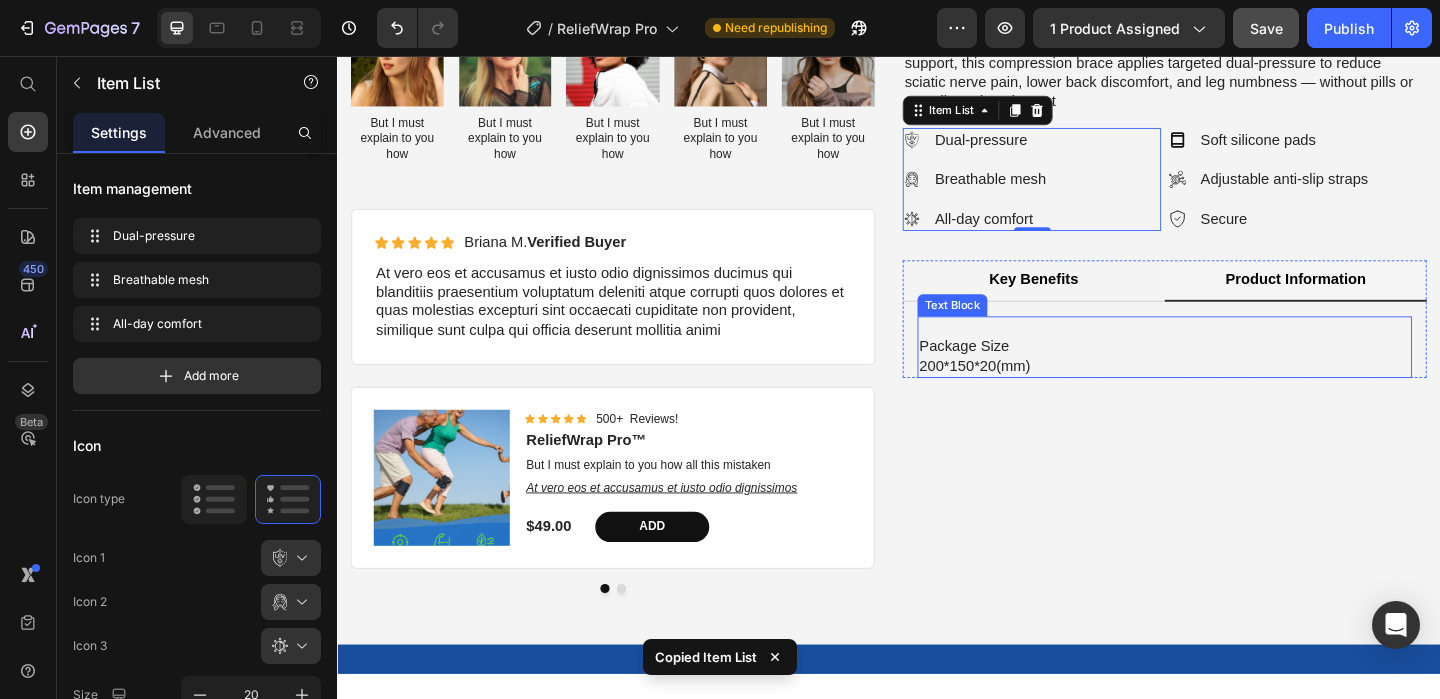 click on "200*150*20(mm)" at bounding box center [1237, 393] 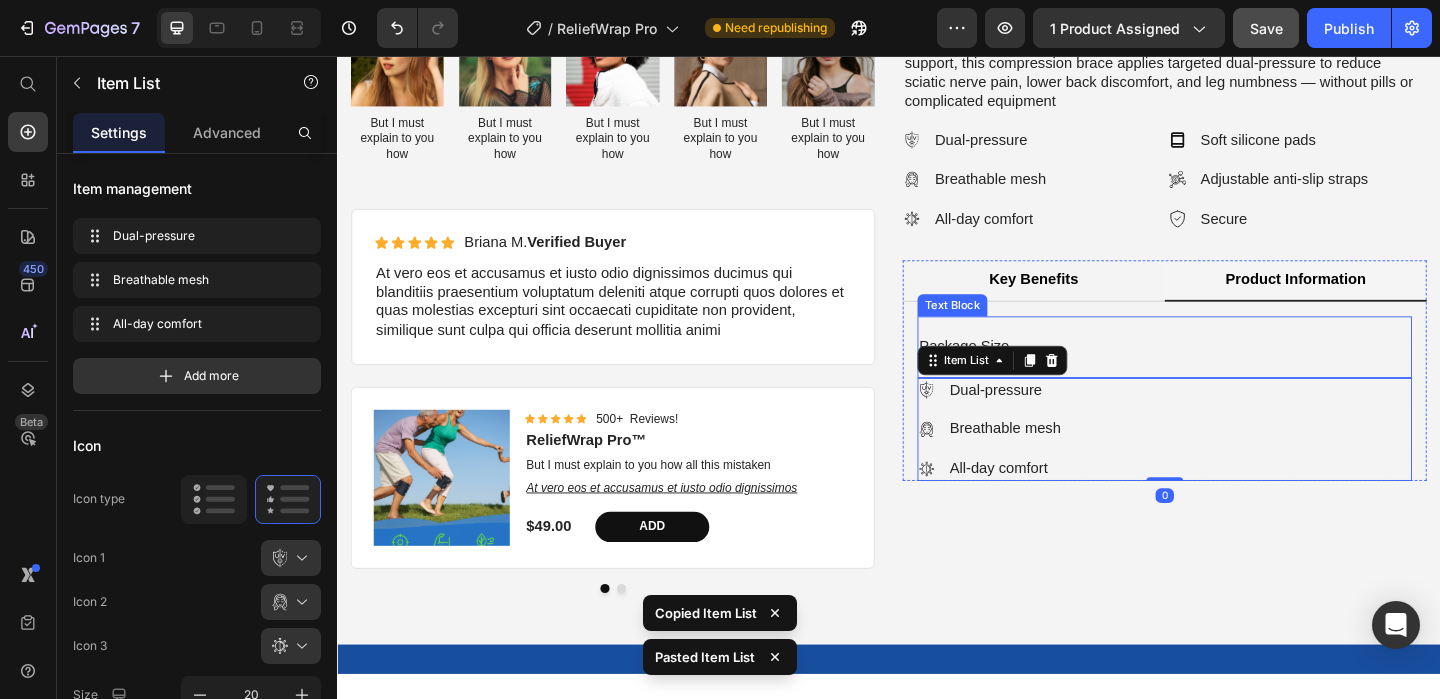 click on "Package Size" at bounding box center (1237, 372) 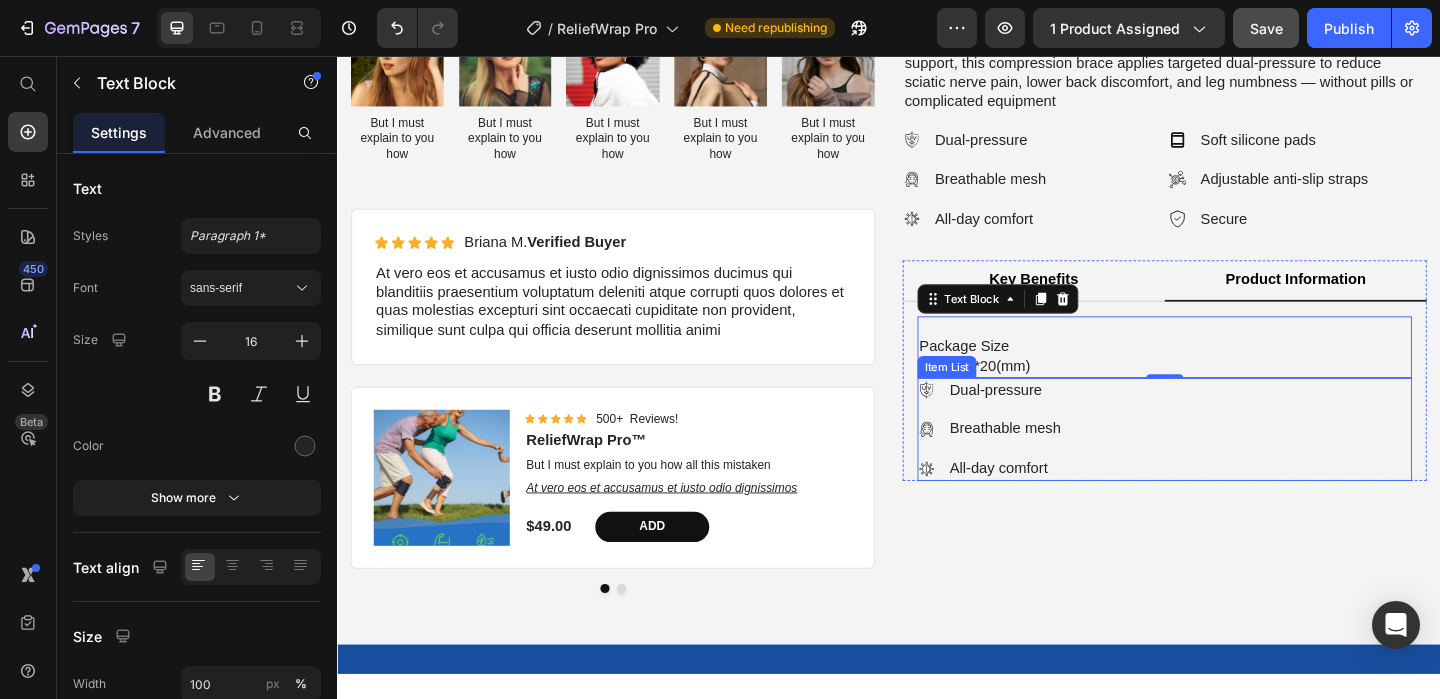 click on "Dual-pressure
Breathable mesh
All-day comfort" at bounding box center (1237, 462) 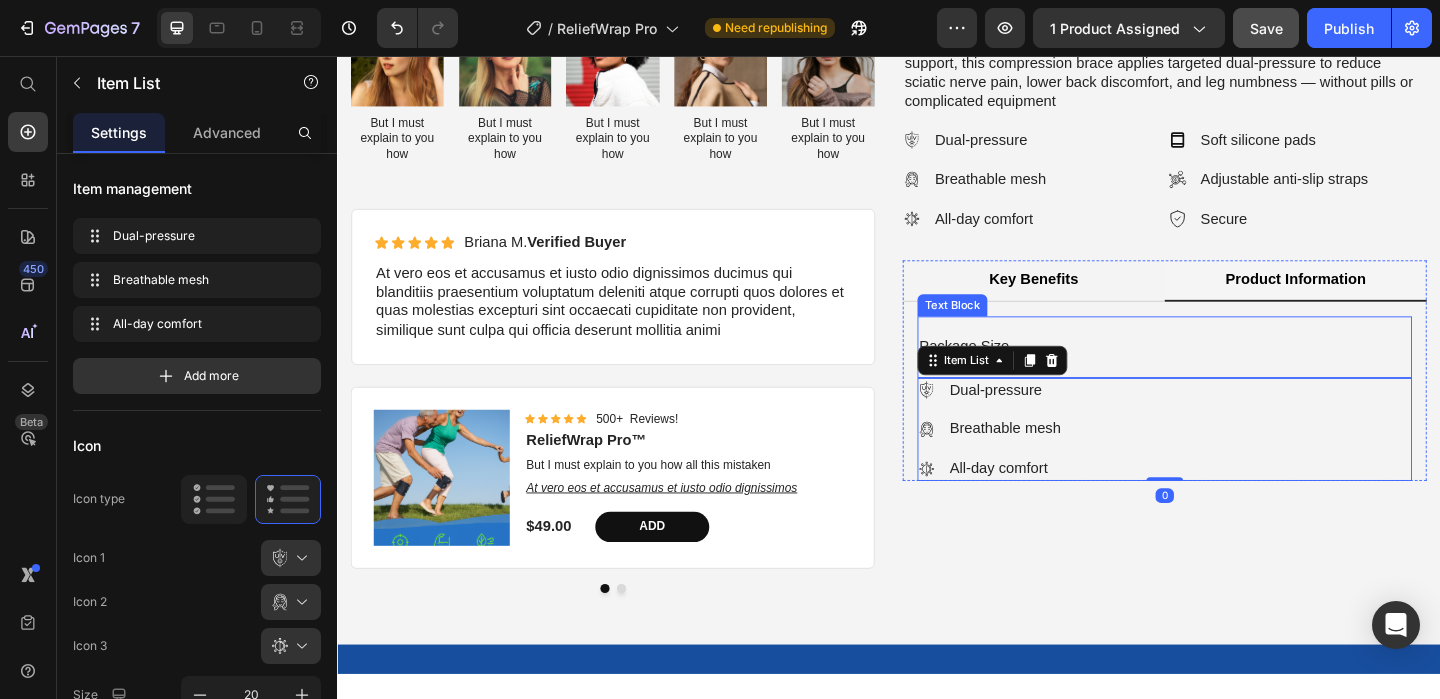 click on "200*150*20(mm)" at bounding box center [1237, 393] 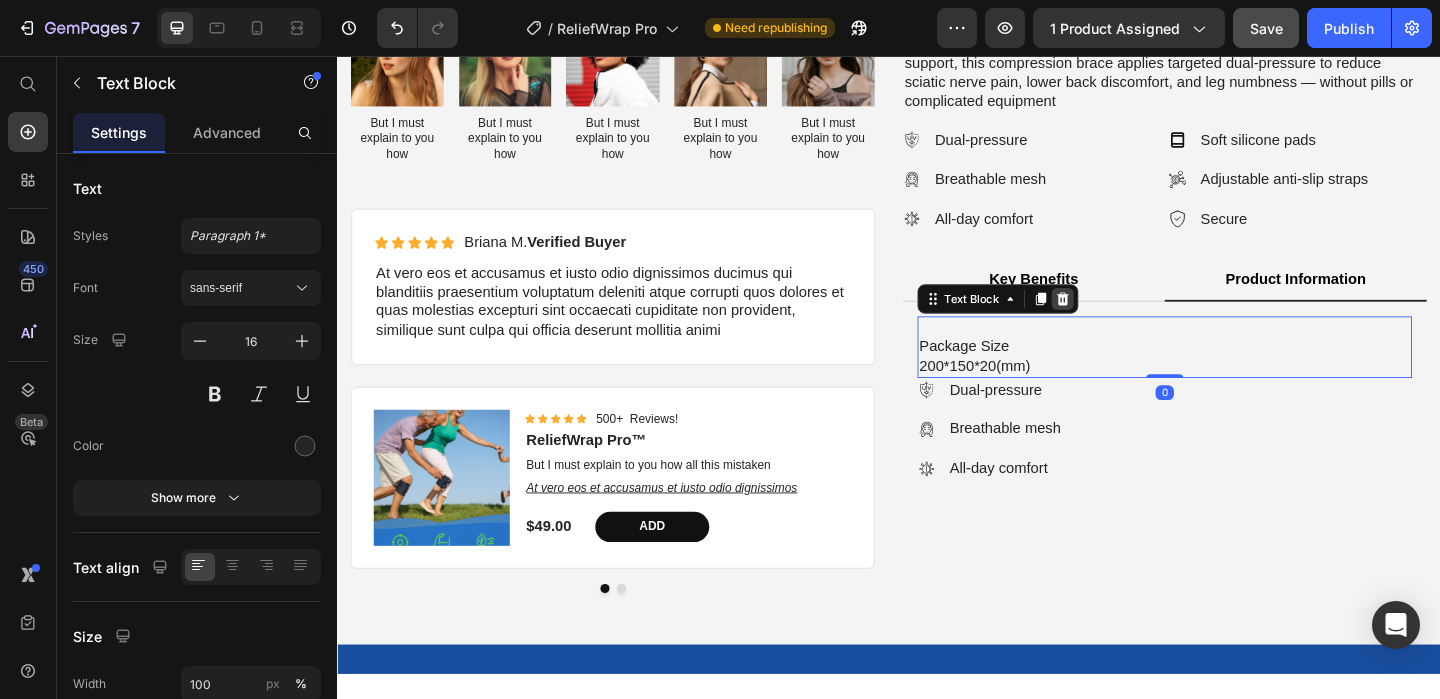 click at bounding box center (1126, 320) 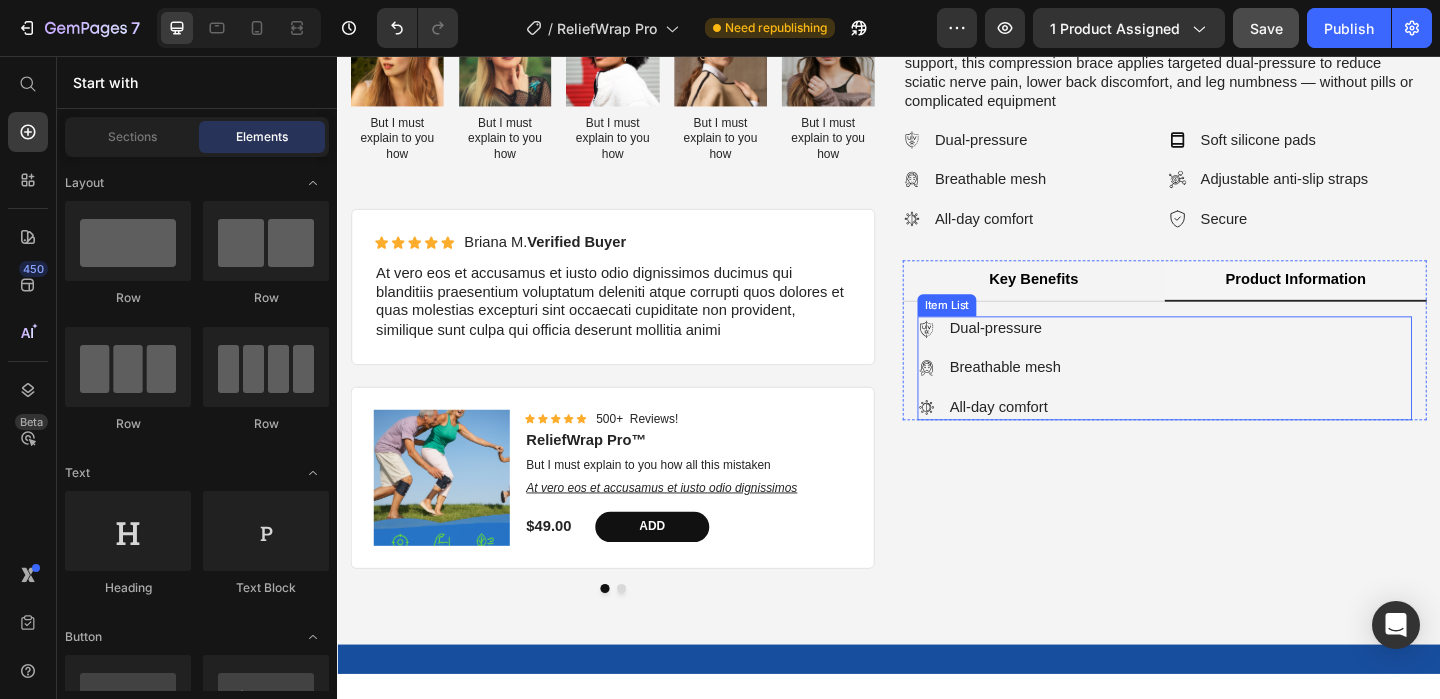 click on "Dual-pressure" at bounding box center (1063, 352) 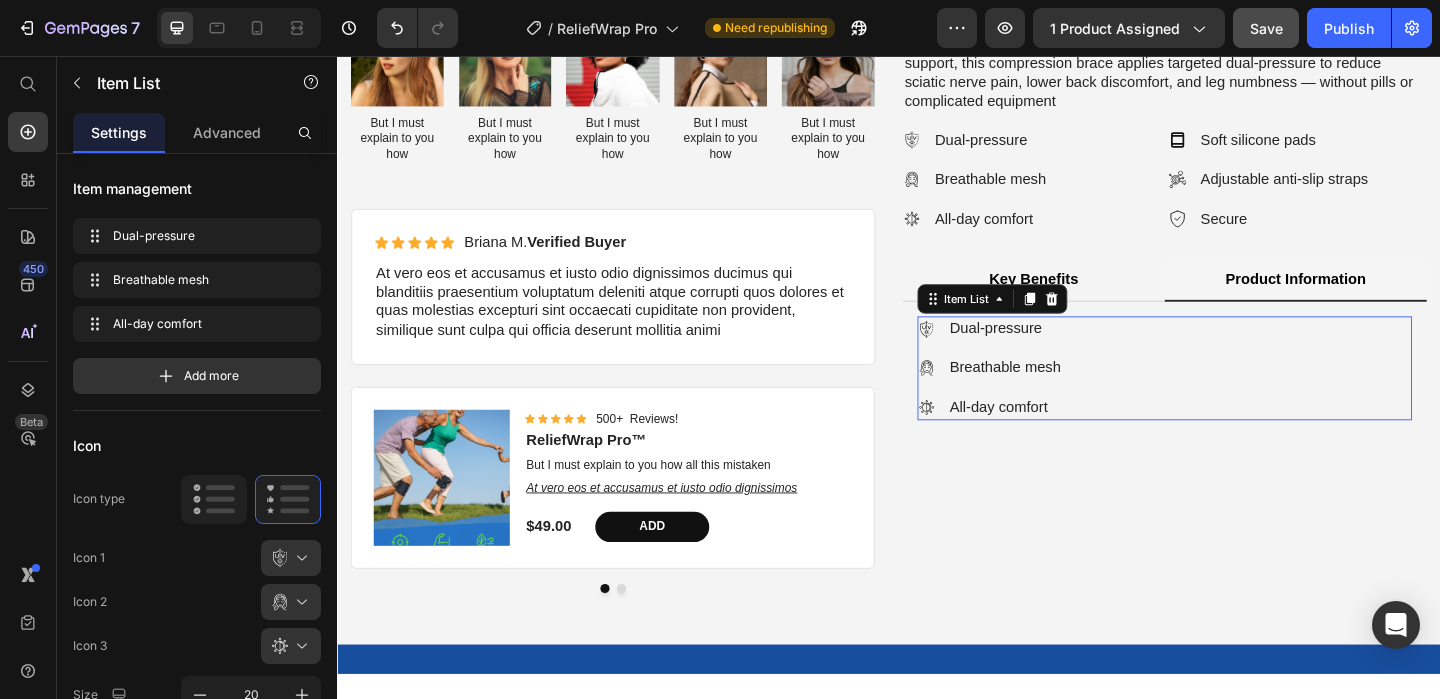 click on "Dual-pressure" at bounding box center [1063, 352] 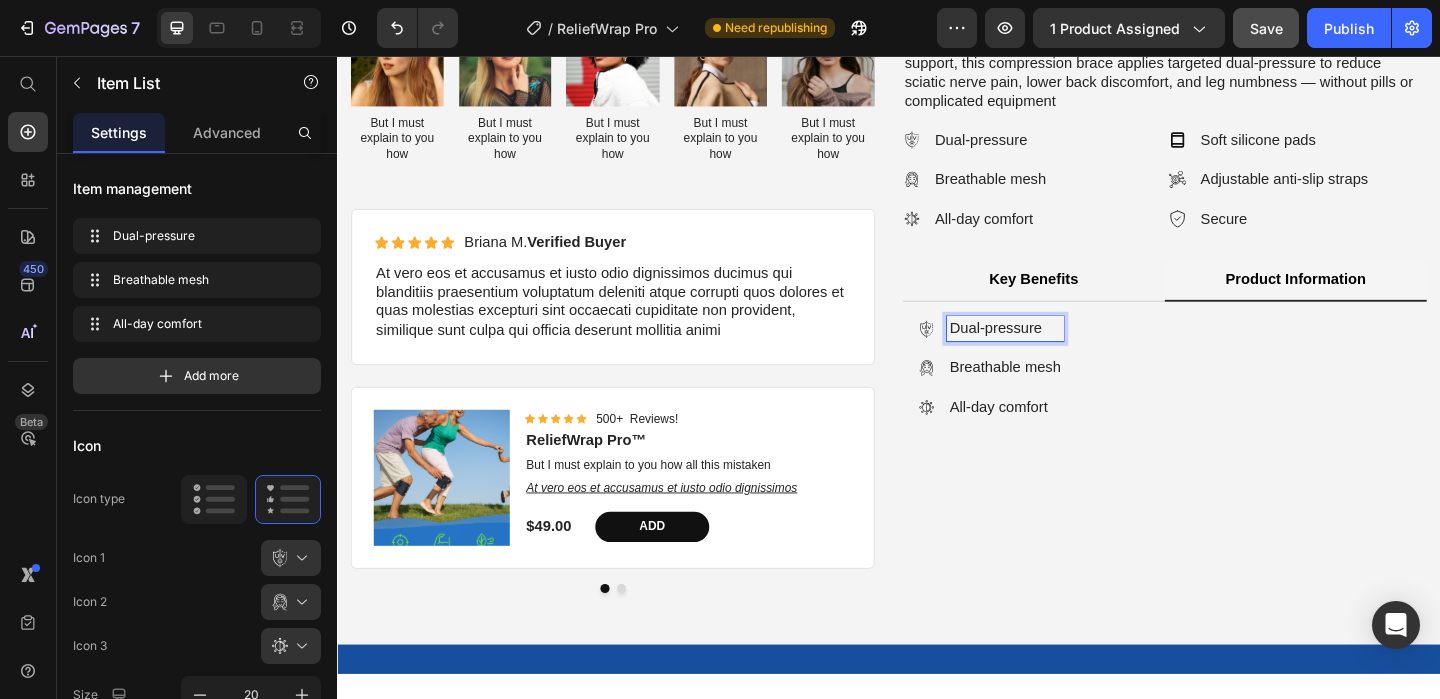 click on "Dual-pressure" at bounding box center (1063, 352) 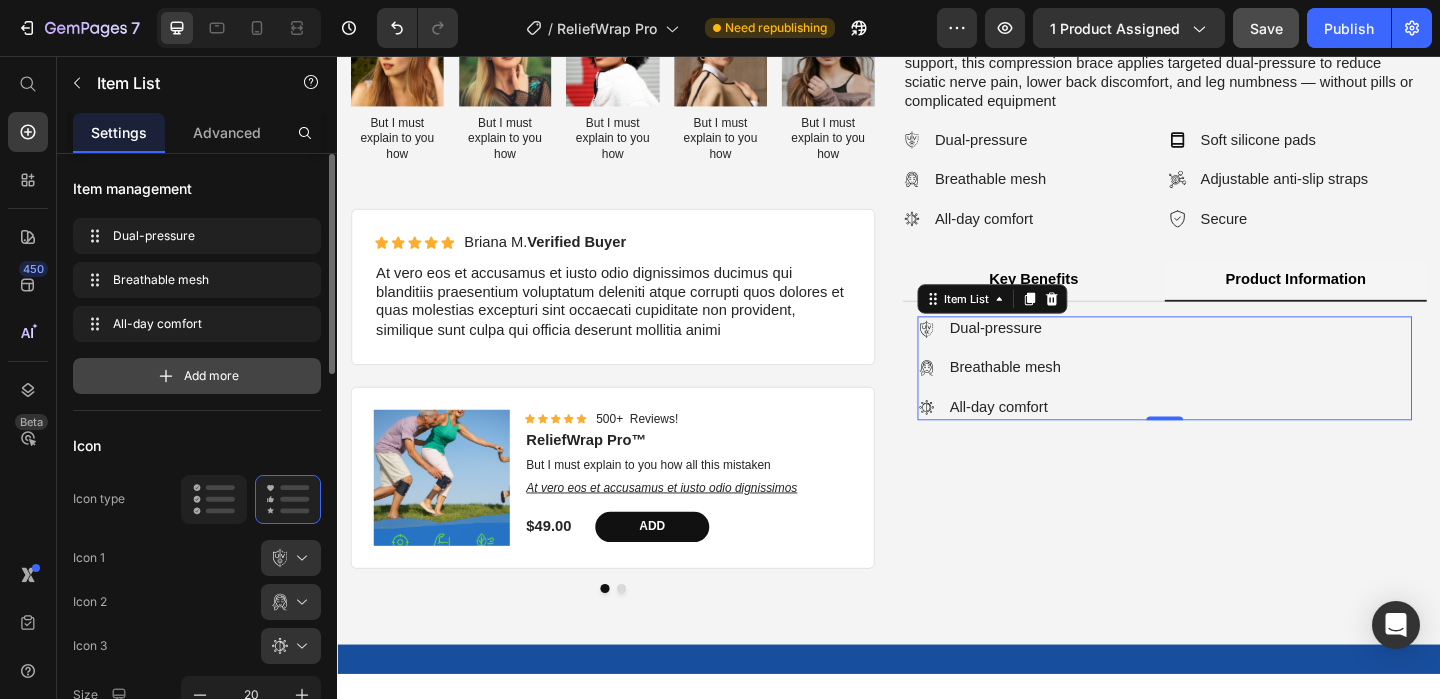 click on "Add more" at bounding box center [211, 376] 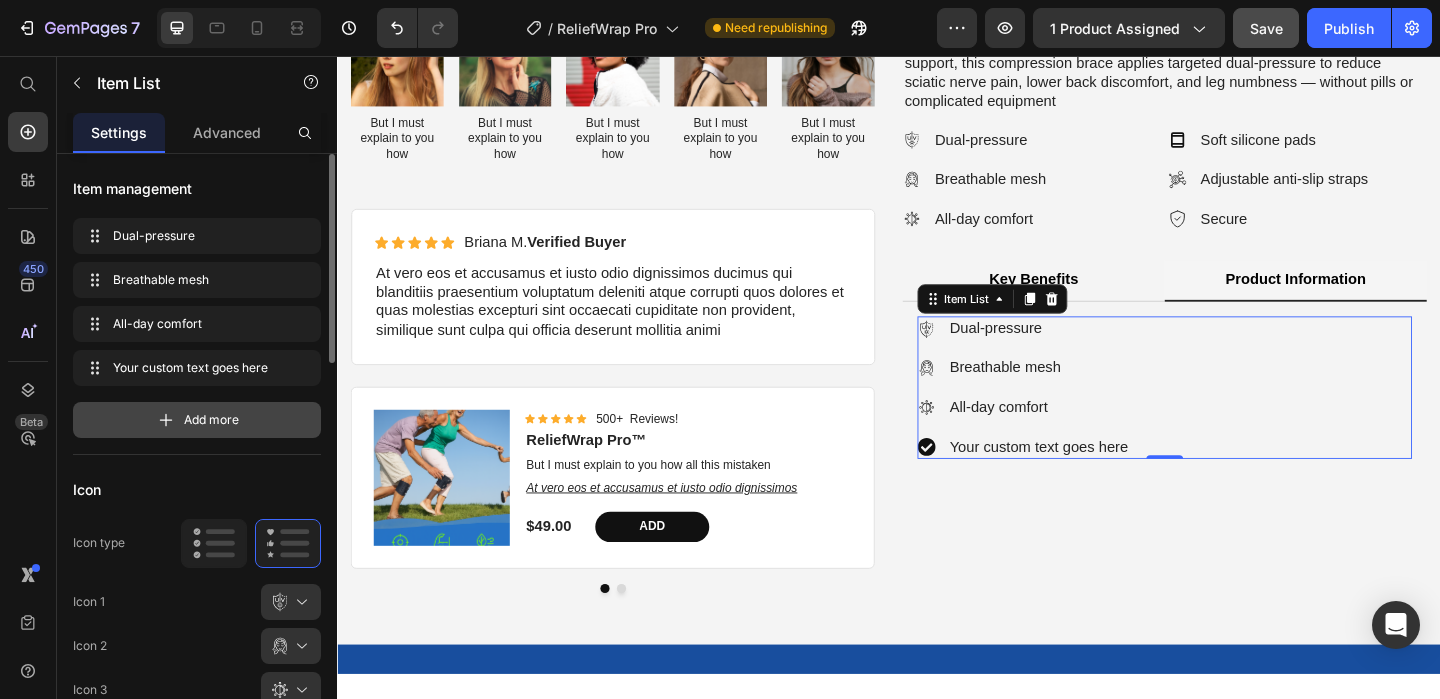 click on "Add more" at bounding box center (211, 420) 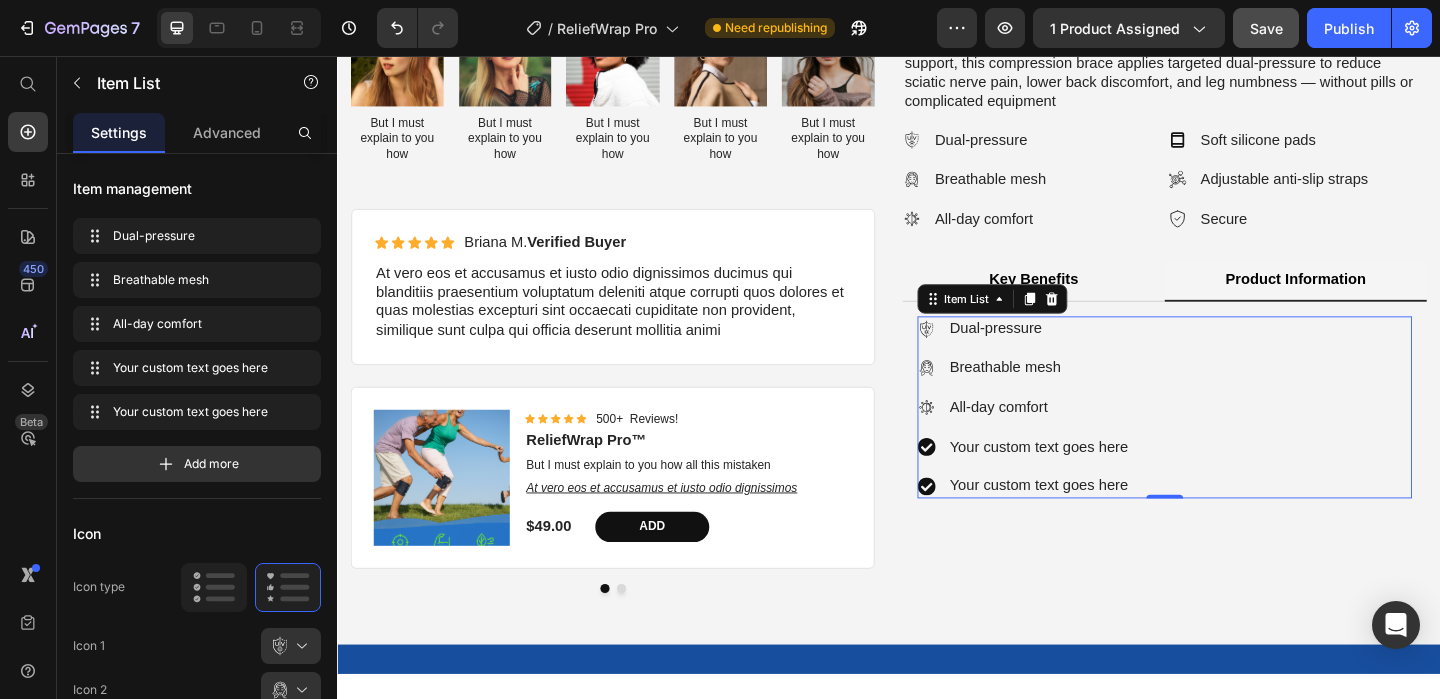 click on "Dual-pressure" at bounding box center [1100, 352] 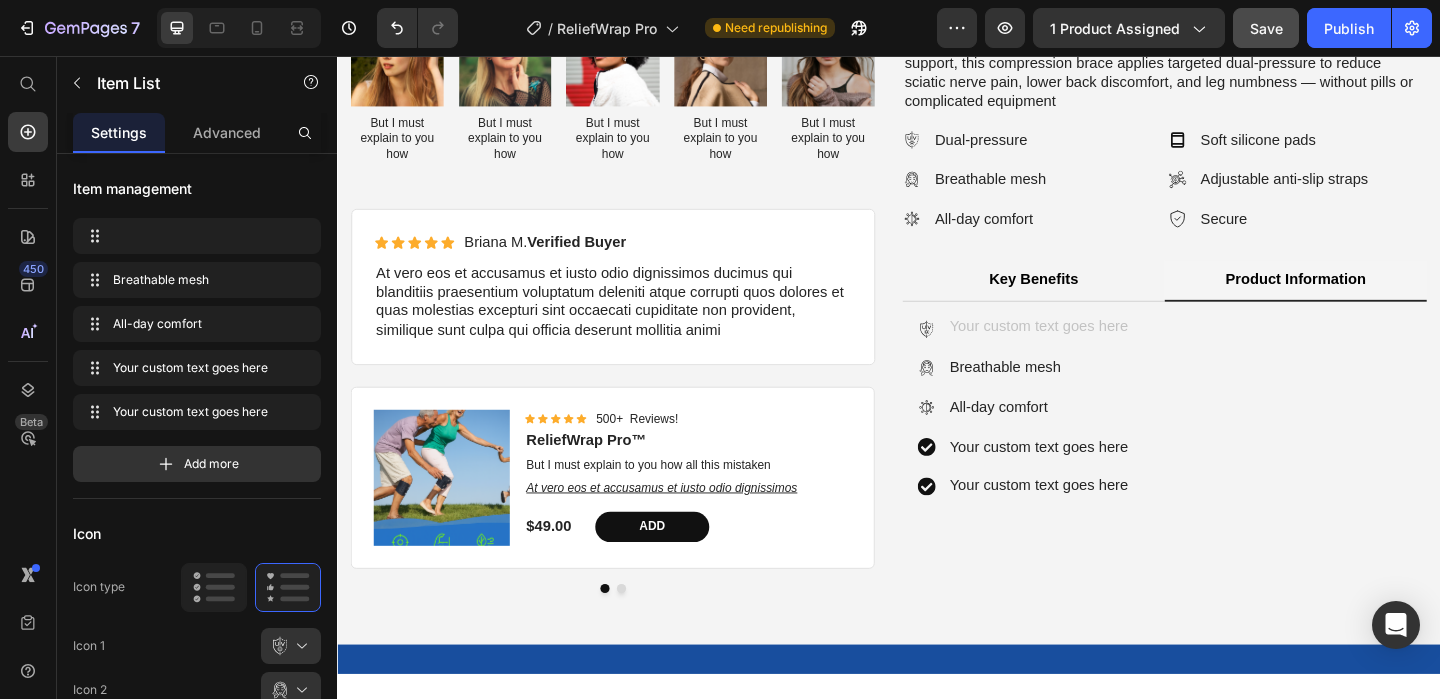 scroll, scrollTop: 613, scrollLeft: 0, axis: vertical 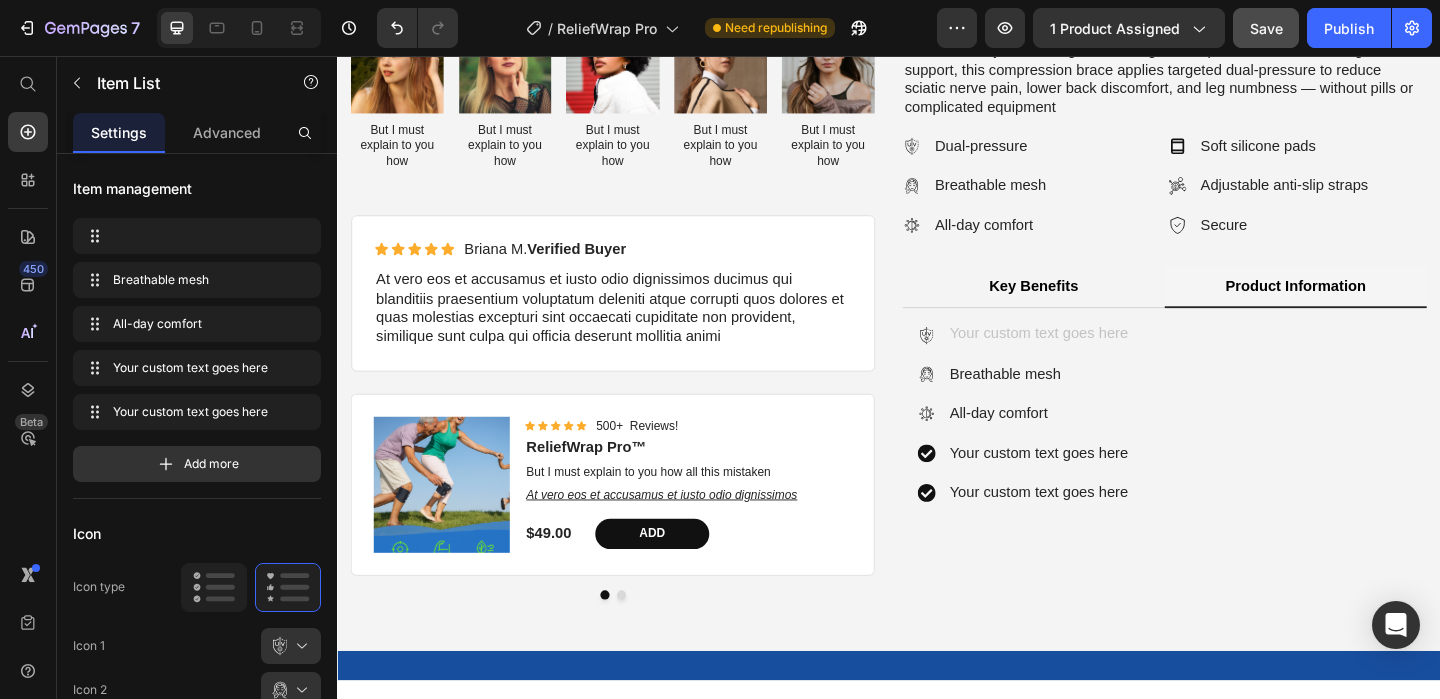 type 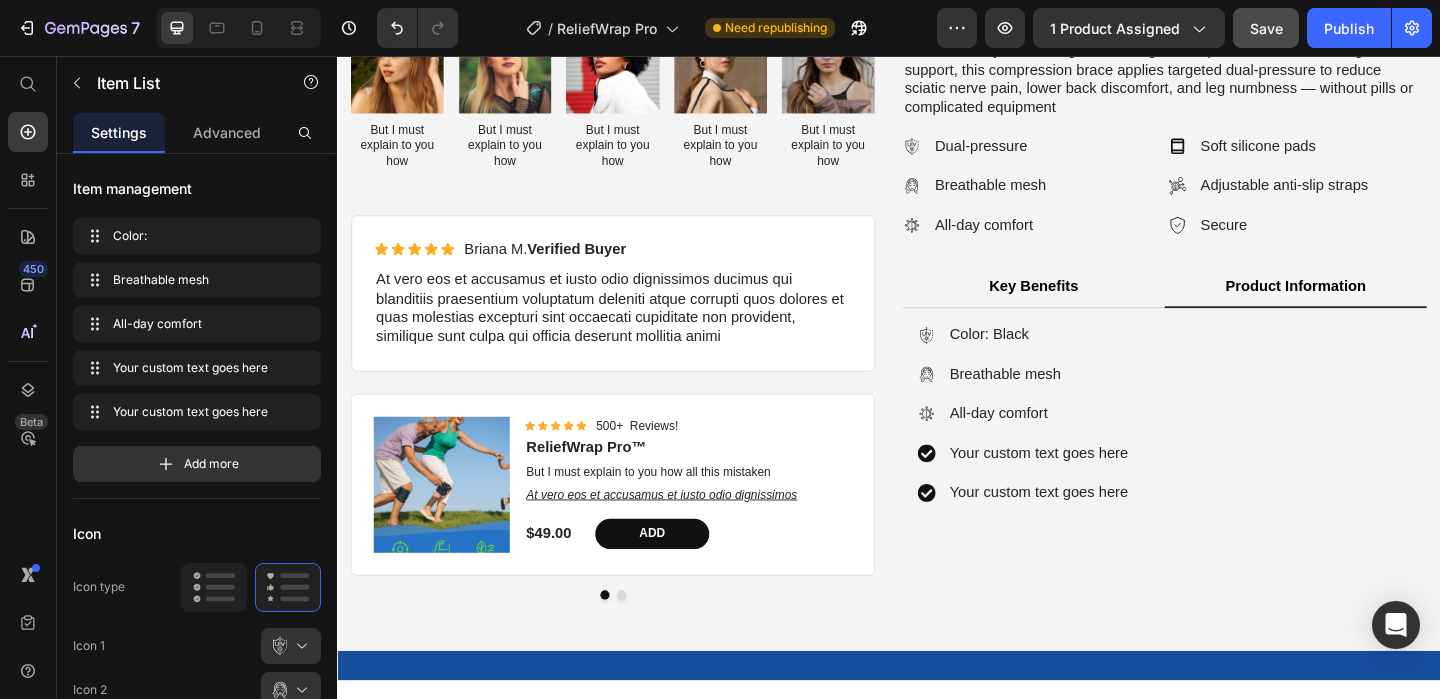 click on "Color: Black" at bounding box center [1100, 359] 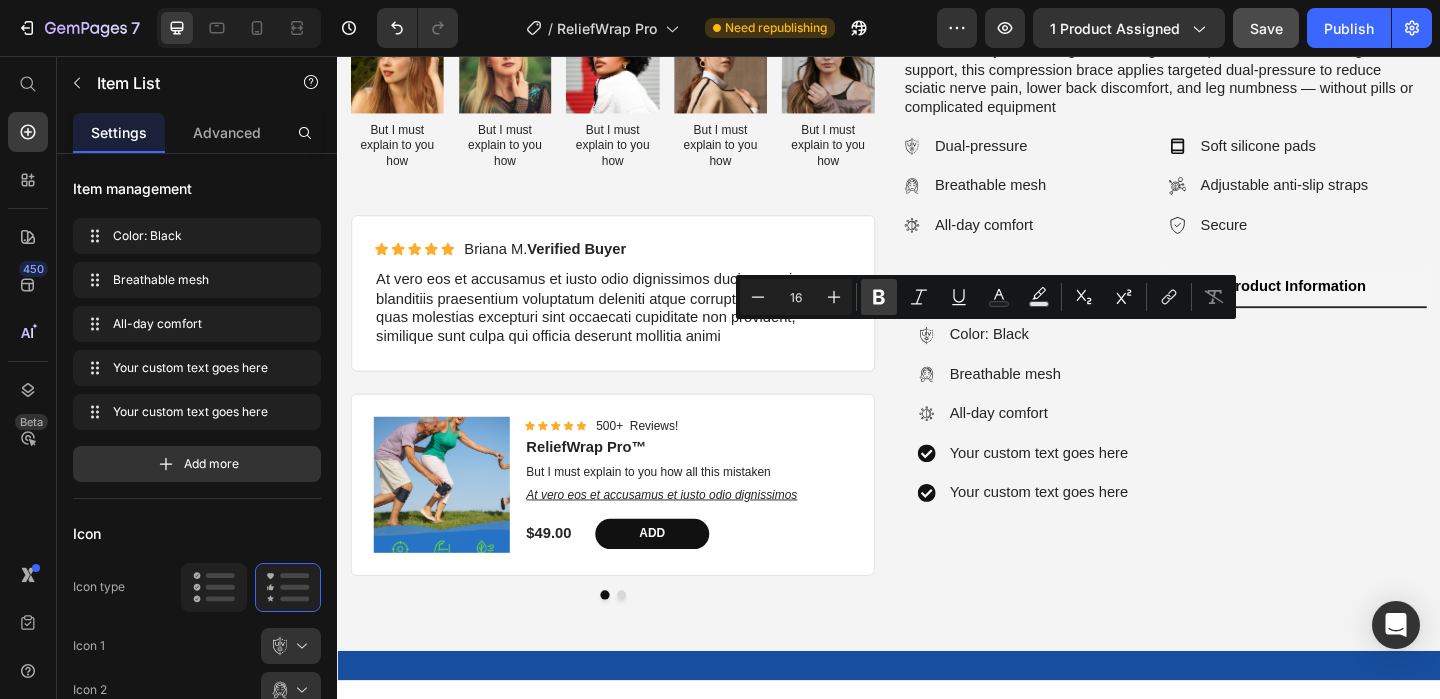 click 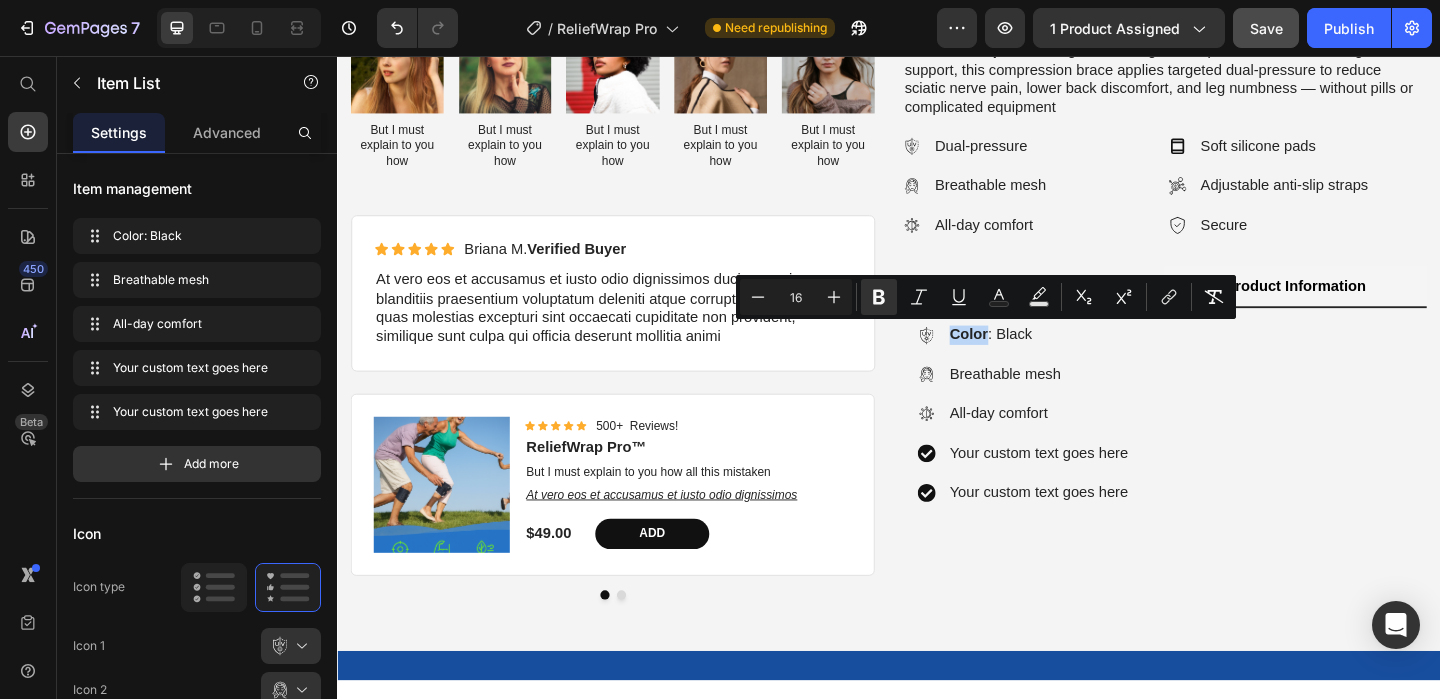 click on "Breathable mesh" at bounding box center [1100, 402] 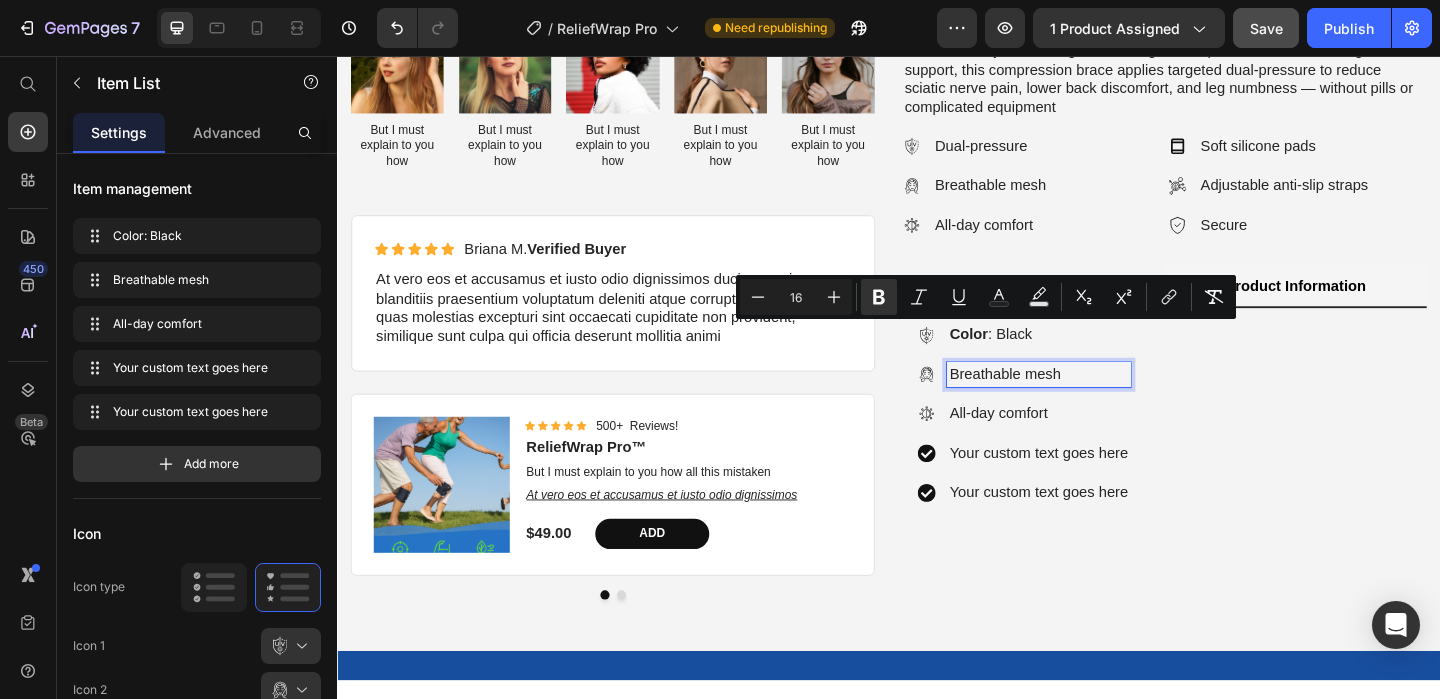 click on "Breathable mesh" at bounding box center (1100, 402) 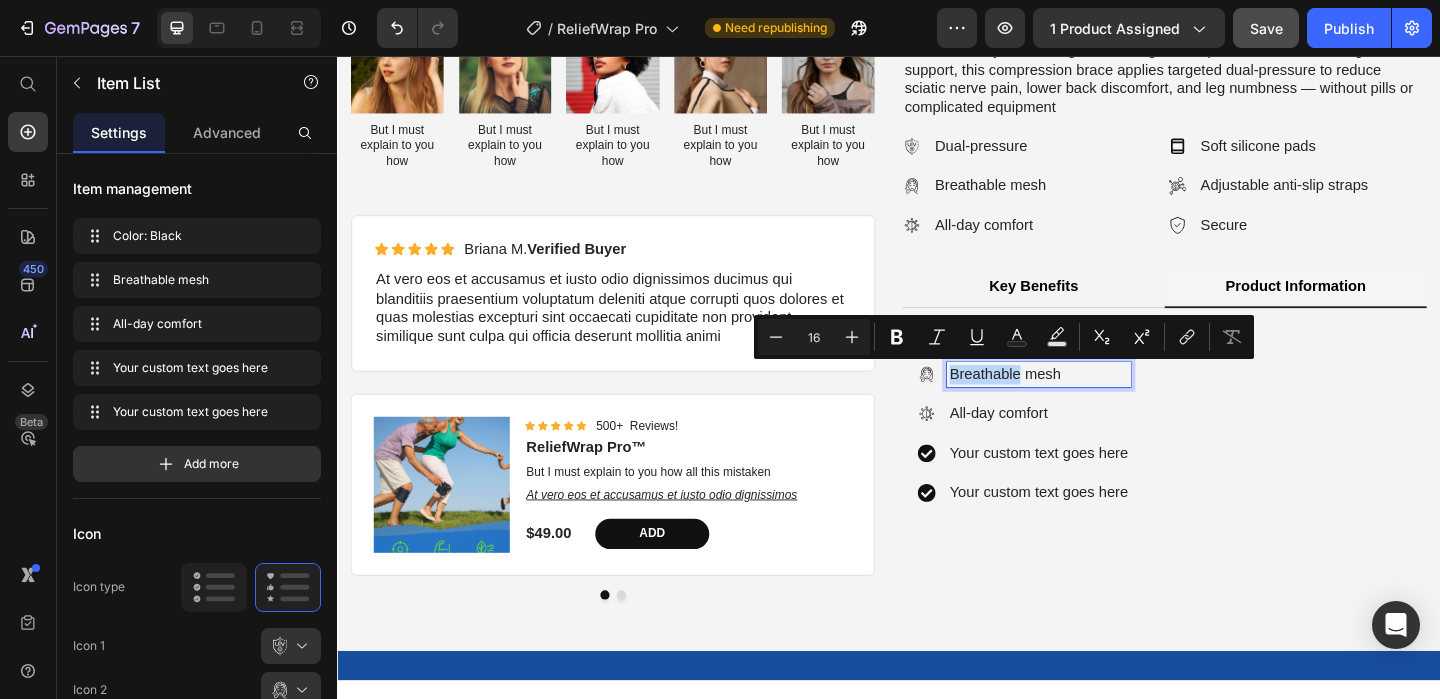 click on "All-day comfort" at bounding box center [1100, 445] 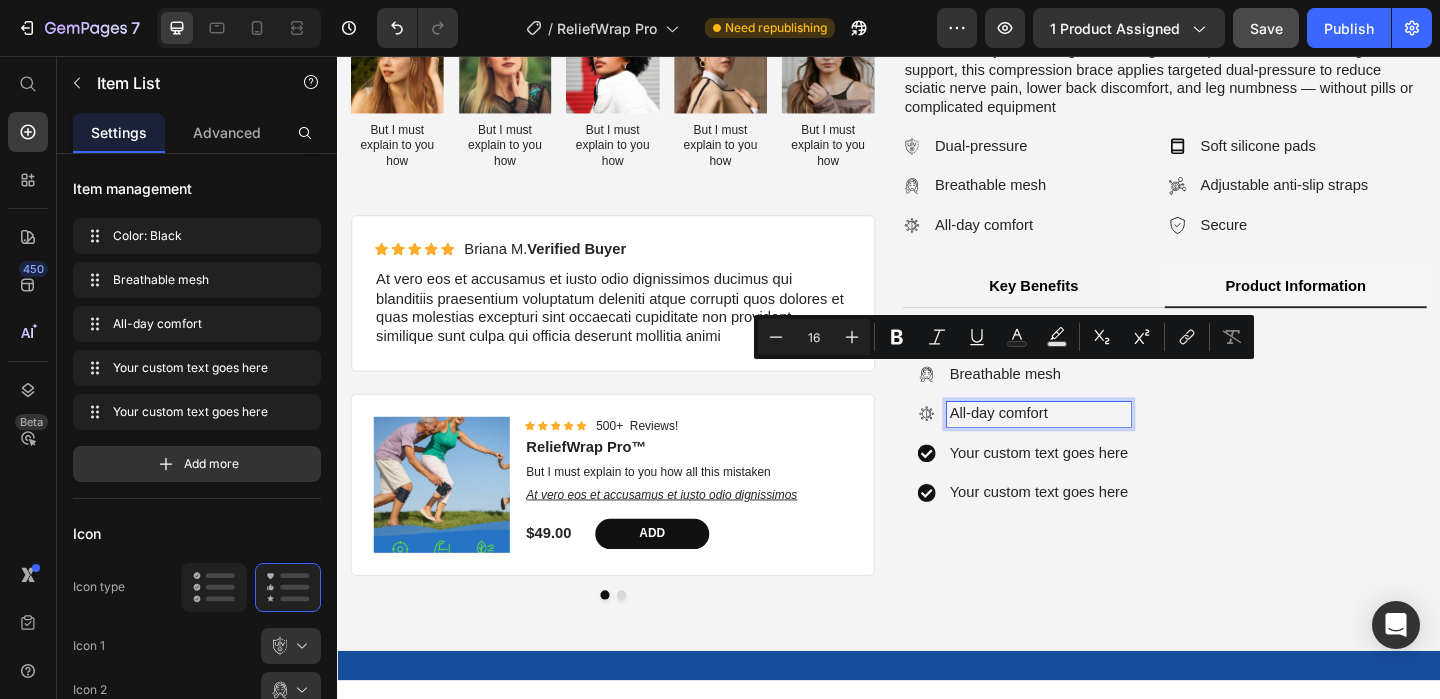 click on "All-day comfort" at bounding box center (1100, 445) 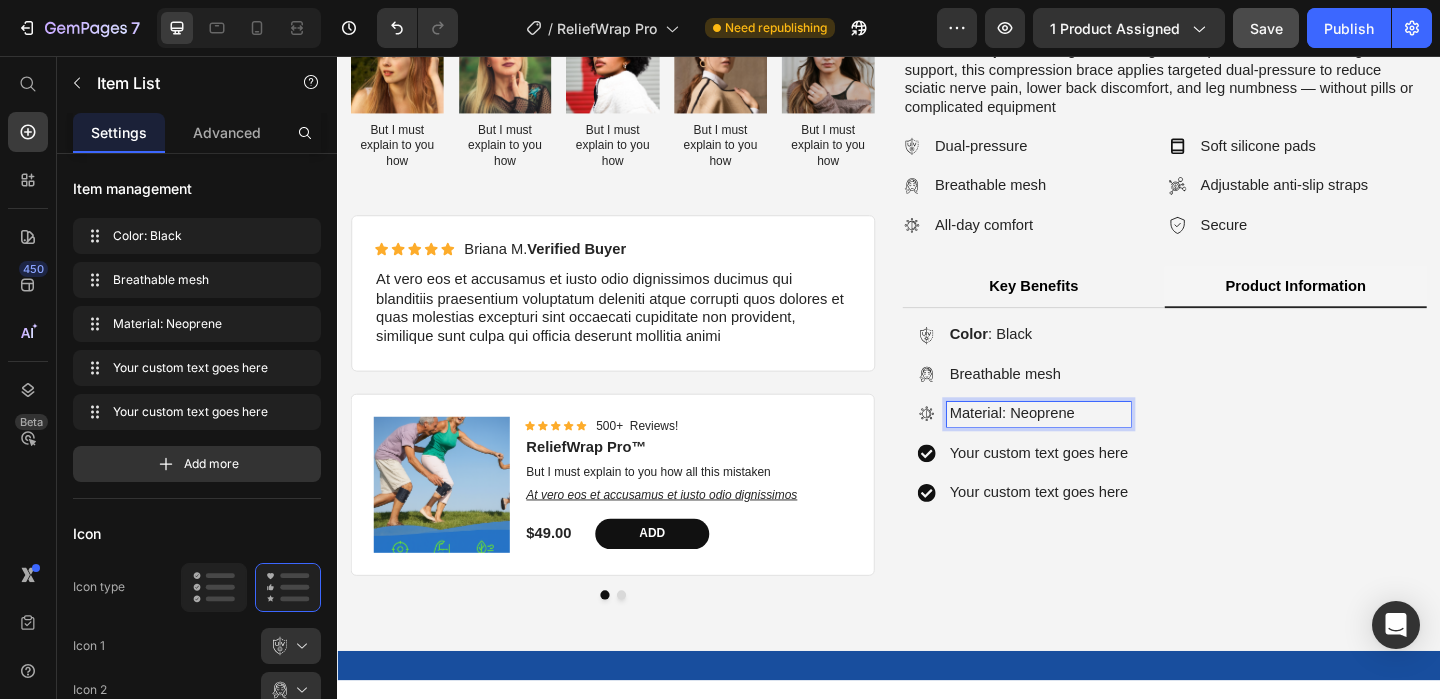click on "Material: Neoprene" at bounding box center [1100, 445] 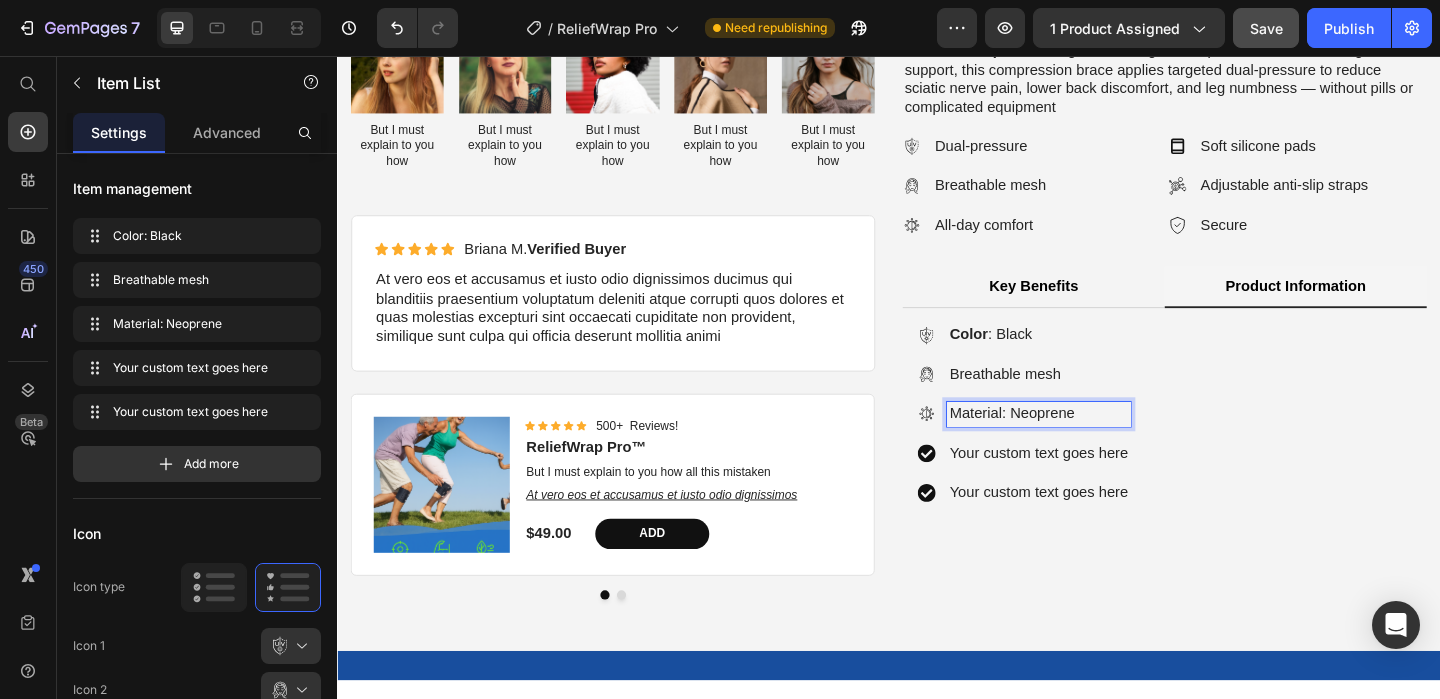 click on "Material: Neoprene" at bounding box center [1100, 445] 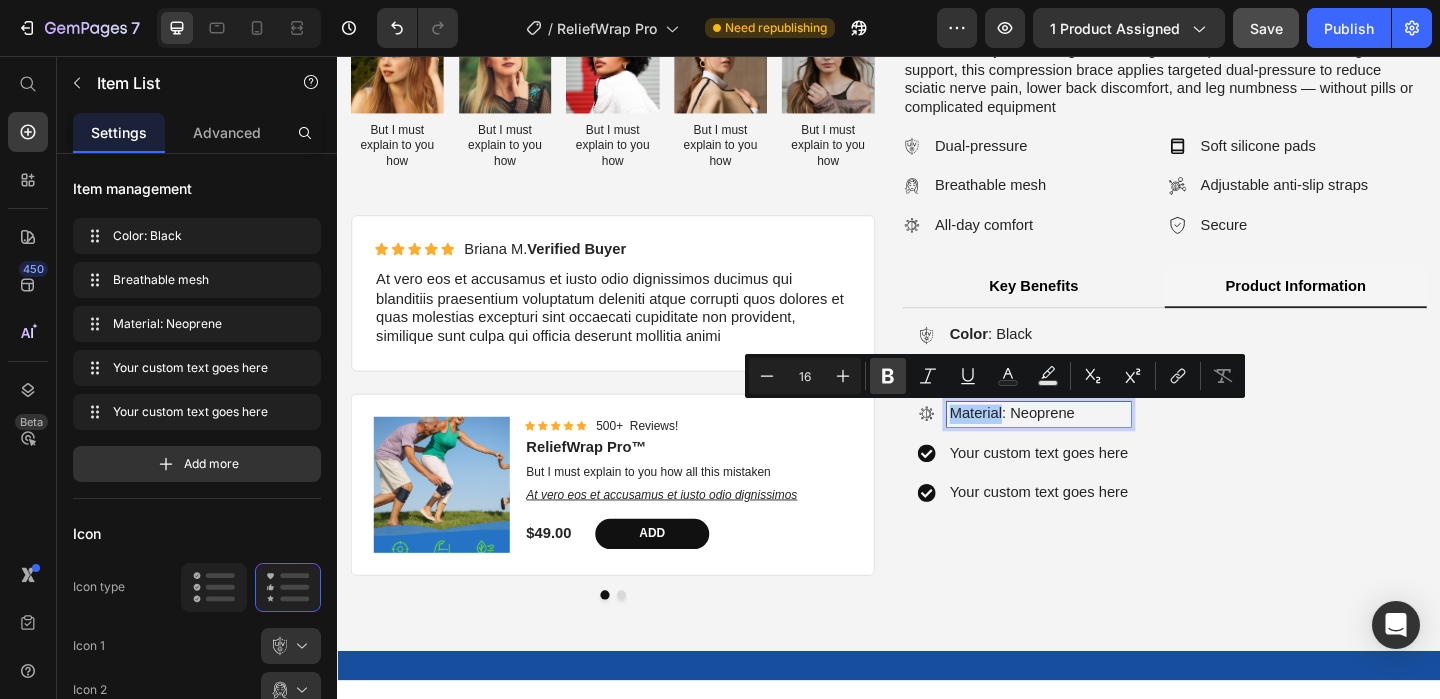 click 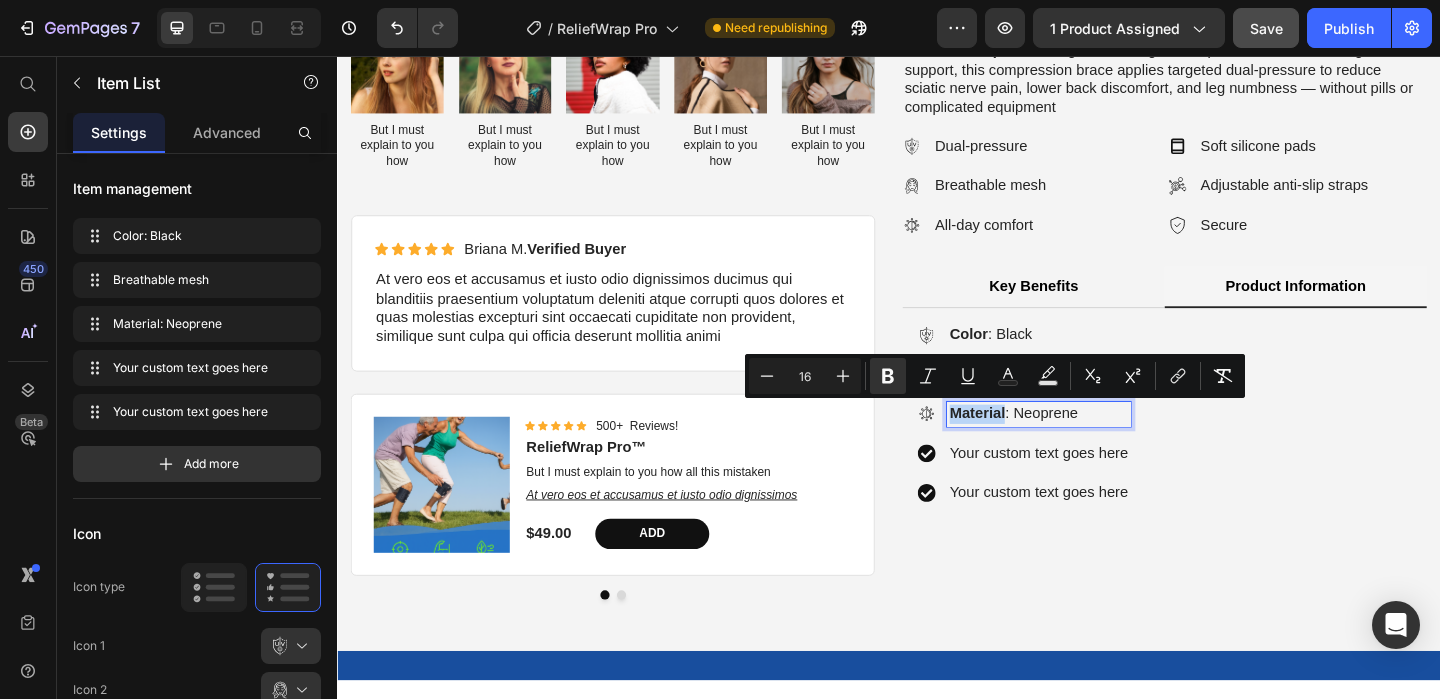 click on "Color : Black
Breathable mesh
Material : Neoprene Your custom text goes here Your custom text goes here" at bounding box center (1237, 445) 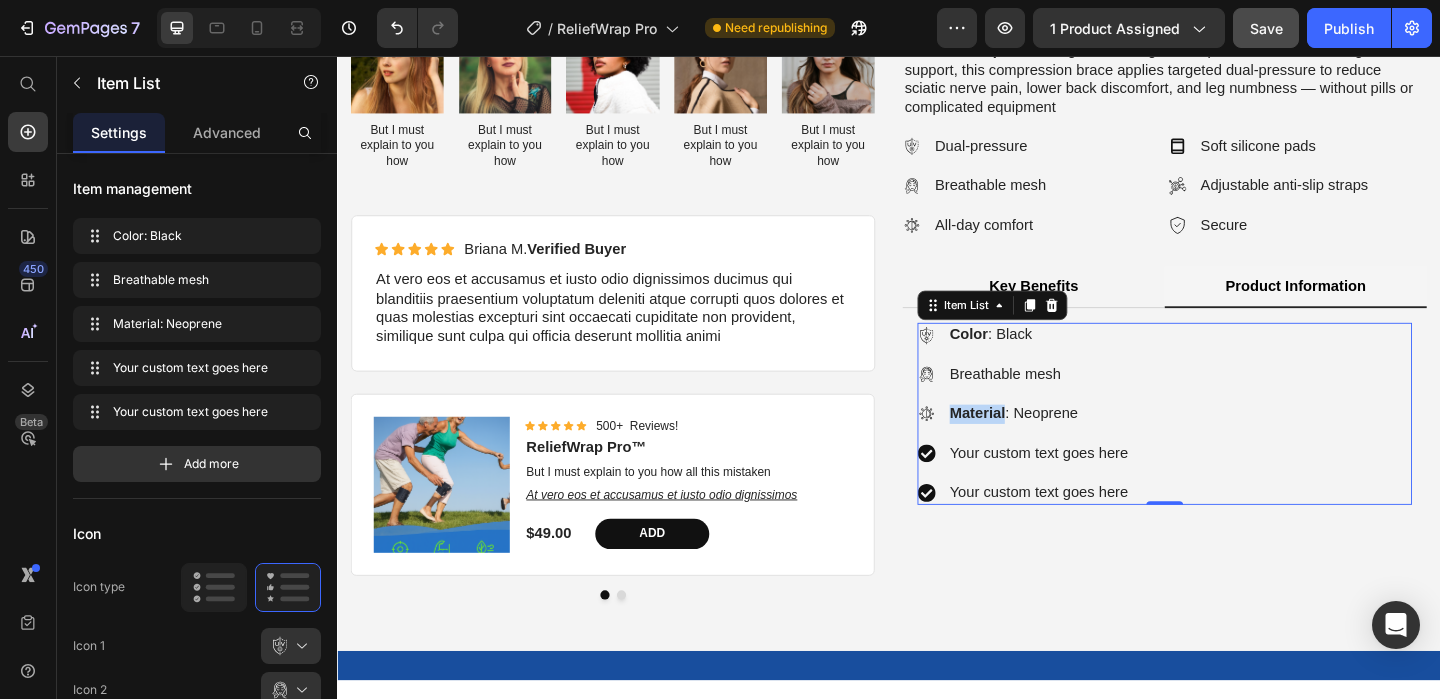 click on "Breathable mesh" at bounding box center [1100, 402] 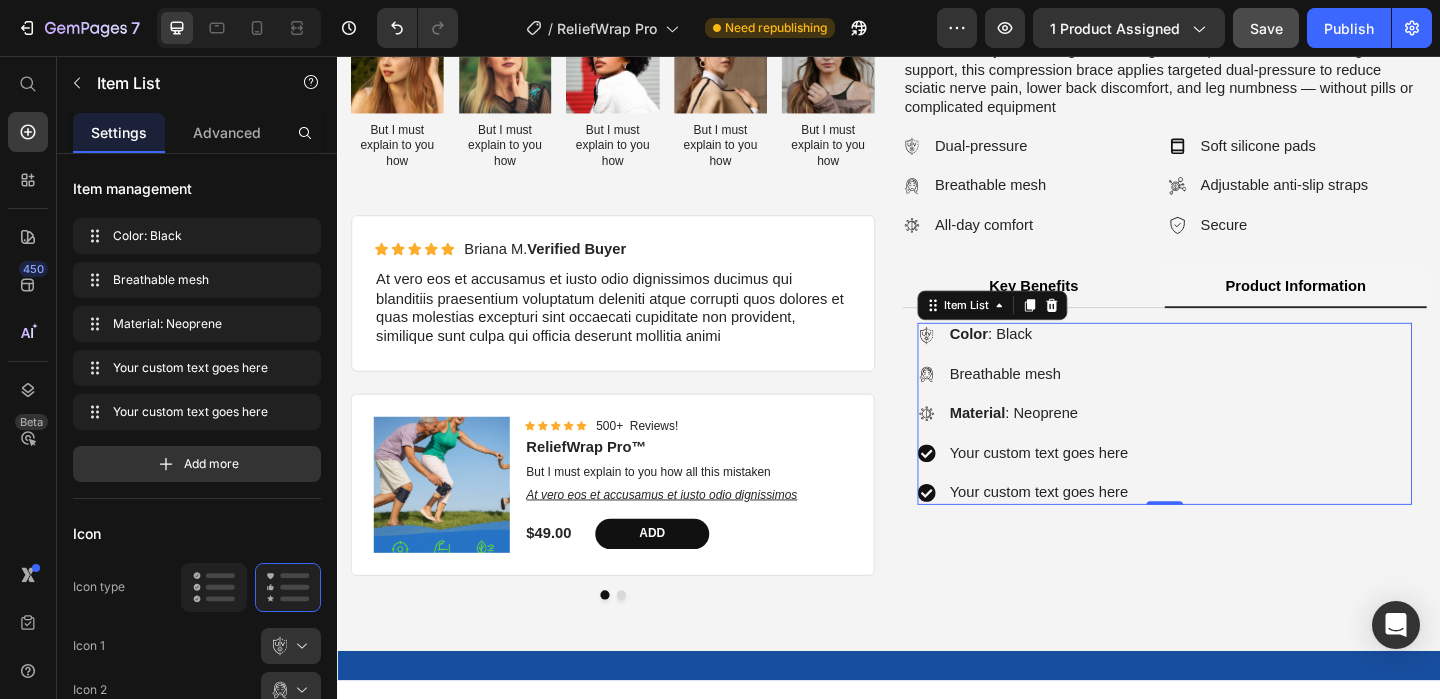 click on "Breathable mesh" at bounding box center (1100, 402) 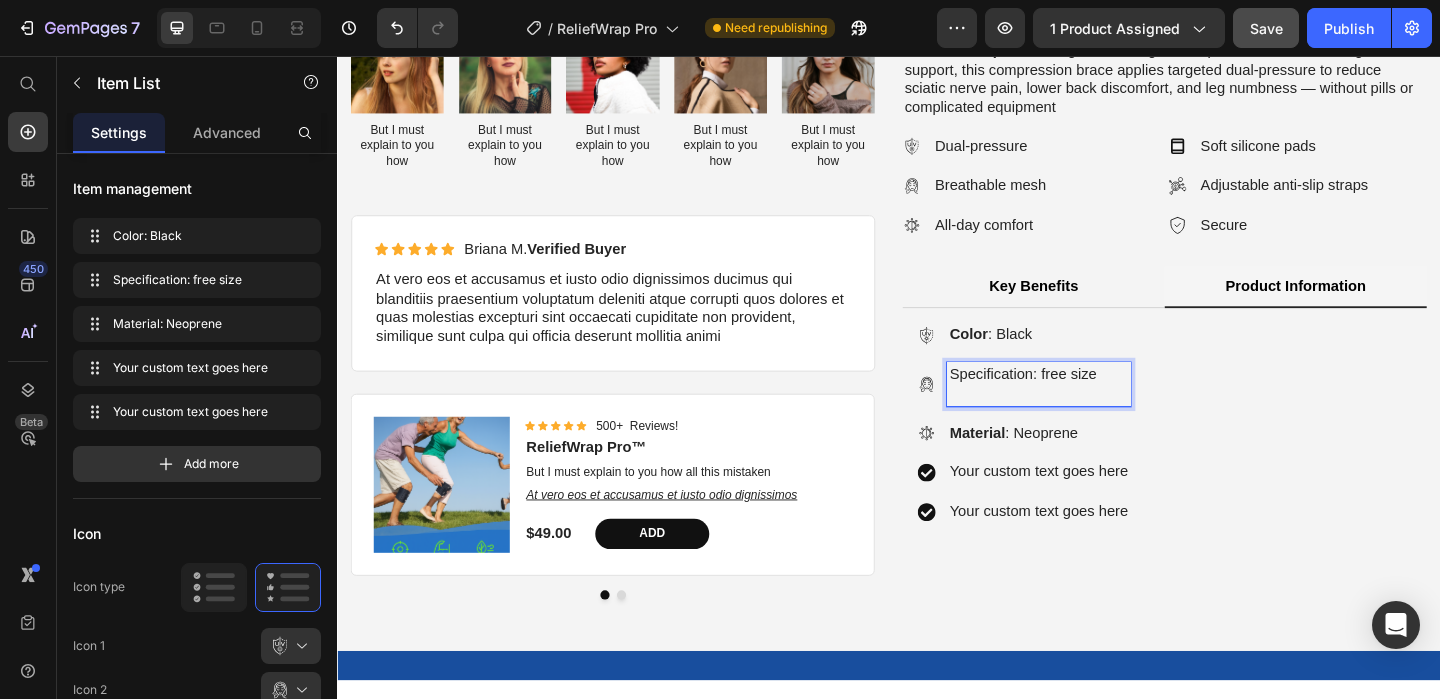 click on "Specification: free size" at bounding box center (1100, 402) 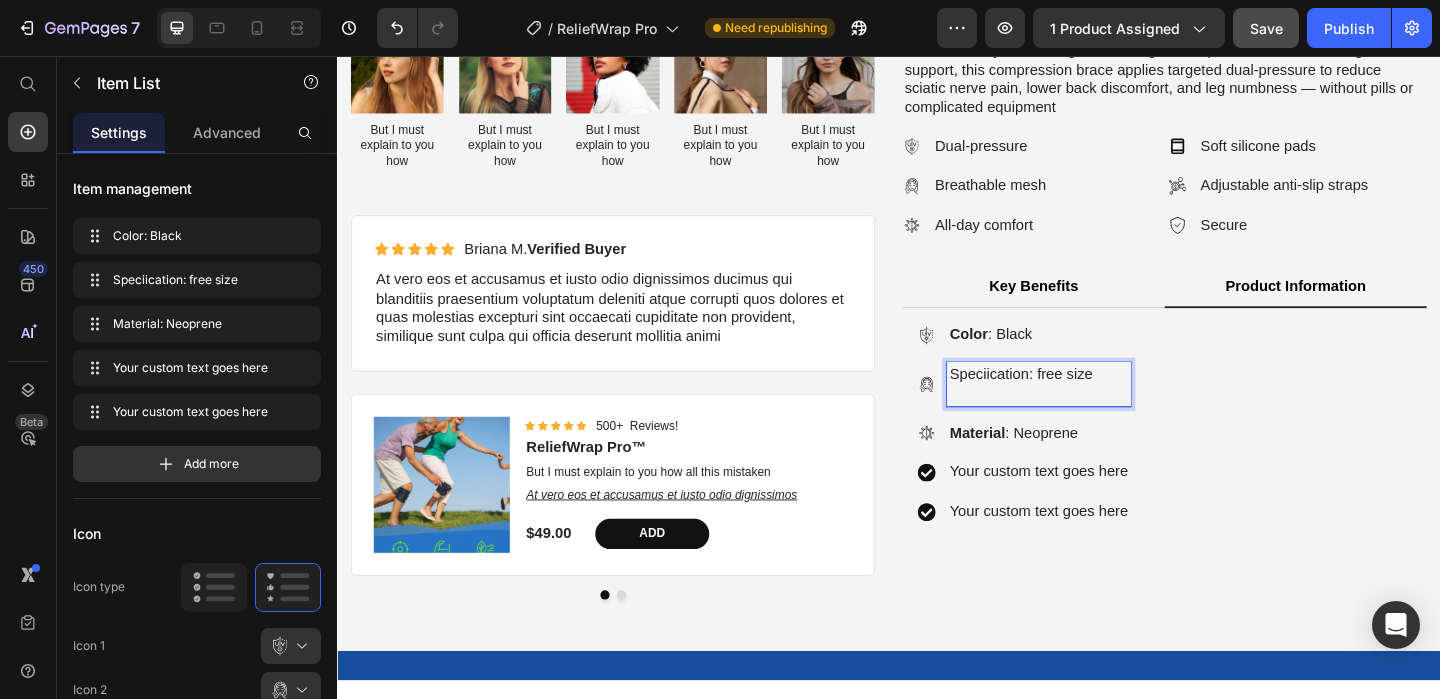 type 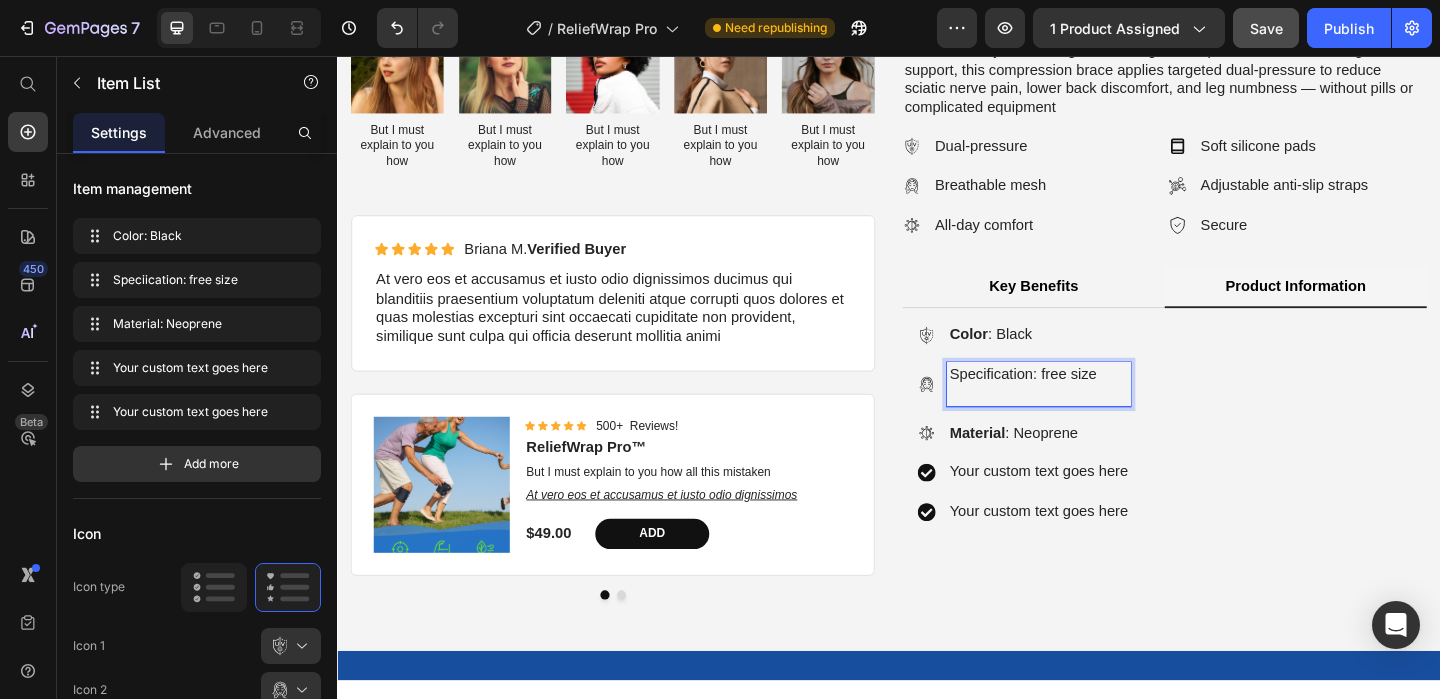 click at bounding box center (1100, 423) 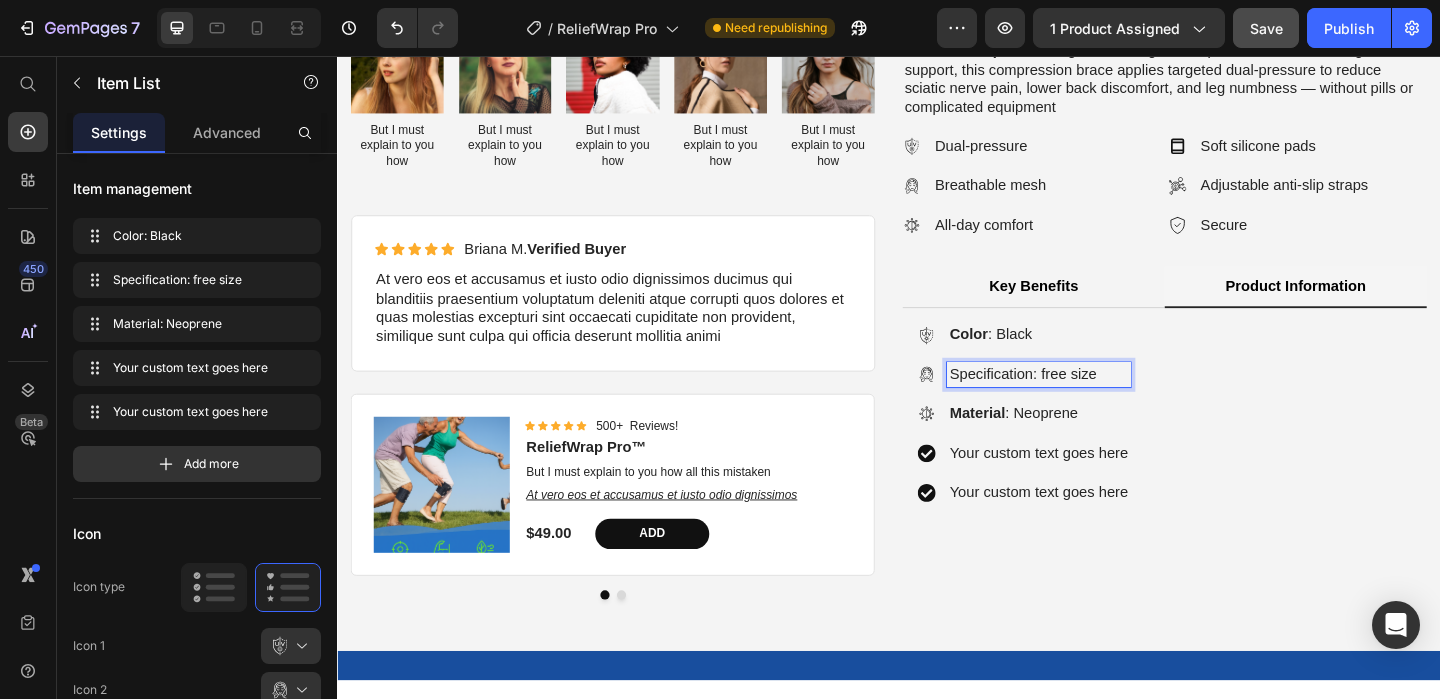 click on "Specification: free size" at bounding box center (1100, 402) 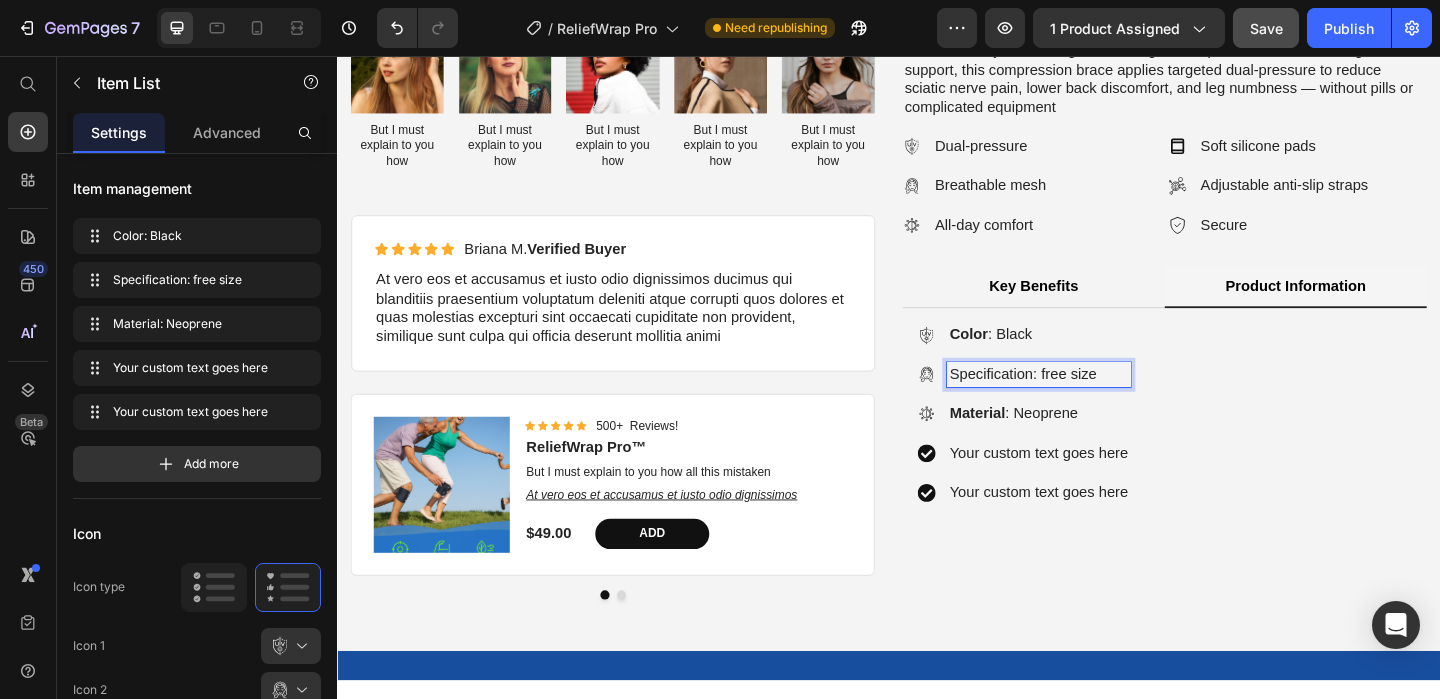 click on "Specification: free size" at bounding box center (1100, 402) 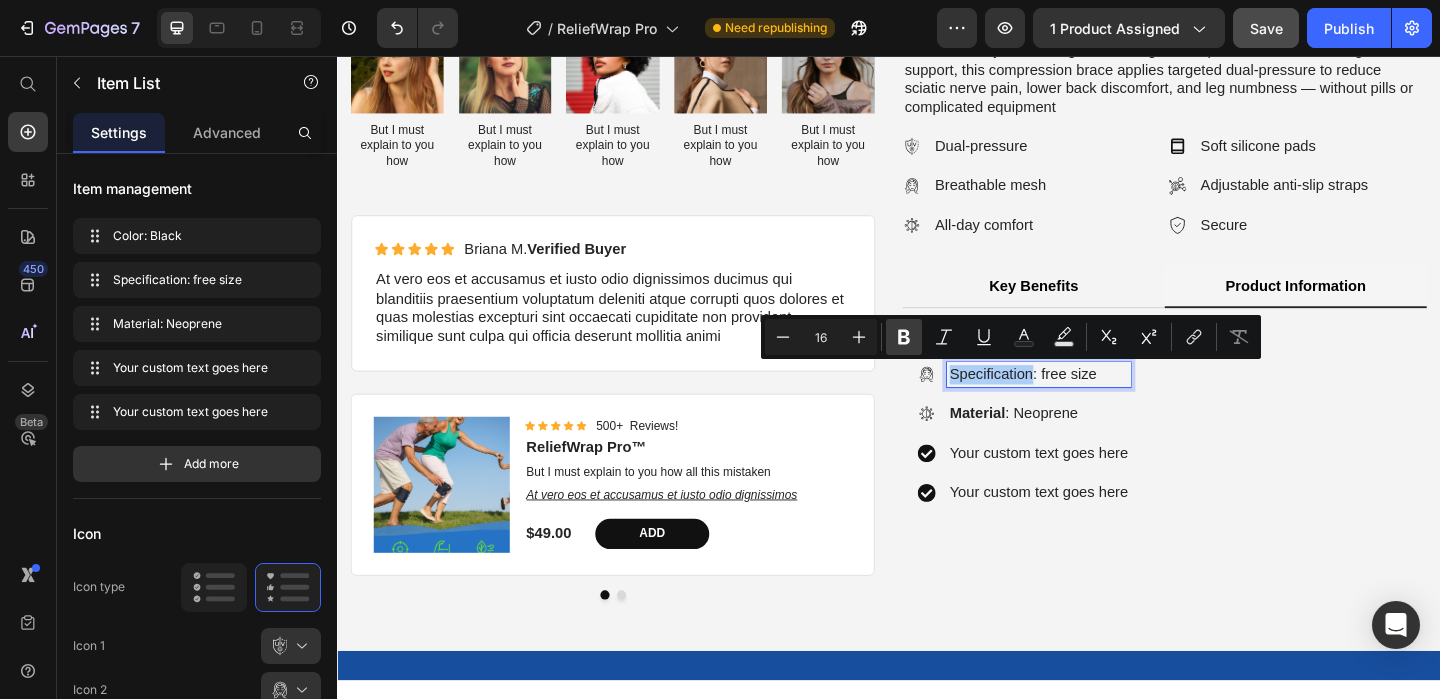 click 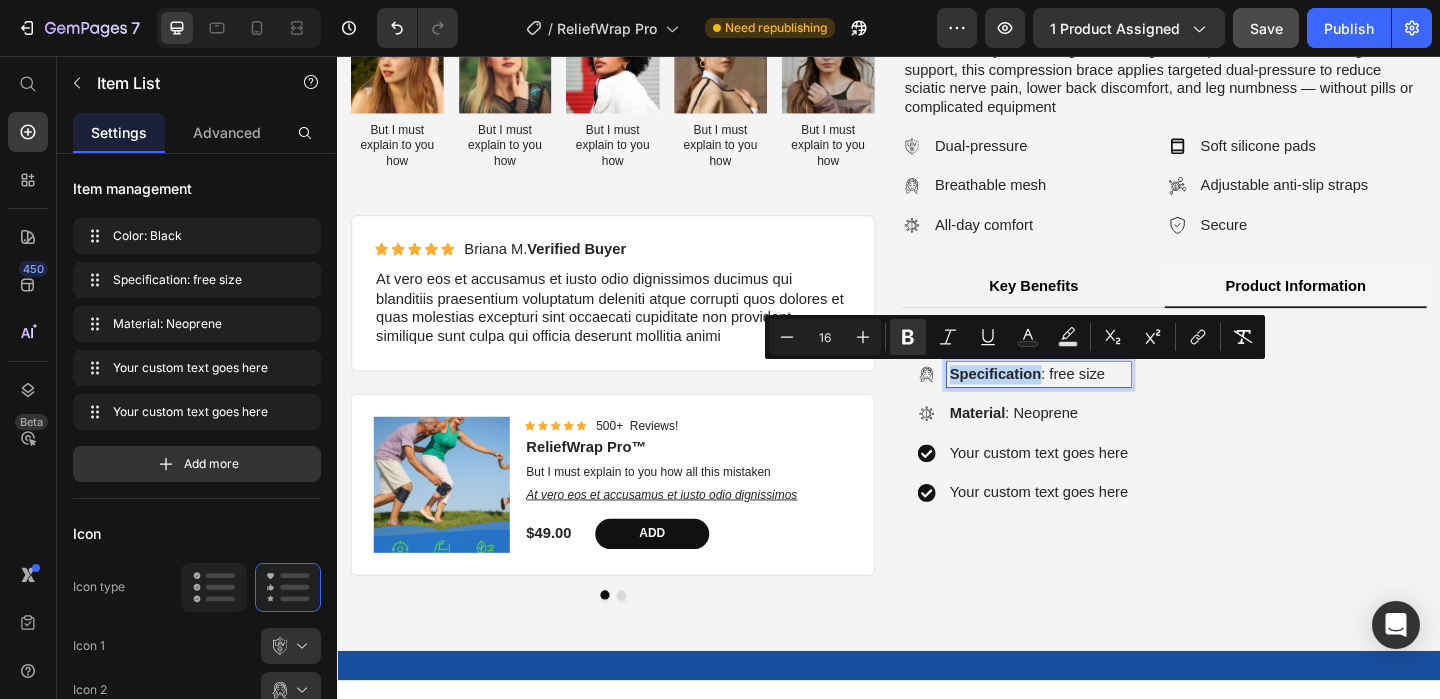 click on "Your custom text goes here" at bounding box center [1100, 488] 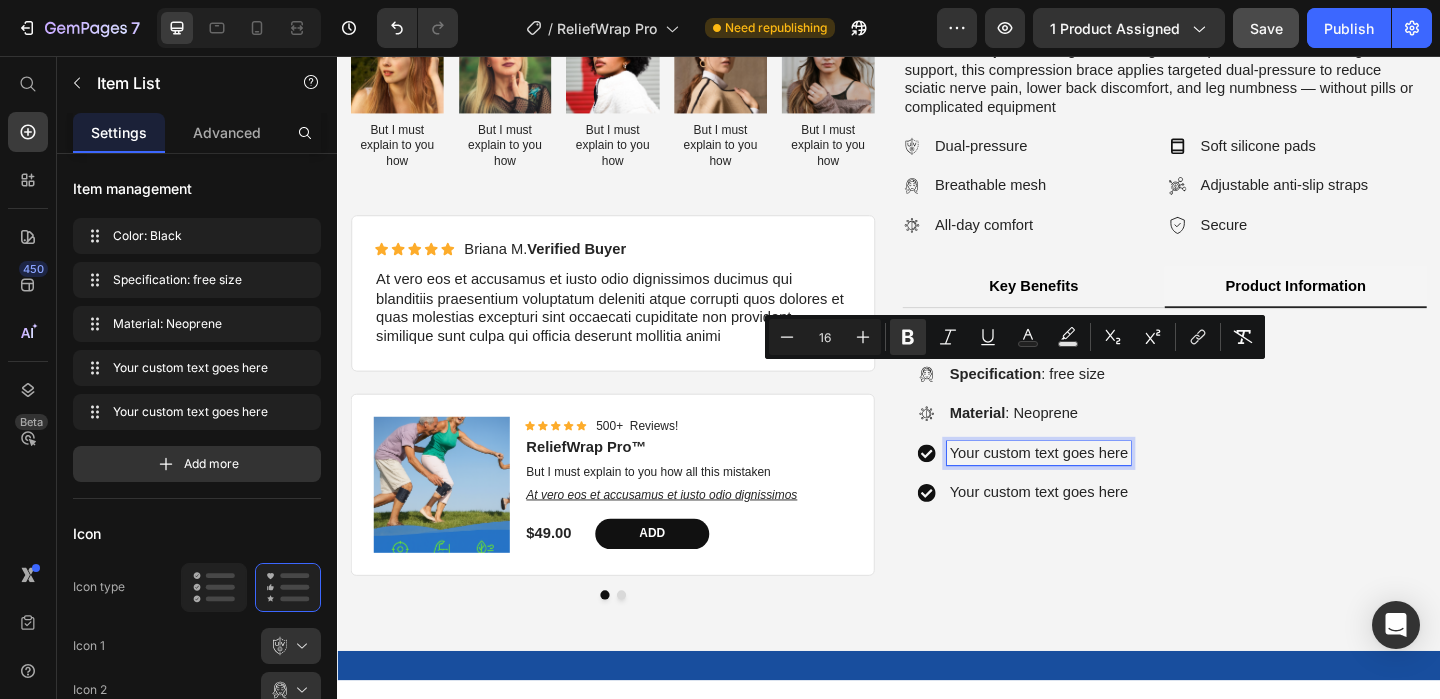 click on "Your custom text goes here" at bounding box center [1100, 488] 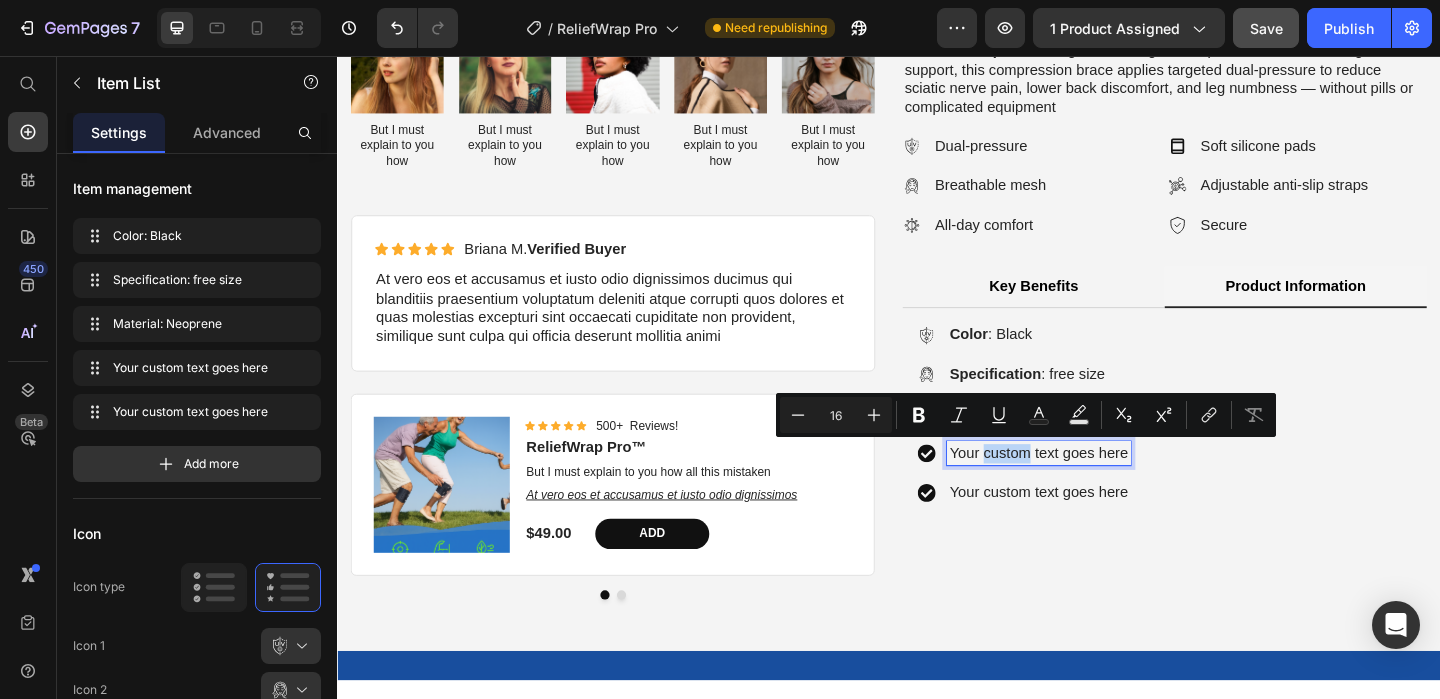 click on "Your custom text goes here" at bounding box center [1100, 488] 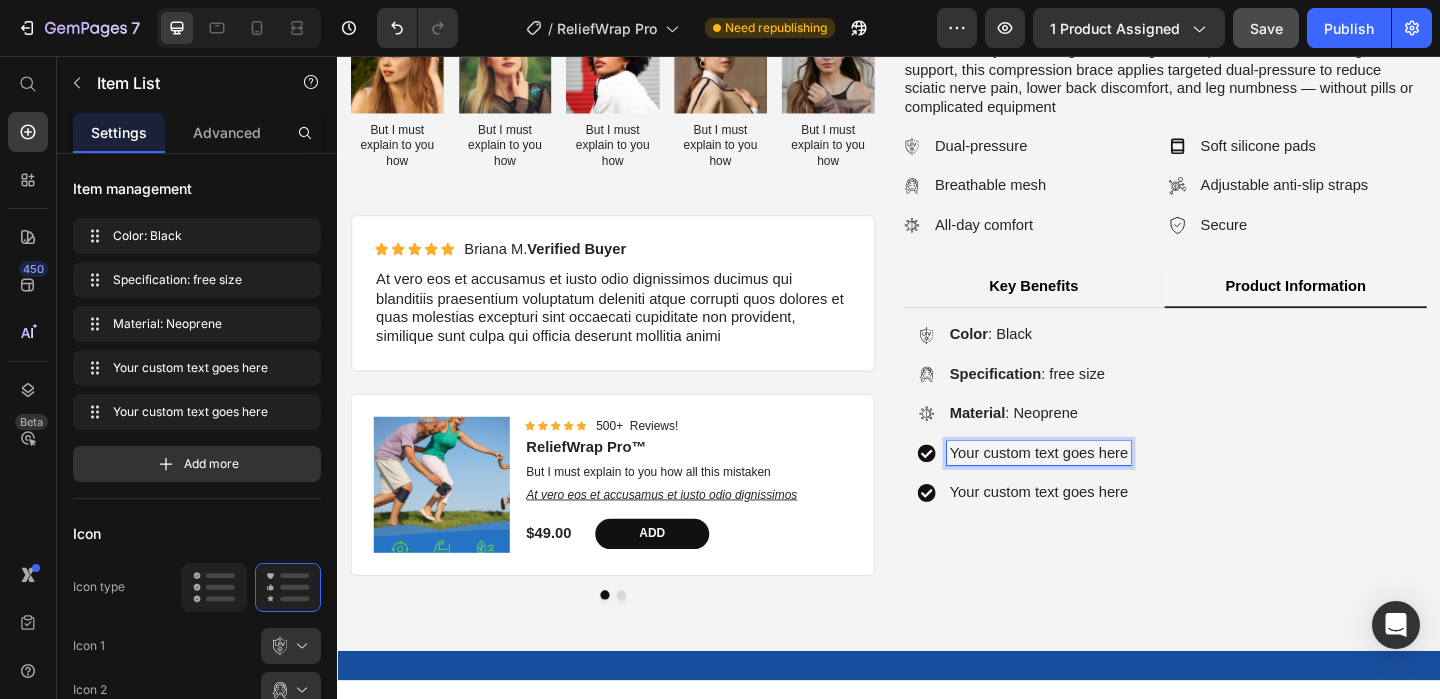 click on "Your custom text goes here" at bounding box center [1100, 488] 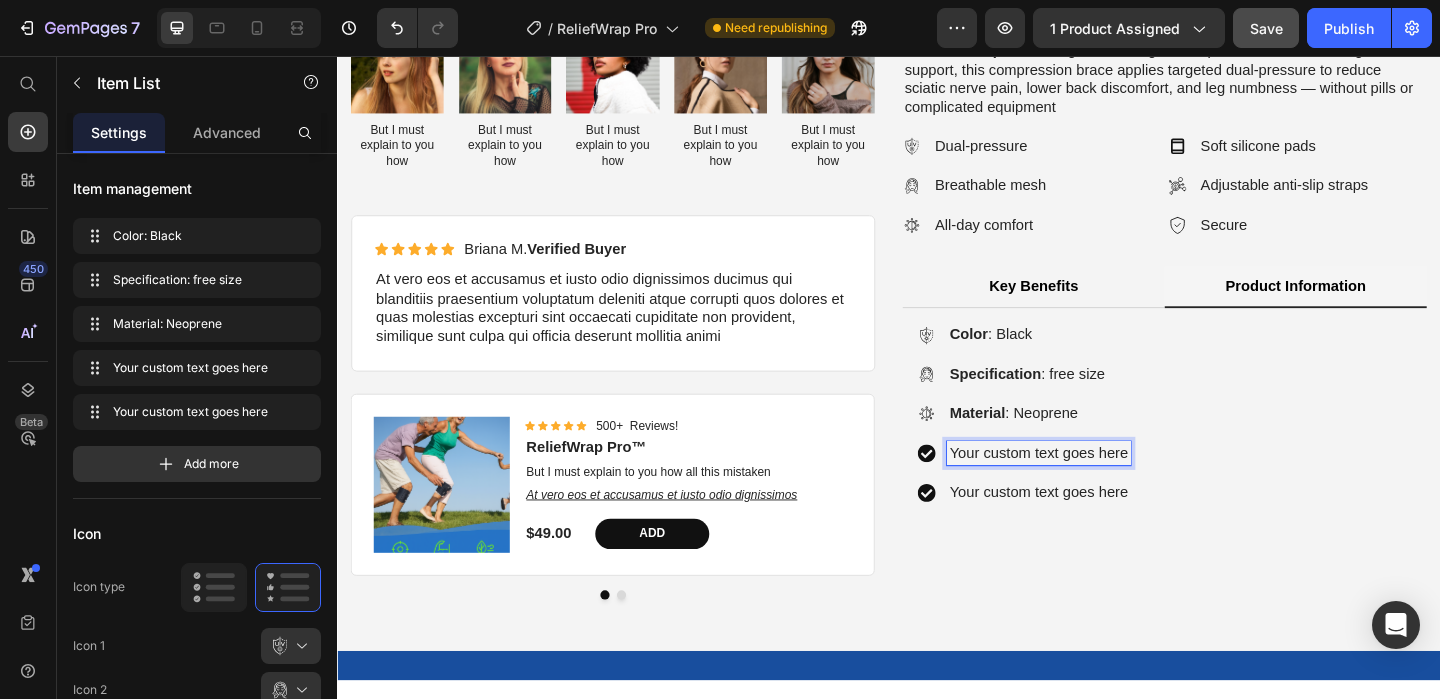 click on "Your custom text goes here" at bounding box center (1100, 488) 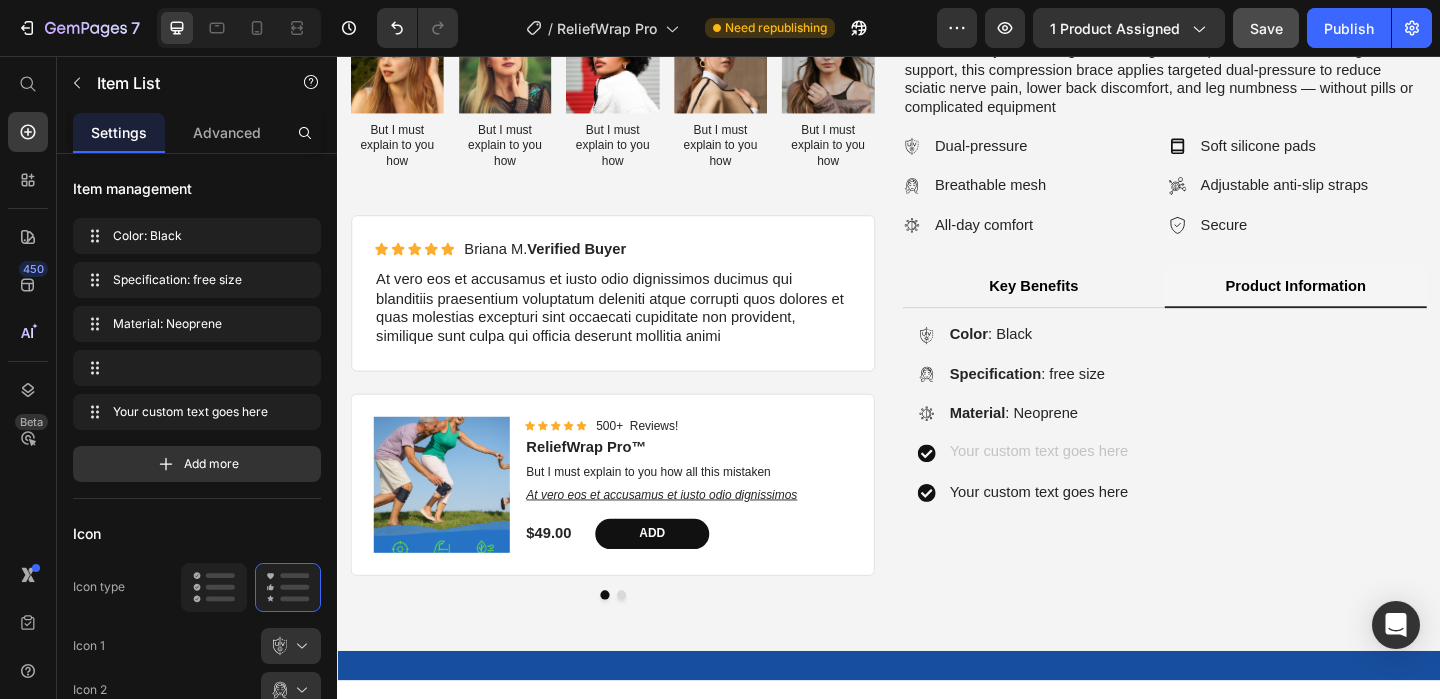 scroll, scrollTop: 606, scrollLeft: 0, axis: vertical 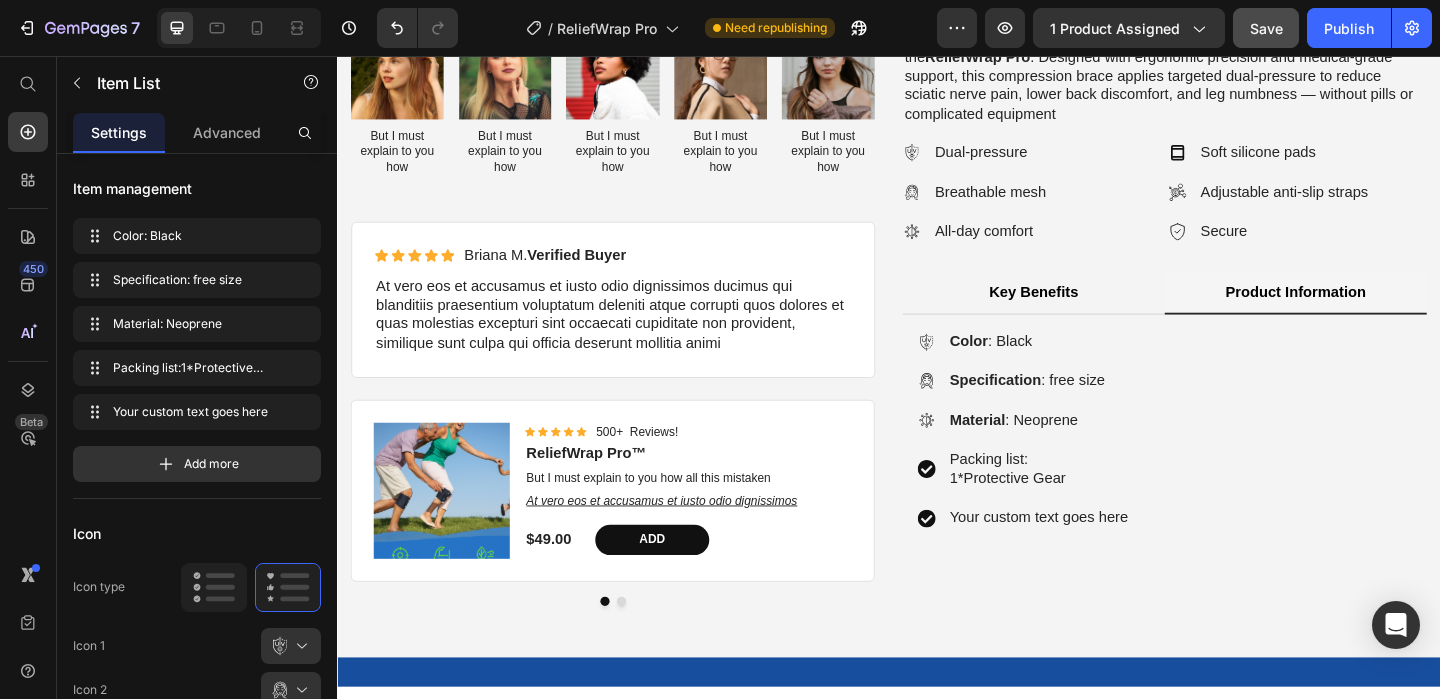 click on "Packing list: 1*Protective Gear" at bounding box center [1100, 506] 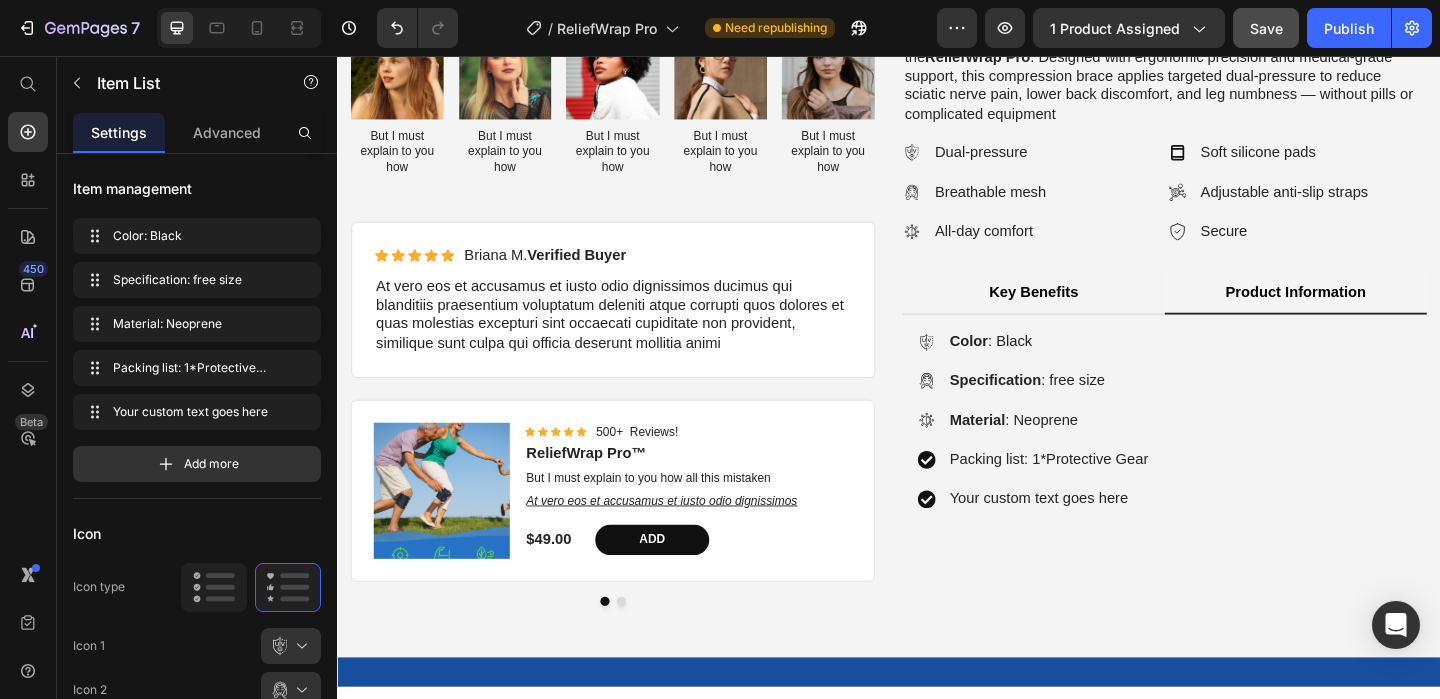 click on "Packing list: 1*Protective Gear" at bounding box center (1111, 495) 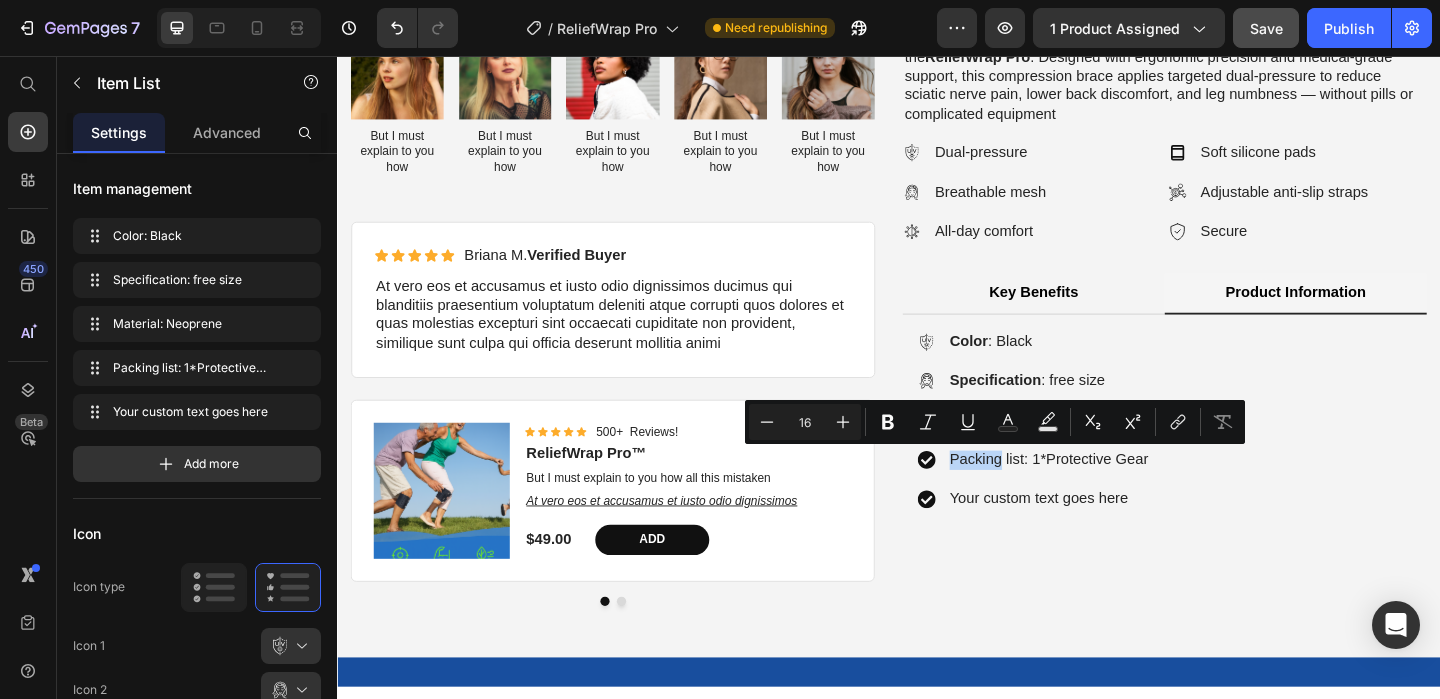 click on "Packing list: 1*Protective Gear" at bounding box center [1111, 495] 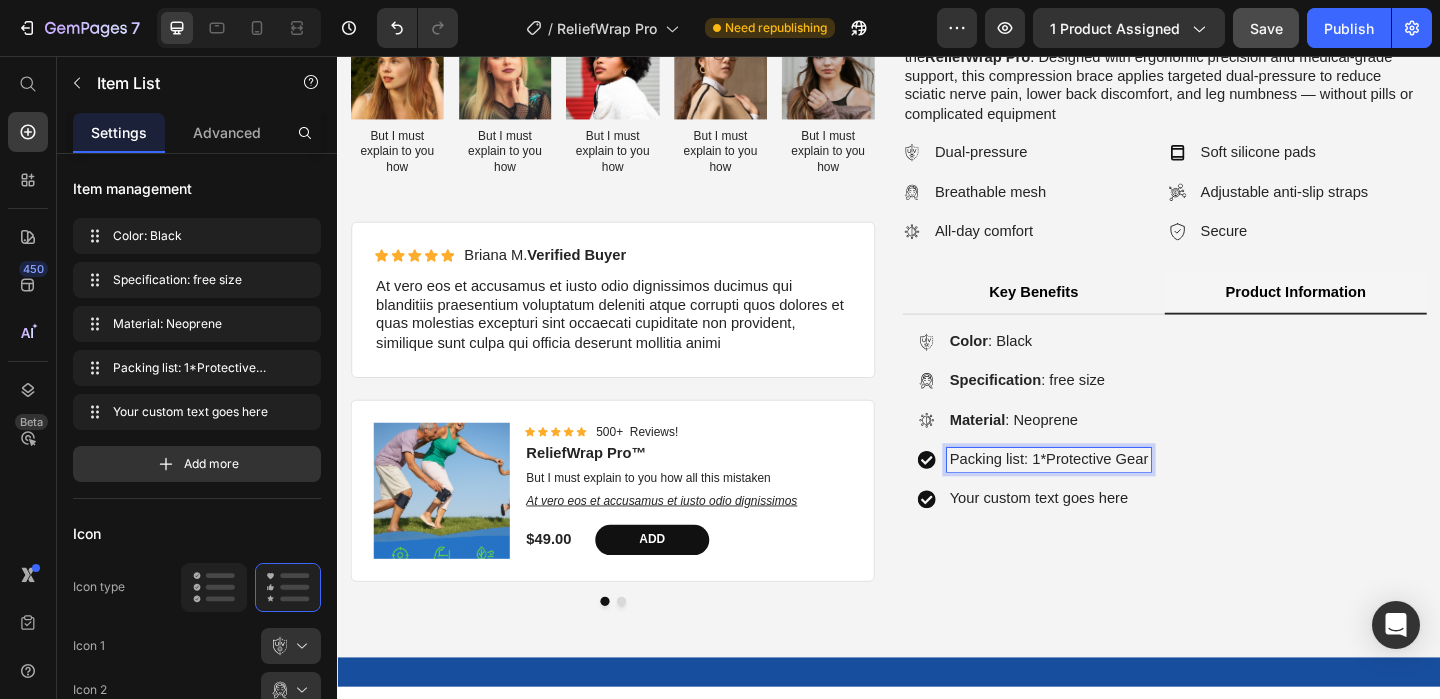 click on "Packing list: 1*Protective Gear" at bounding box center (1111, 495) 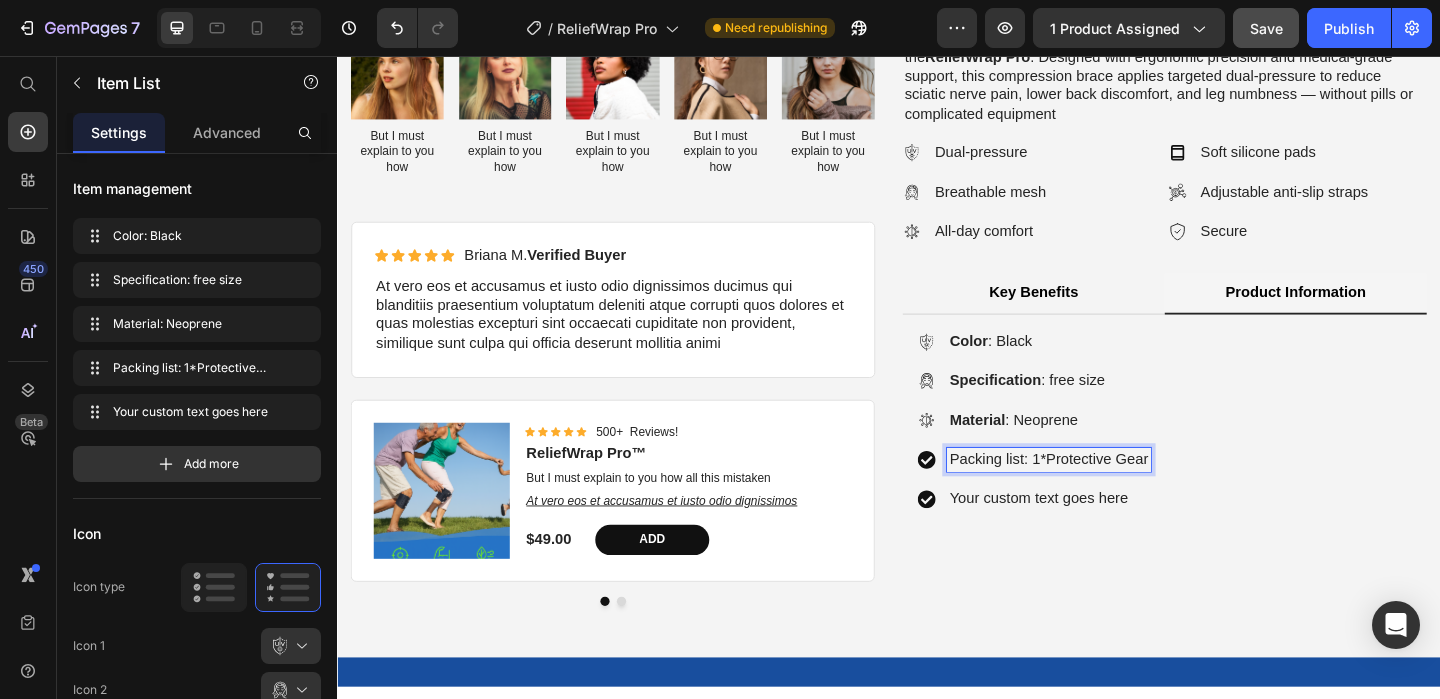 click on "Packing list: 1*Protective Gear" at bounding box center (1111, 495) 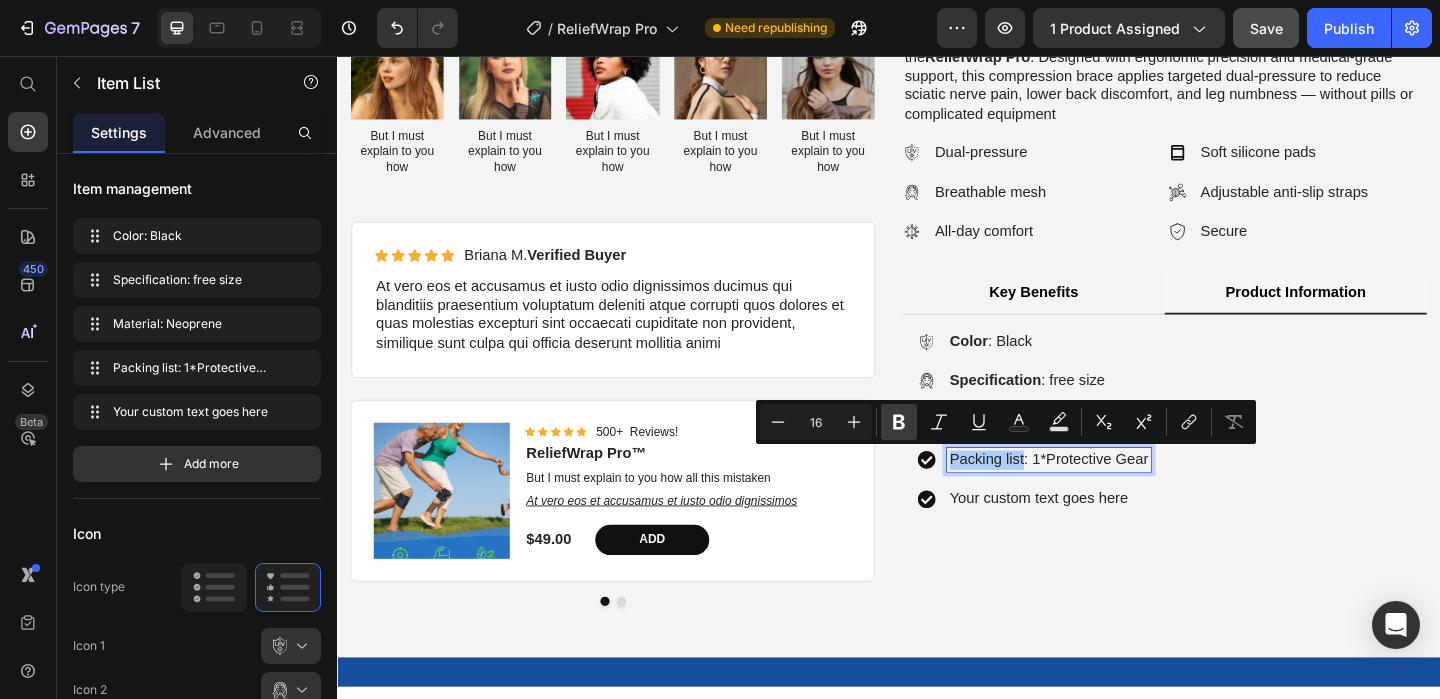 click 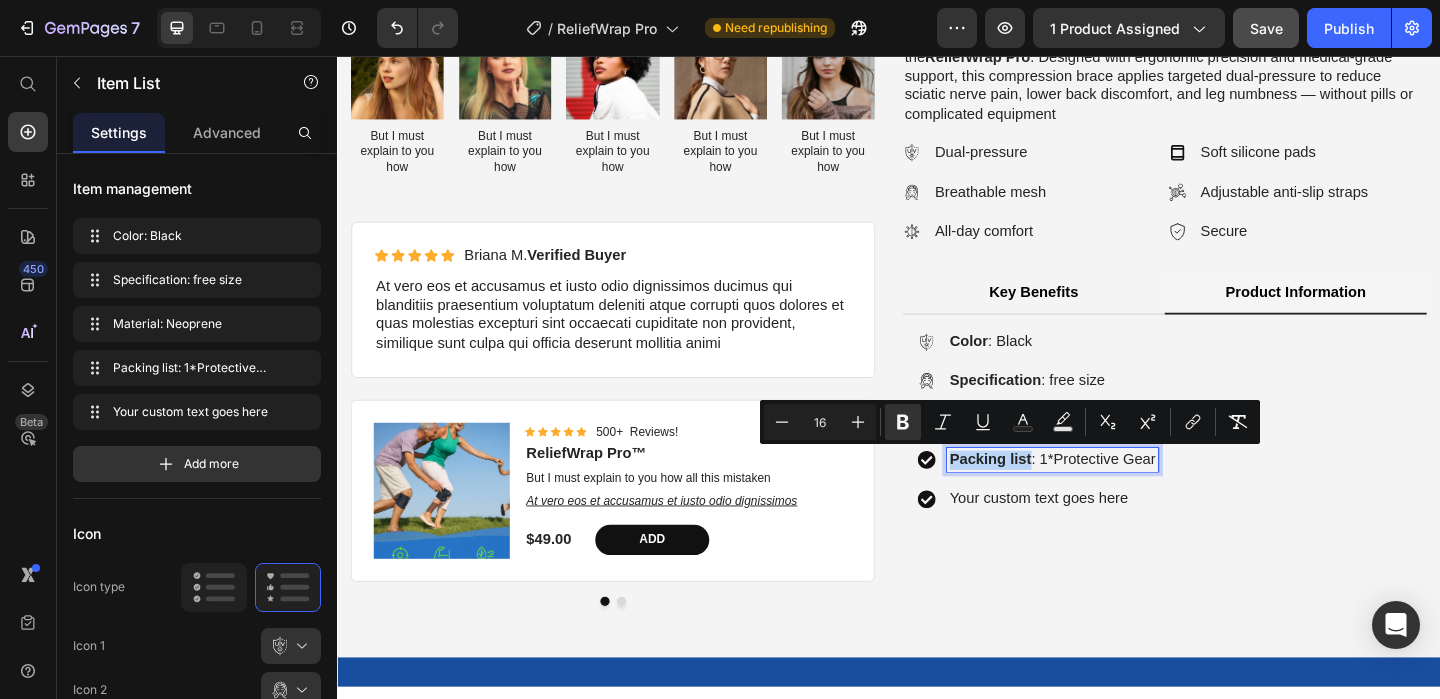 click on "Your custom text goes here" at bounding box center (1115, 537) 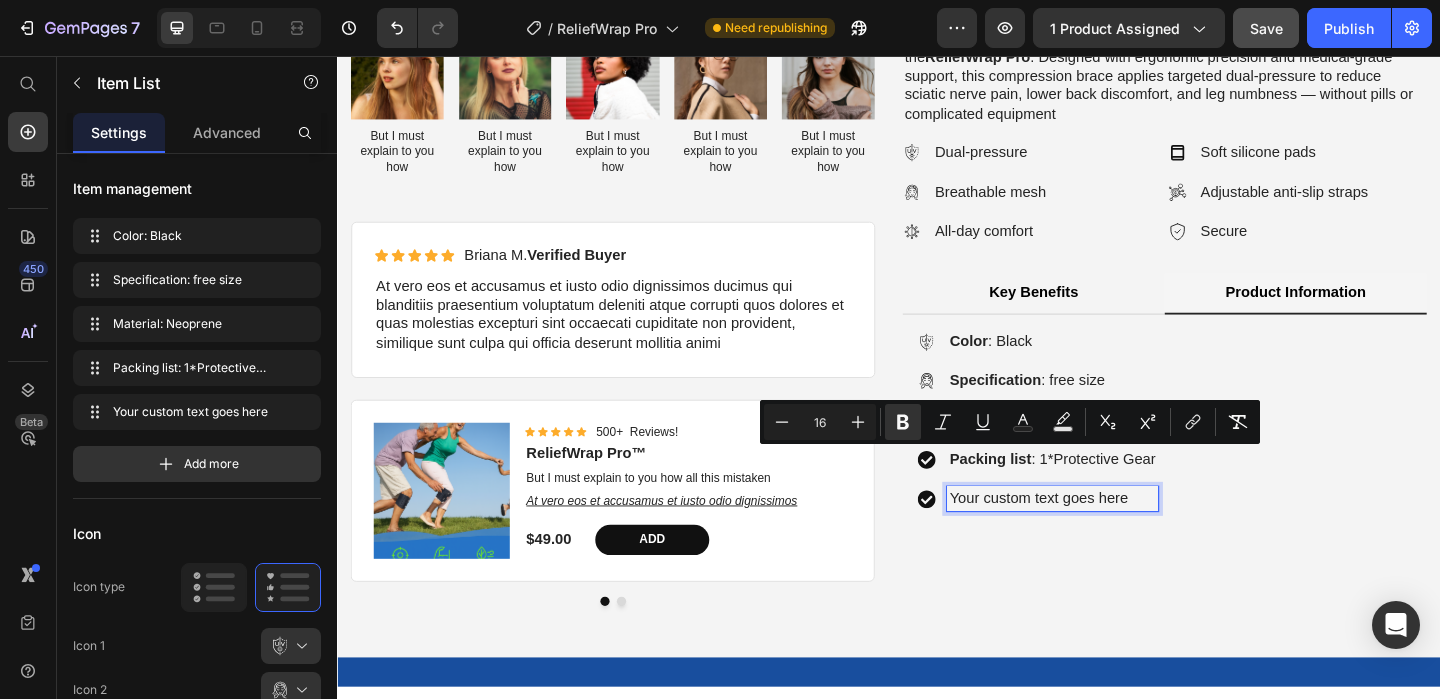 click on "Your custom text goes here" at bounding box center (1115, 537) 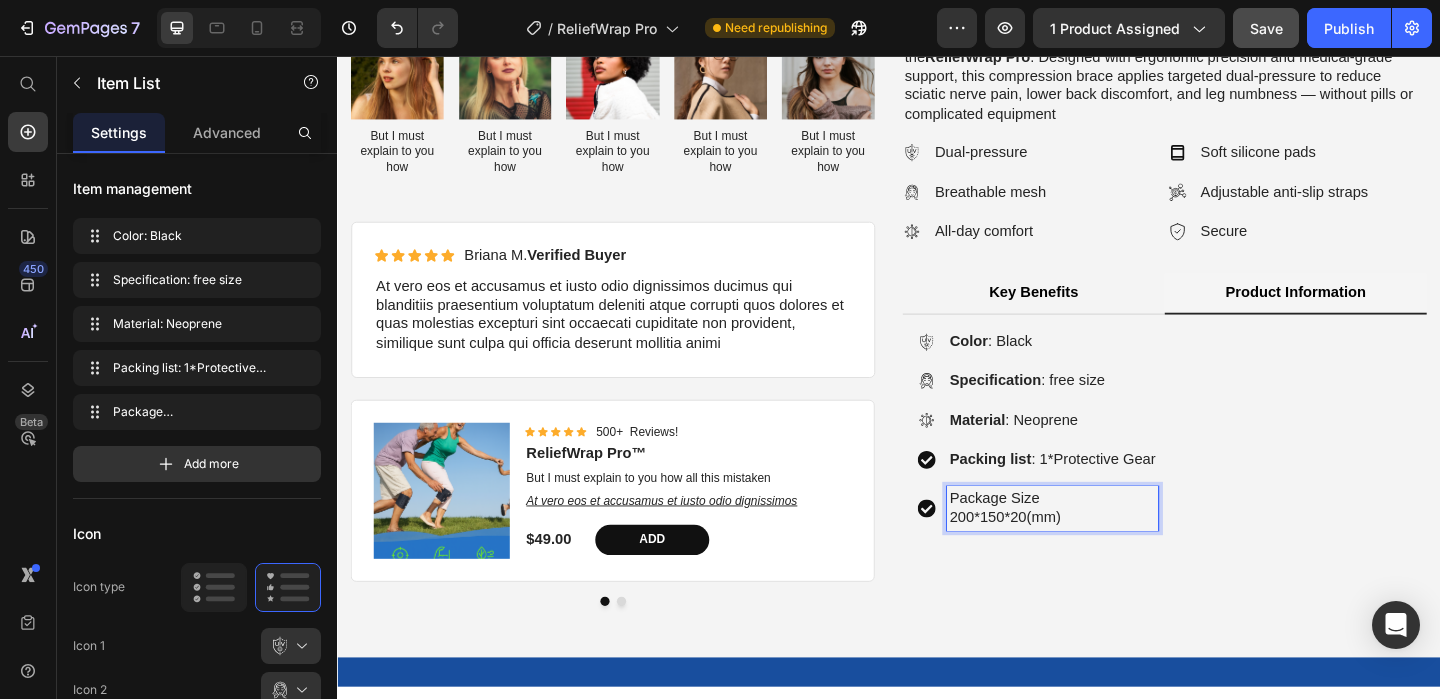 click on "Package Size 200*150*20(mm)" at bounding box center [1115, 548] 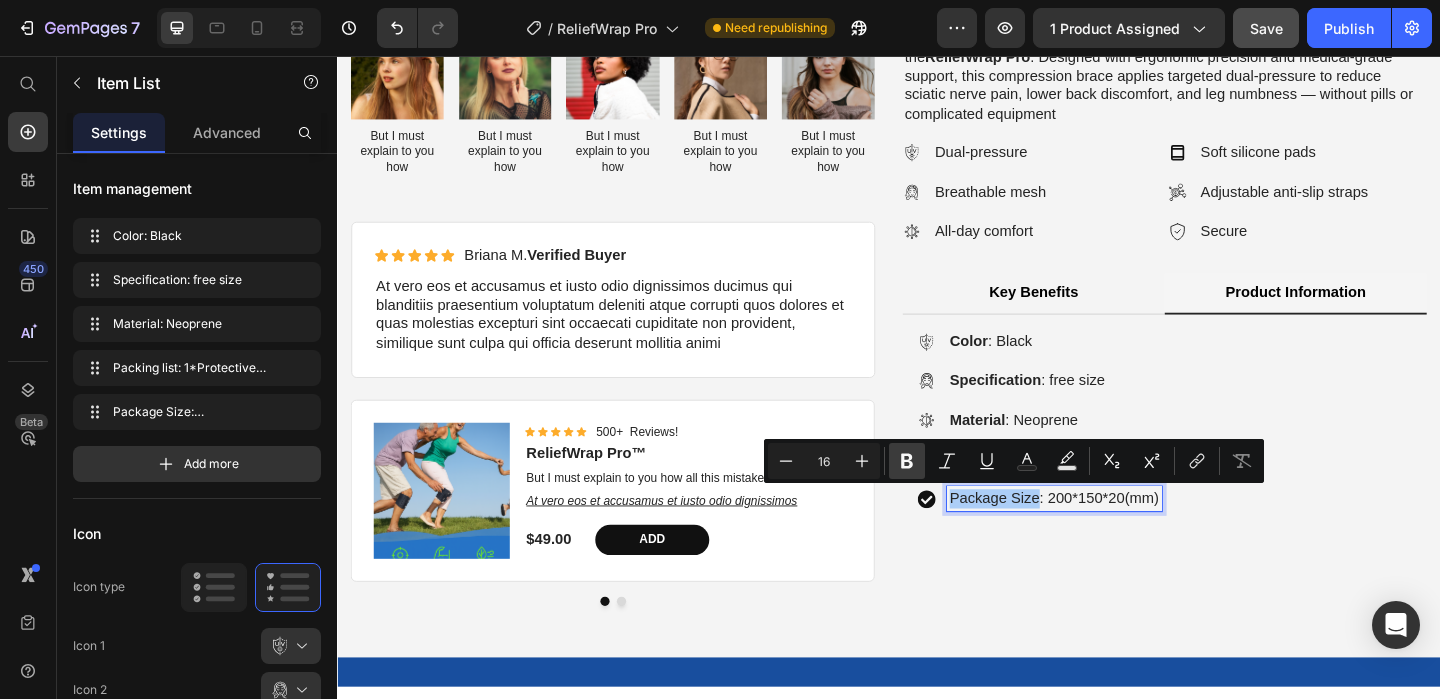 click 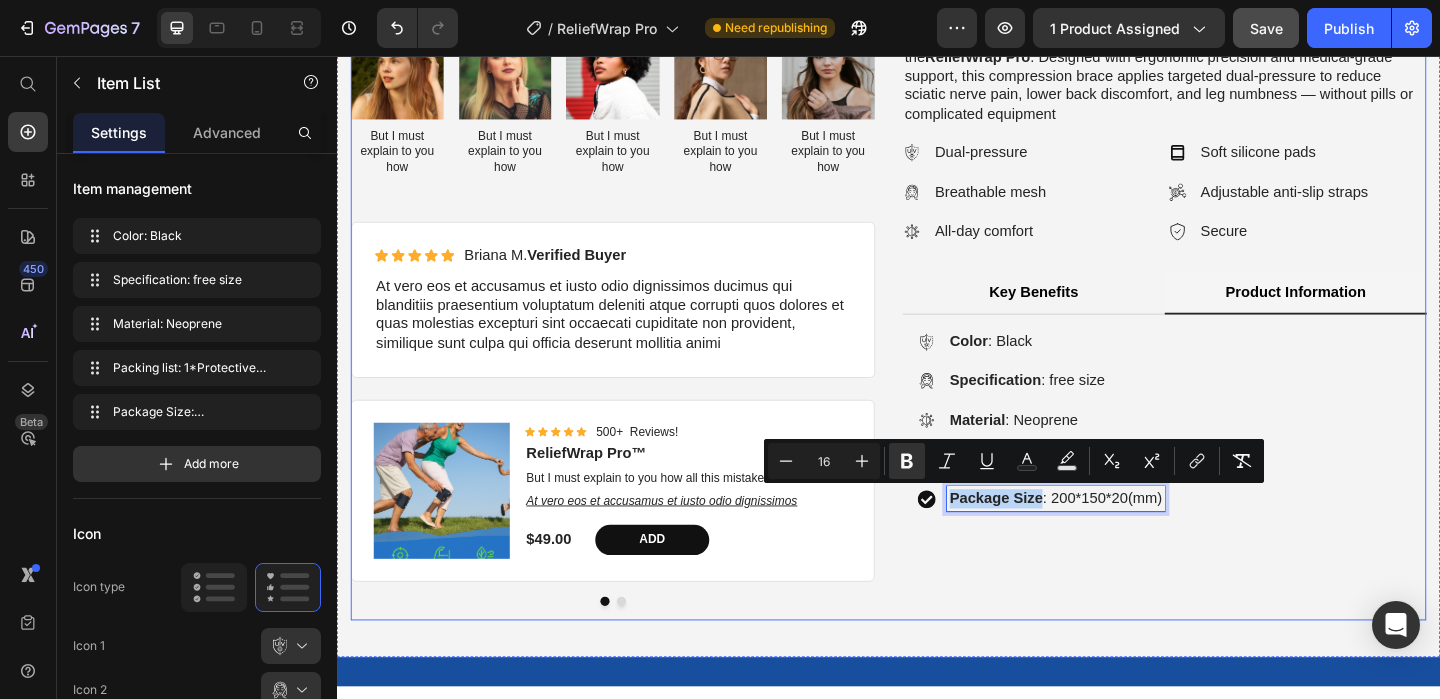 click on "Image But I must explain to you how Text Block Image But I must explain to you how Text Block Image But I must explain to you how Text Block Image But I must explain to you how Text Block Image But I must explain to you how Text Block Carousel Icon Icon Icon Icon Icon Icon List [FIRST] [LAST]. Verified Buyer Text Block Row At vero eos et accusamus et iusto odio dignissimos ducimus qui blanditiis praesentium voluptatum deleniti atque corrupti quos dolores et quas molestias excepturi sint occaecati cupiditate non provident, similique sunt culpa qui officia deserunt mollitia animi Text Block Row Product Images Icon Icon Icon Icon Icon Icon List 500+ Reviews! Text Block Row ReliefWrap Pro™ Product Title But I must explain to you how all this mistaken Text Block At vero eos et accusamus et iusto odio dignissimos Text Block $49.00 Product Price Add Add to Cart Row Product Product Images Icon Icon Icon Icon Icon Icon List 500+ Reviews! Text Block Row ReliefWrap Pro™ Product Title Text Block Text Block" at bounding box center (937, 347) 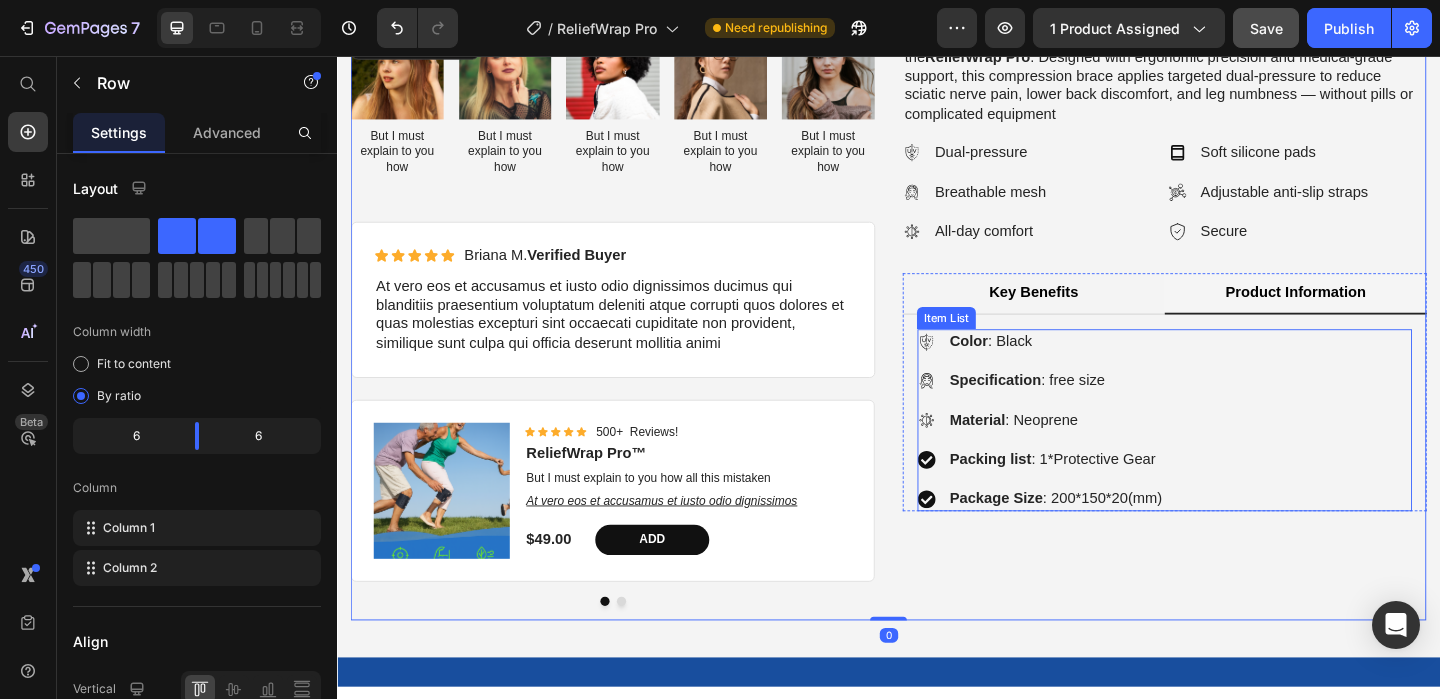click on "Package Size : 200*150*20(mm)" at bounding box center [1102, 537] 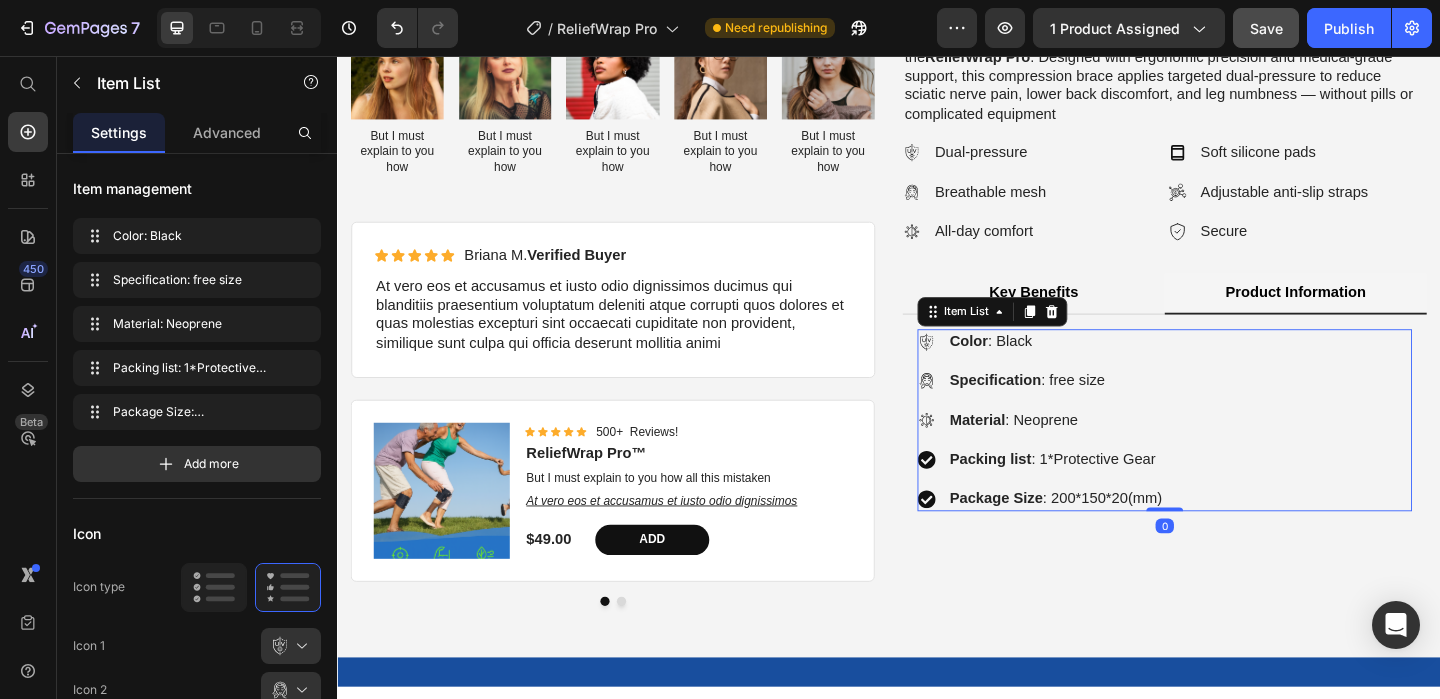 click 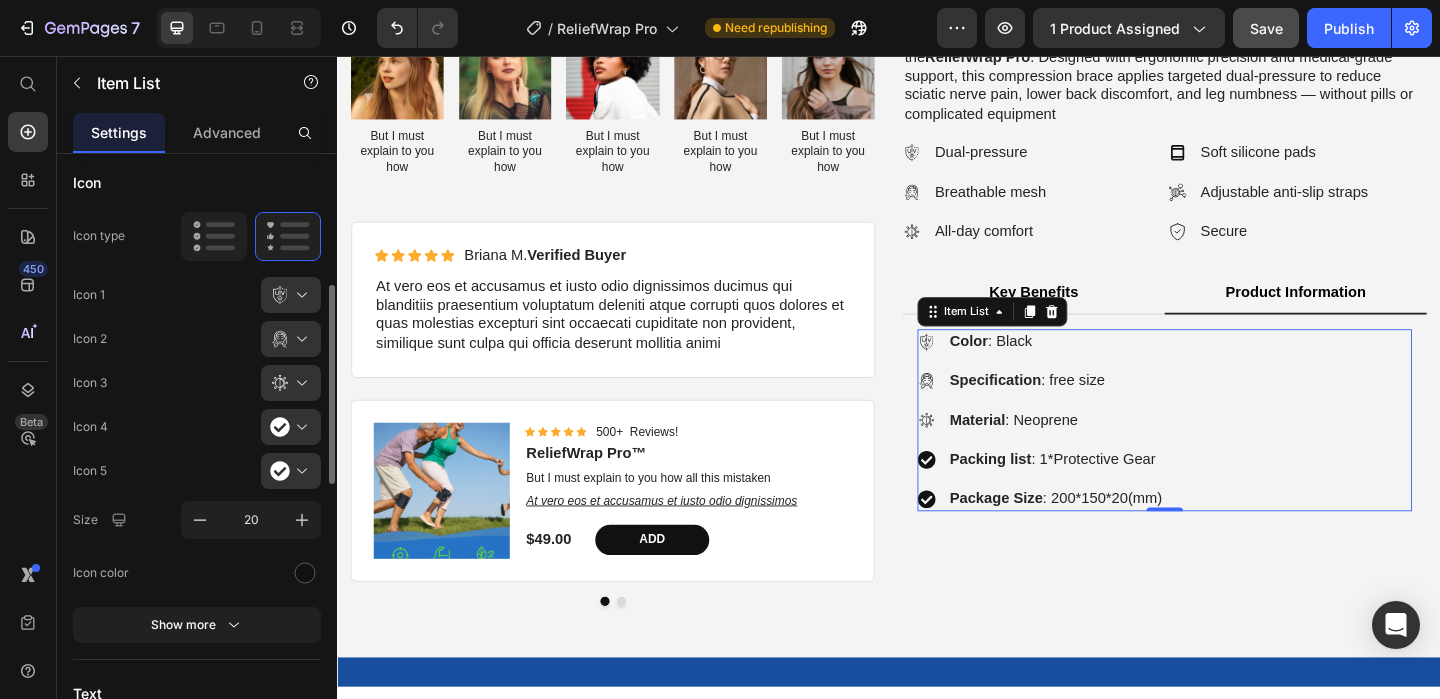 scroll, scrollTop: 365, scrollLeft: 0, axis: vertical 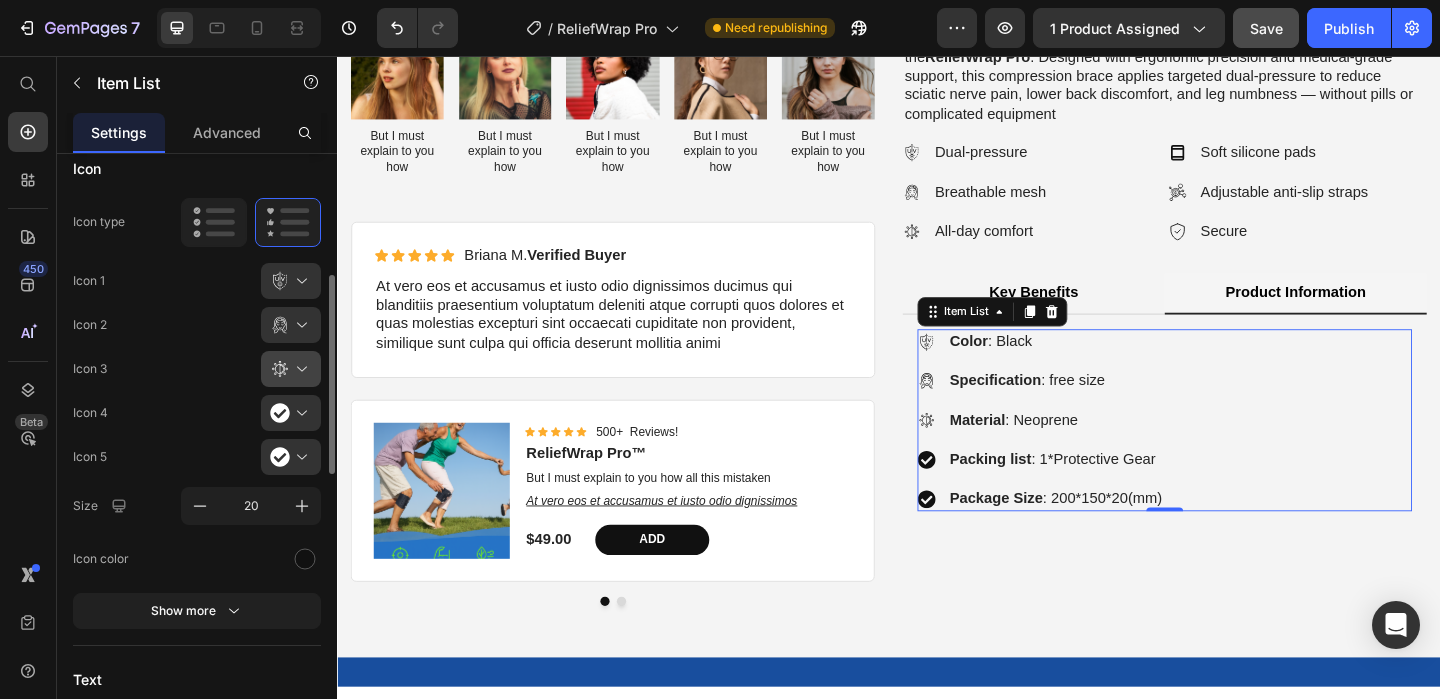 click at bounding box center [299, 369] 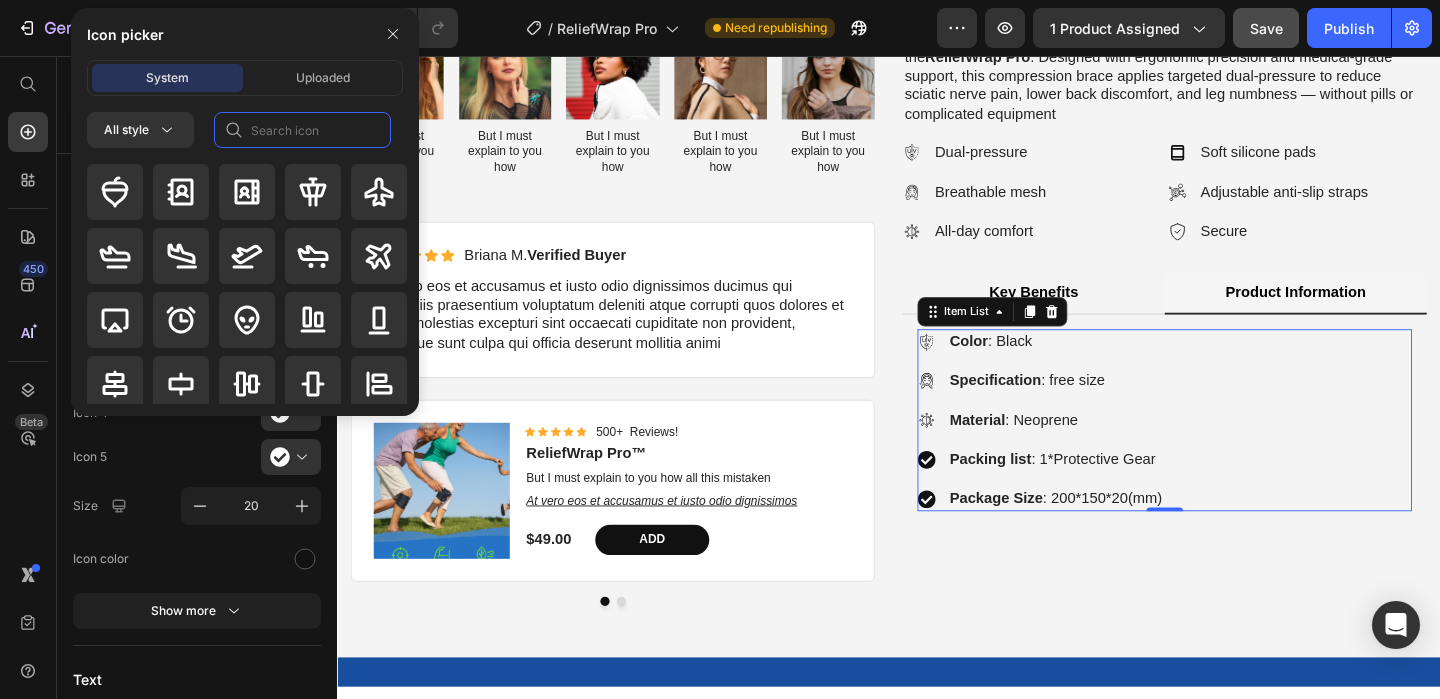 click 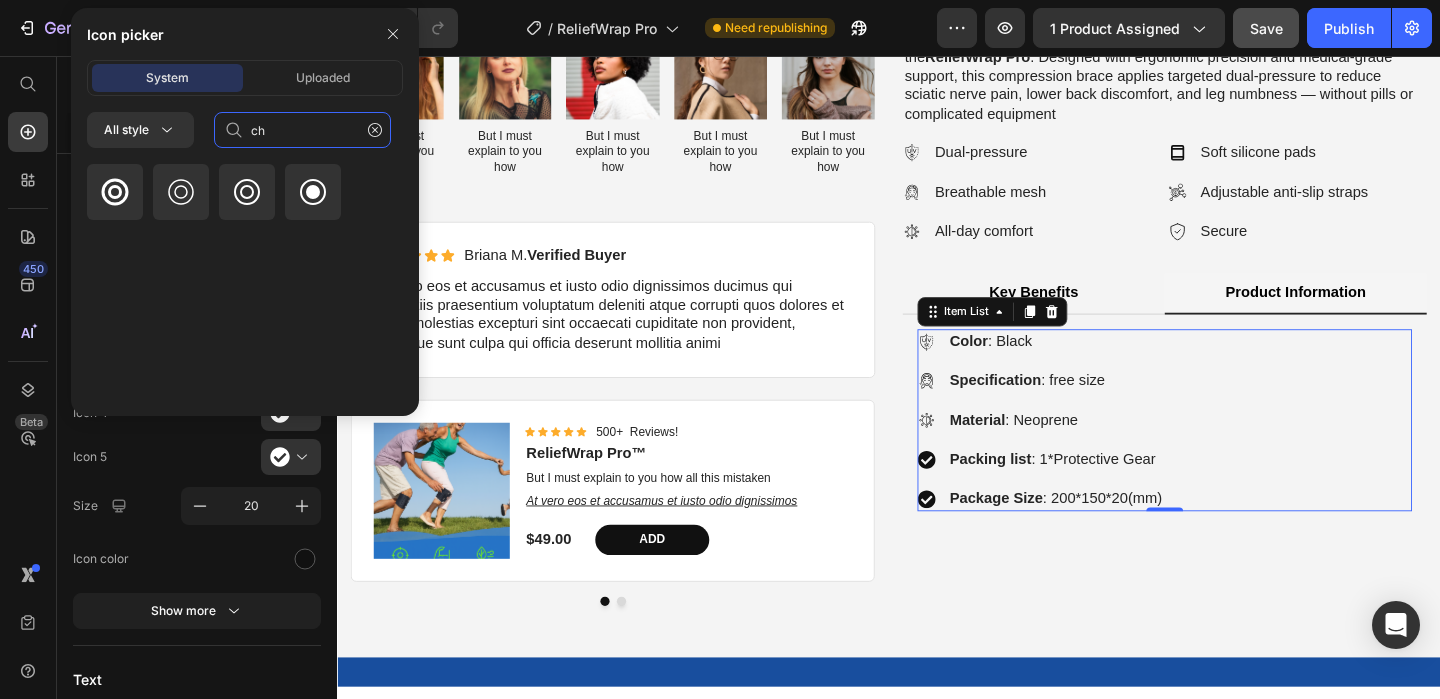 type on "c" 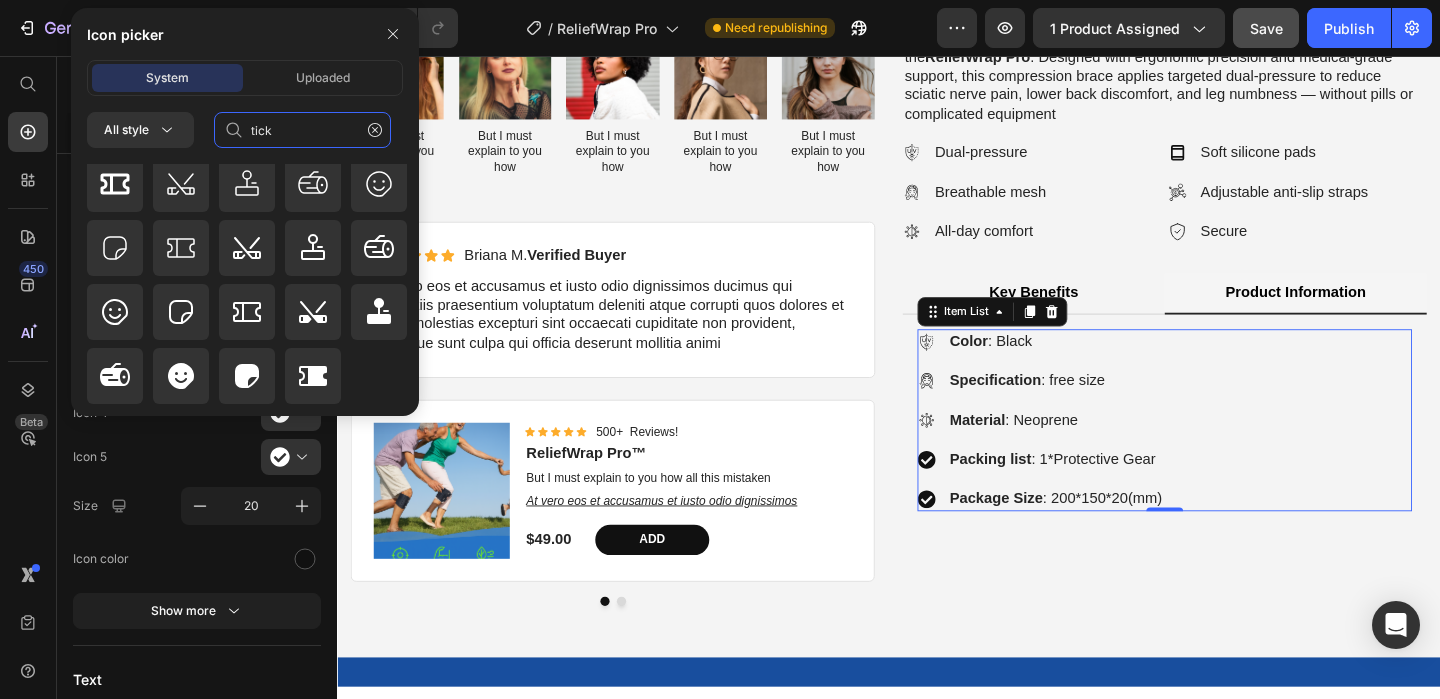 scroll, scrollTop: 0, scrollLeft: 0, axis: both 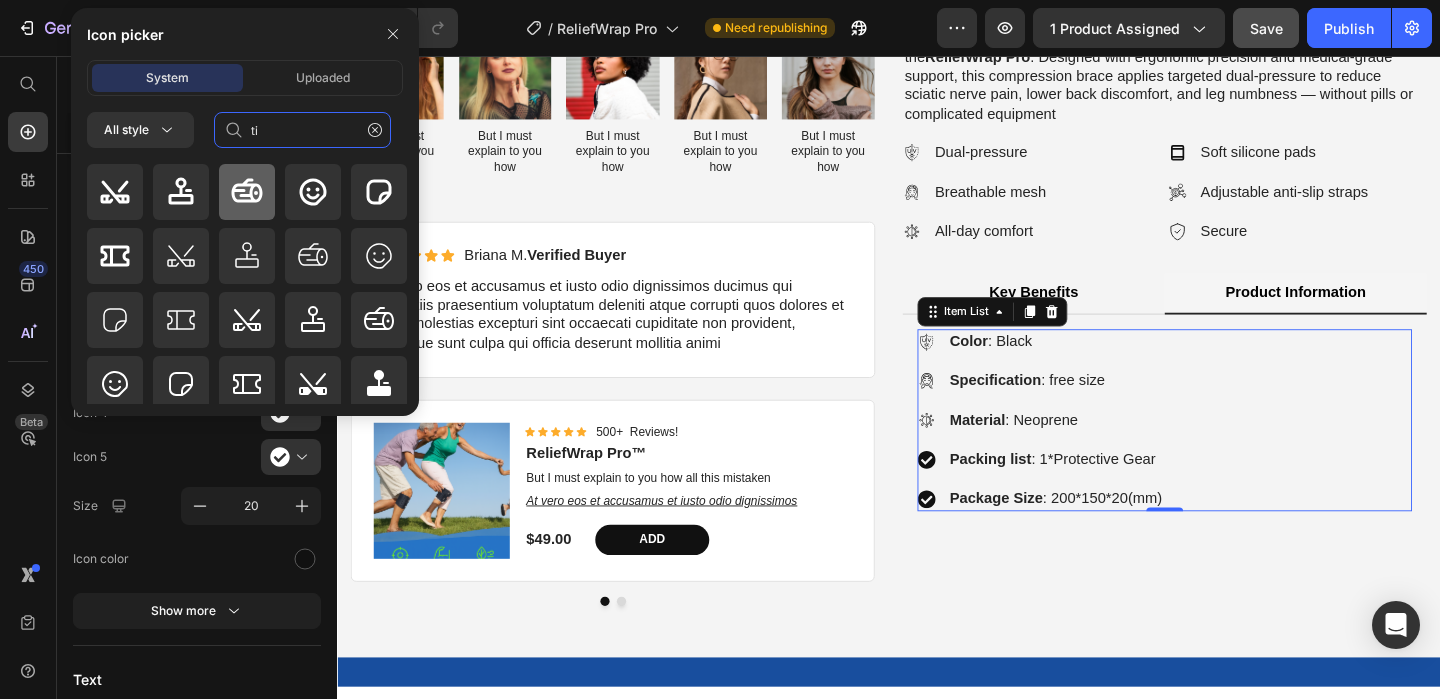 type on "t" 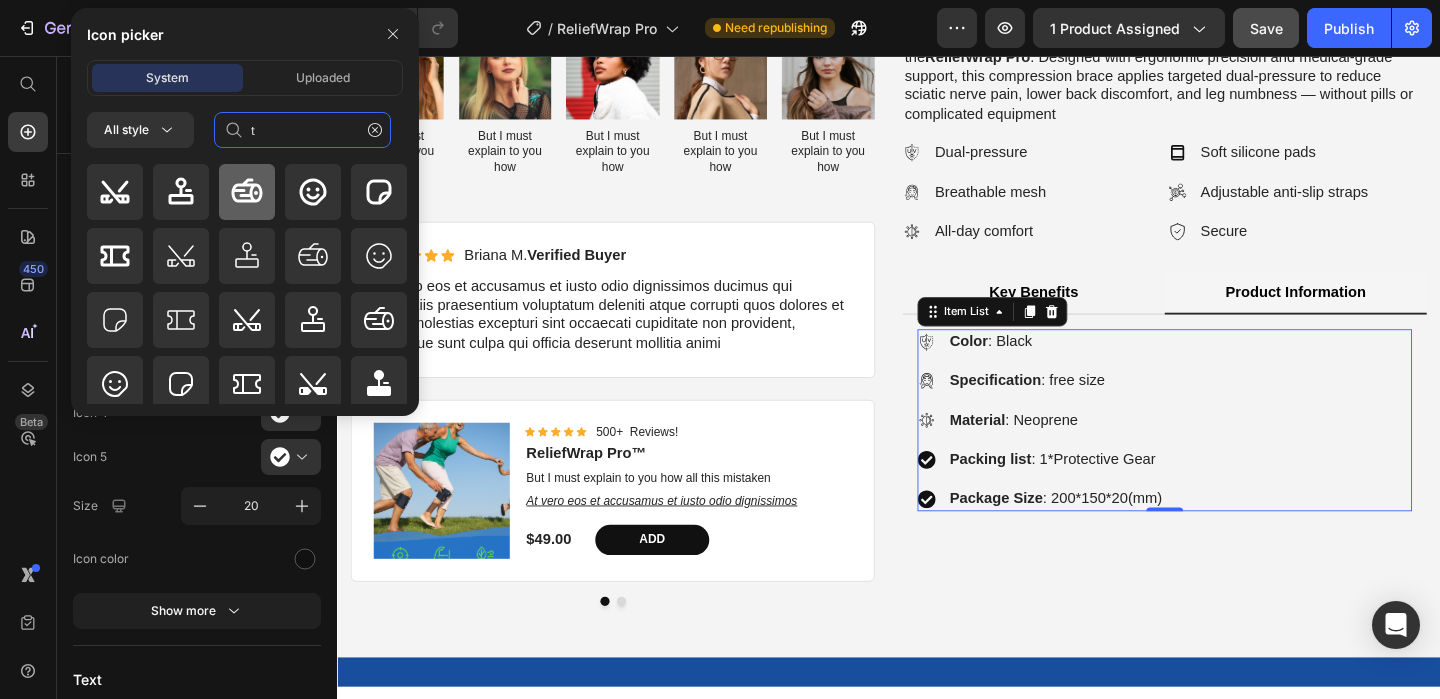 type 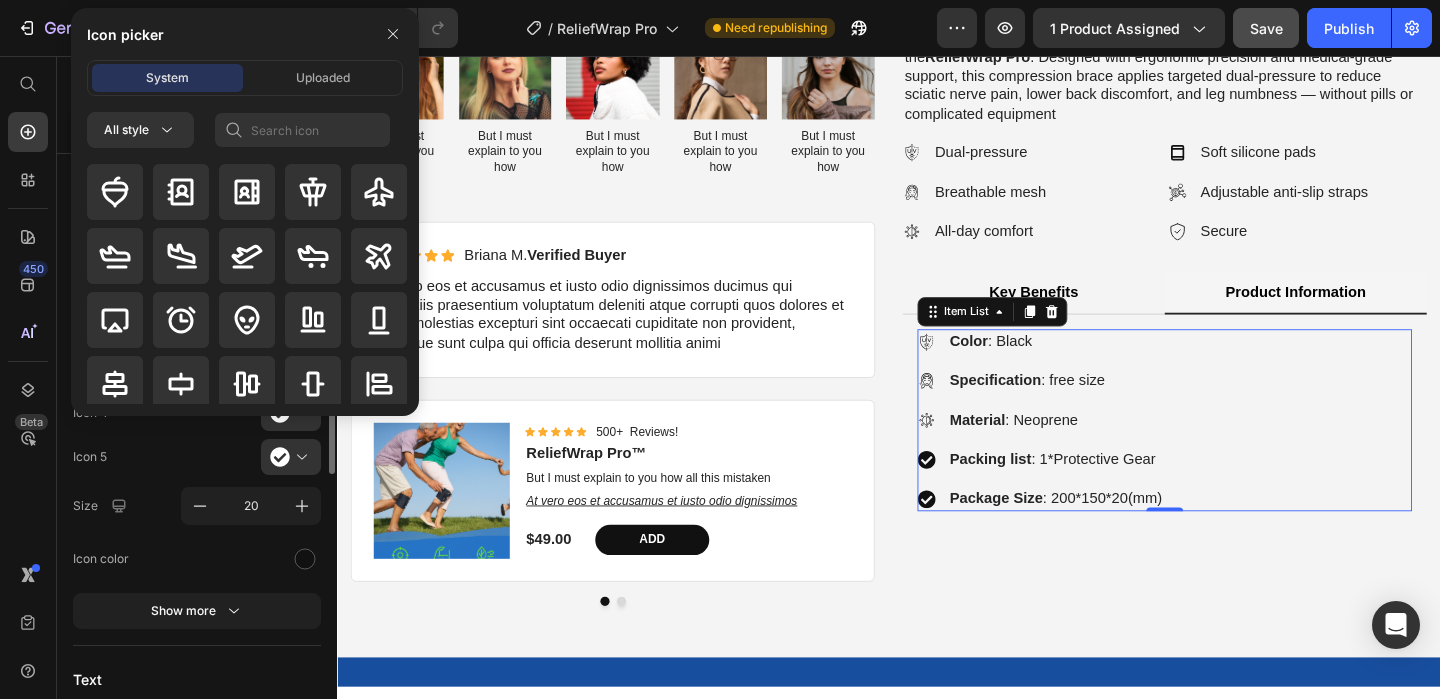 click on "Icon 5" 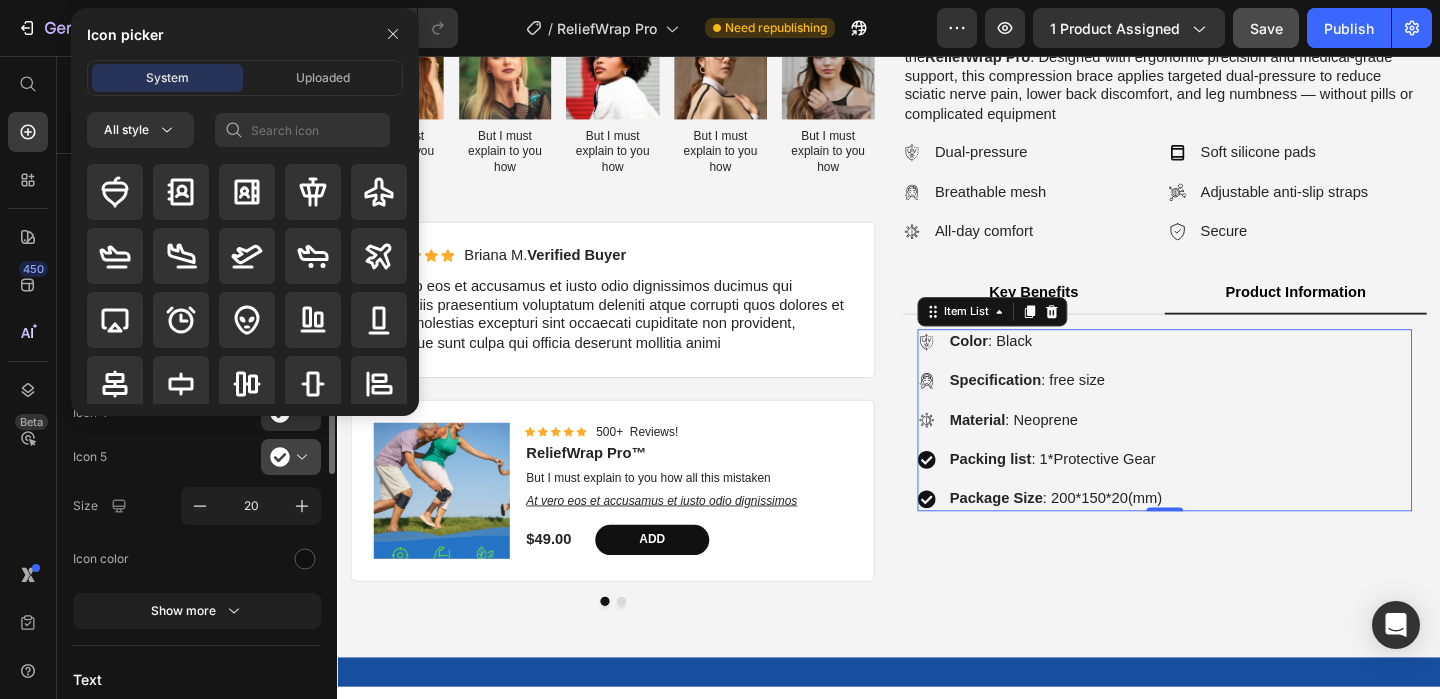 click at bounding box center (299, 457) 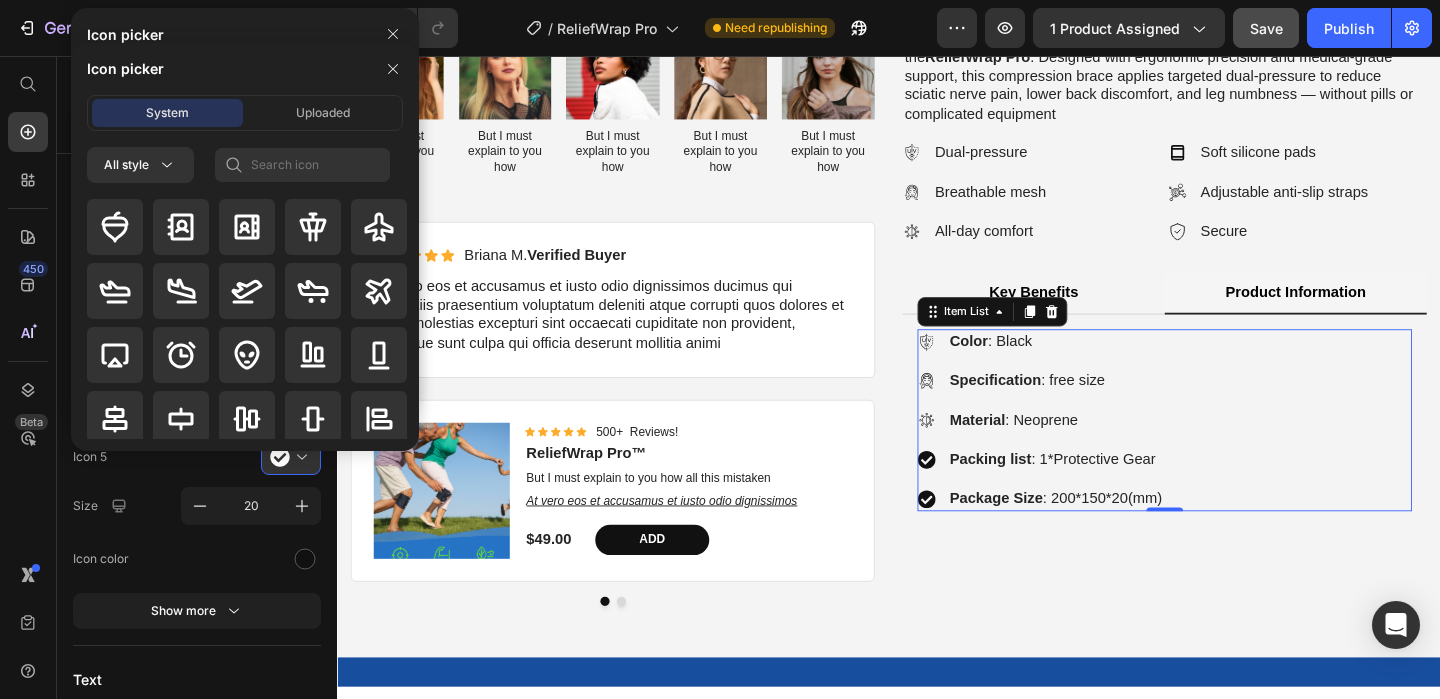 click 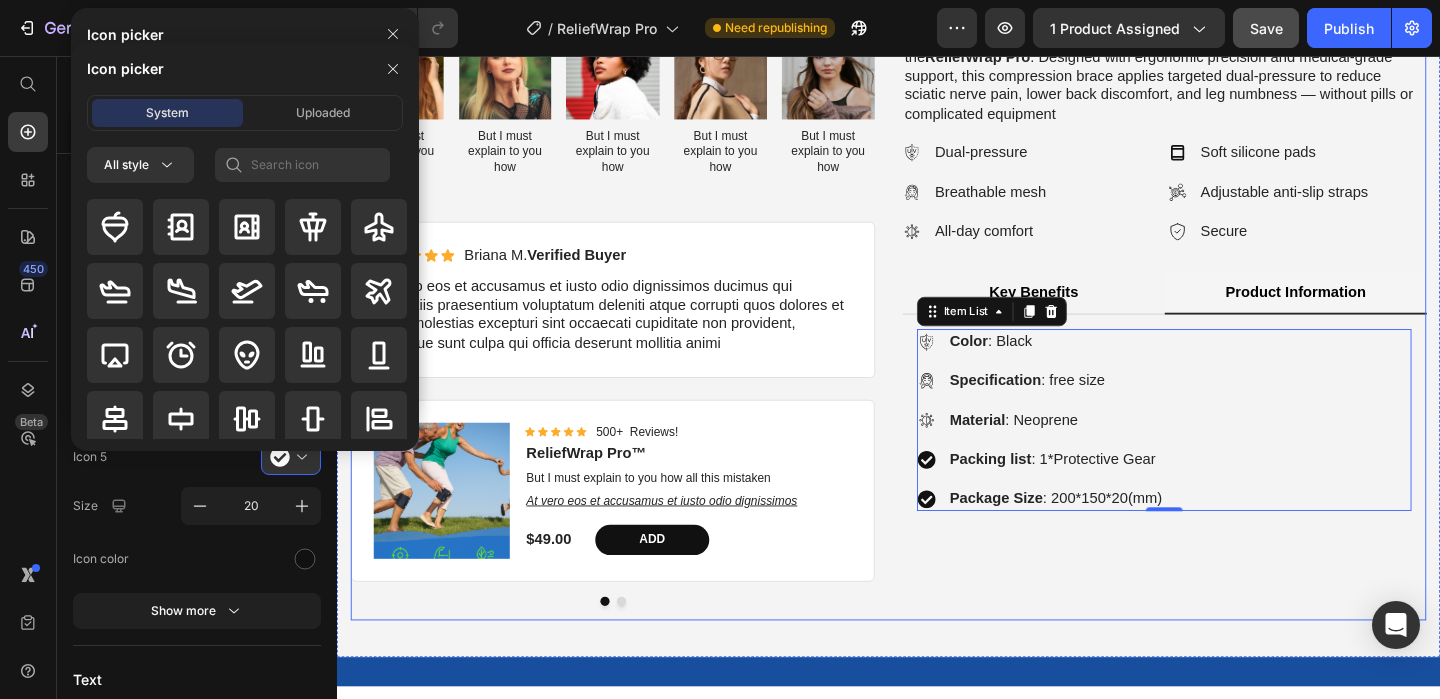 click on "Say goodbye to sciatica pain and enjoy freedom of movement again with the ReliefWrap Pro . Designed with ergonomic precision and medical-grade support, this compression brace applies targeted dual-pressure to reduce sciatic nerve pain, lower back discomfort, and leg numbness — without pills or complicated equipment Text Block
Dual-pressure
Breathable mesh
All-day comfort Item List
Soft silicone pads
Adjustable anti-slip straps
Secure Item List Row Key Benefits Product Information
Pain Relief – Sciatic nerve compression for calf pain relief
Targeted Compression – Dual pressure pads + metal splints for stabilization
Immobilization – Breathable neoprene + double strap for secure wear
Versatile Use Item List" at bounding box center (1237, 347) 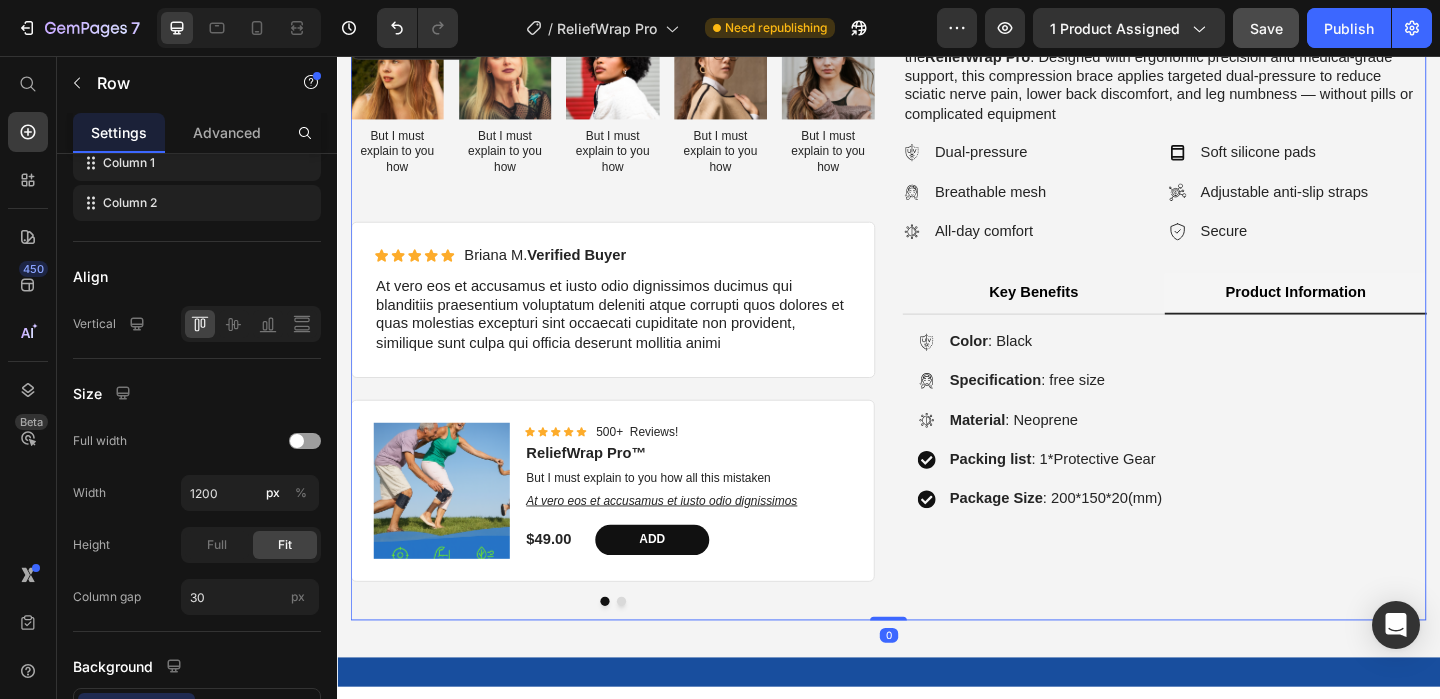scroll, scrollTop: 0, scrollLeft: 0, axis: both 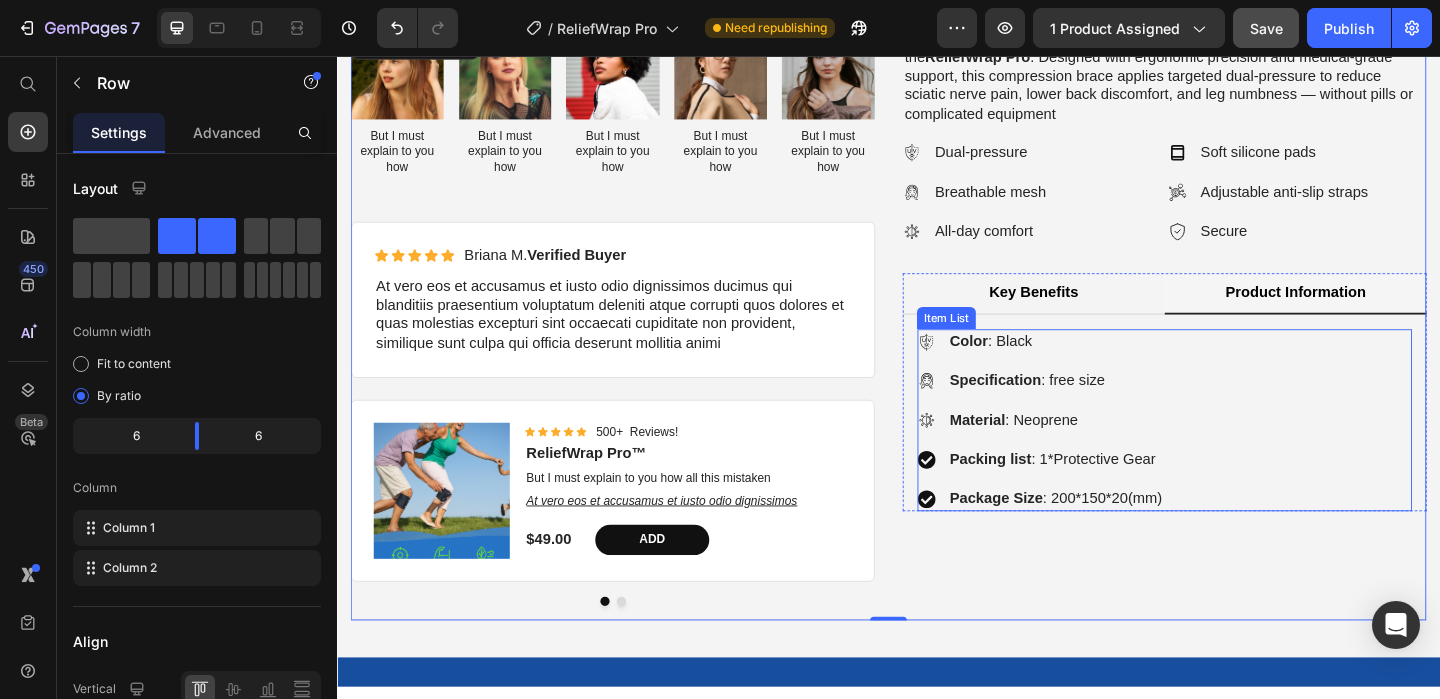click 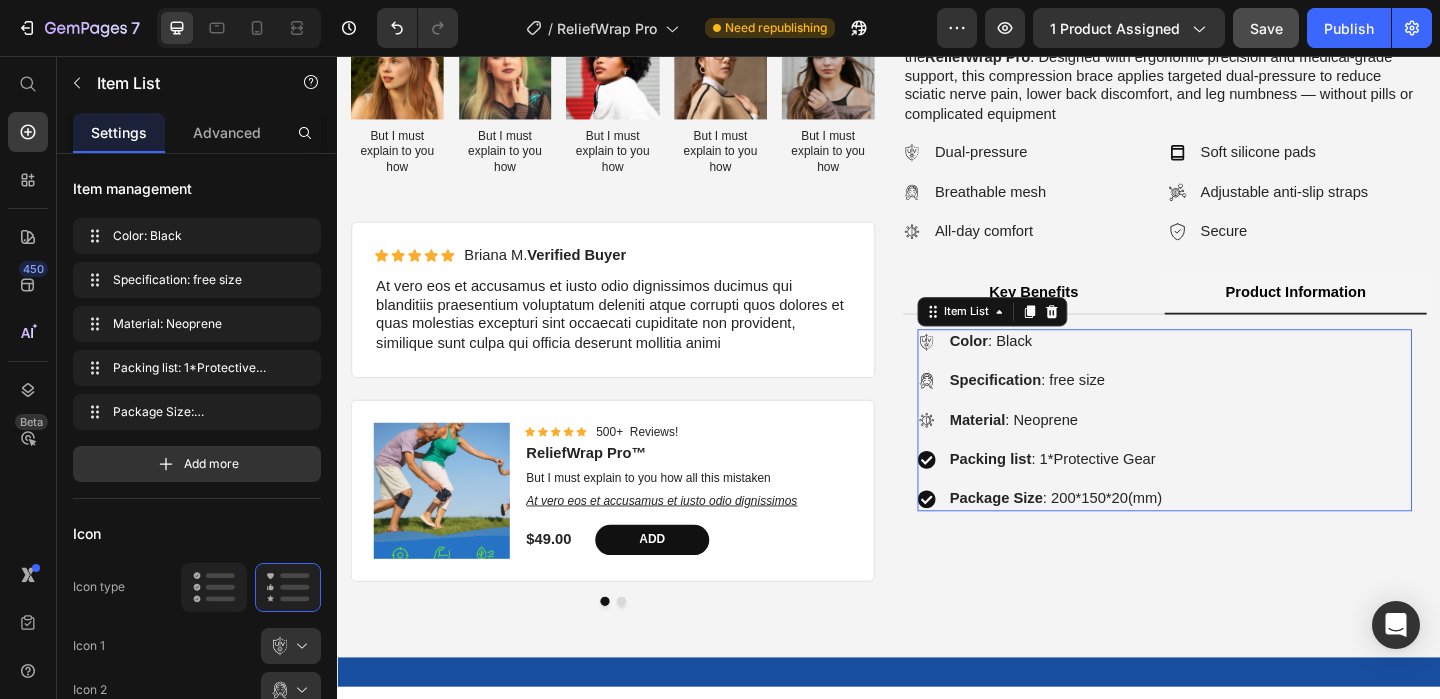 click 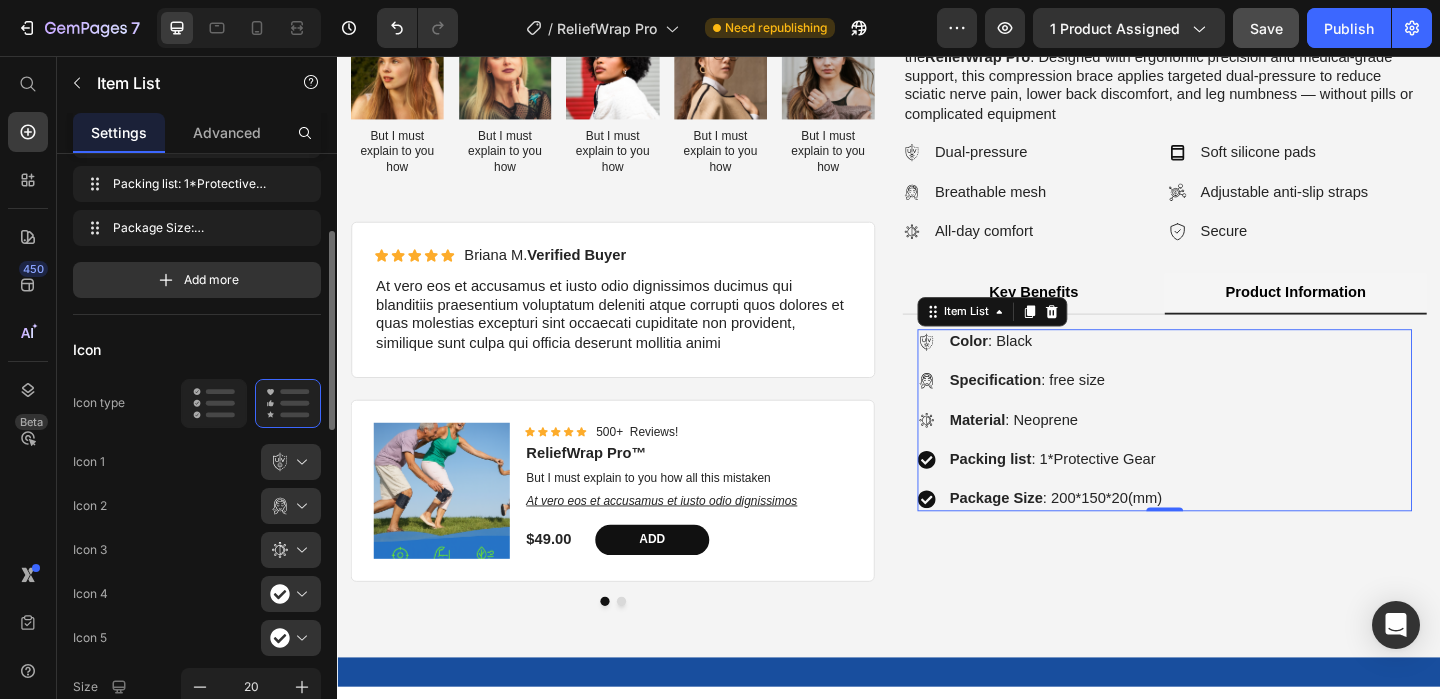 scroll, scrollTop: 202, scrollLeft: 0, axis: vertical 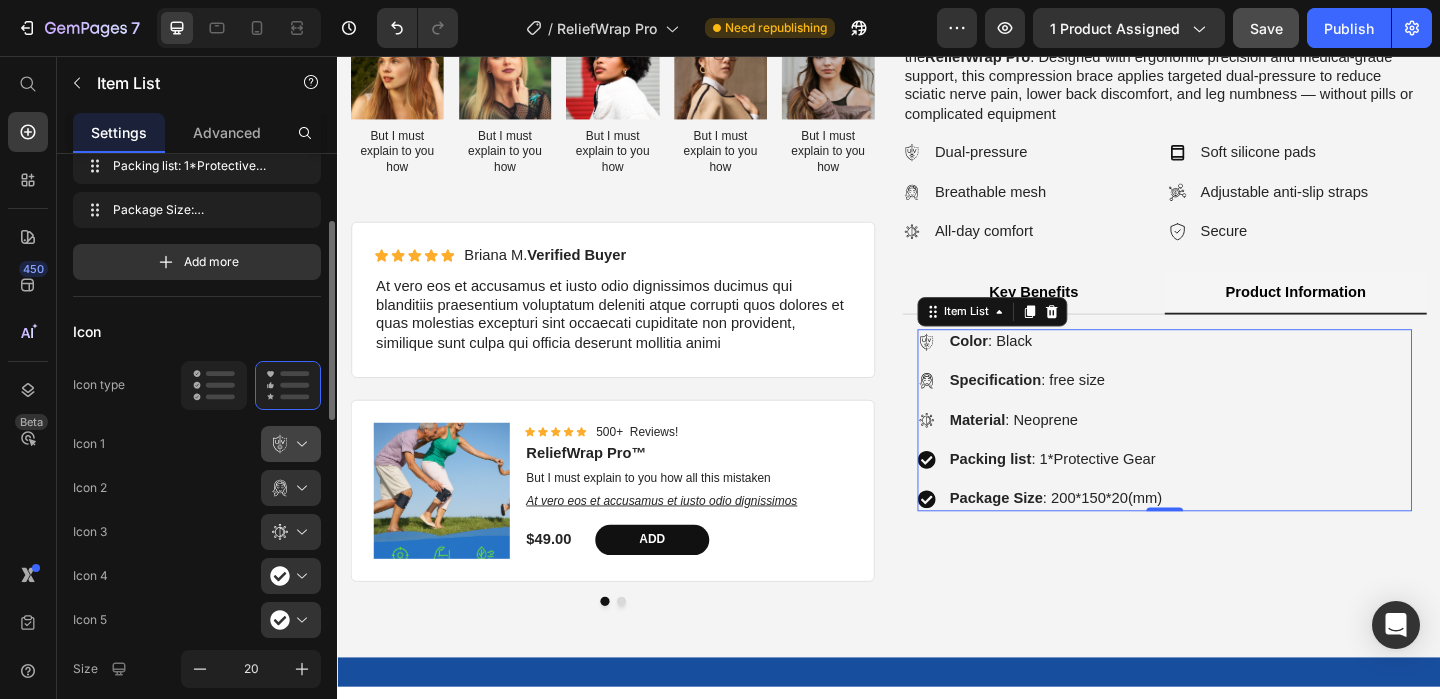 click at bounding box center (299, 444) 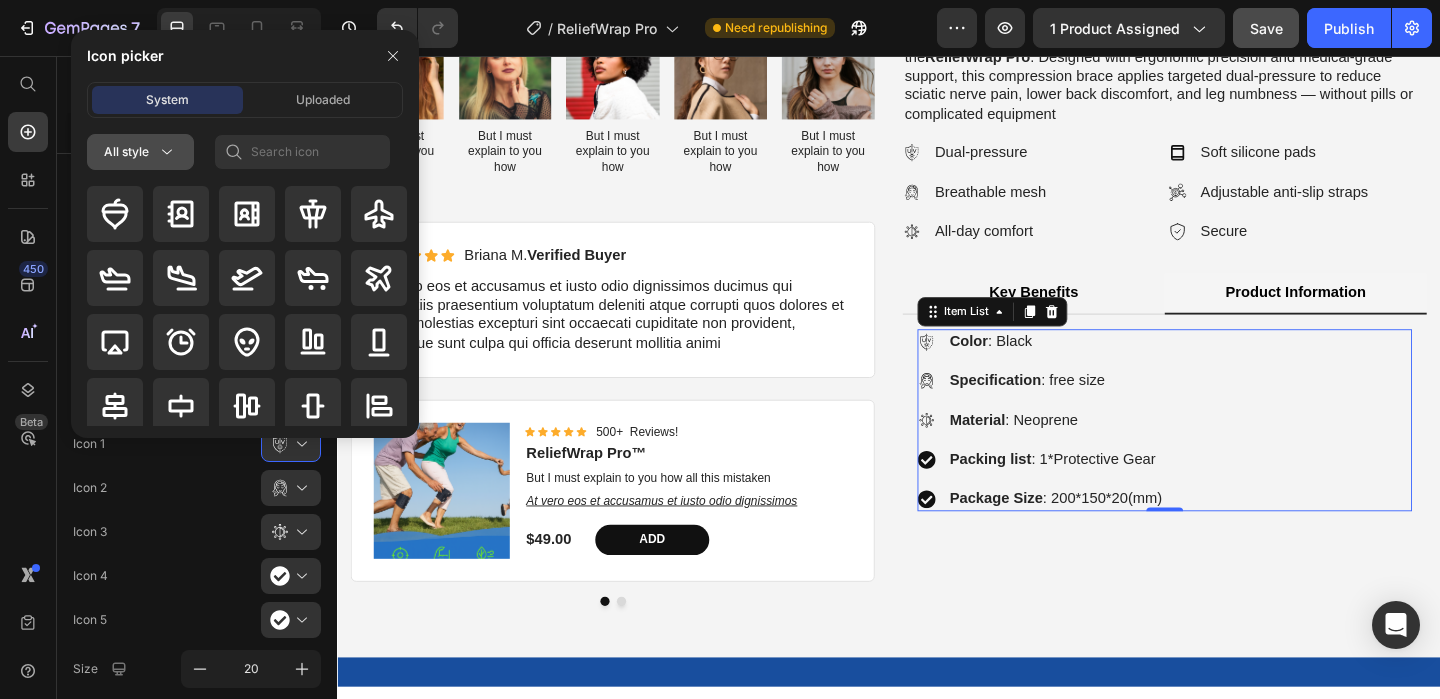 click 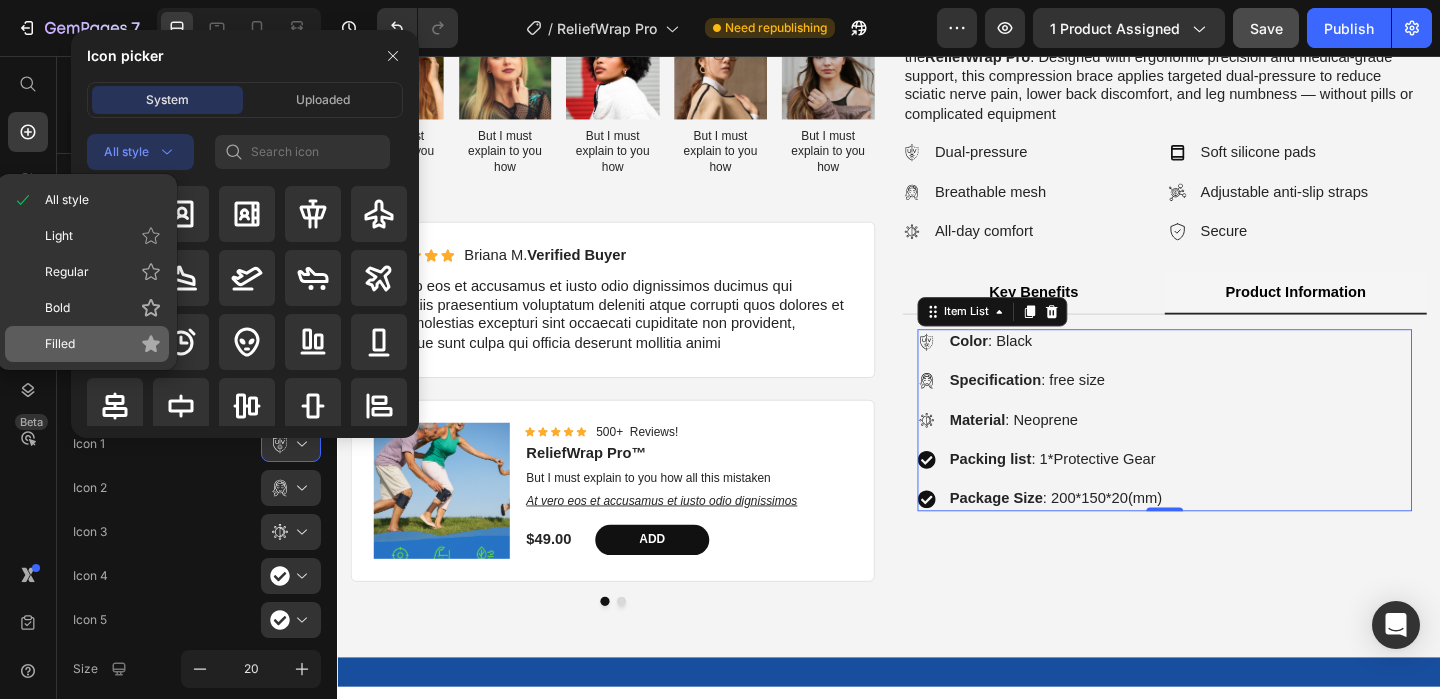 click on "Filled" at bounding box center (103, 344) 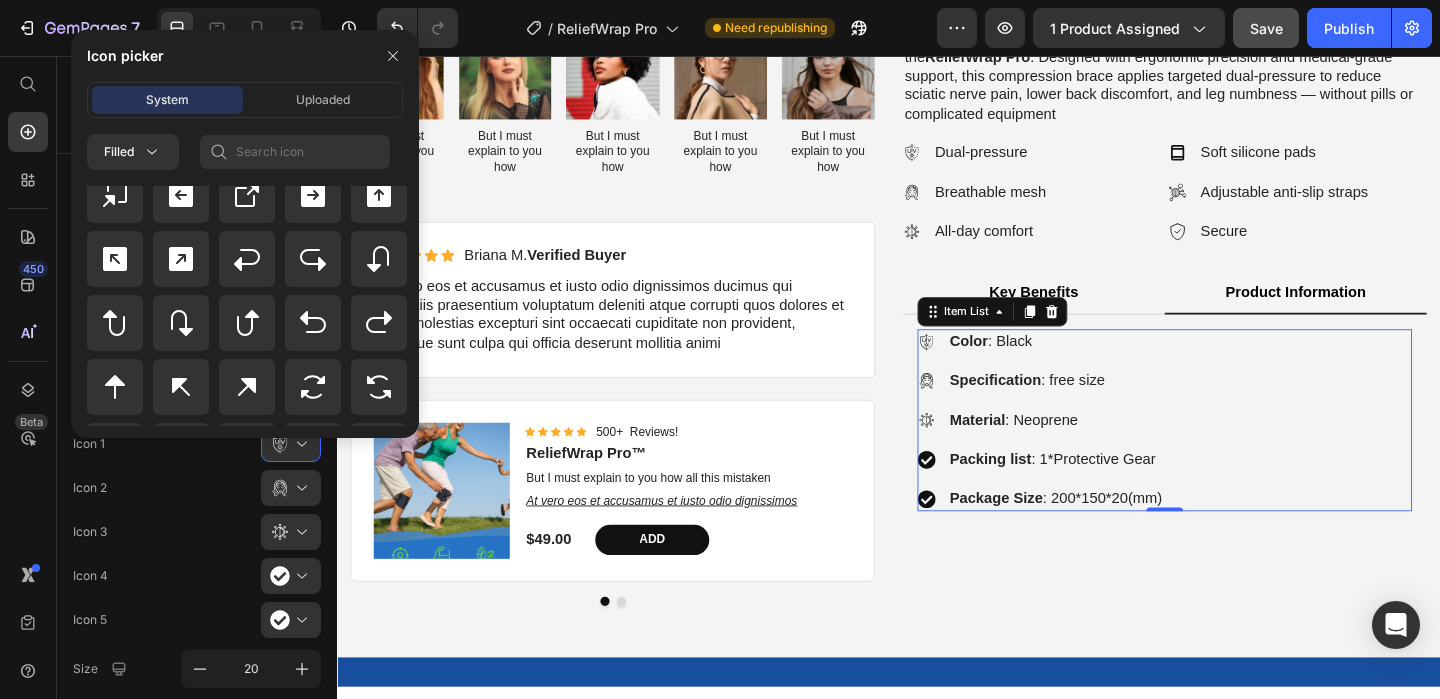 scroll, scrollTop: 1141, scrollLeft: 0, axis: vertical 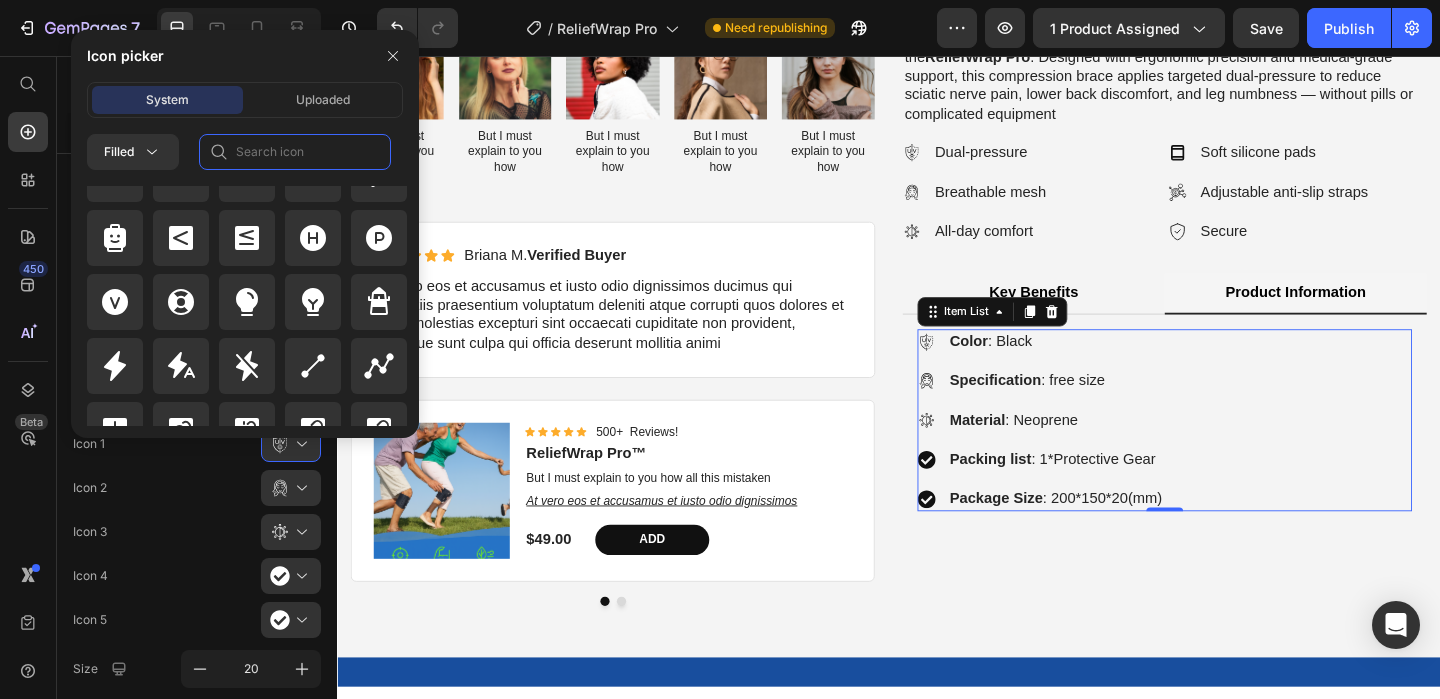 click 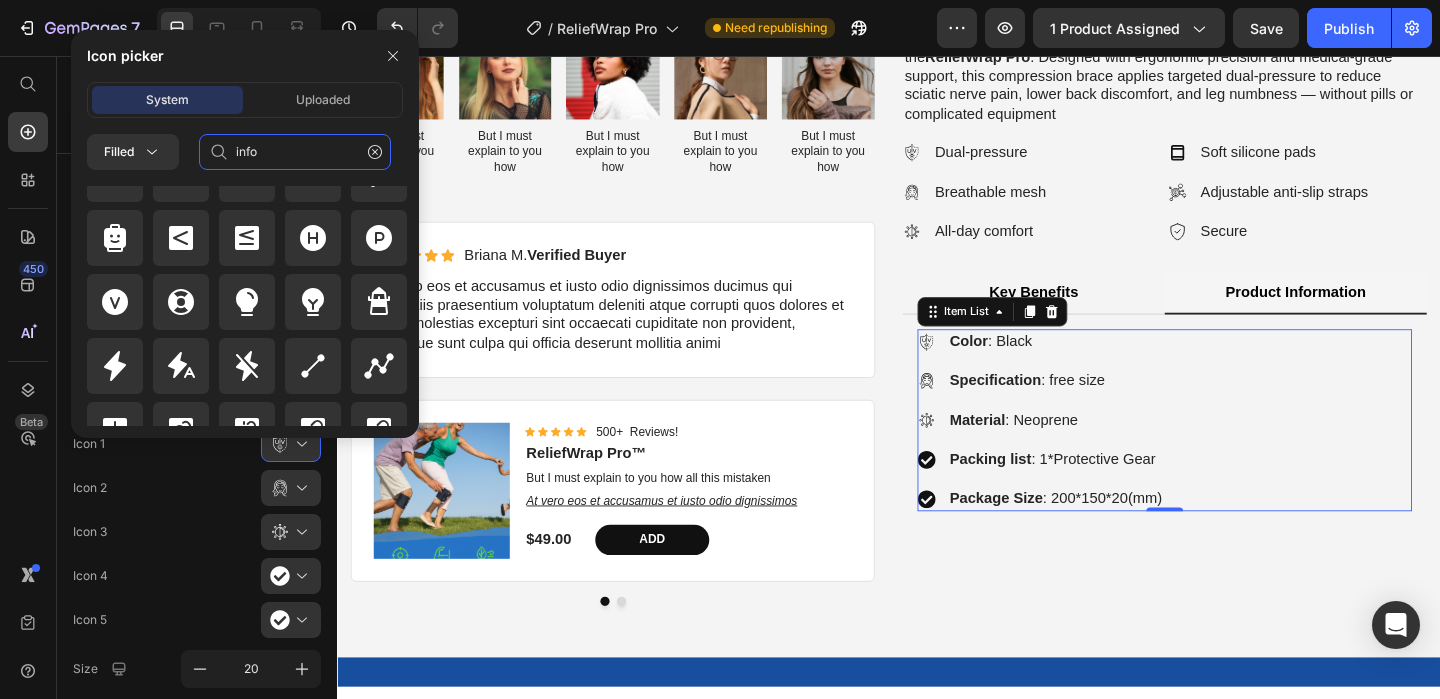 scroll, scrollTop: 0, scrollLeft: 0, axis: both 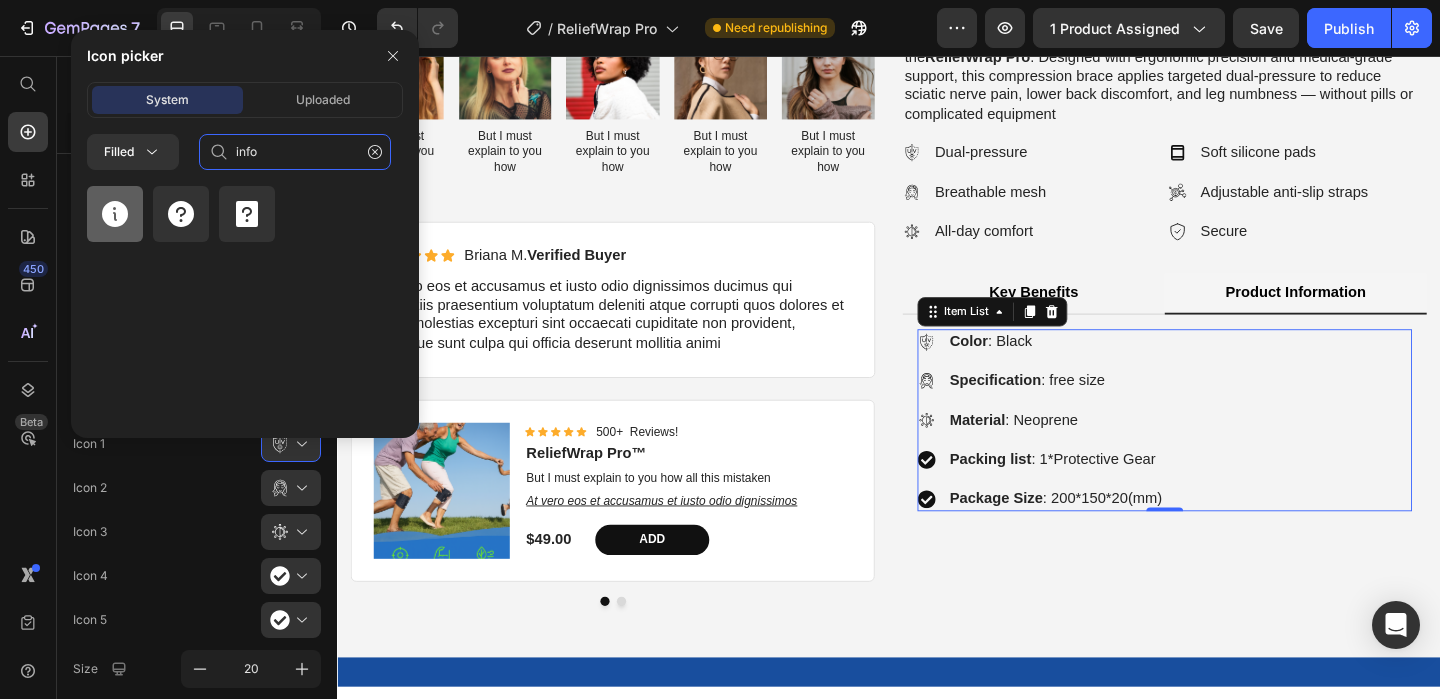 type on "info" 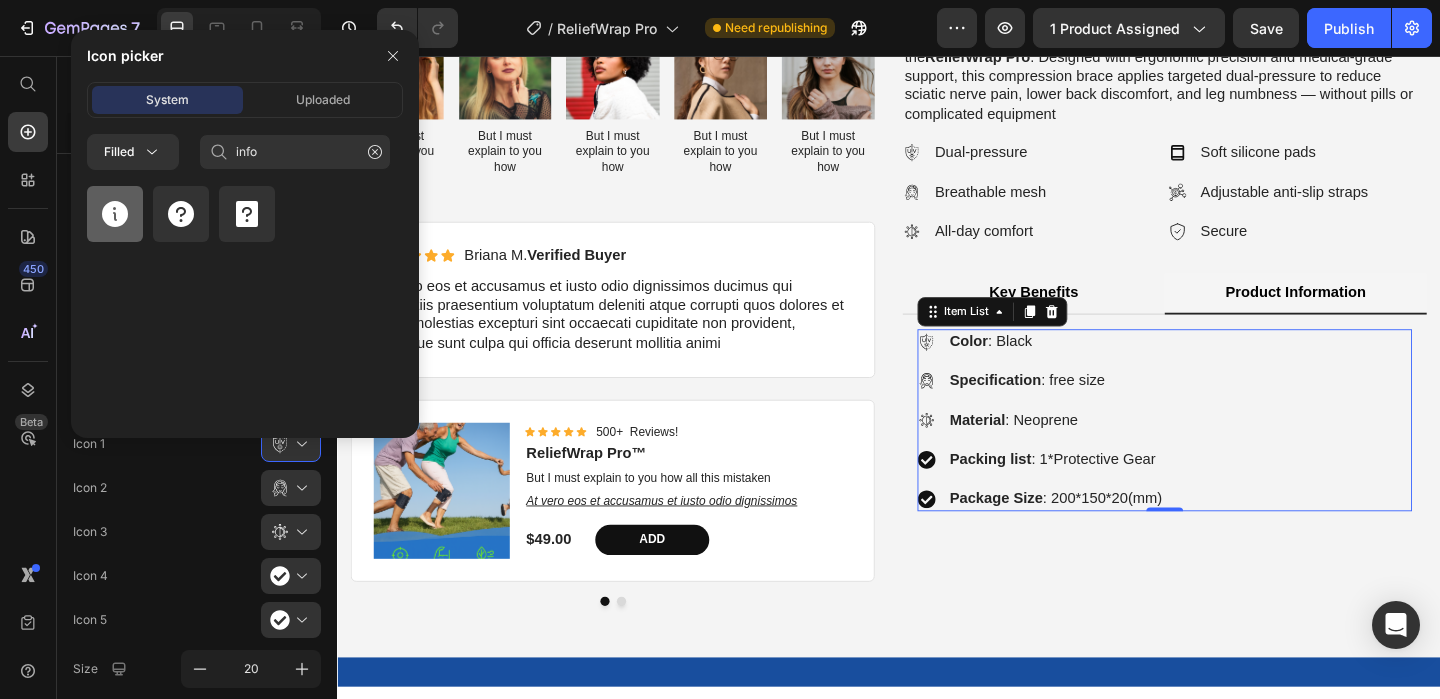 click 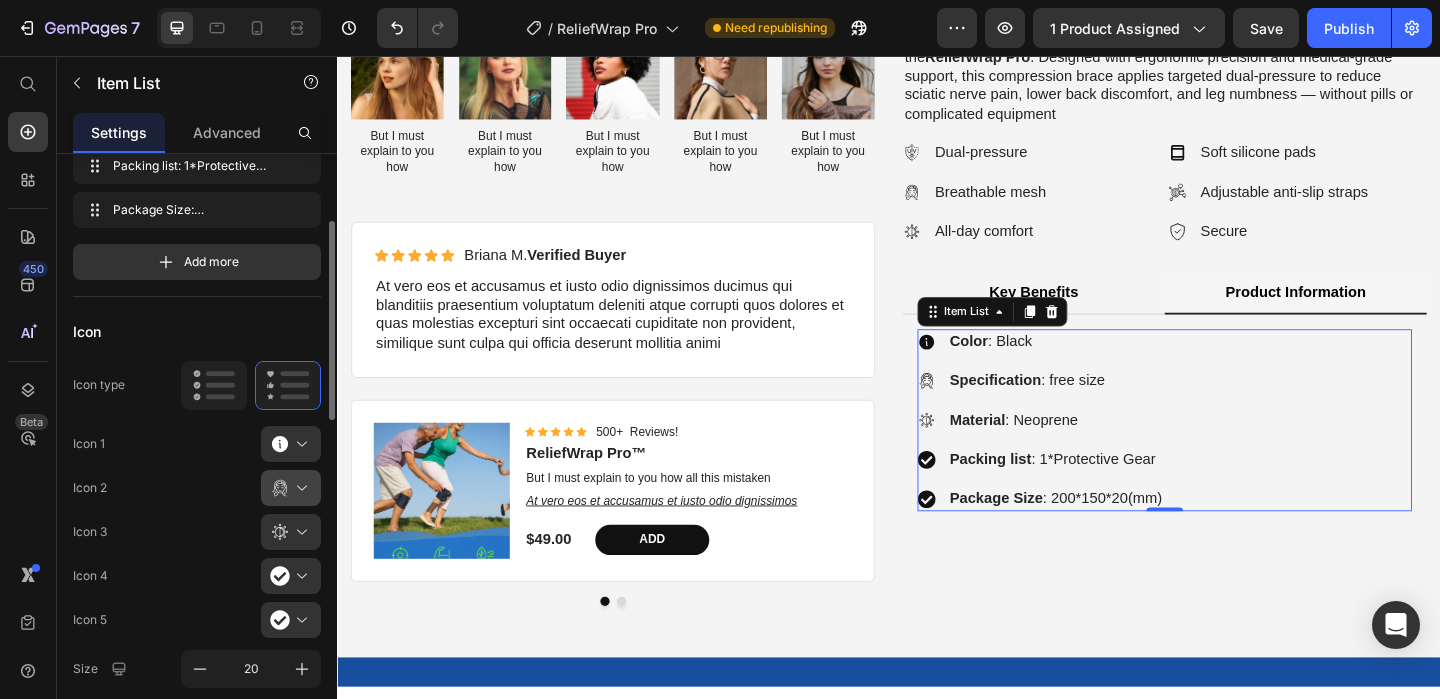 click at bounding box center (299, 488) 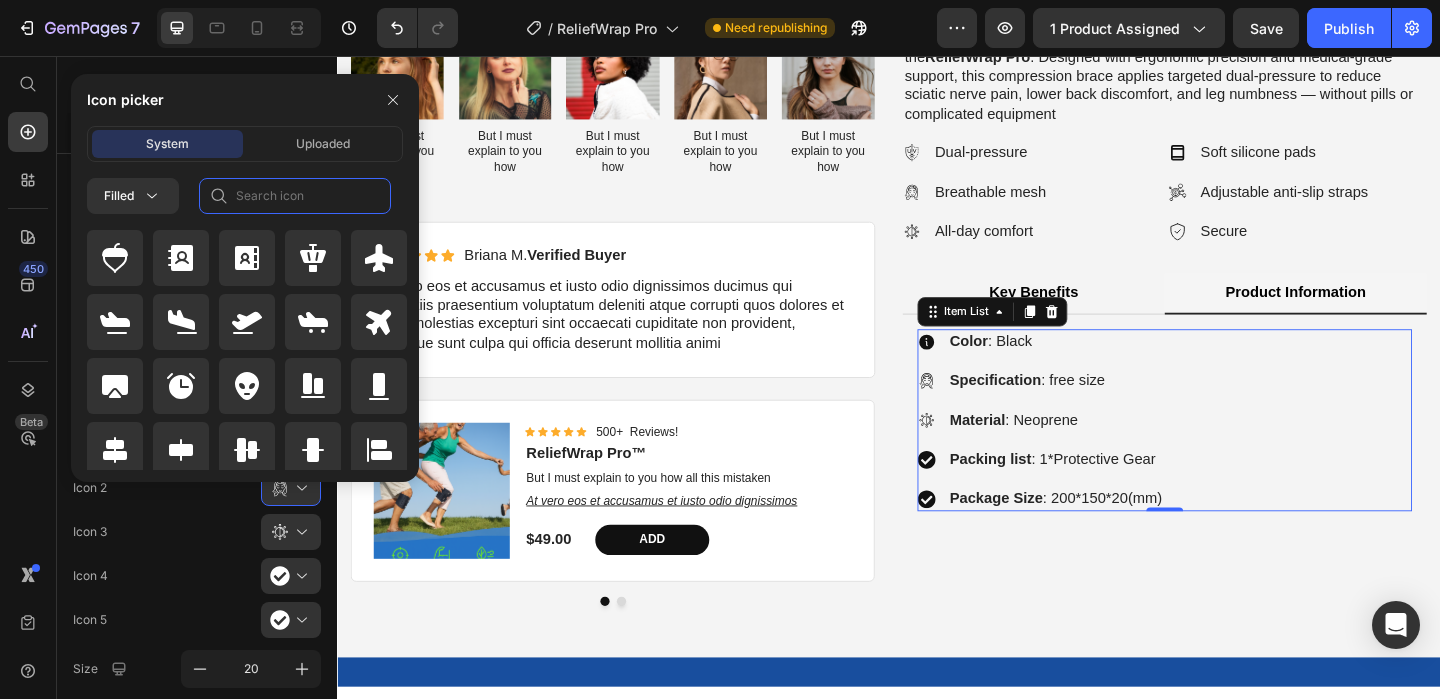 click 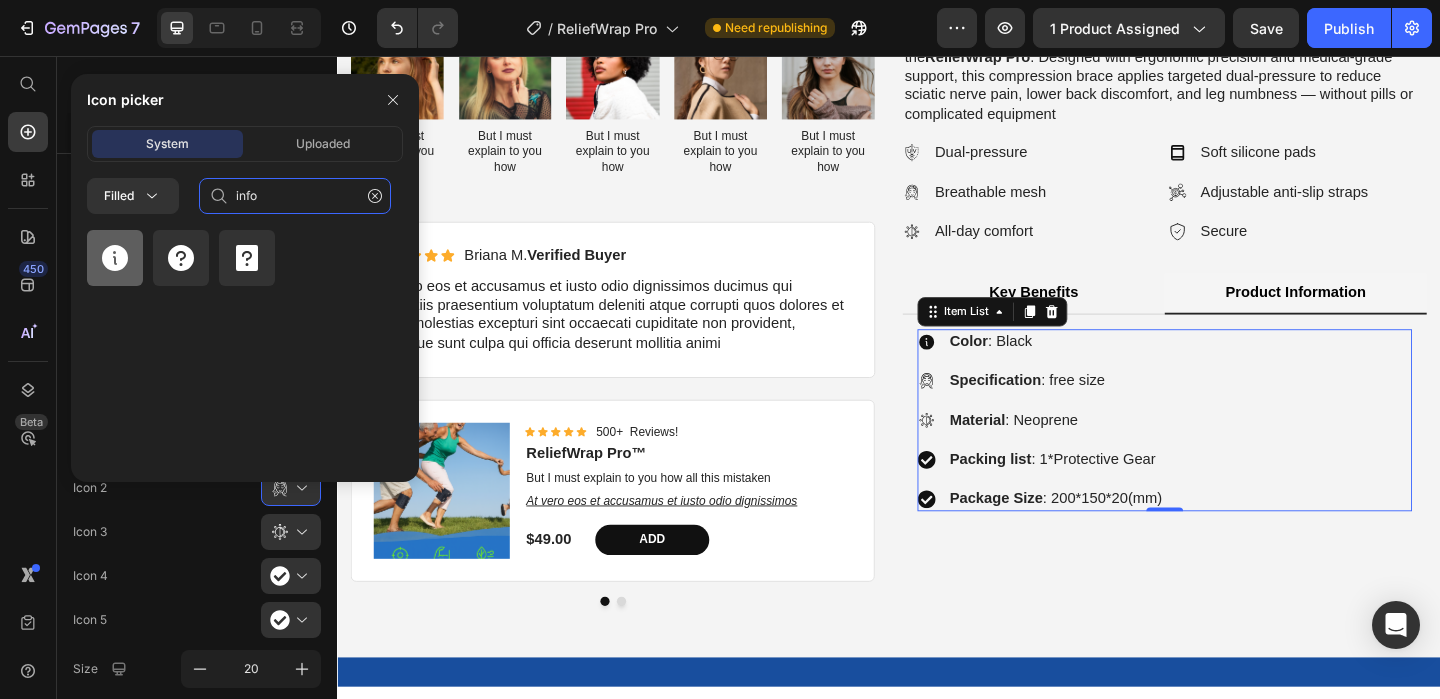 type on "info" 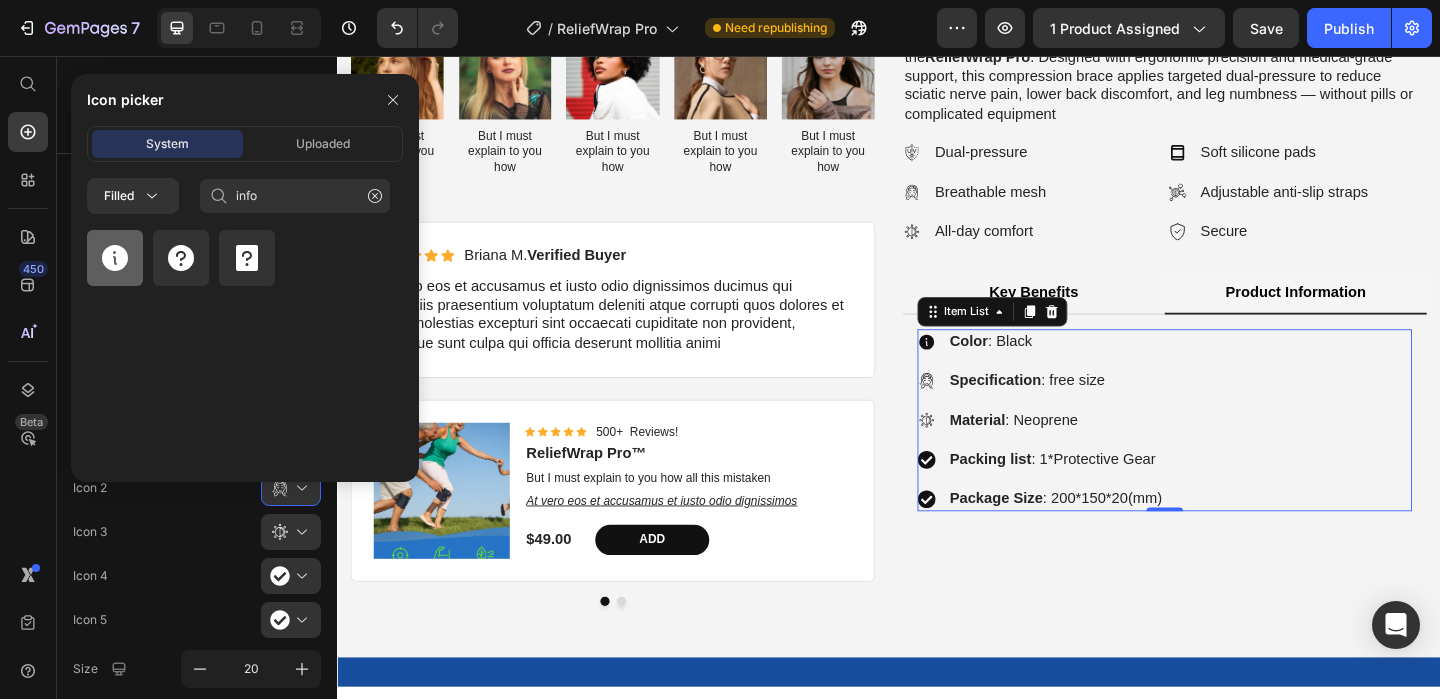 click 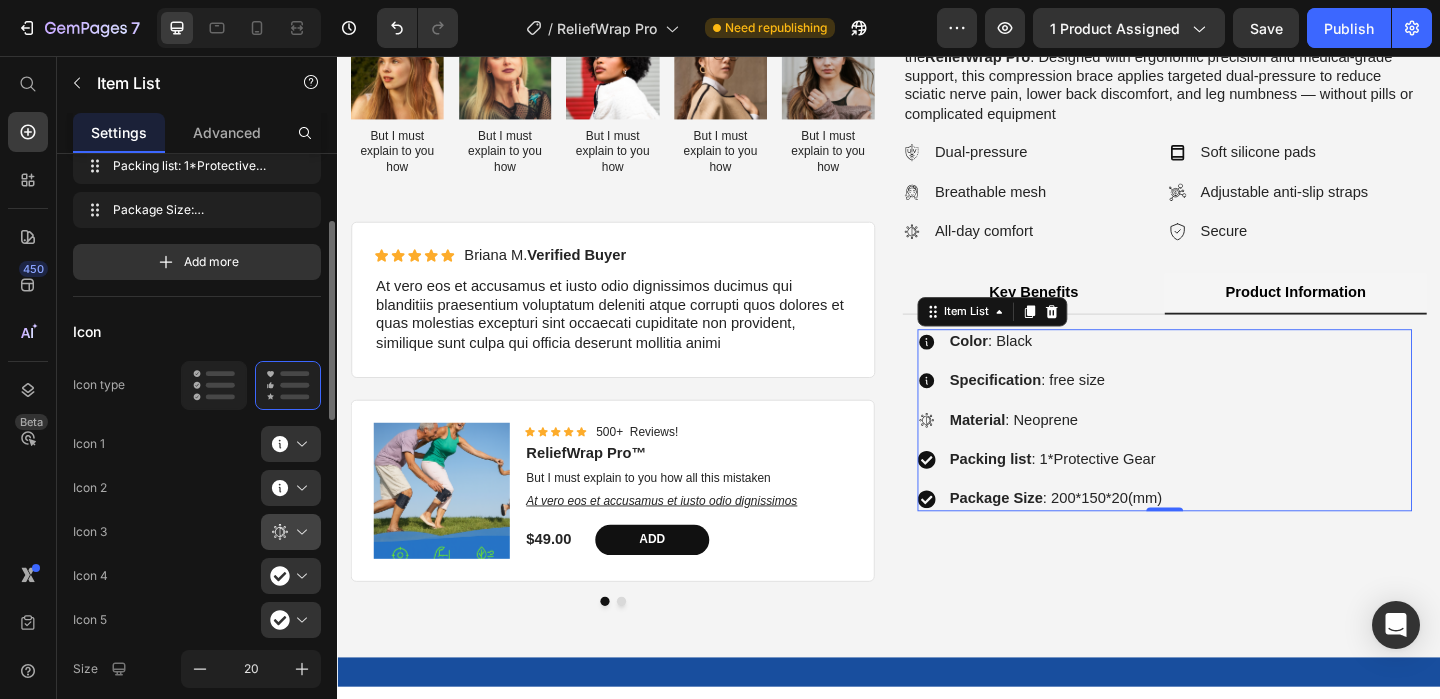 click at bounding box center (299, 532) 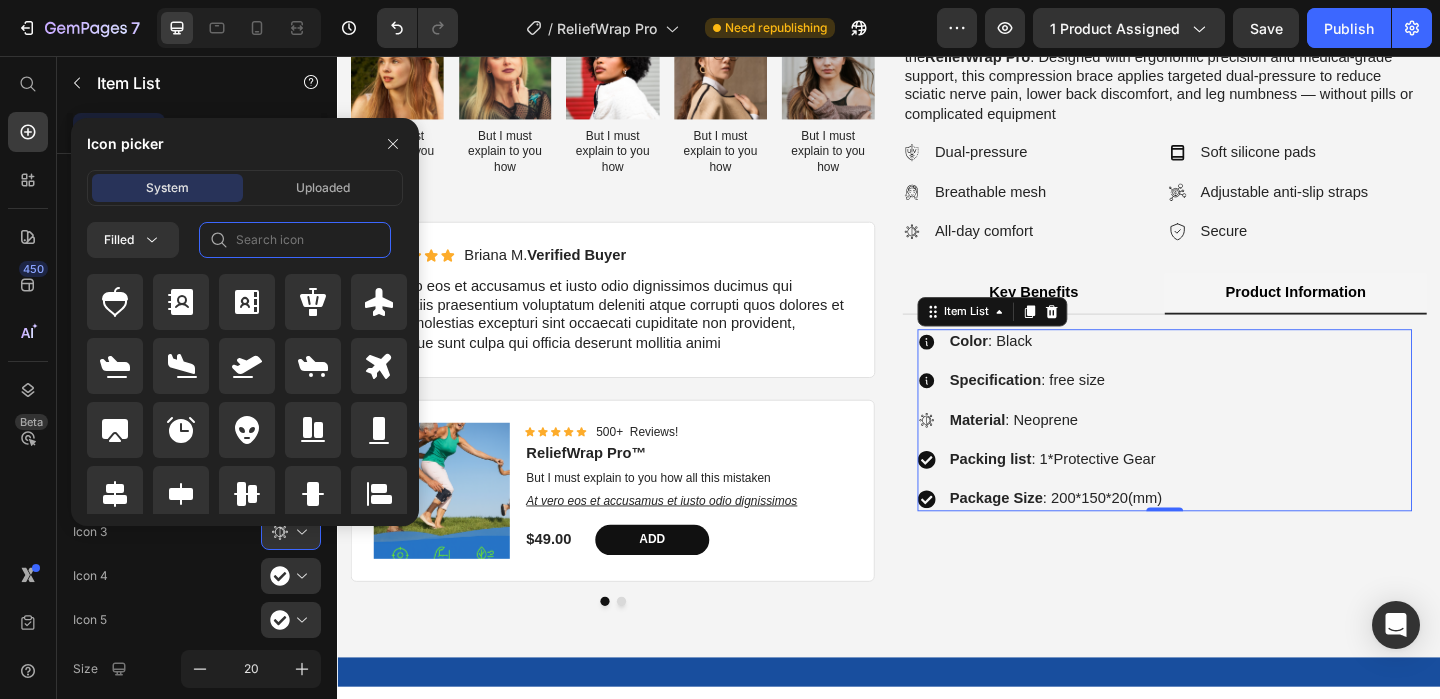 click 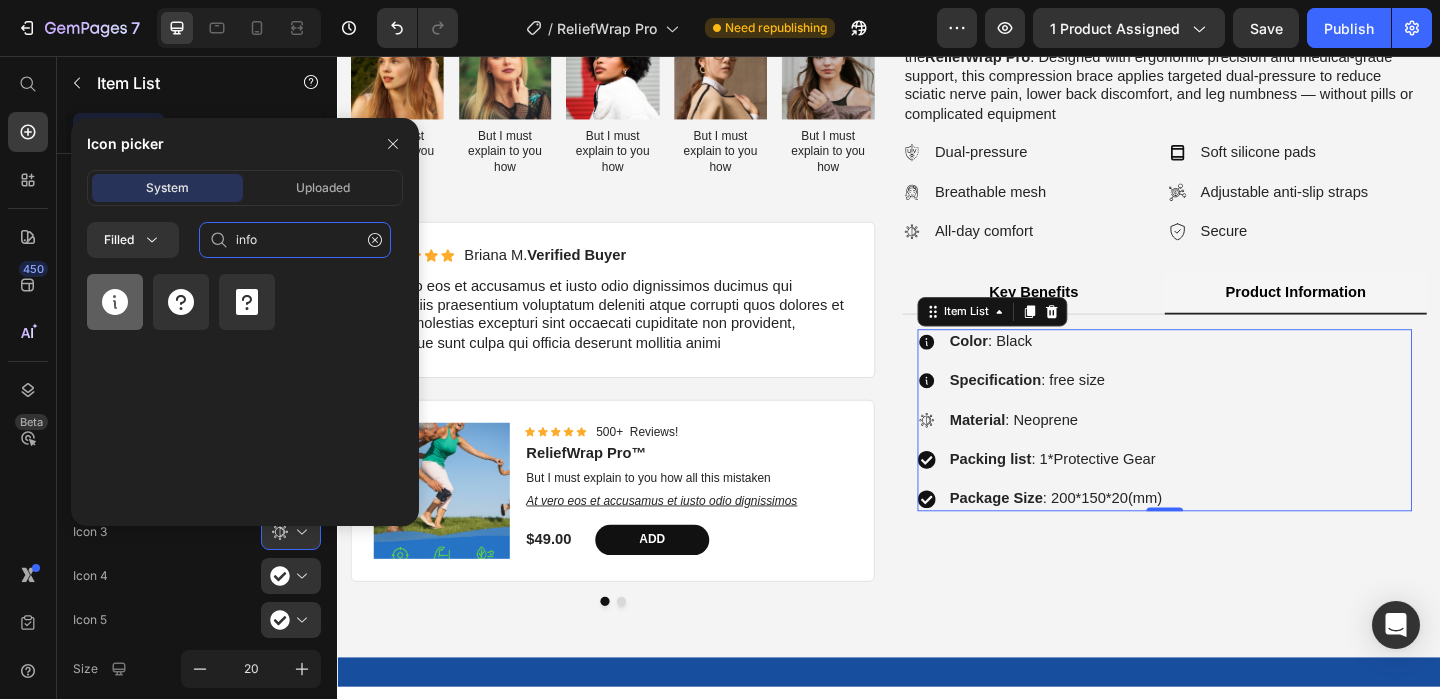 type on "info" 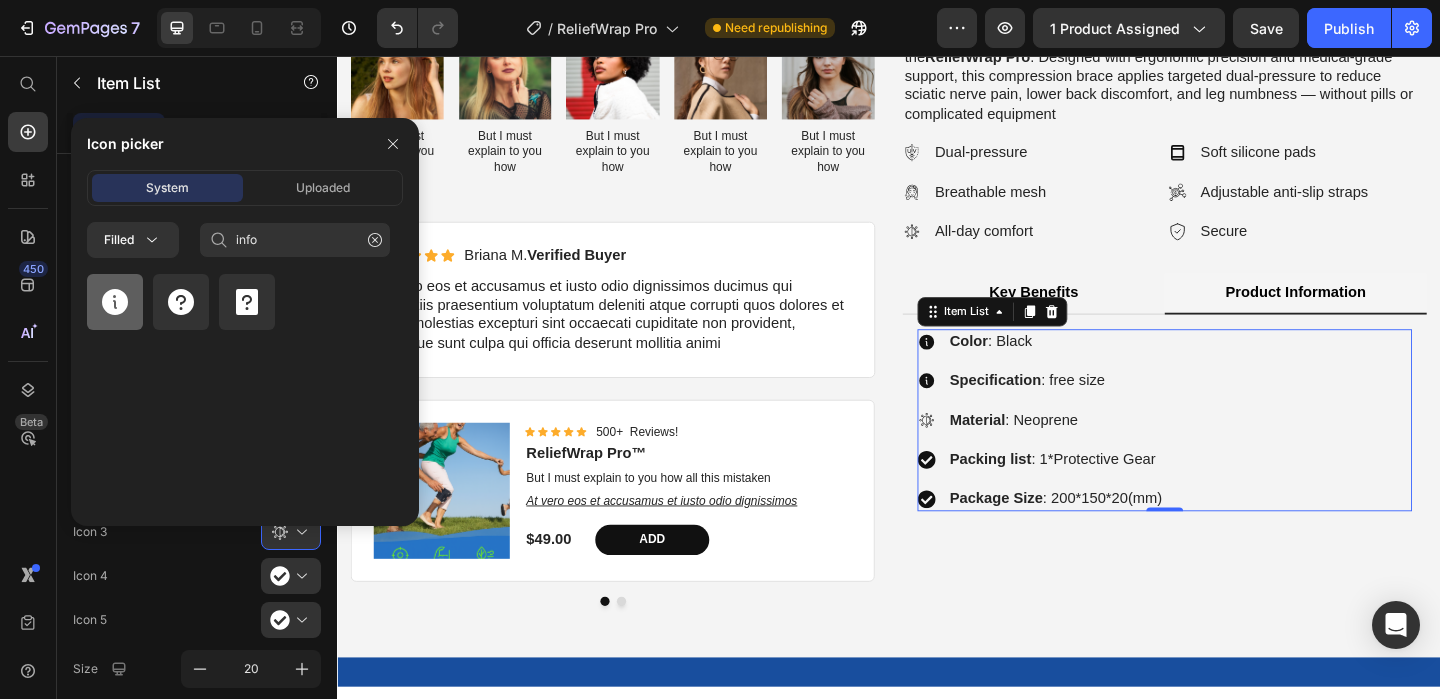 click 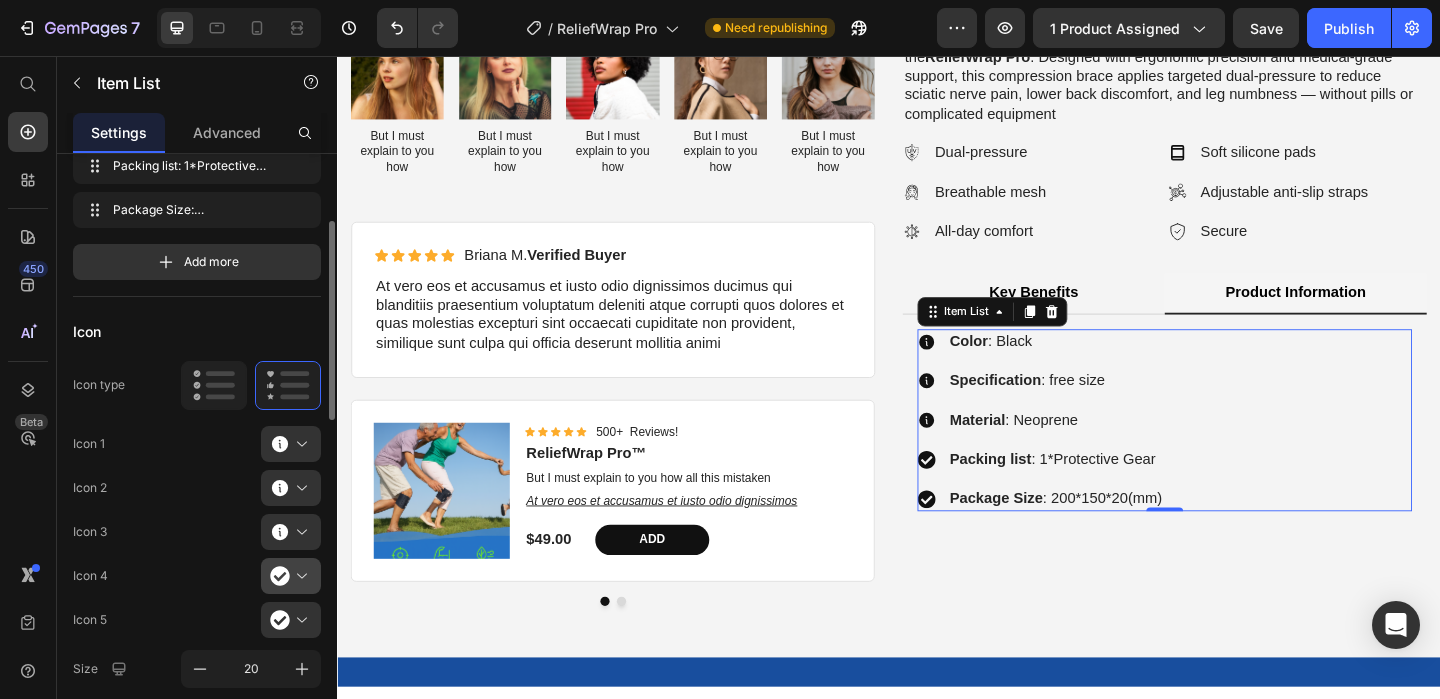 click at bounding box center [299, 576] 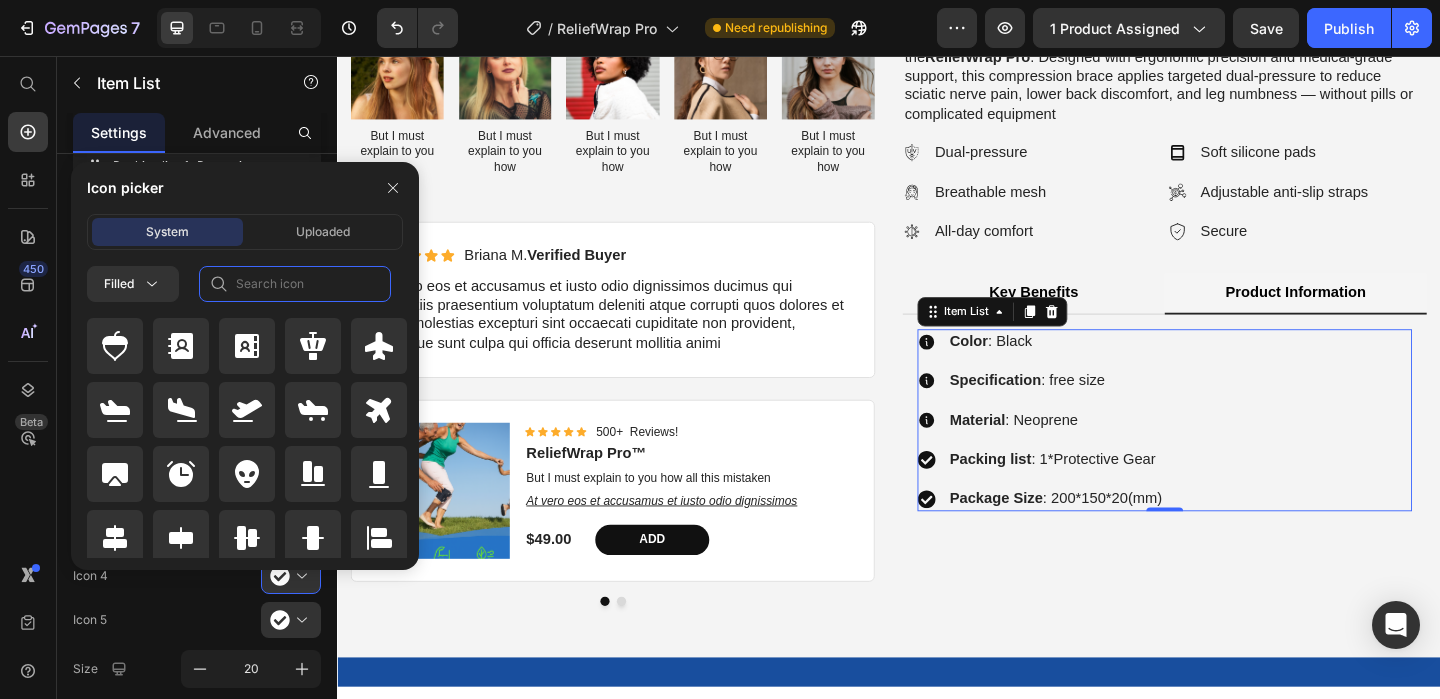 click 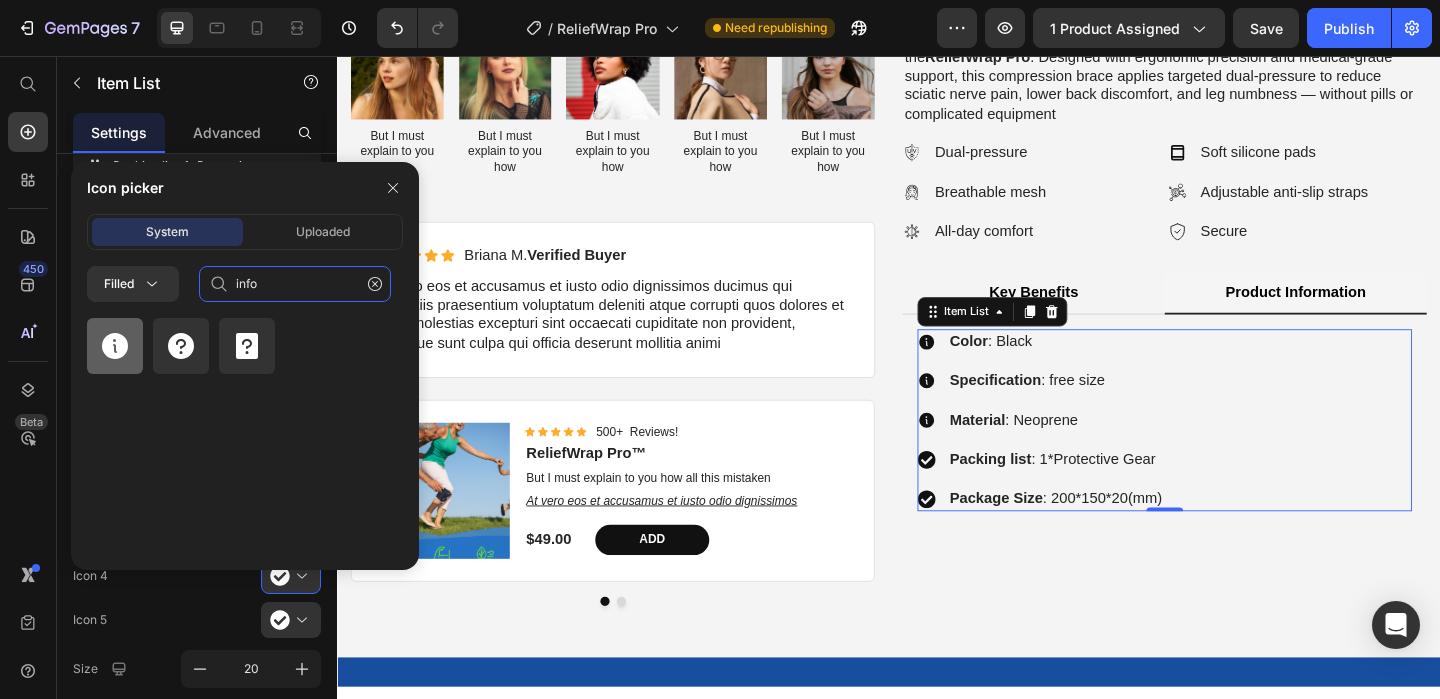 type on "info" 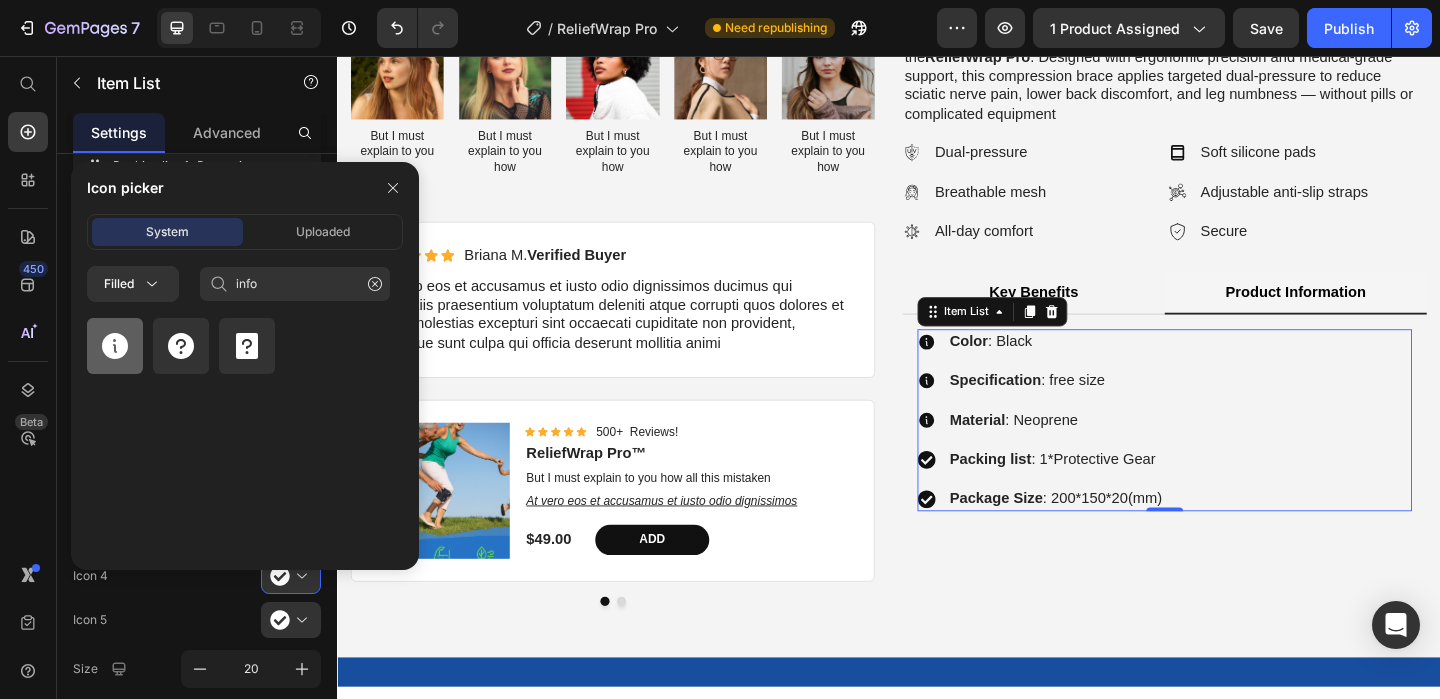 click 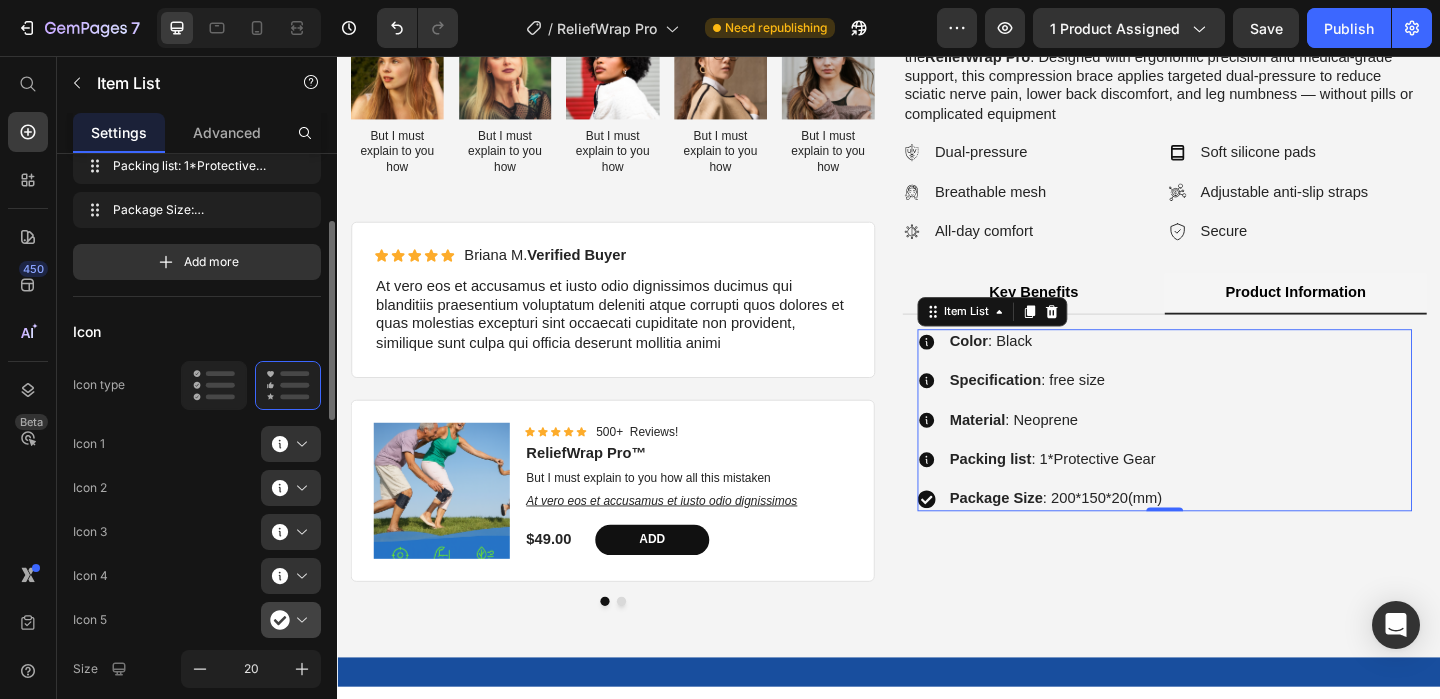 click at bounding box center [299, 620] 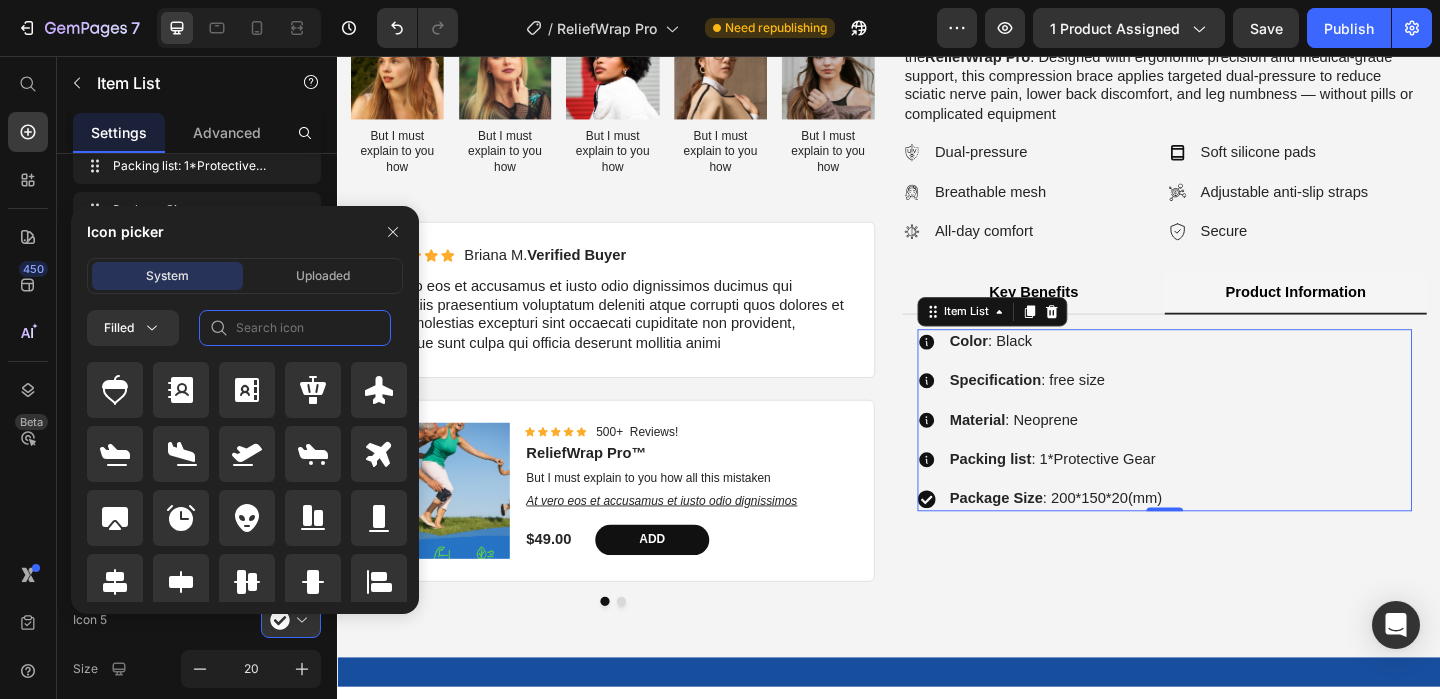 click 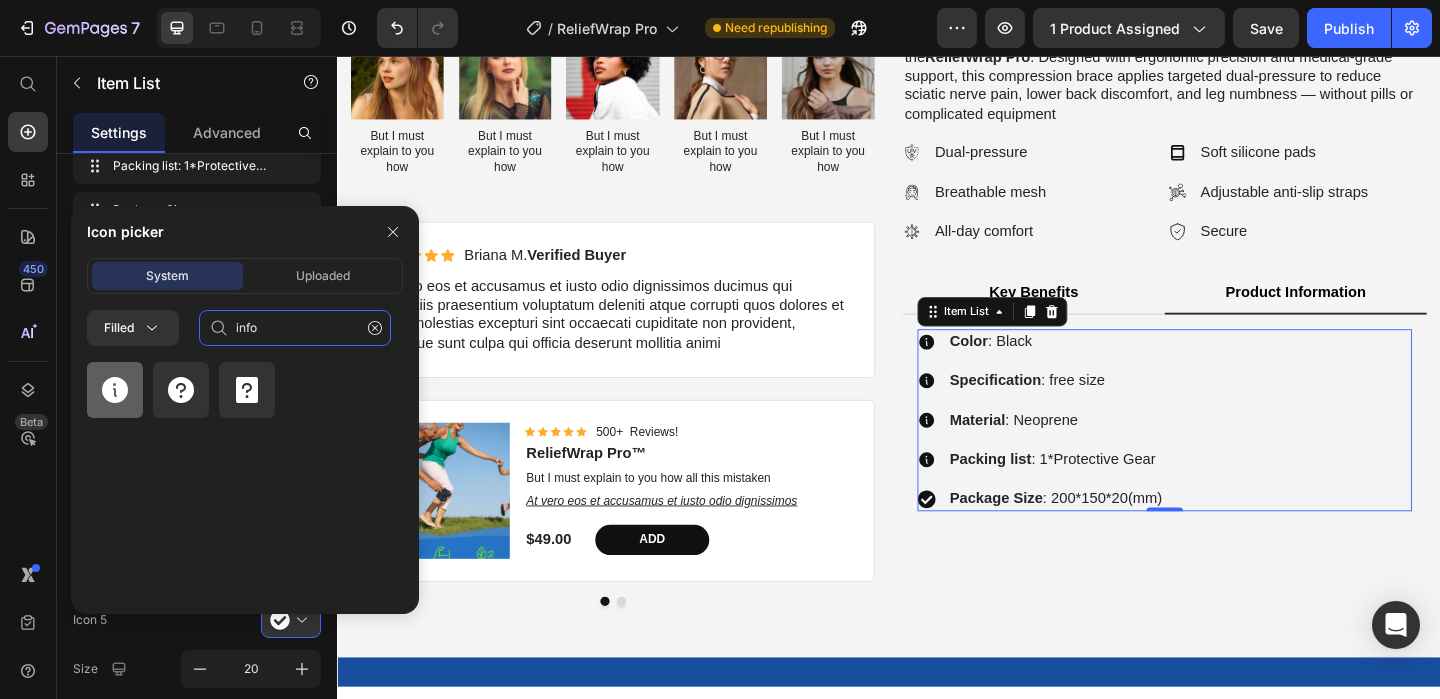 type on "info" 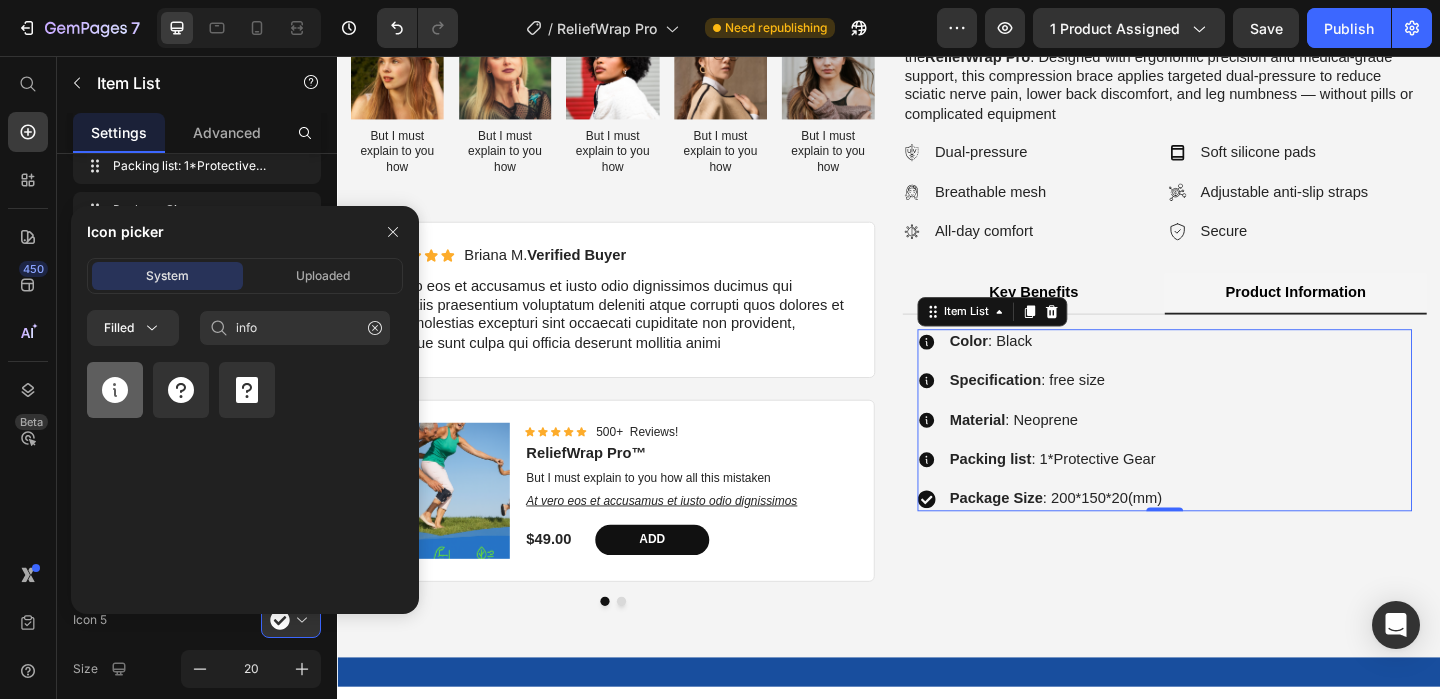click 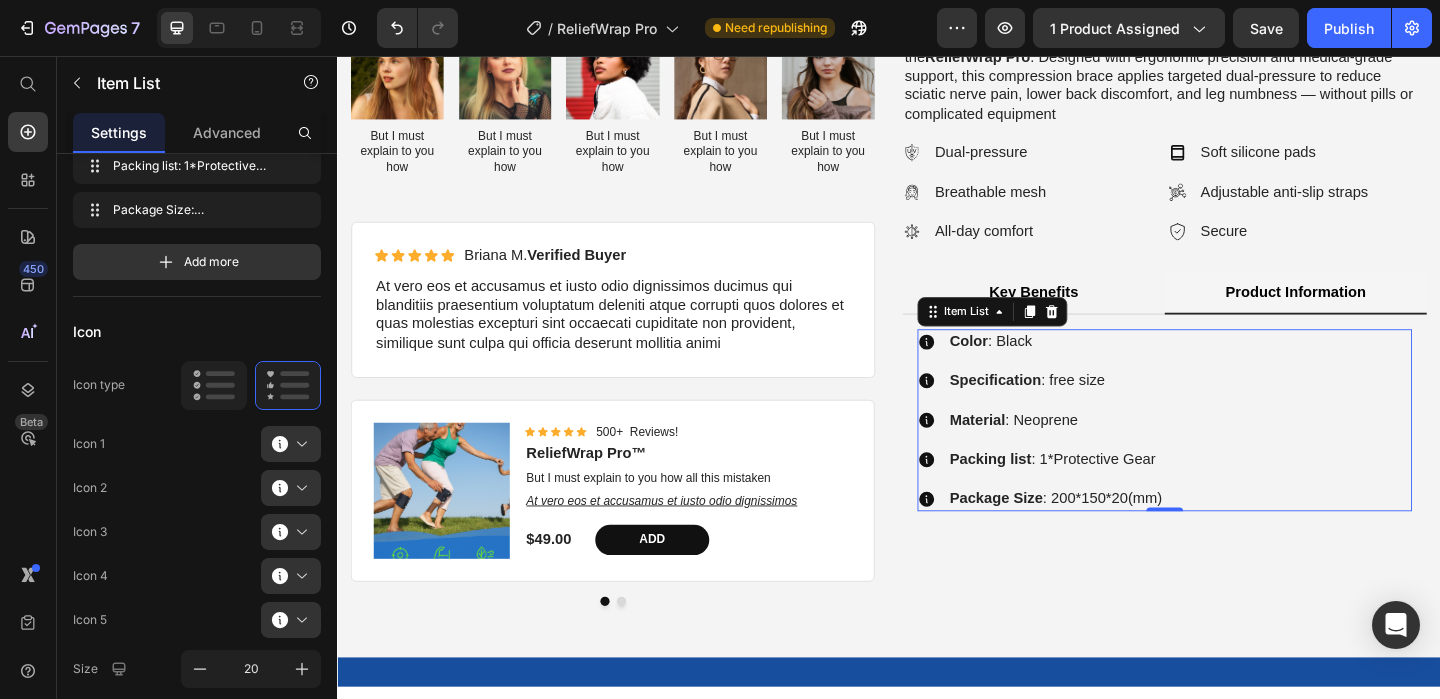 click on "Color : Black
Specification : free size
Material : Neoprene
Packing list : 1*Protective Gear
Package Size : 200*150*20(mm)" at bounding box center [1237, 452] 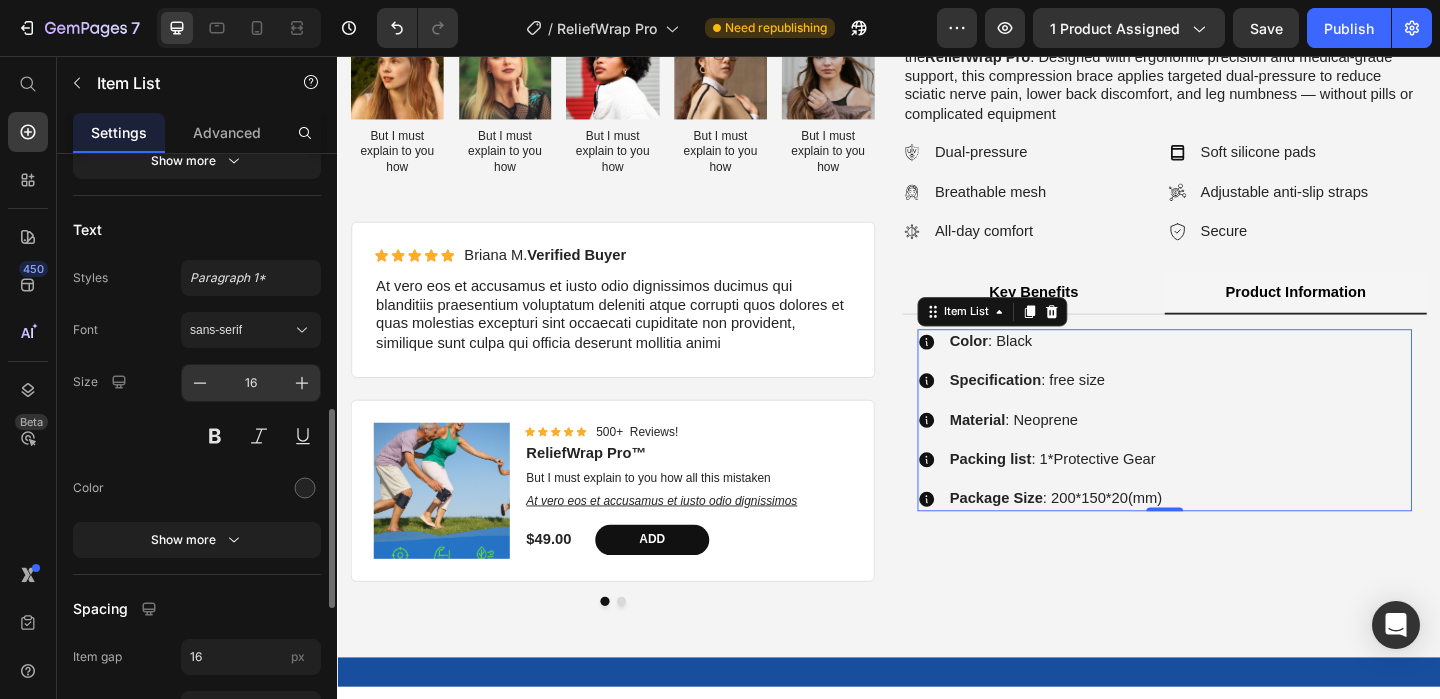 scroll, scrollTop: 819, scrollLeft: 0, axis: vertical 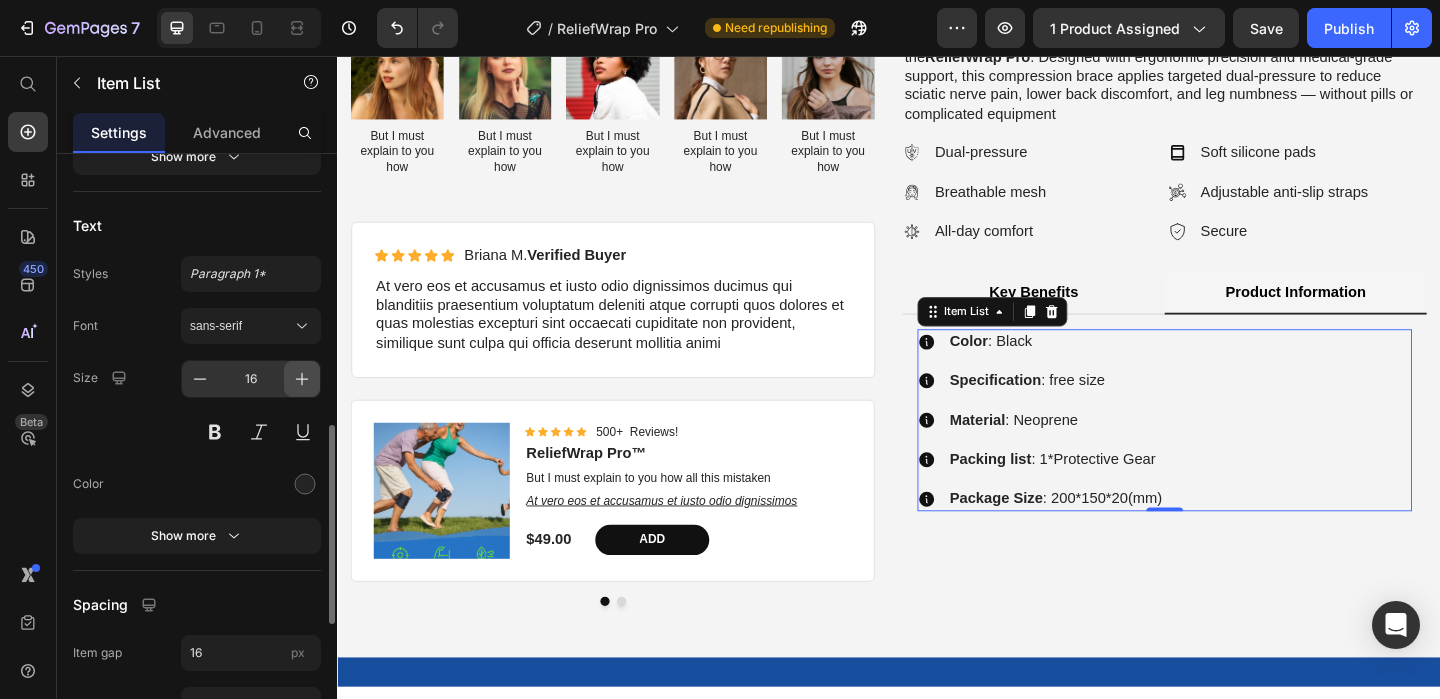 click 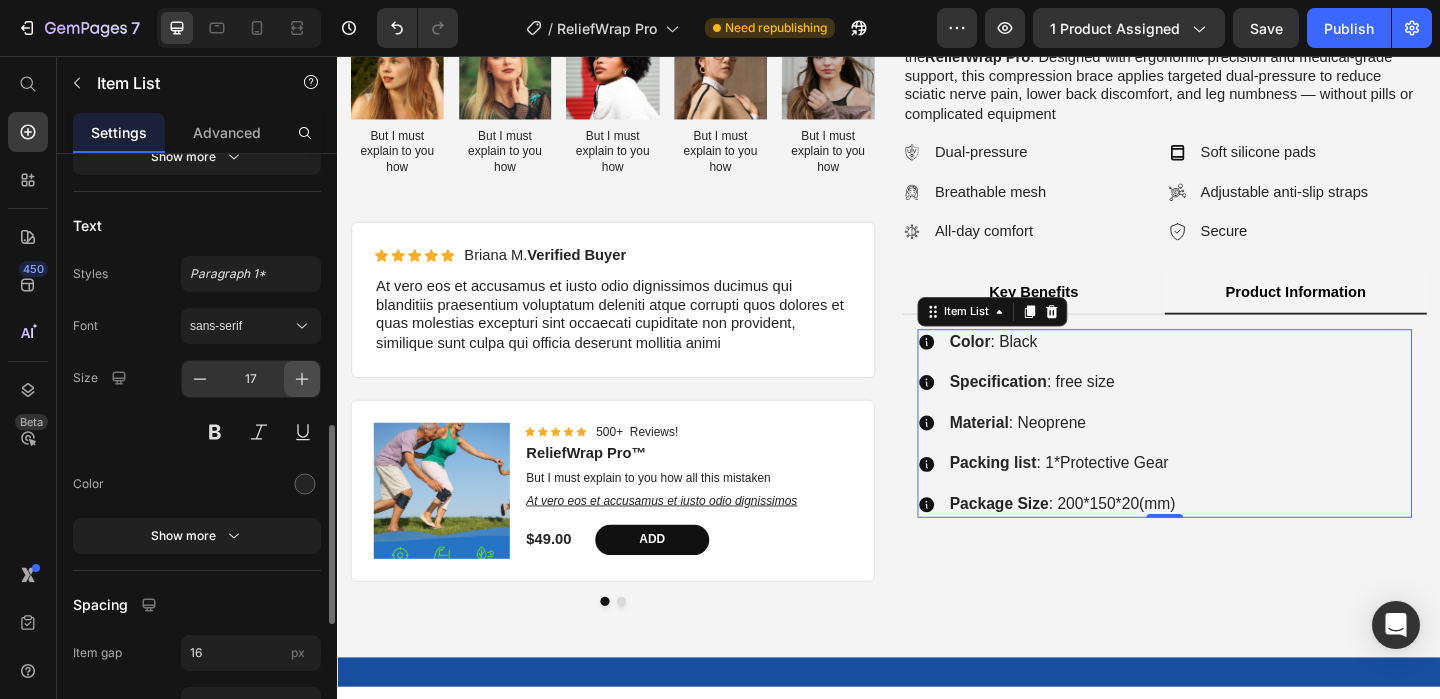 click 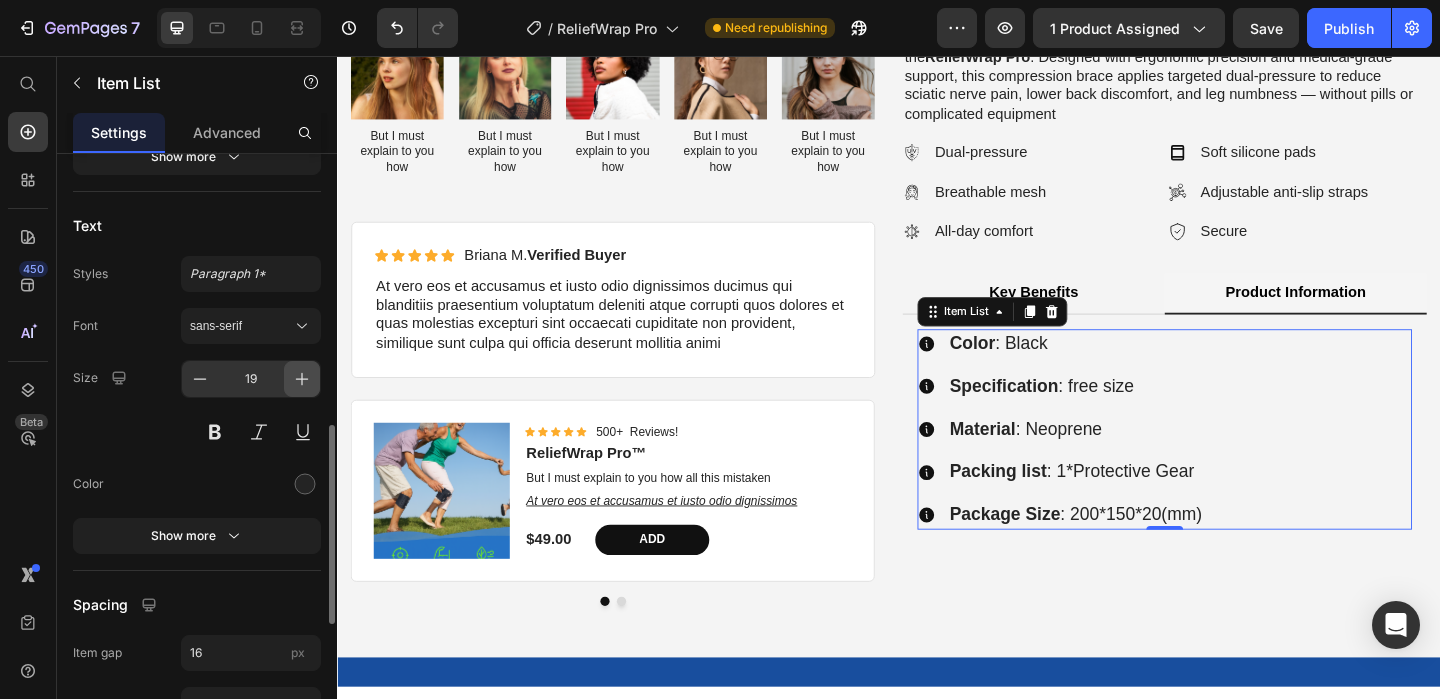 click 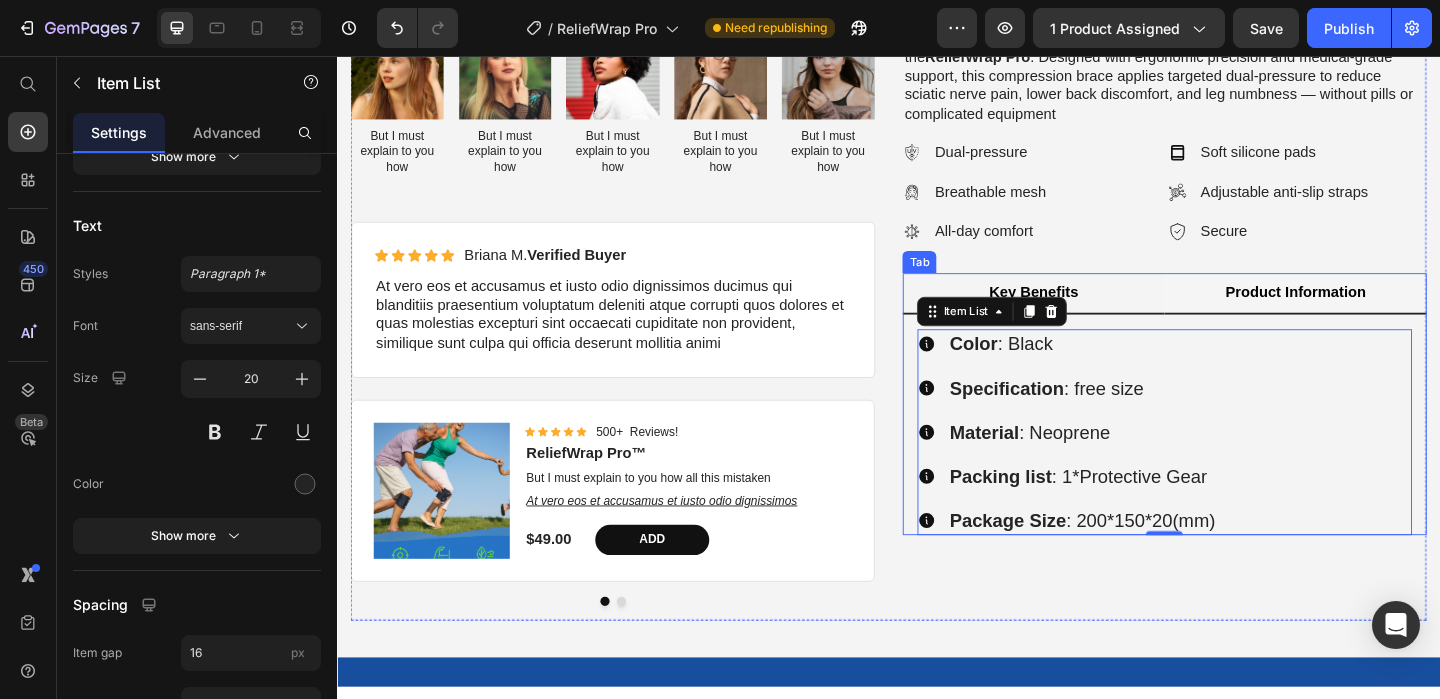 click on "Key Benefits" at bounding box center [1094, 313] 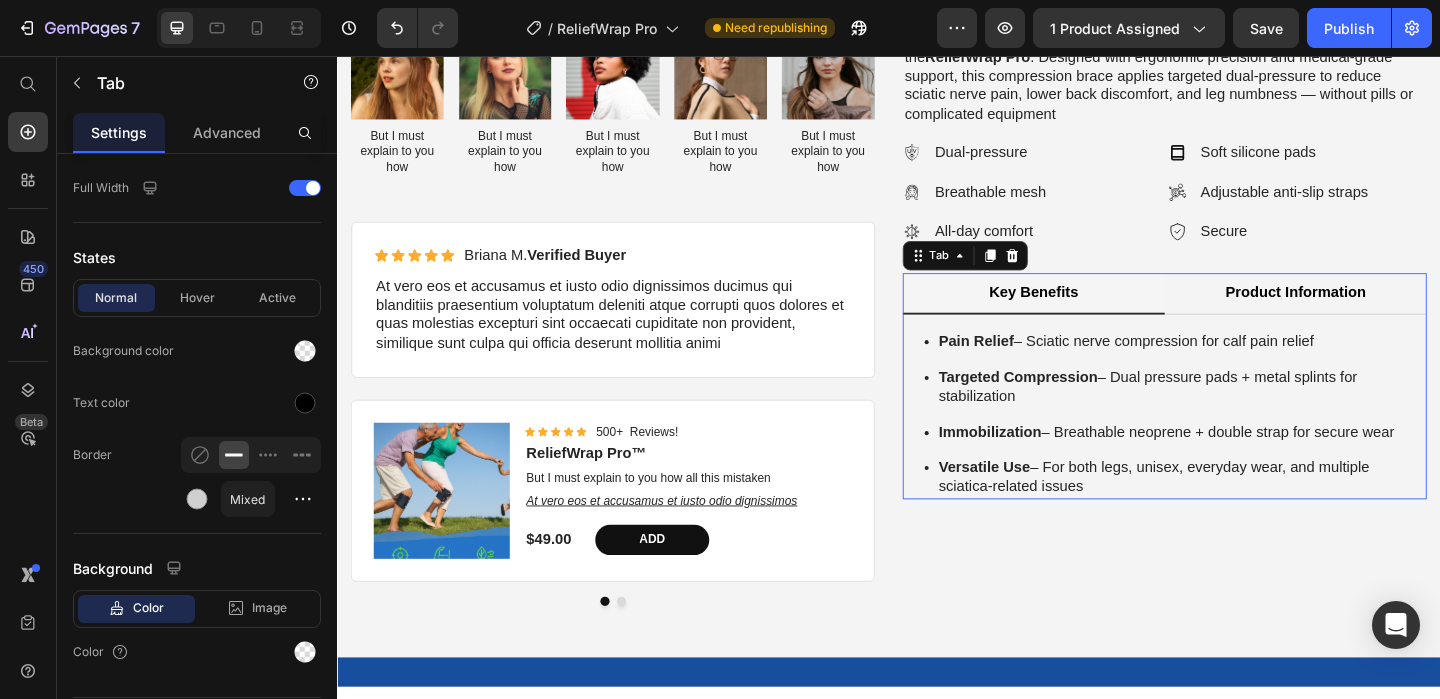 scroll, scrollTop: 0, scrollLeft: 0, axis: both 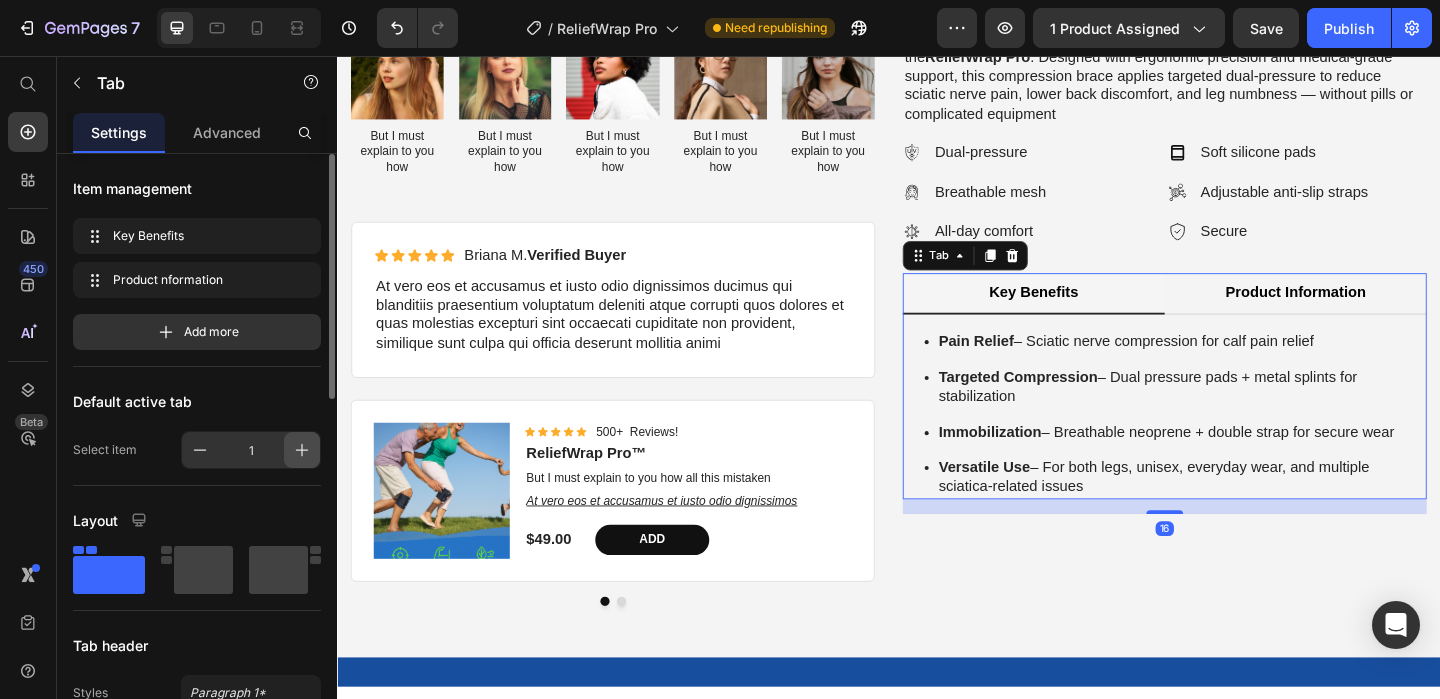 click 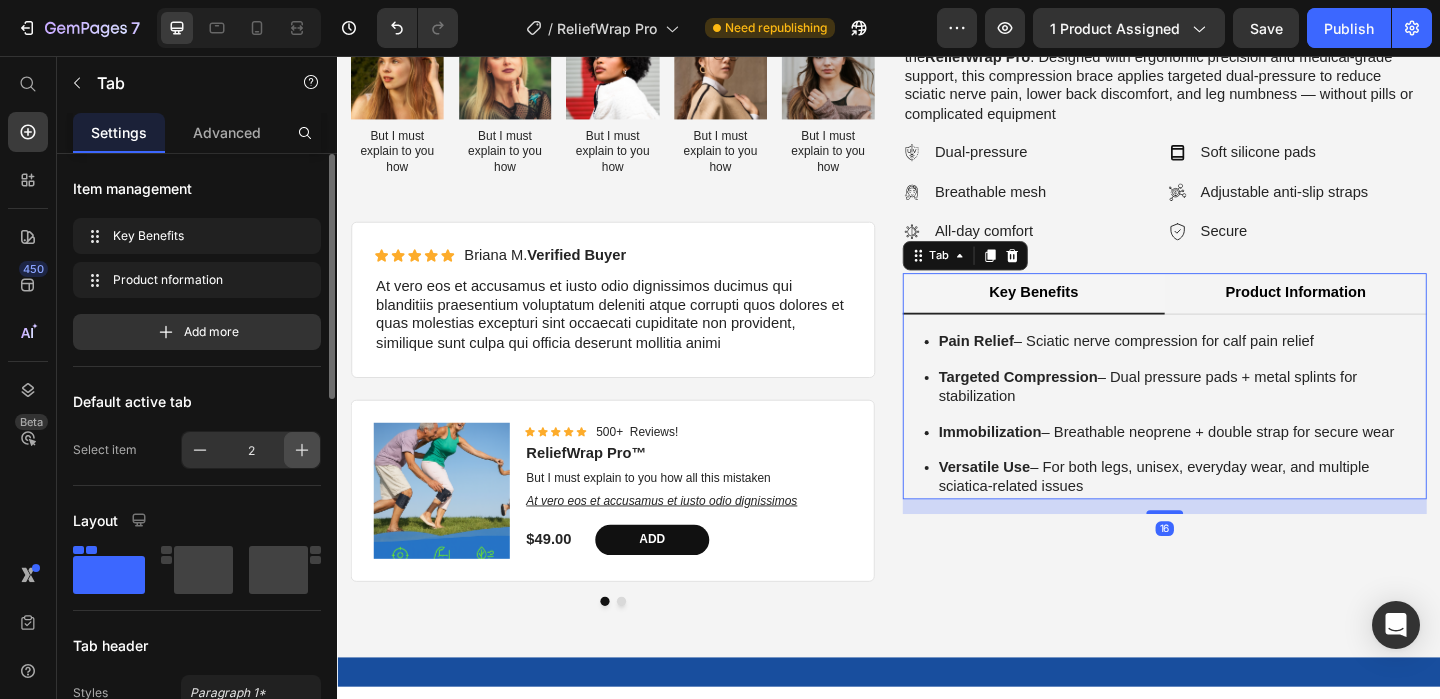 click 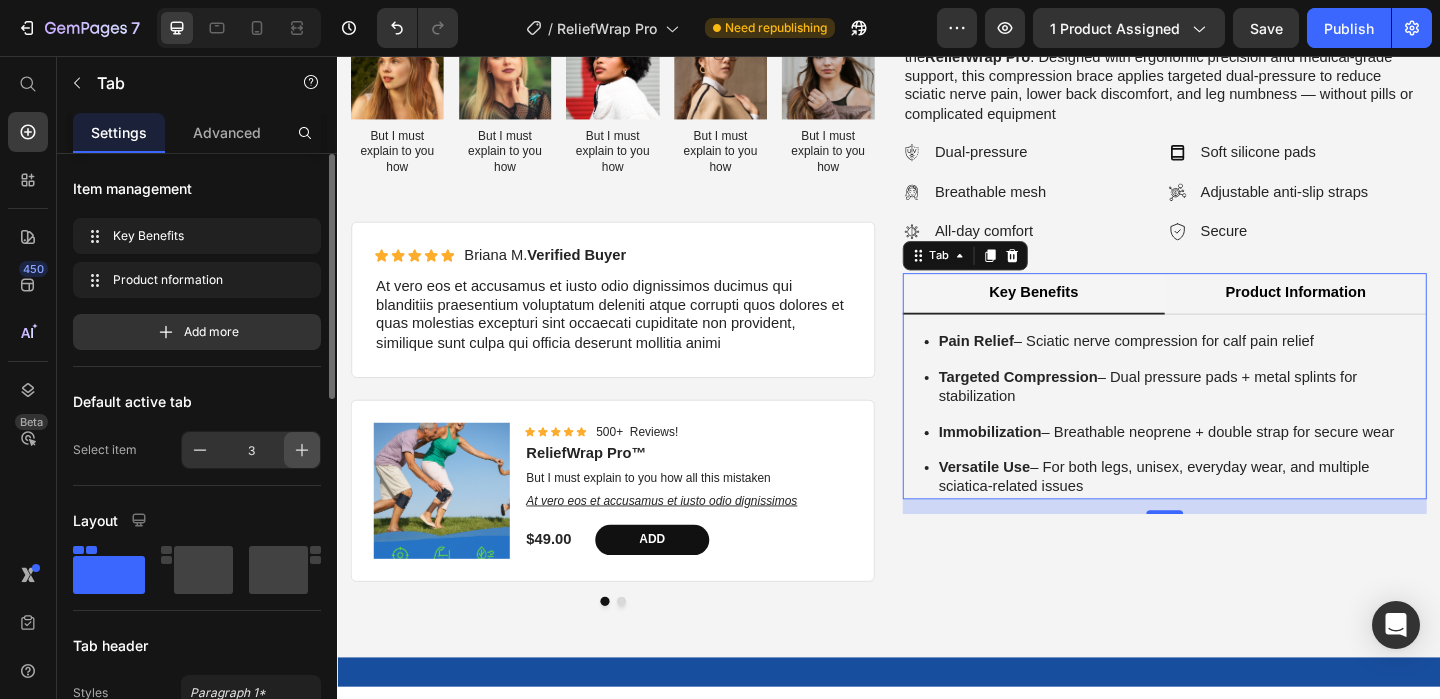 click 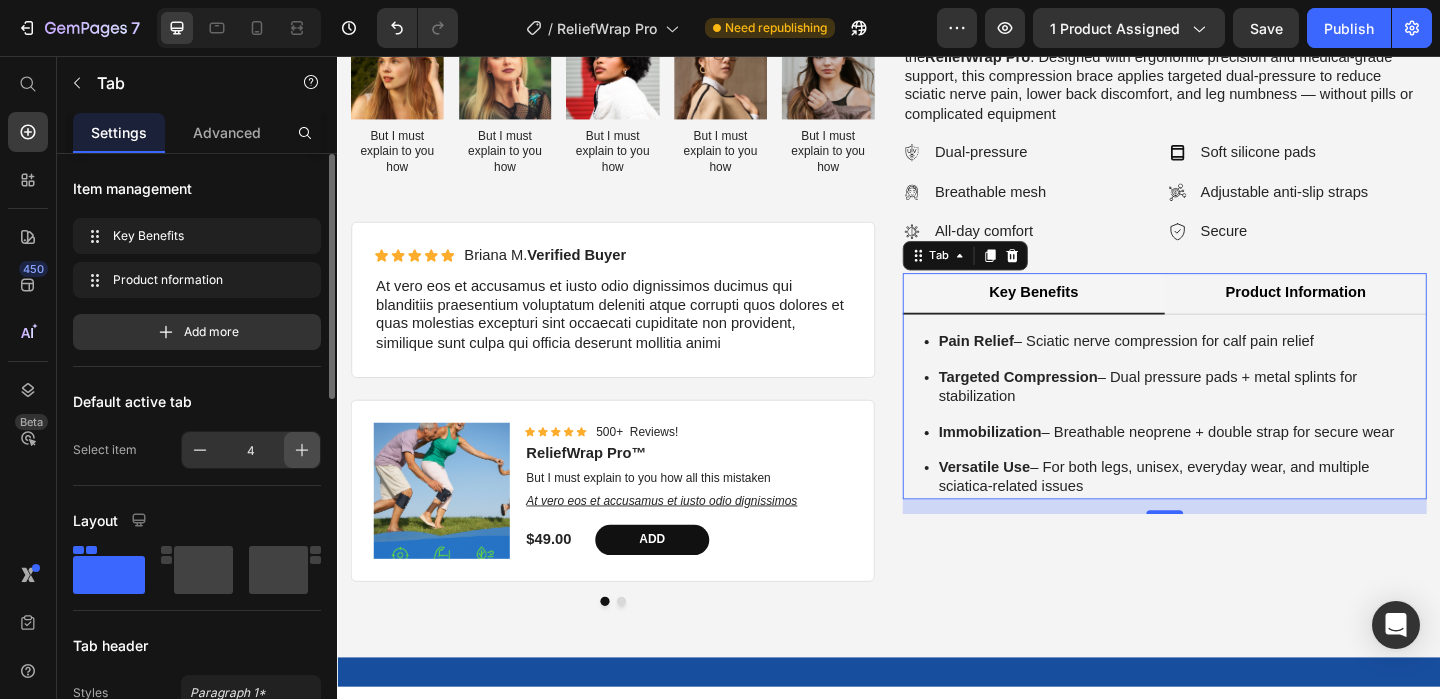 click 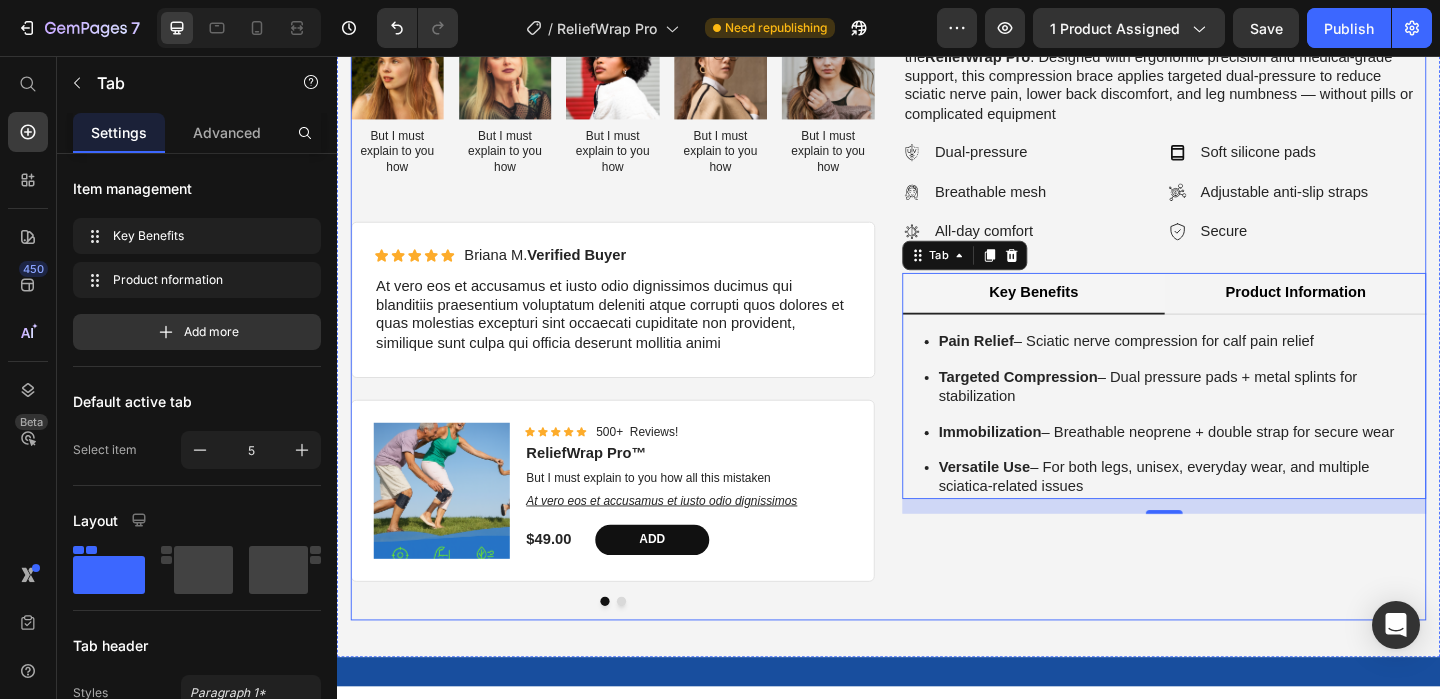 click on "Say goodbye to sciatica pain and enjoy freedom of movement again with the  ReliefWrap Pro . Designed with ergonomic precision and medical-grade support, this compression brace applies targeted dual-pressure to reduce sciatic nerve pain, lower back discomfort, and leg numbness — without pills or complicated equipment Text Block
Dual-pressure
Breathable mesh
All-day comfort Item List
Soft silicone pads
Adjustable anti-slip straps
Secure Item List Row Key Benefits Product Information
Pain Relief  – Sciatic nerve compression for calf pain relief
Targeted Compression  – Dual pressure pads + metal splints for stabilization
Immobilization  – Breathable neoprene + double strap for secure wear
Versatile Use Item List
Color : Black" at bounding box center [1237, 347] 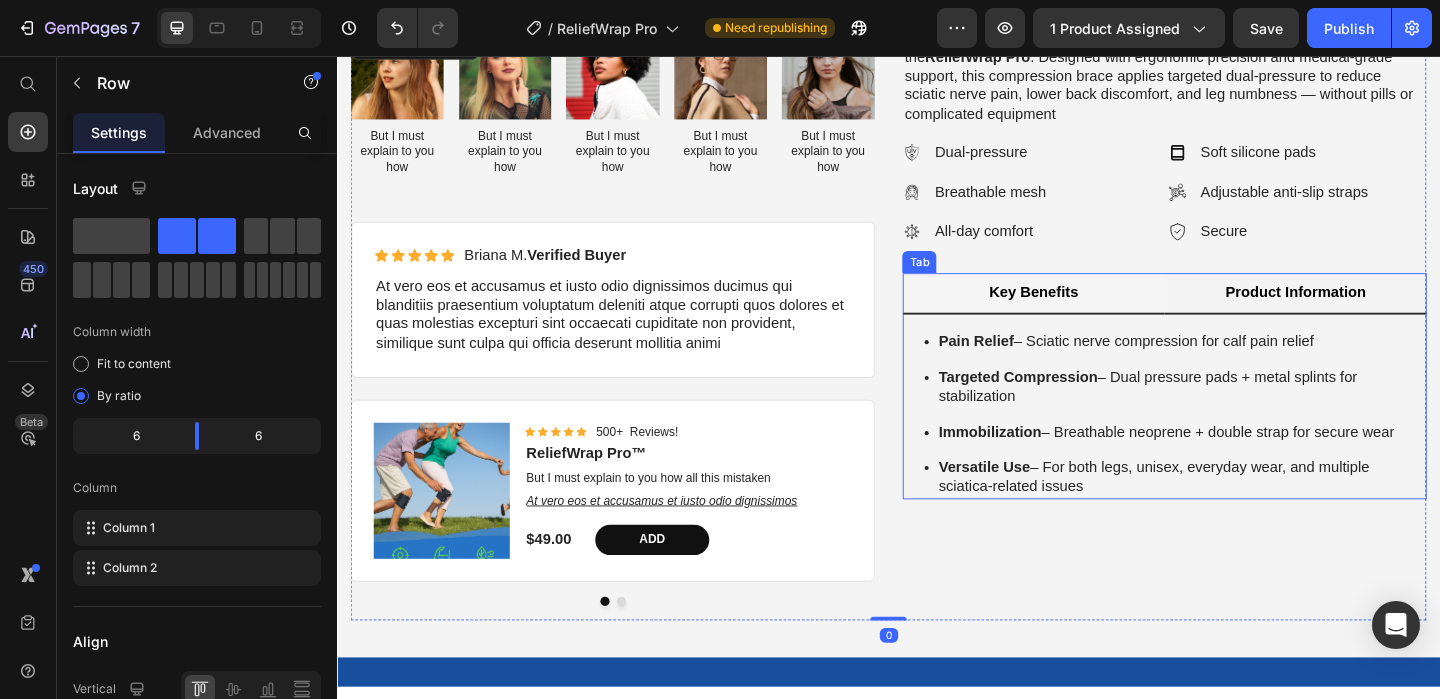 click on "Product Information" at bounding box center [1379, 314] 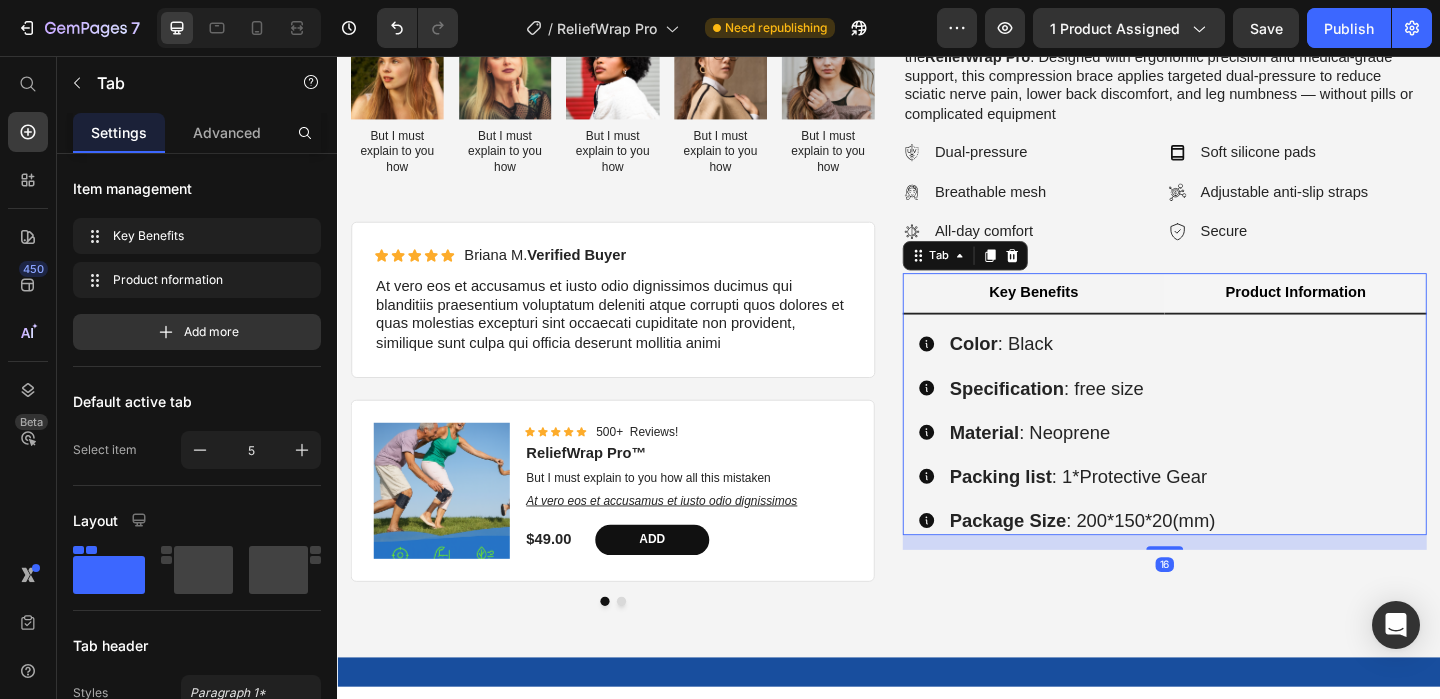 click on "Key Benefits" at bounding box center [1094, 313] 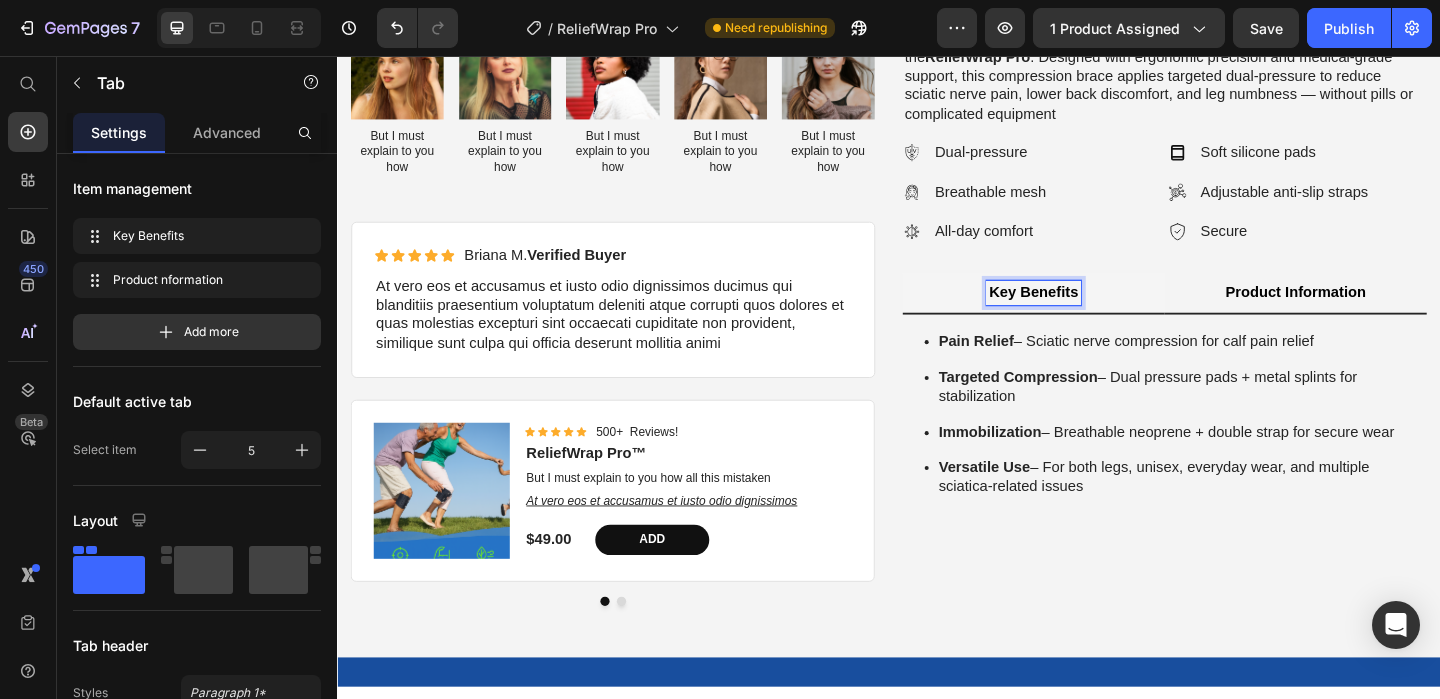 click on "Product Information" at bounding box center (1379, 313) 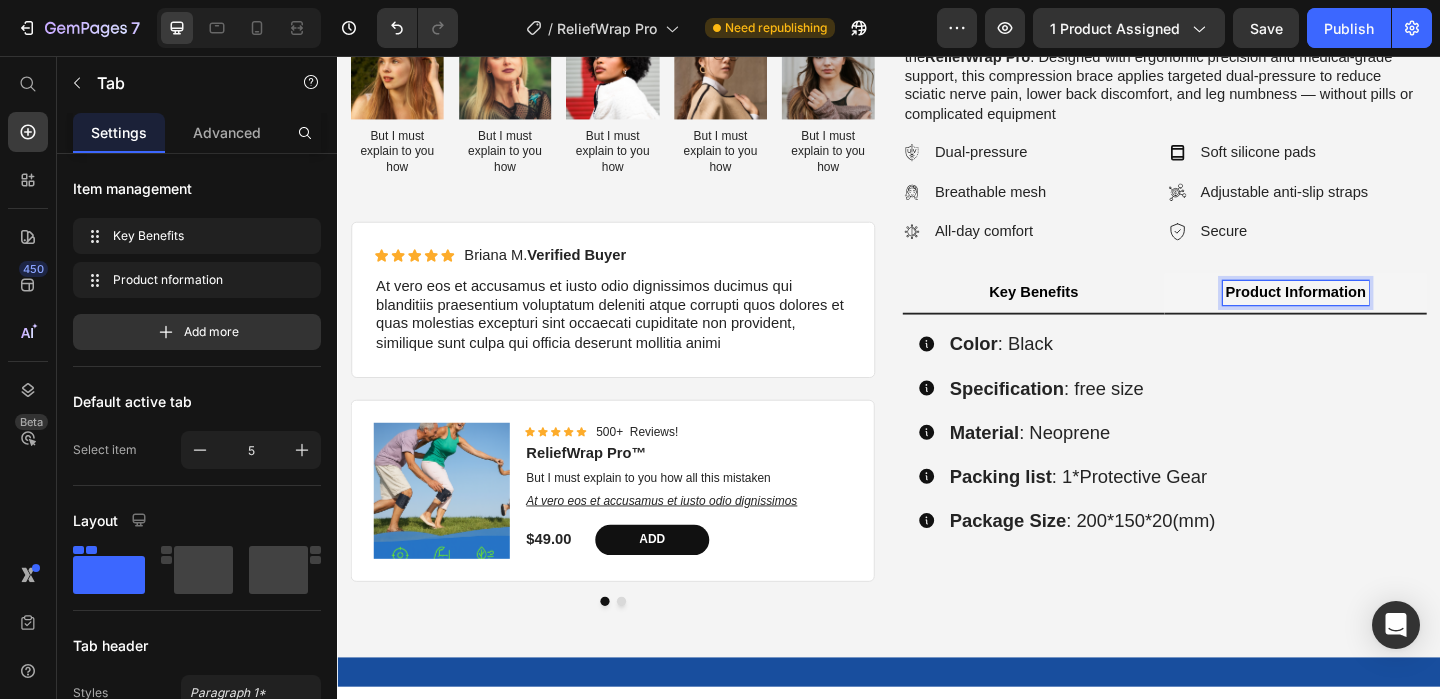 click on "Key Benefits" at bounding box center (1094, 313) 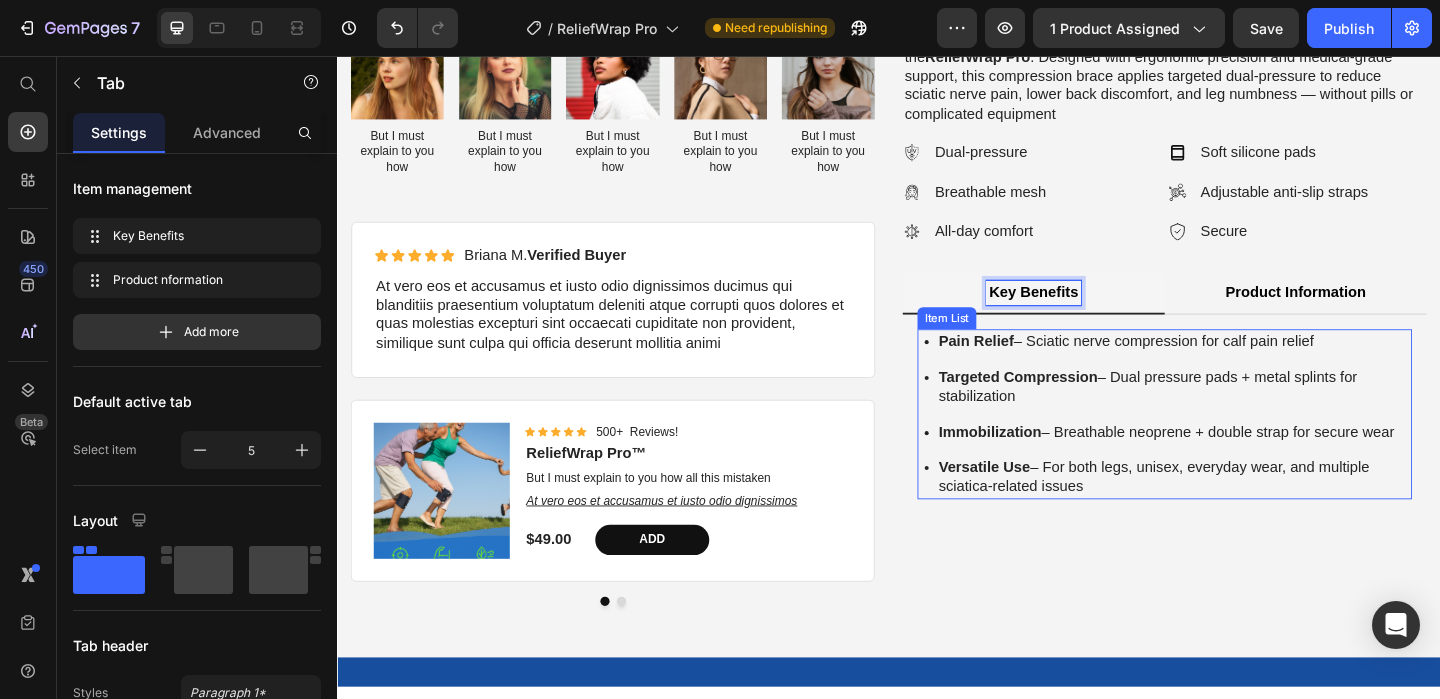 click on "Pain Relief  – Sciatic nerve compression for calf pain relief
Targeted Compression  – Dual pressure pads + metal splints for stabilization
Immobilization  – Breathable neoprene + double strap for secure wear
Versatile Use  – For both legs, unisex, everyday wear, and multiple sciatica-related issues" at bounding box center [1237, 445] 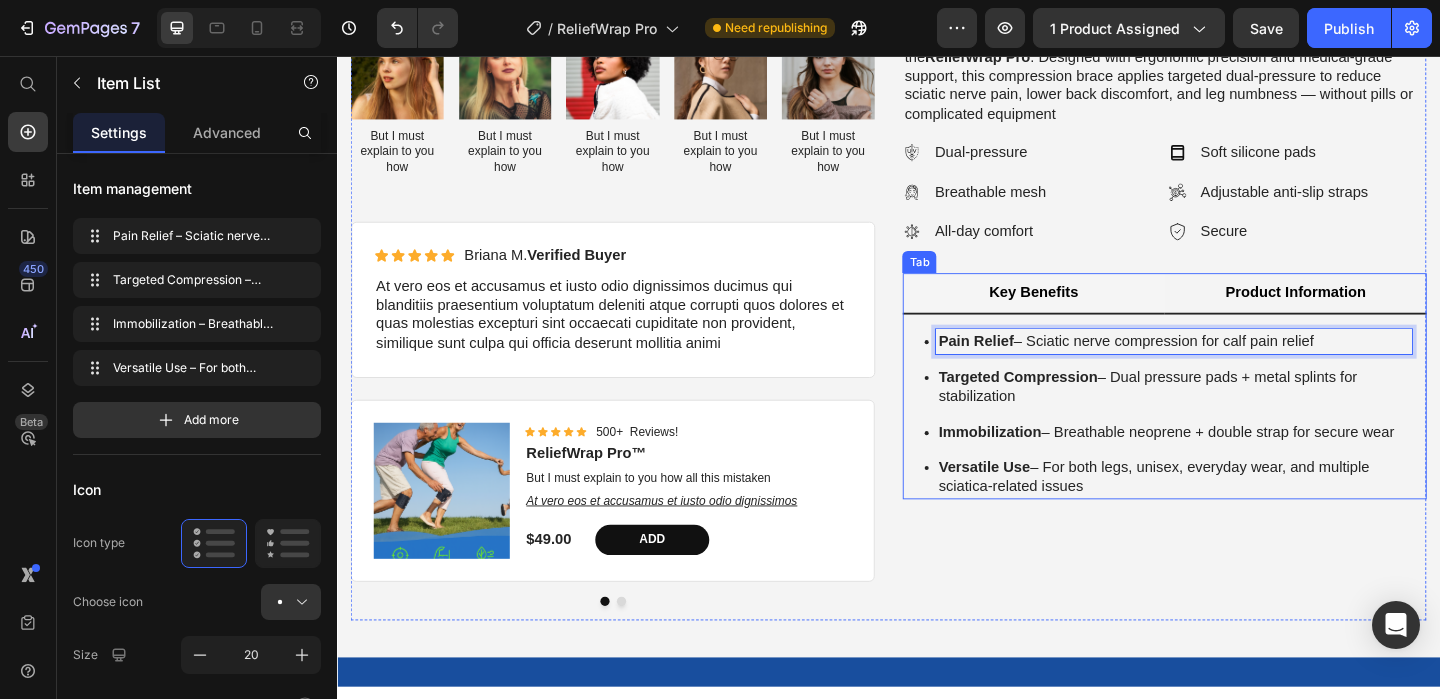 click on "Product Information" at bounding box center (1379, 313) 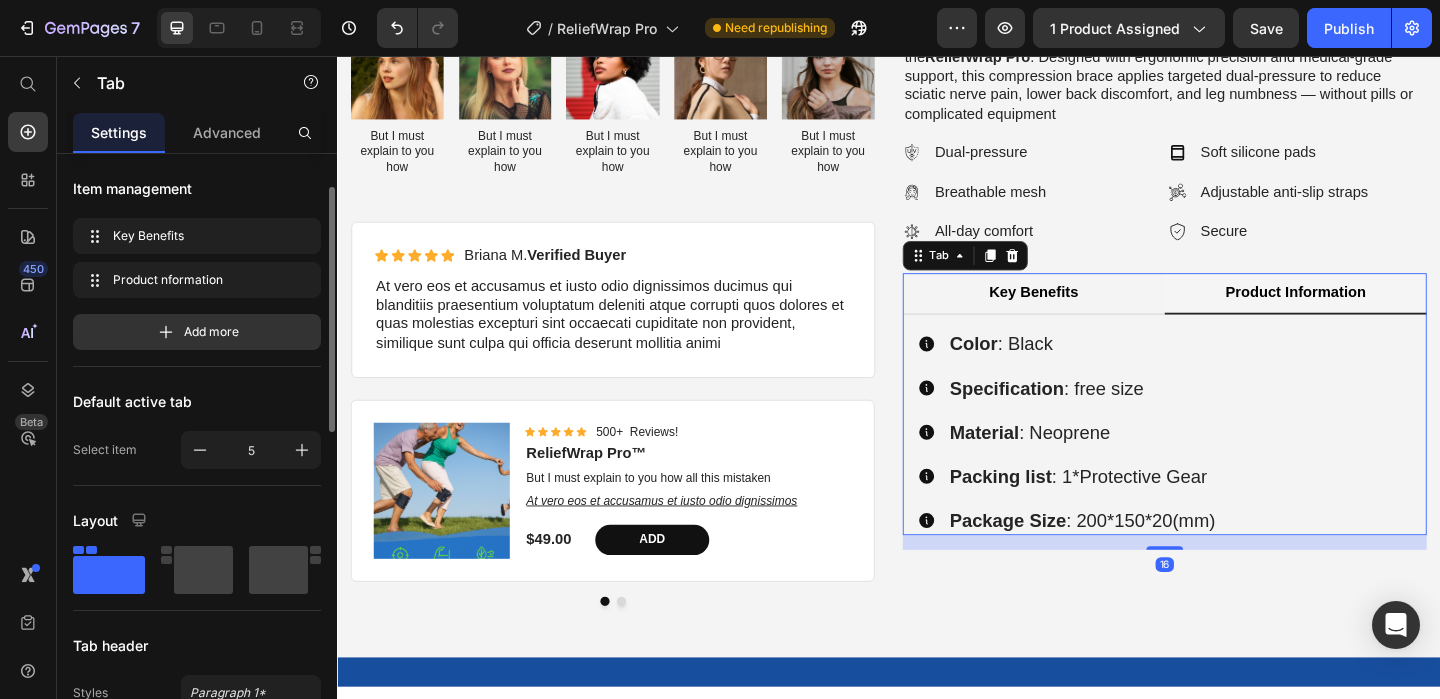 scroll, scrollTop: 46, scrollLeft: 0, axis: vertical 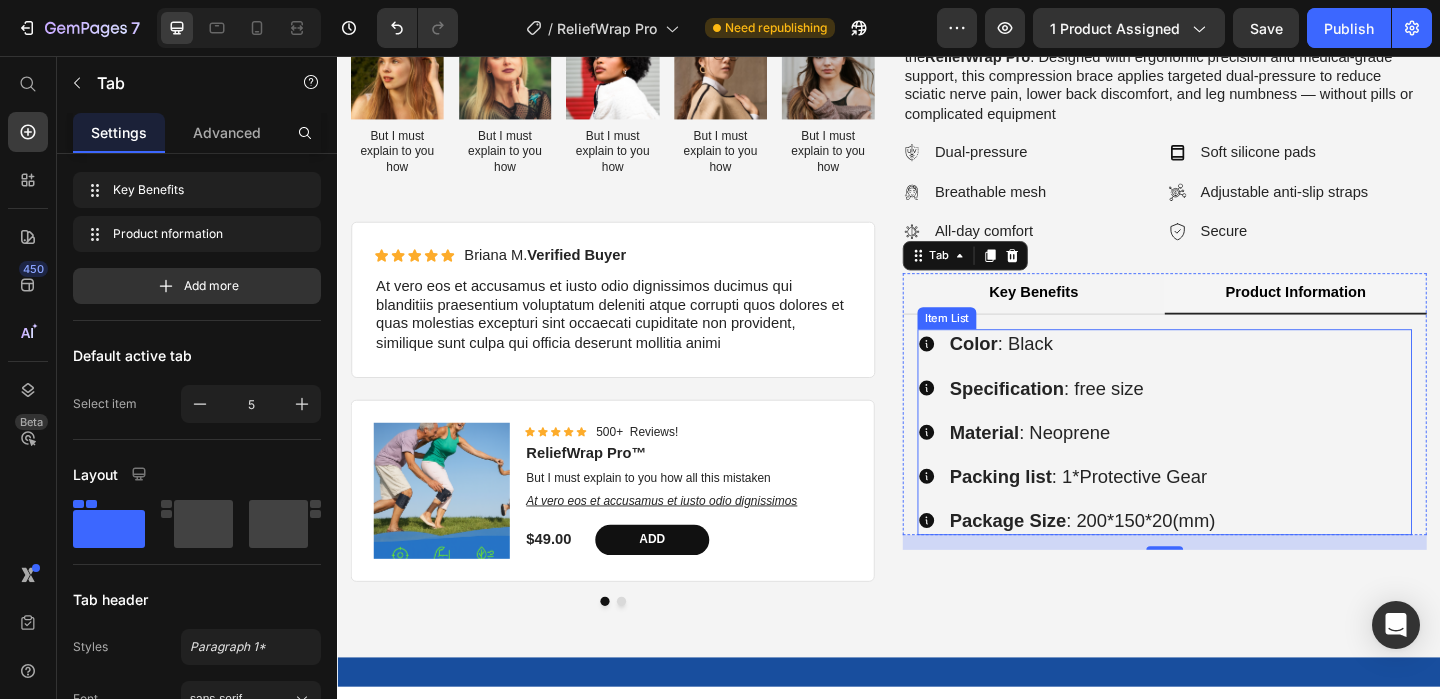 click on "Color : Black" at bounding box center (1147, 369) 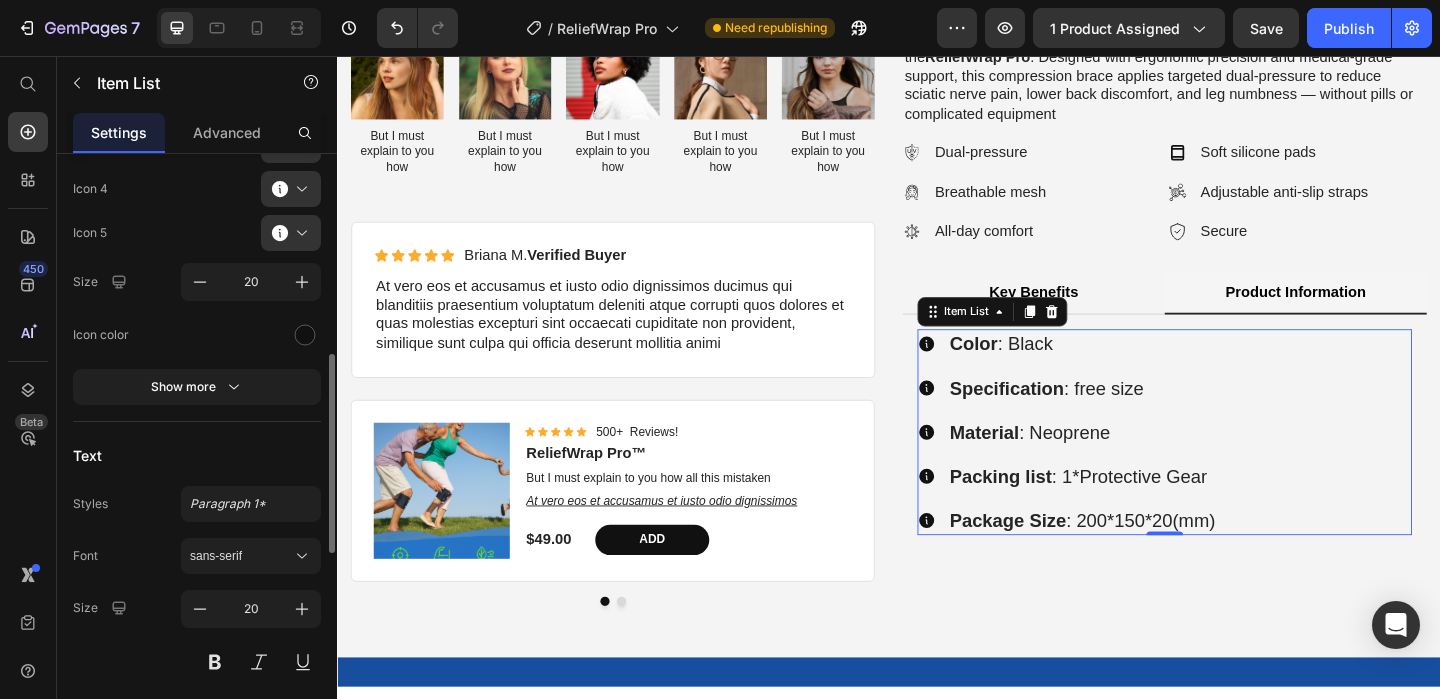 scroll, scrollTop: 593, scrollLeft: 0, axis: vertical 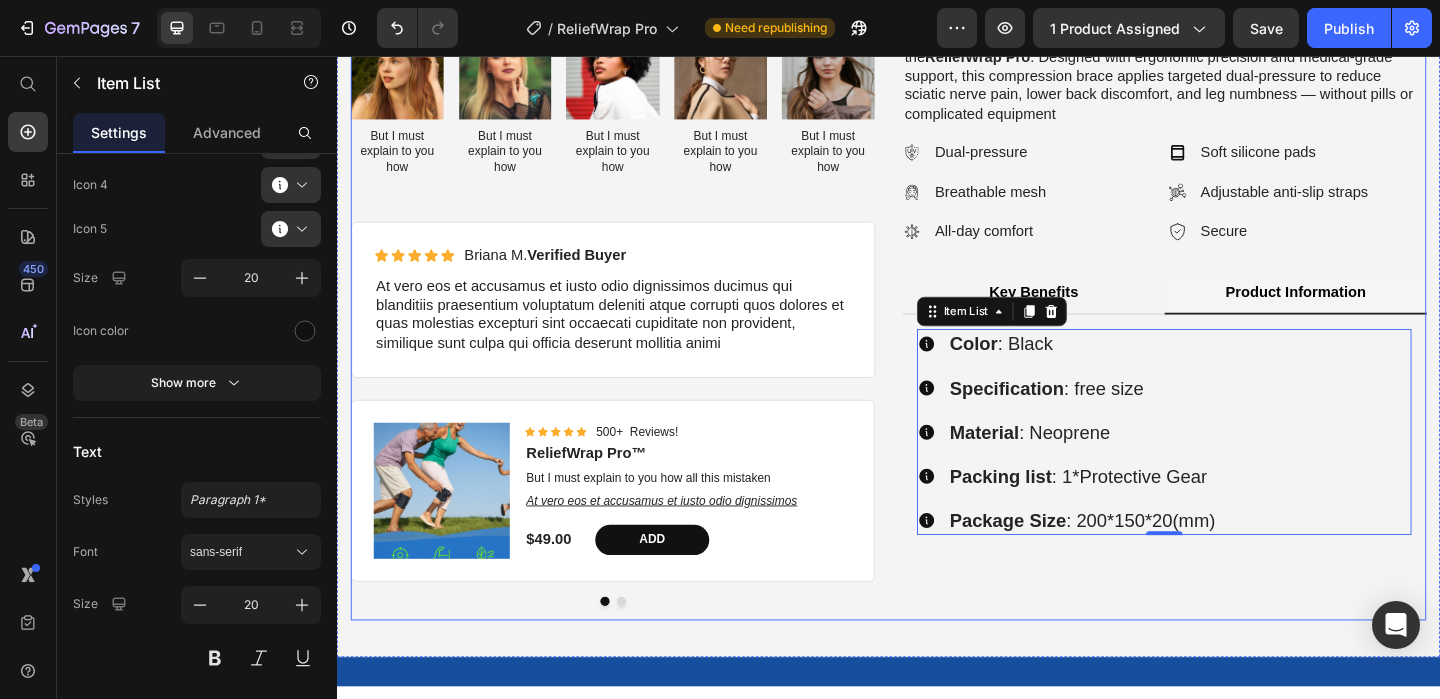 click on "Say goodbye to sciatica pain and enjoy freedom of movement again with the  ReliefWrap Pro . Designed with ergonomic precision and medical-grade support, this compression brace applies targeted dual-pressure to reduce sciatic nerve pain, lower back discomfort, and leg numbness — without pills or complicated equipment Text Block
Dual-pressure
Breathable mesh
All-day comfort Item List
Soft silicone pads
Adjustable anti-slip straps
Secure Item List Row Key Benefits Product Information
Pain Relief  – Sciatic nerve compression for calf pain relief
Targeted Compression  – Dual pressure pads + metal splints for stabilization
Immobilization  – Breathable neoprene + double strap for secure wear
Versatile Use Item List
Color : Black" at bounding box center [1237, 347] 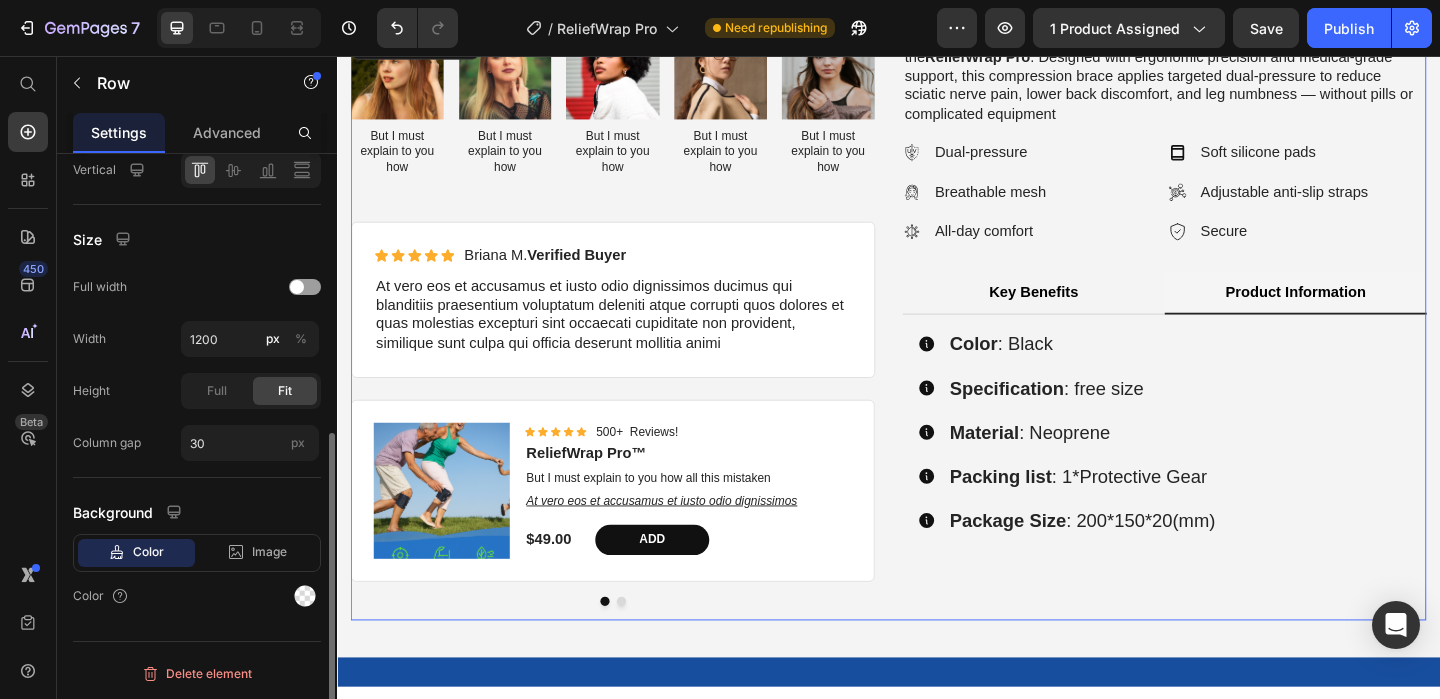 scroll, scrollTop: 0, scrollLeft: 0, axis: both 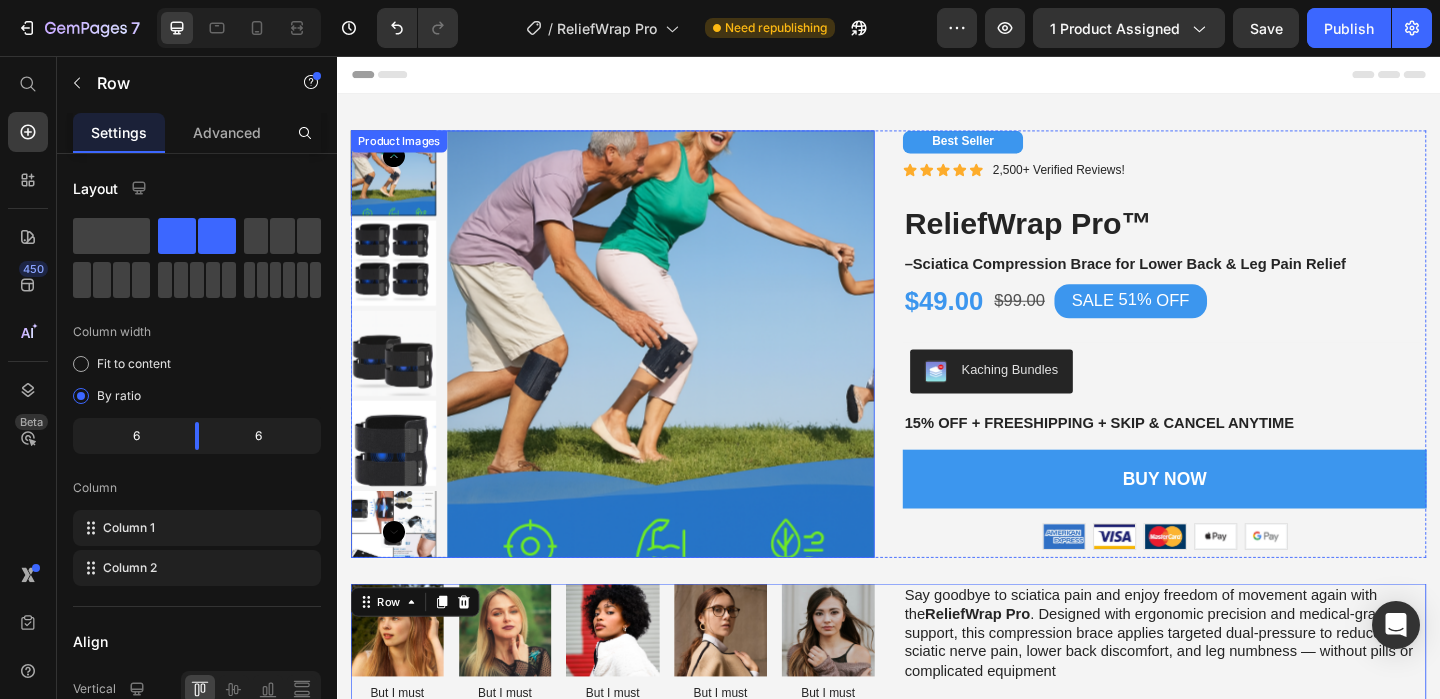 click at bounding box center (398, 183) 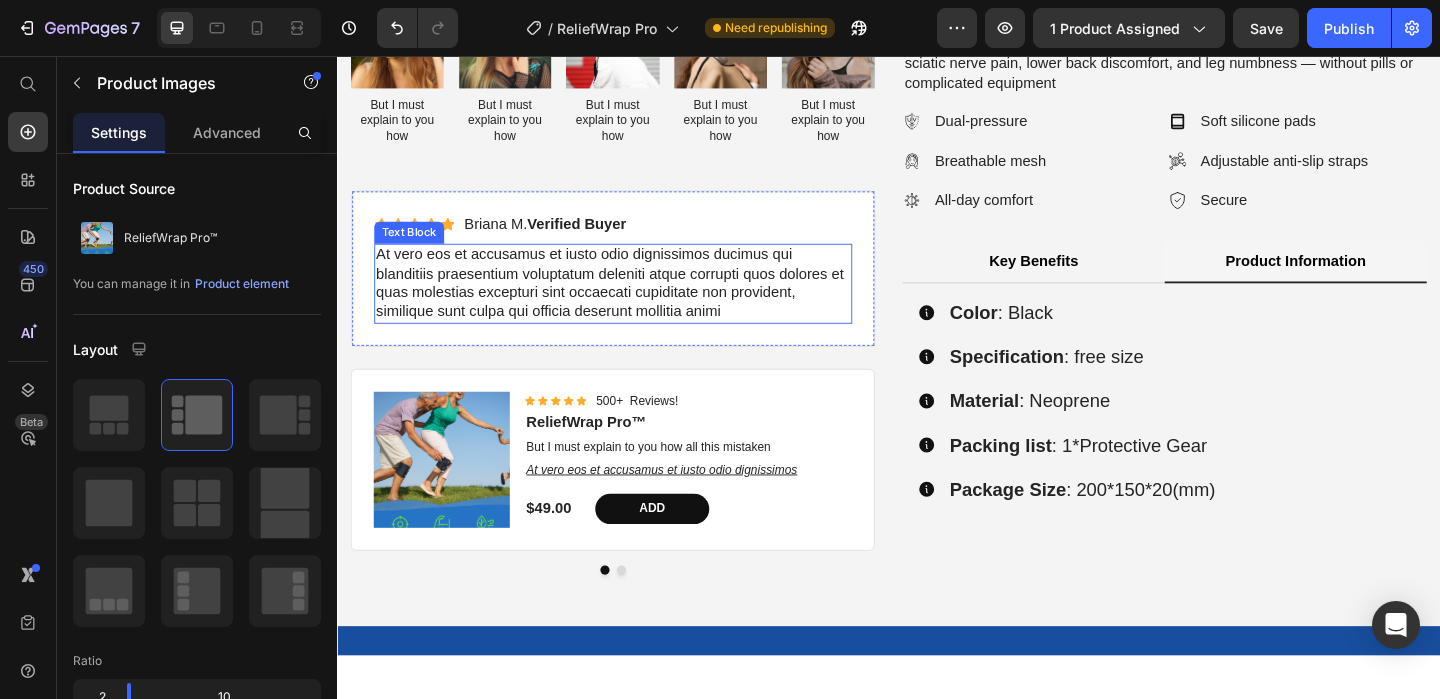 scroll, scrollTop: 645, scrollLeft: 0, axis: vertical 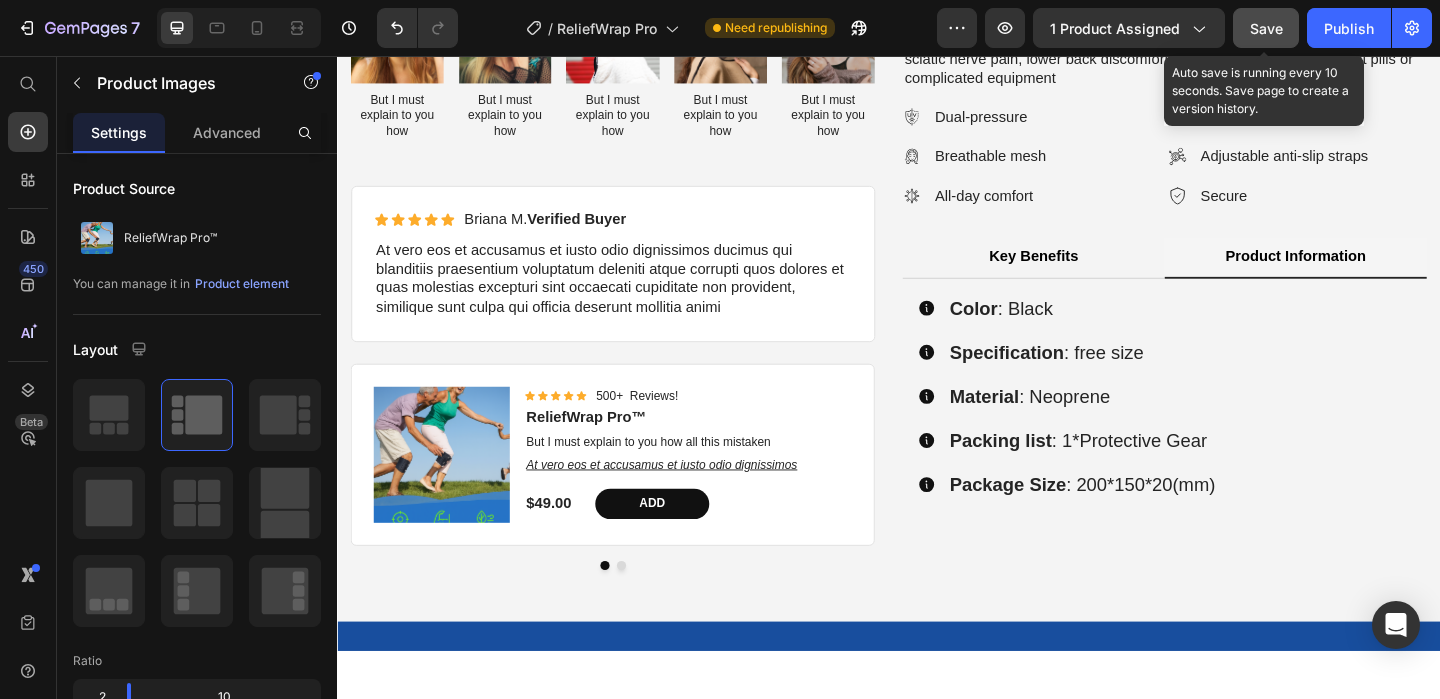 click on "Save" at bounding box center [1266, 28] 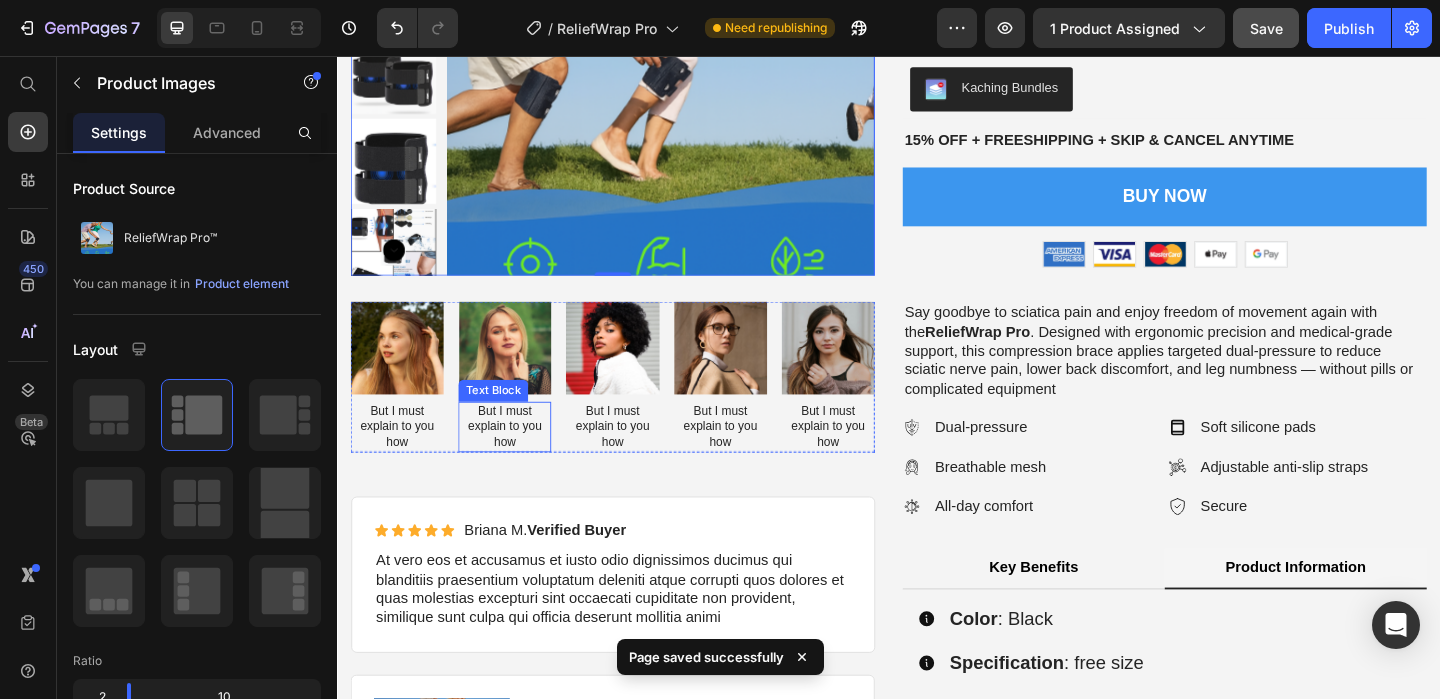 scroll, scrollTop: 283, scrollLeft: 0, axis: vertical 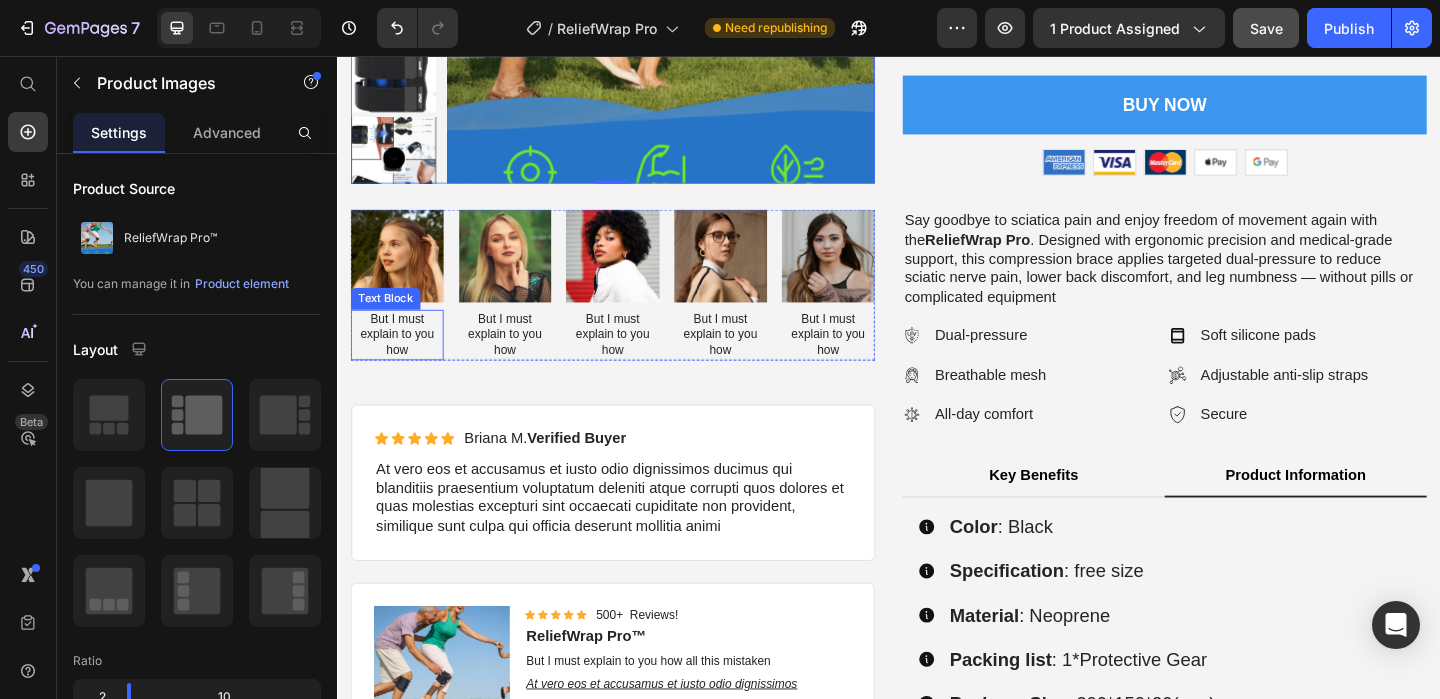 click on "But I must explain to you how" at bounding box center (402, 359) 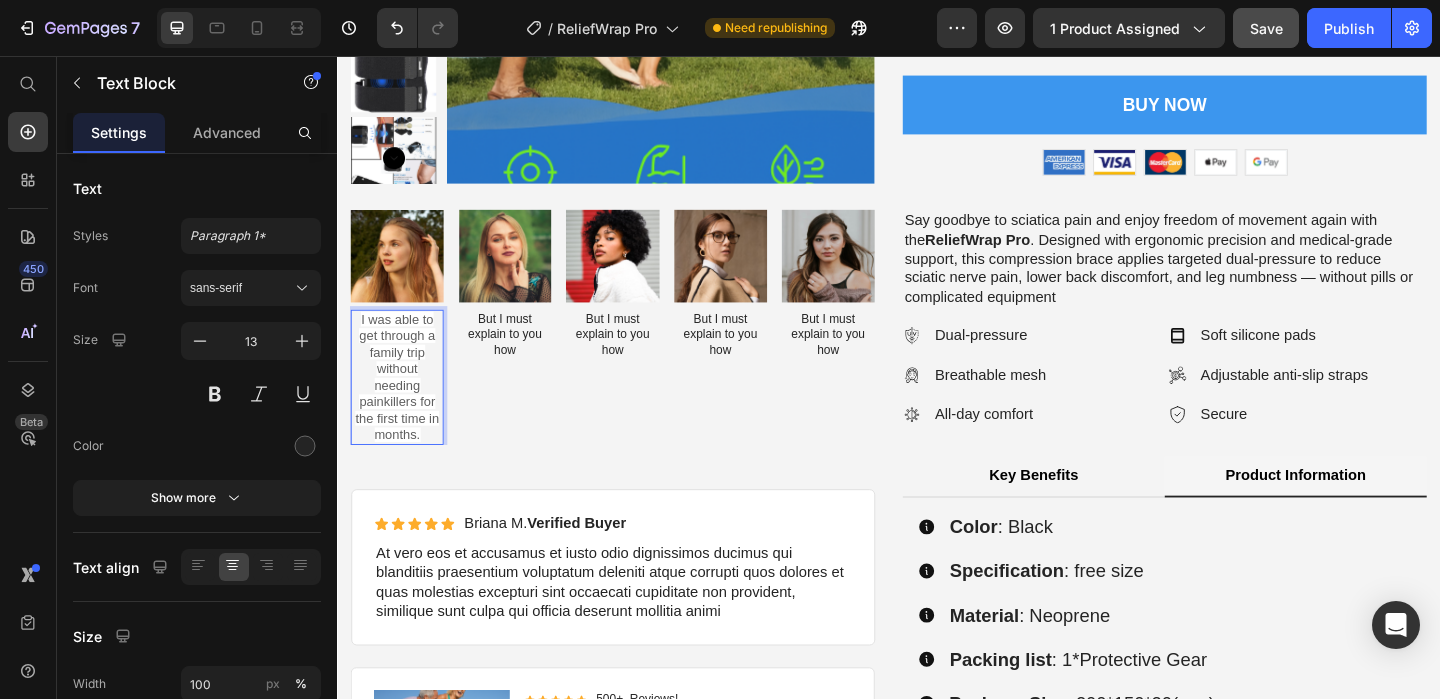 click on "I was able to get through a family trip without needing painkillers for the first time in months." at bounding box center [402, 404] 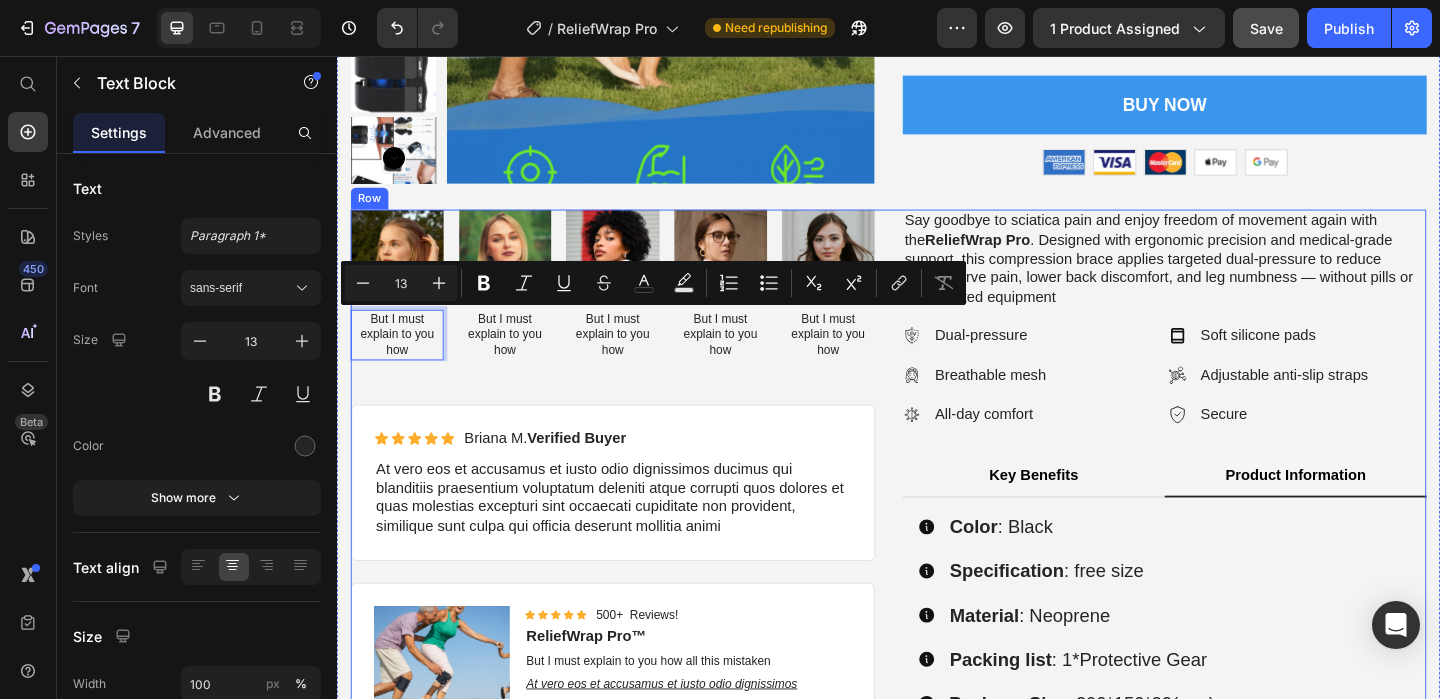 click on "Image But I must explain to you how  Text Block   0 Image But I must explain to you how  Text Block Image But I must explain to you how  Text Block Image But I must explain to you how  Text Block Image But I must explain to you how  Text Block Carousel" at bounding box center (637, 329) 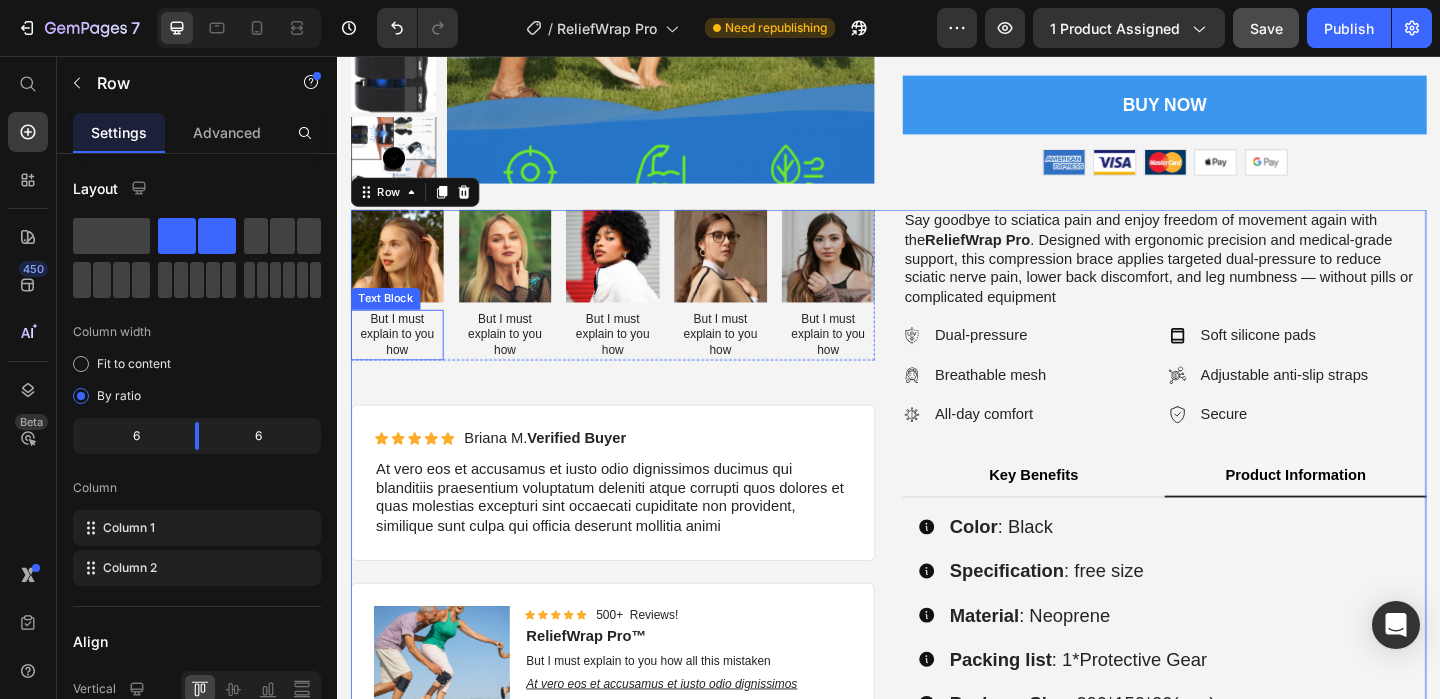 click on "But I must explain to you how" at bounding box center (402, 359) 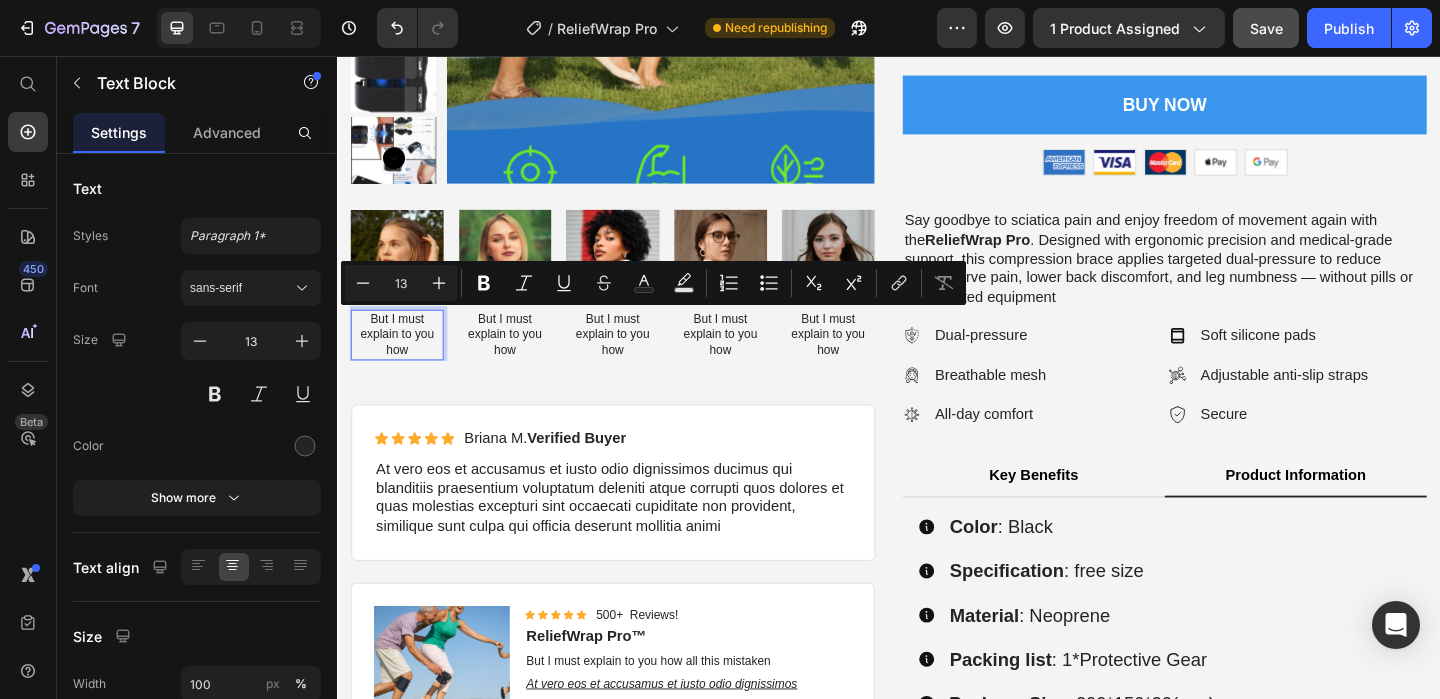 type 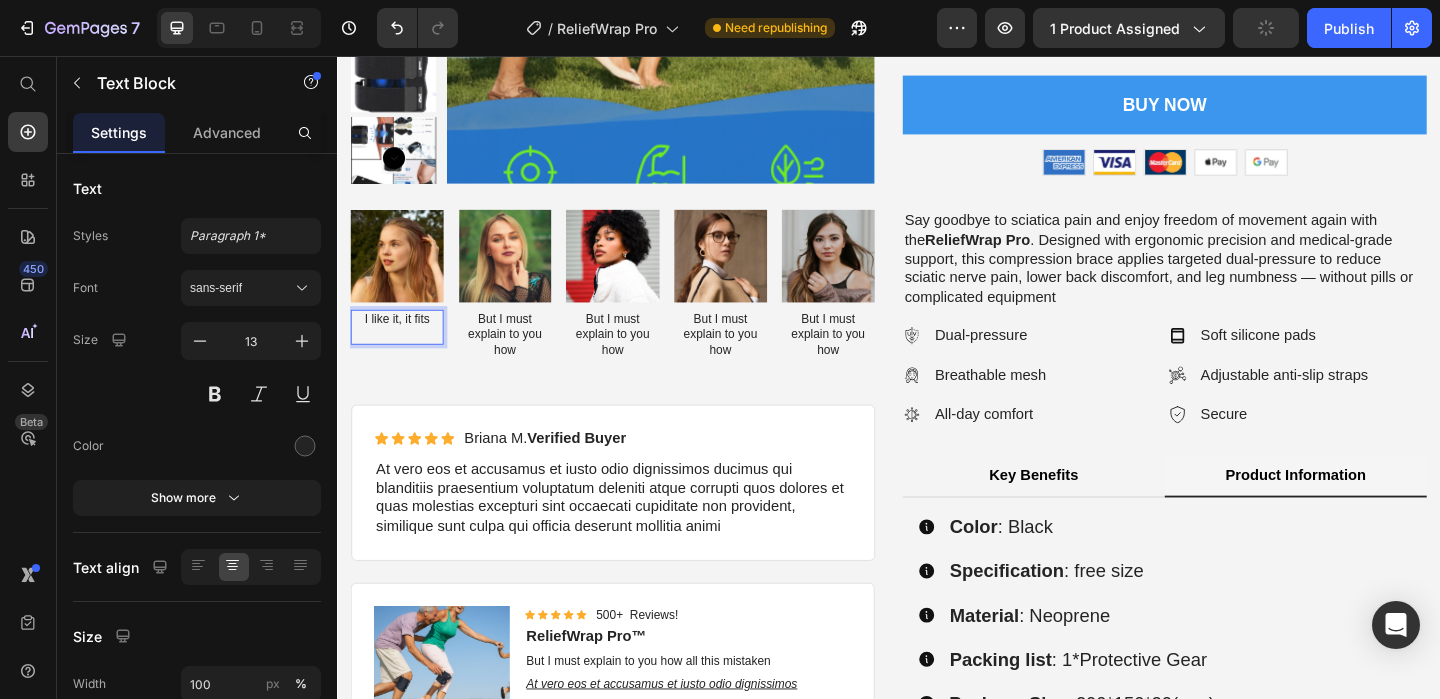 click on "I like it, it fits" at bounding box center (402, 342) 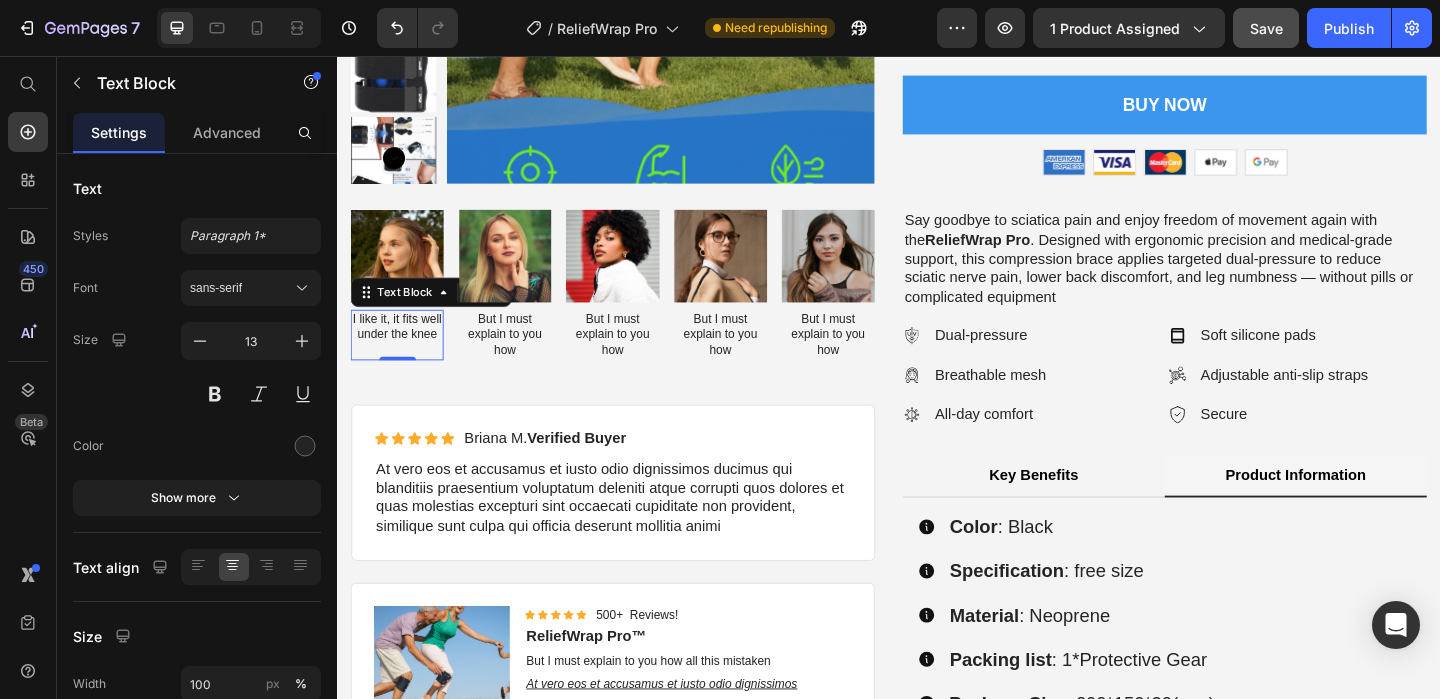 click on "But I must explain to you how" at bounding box center (519, 359) 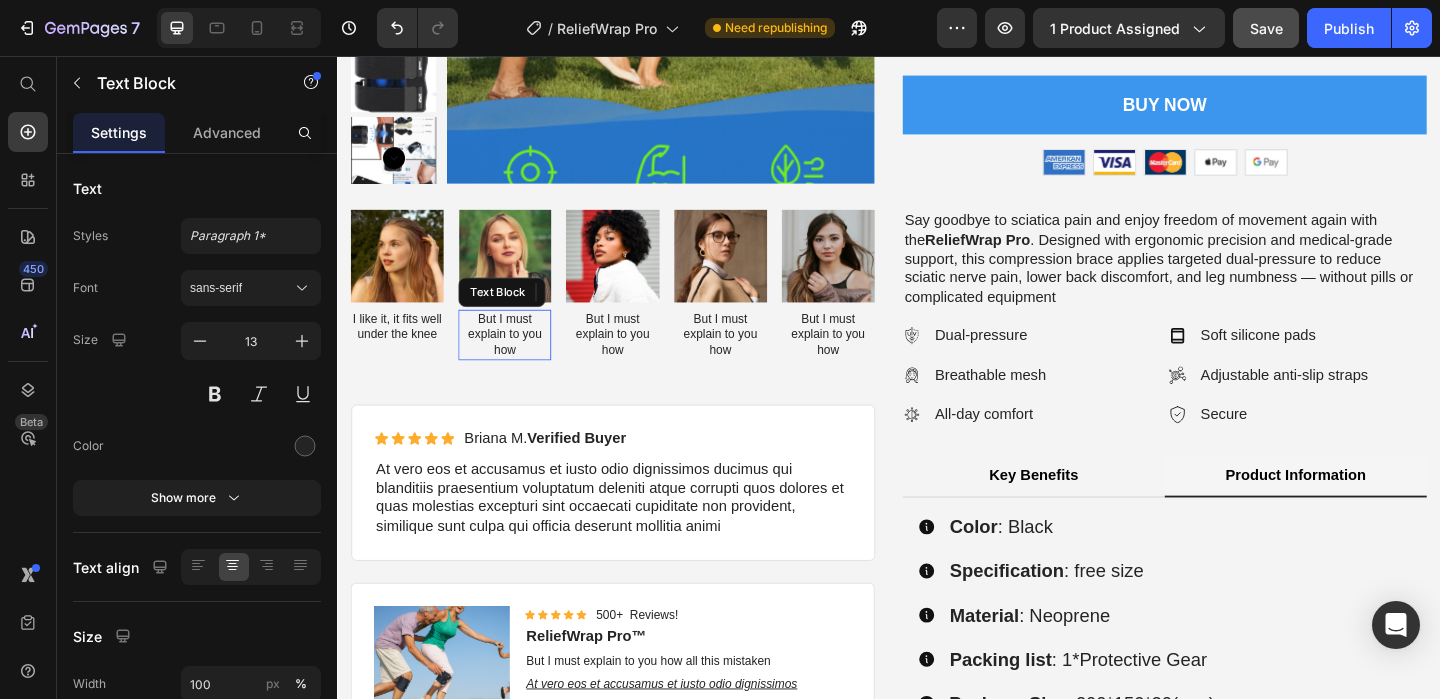 click on "But I must explain to you how" at bounding box center (519, 359) 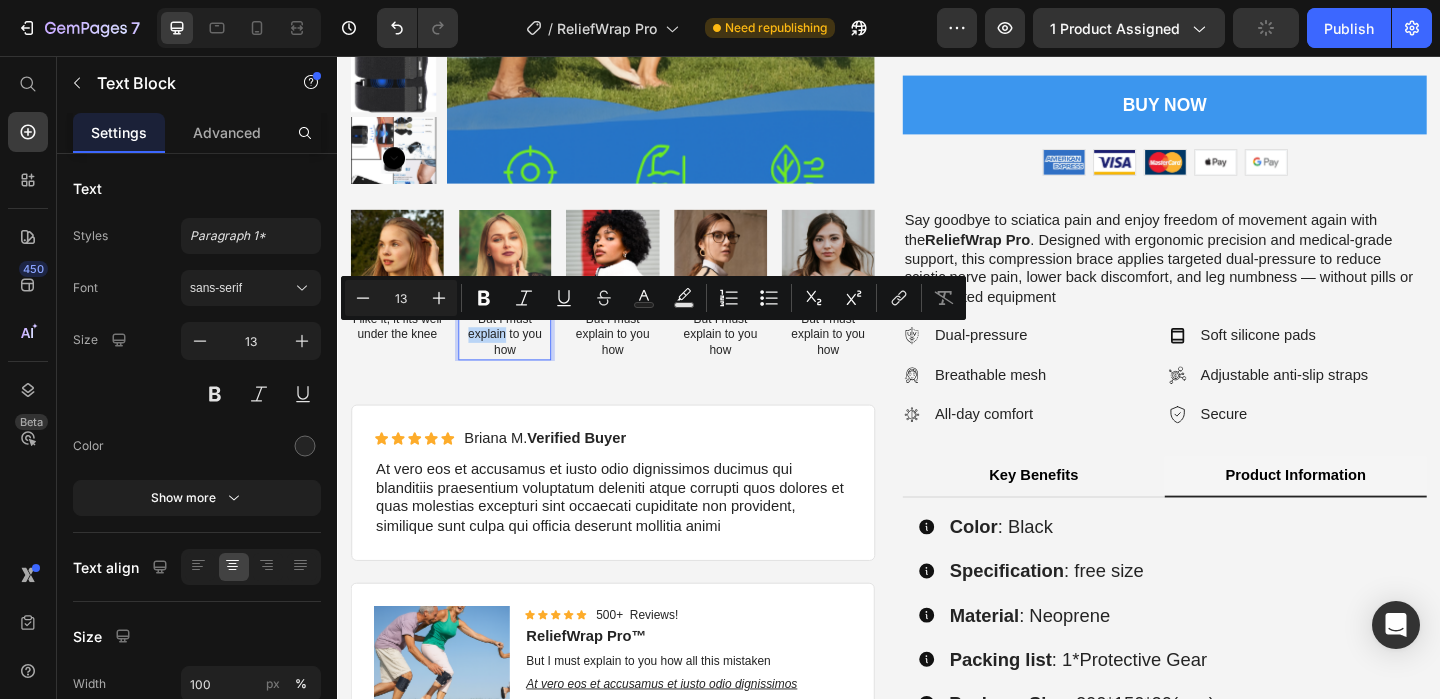click on "But I must explain to you how" at bounding box center (519, 359) 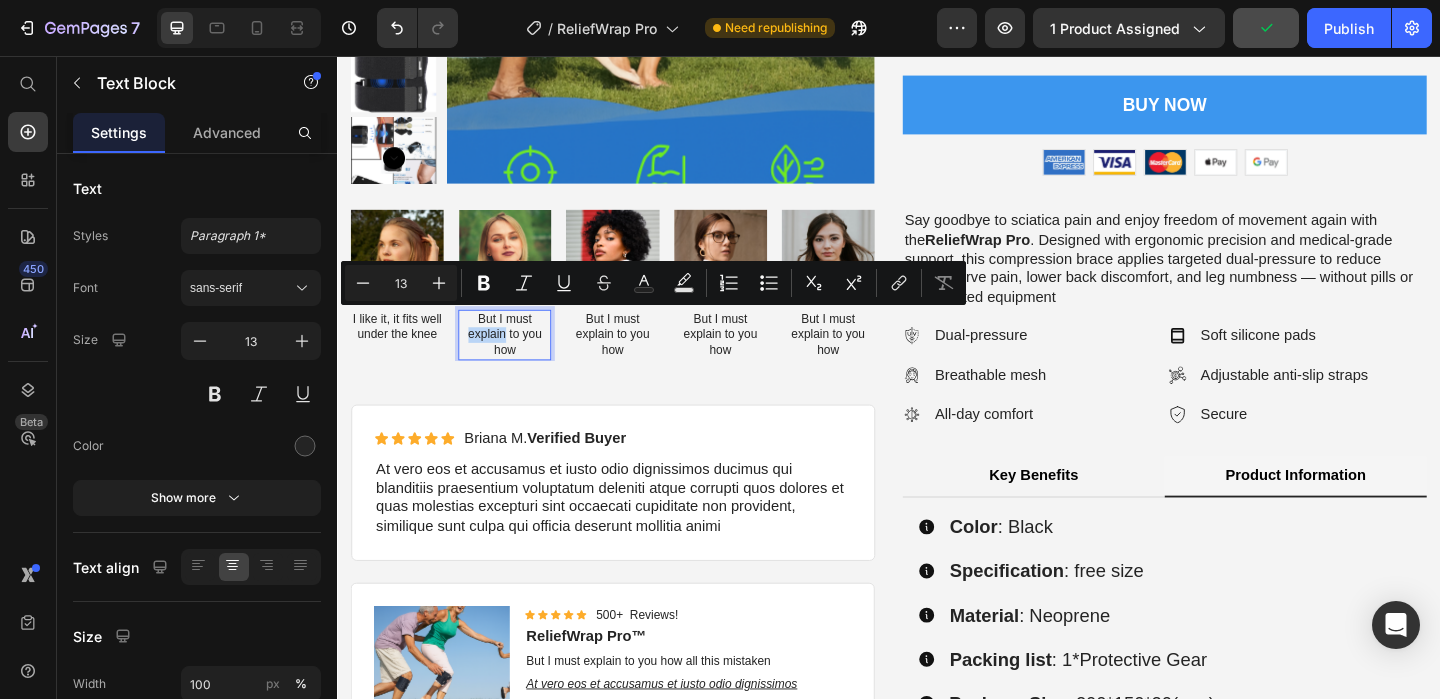 type 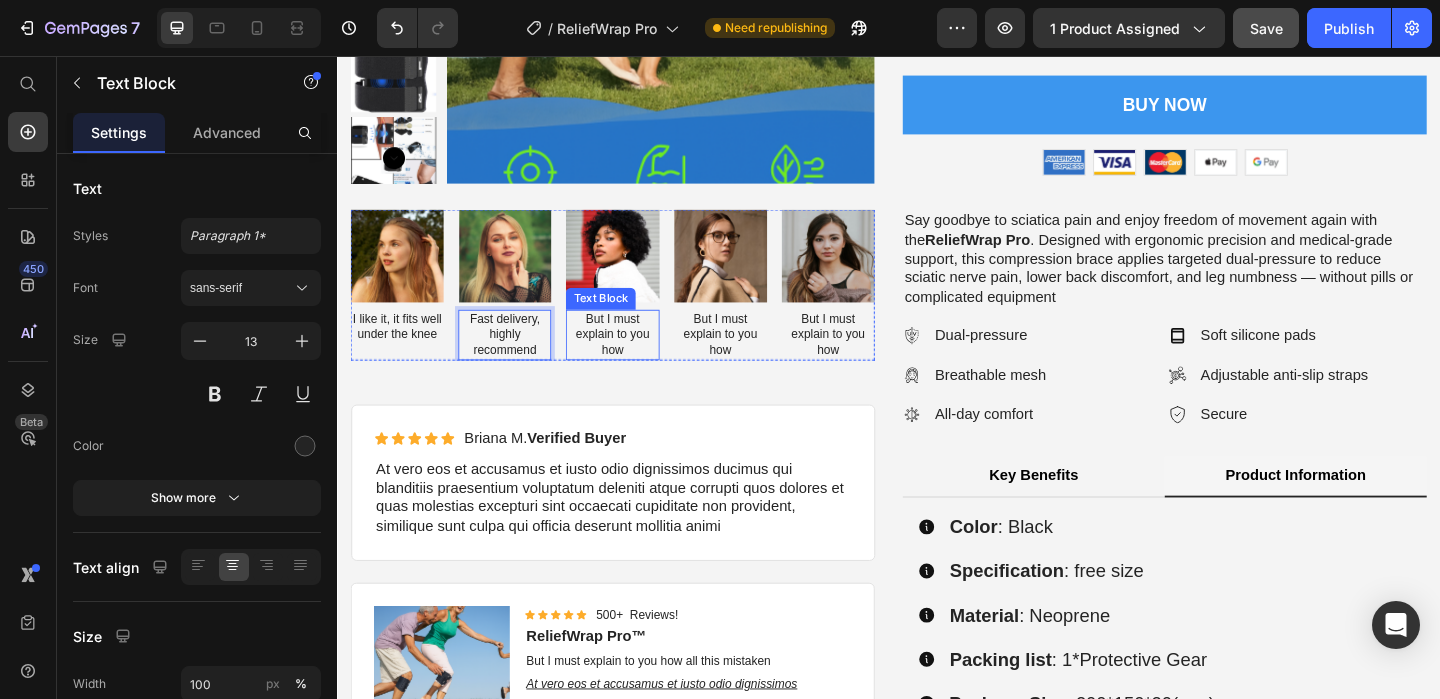 click on "But I must explain to you how" at bounding box center (636, 359) 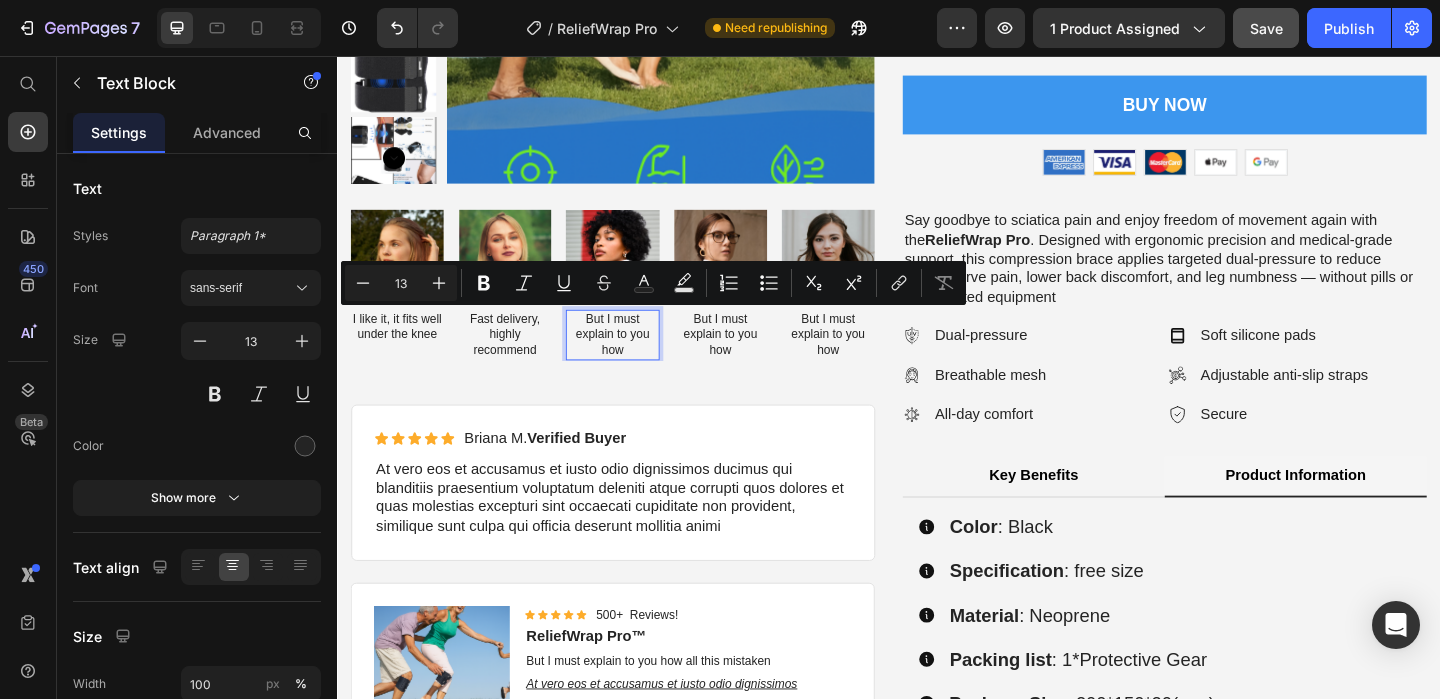 type 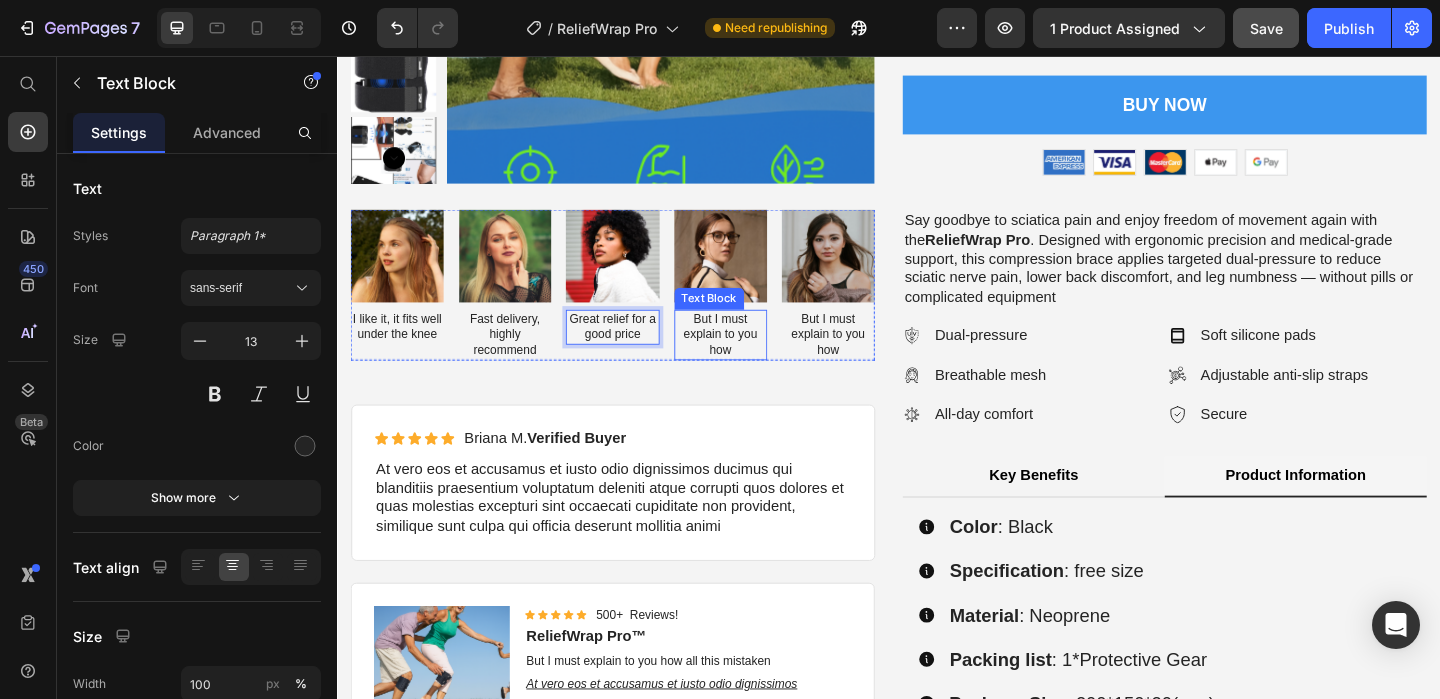 click on "But I must explain to you how" at bounding box center (754, 359) 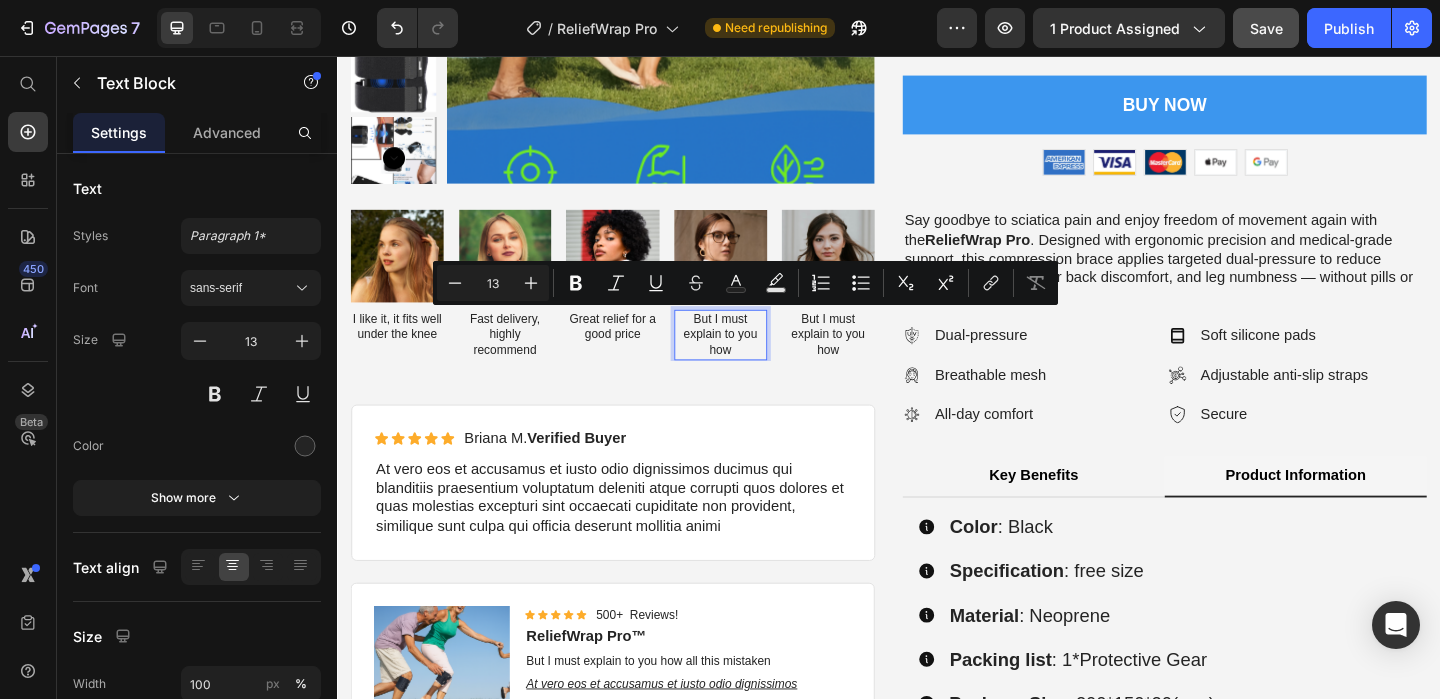 type 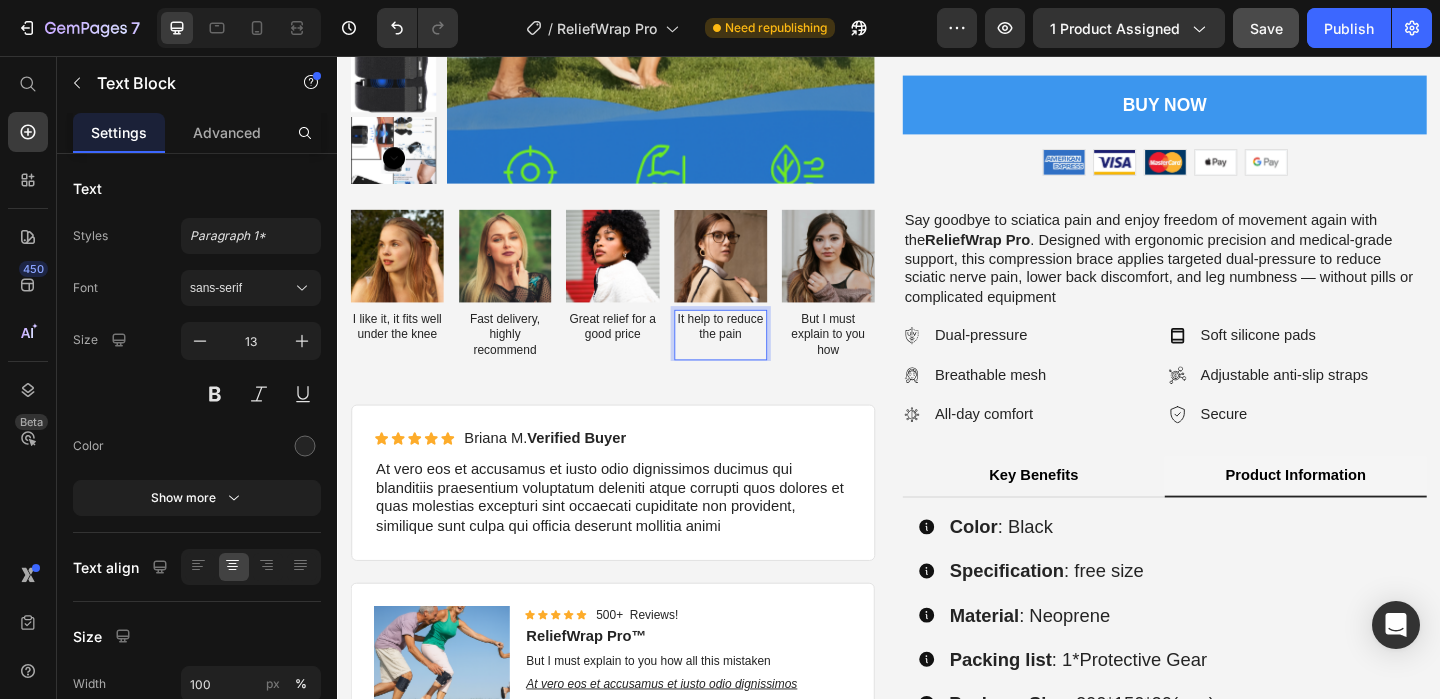 click on "It help to reduce the pain" at bounding box center (754, 351) 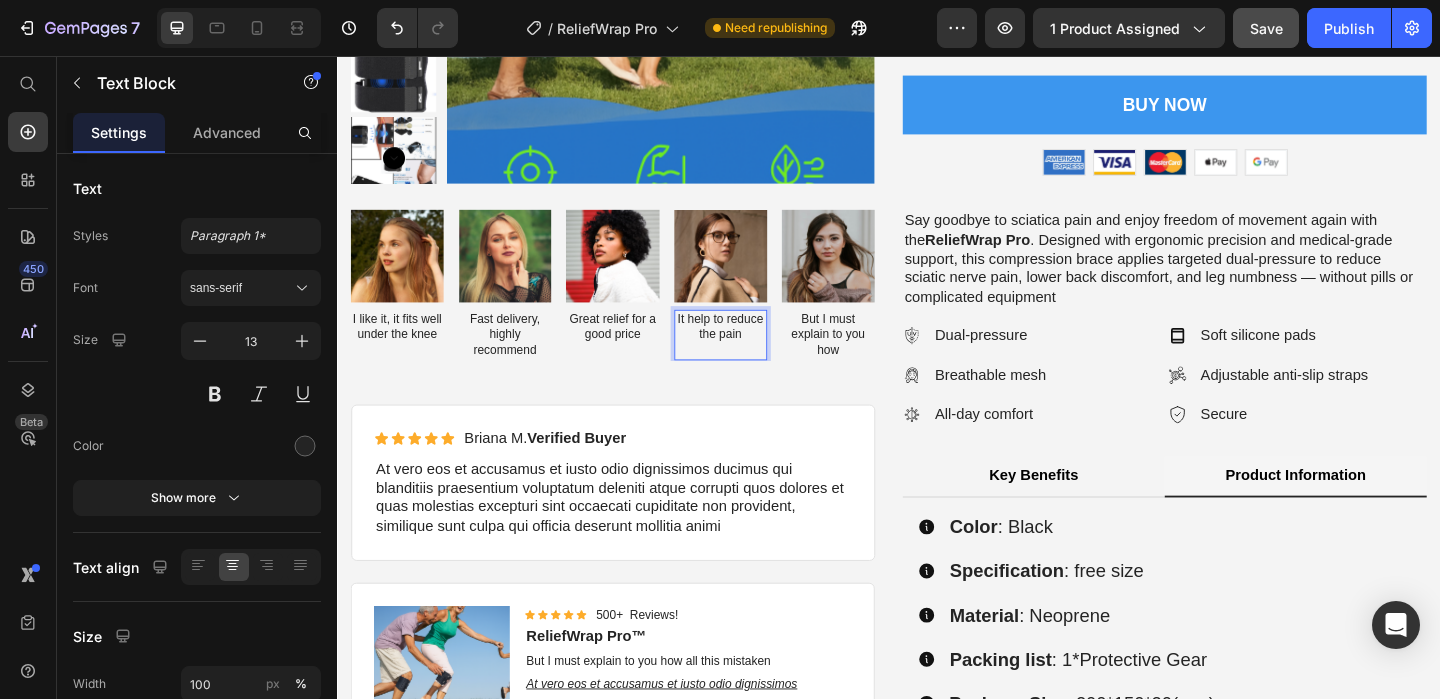 click on "It help to reduce the pain" at bounding box center (754, 351) 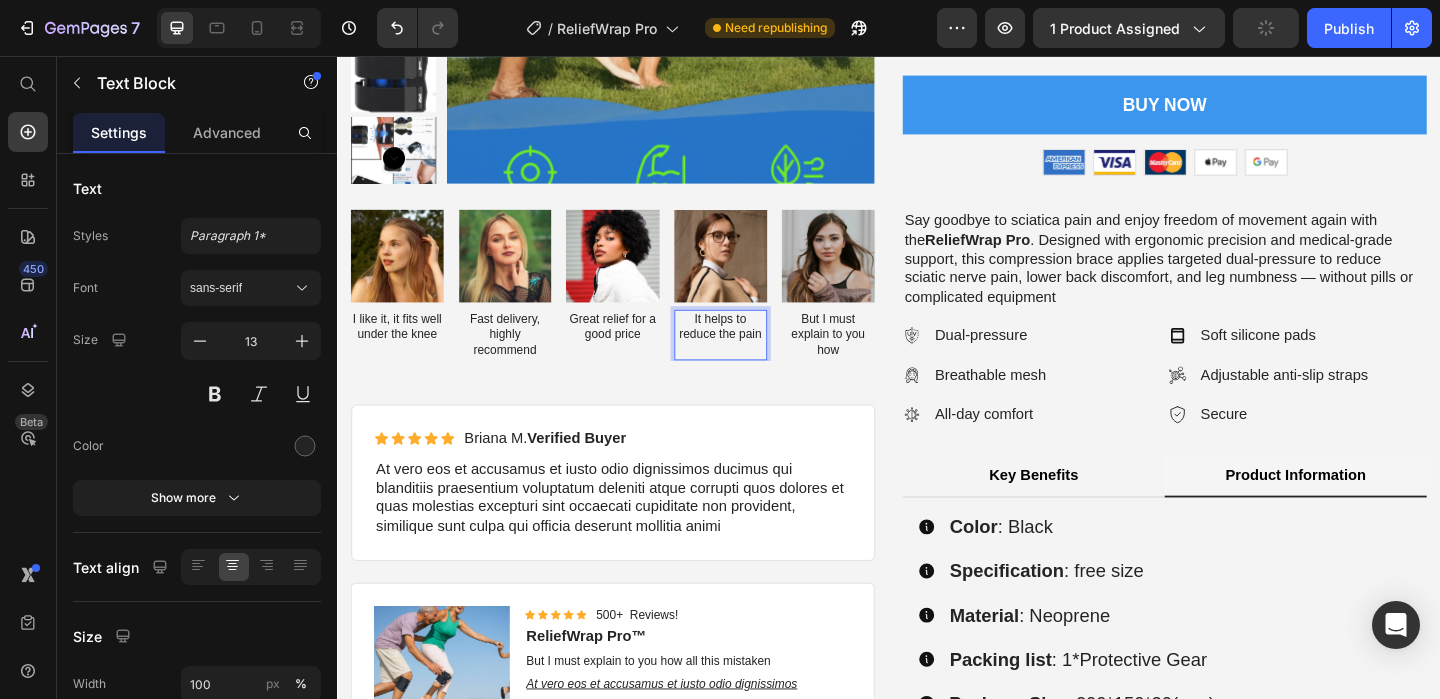 click on "It helps to reduce the pain" at bounding box center [754, 351] 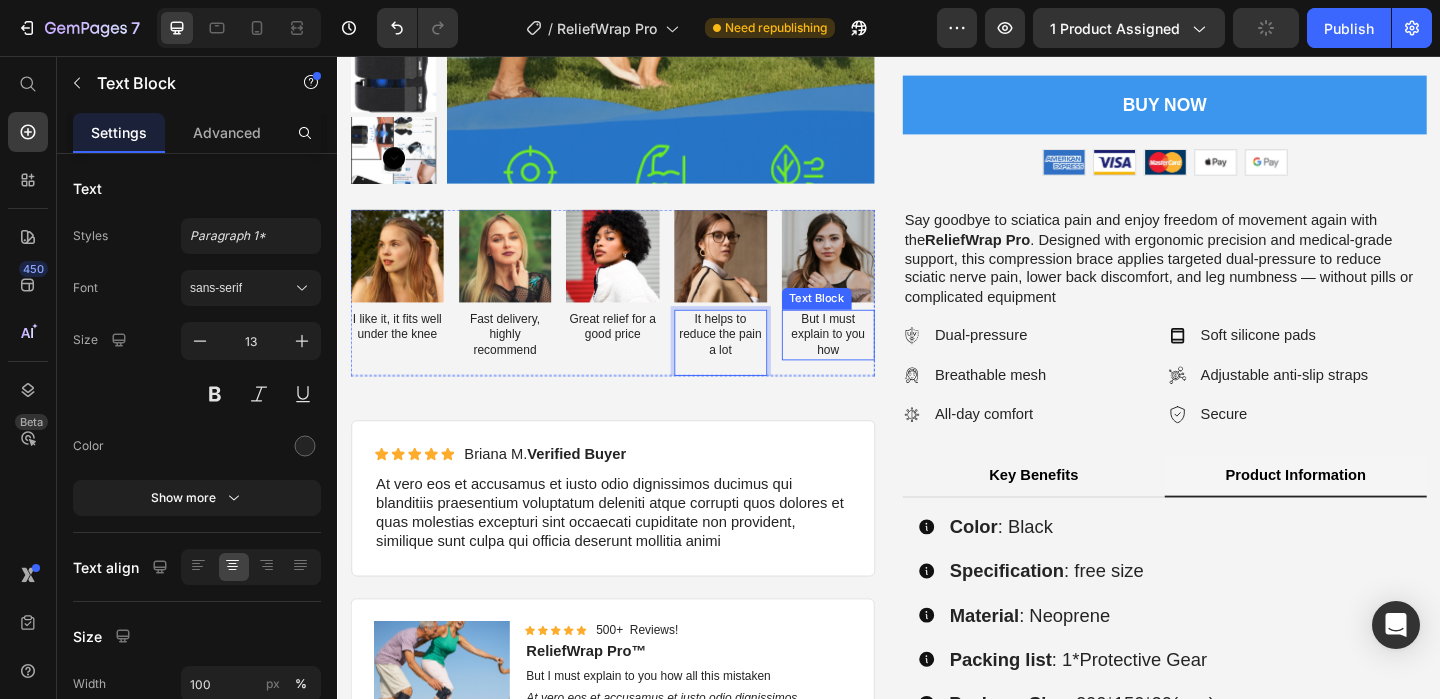 click on "But I must explain to you how" at bounding box center (871, 359) 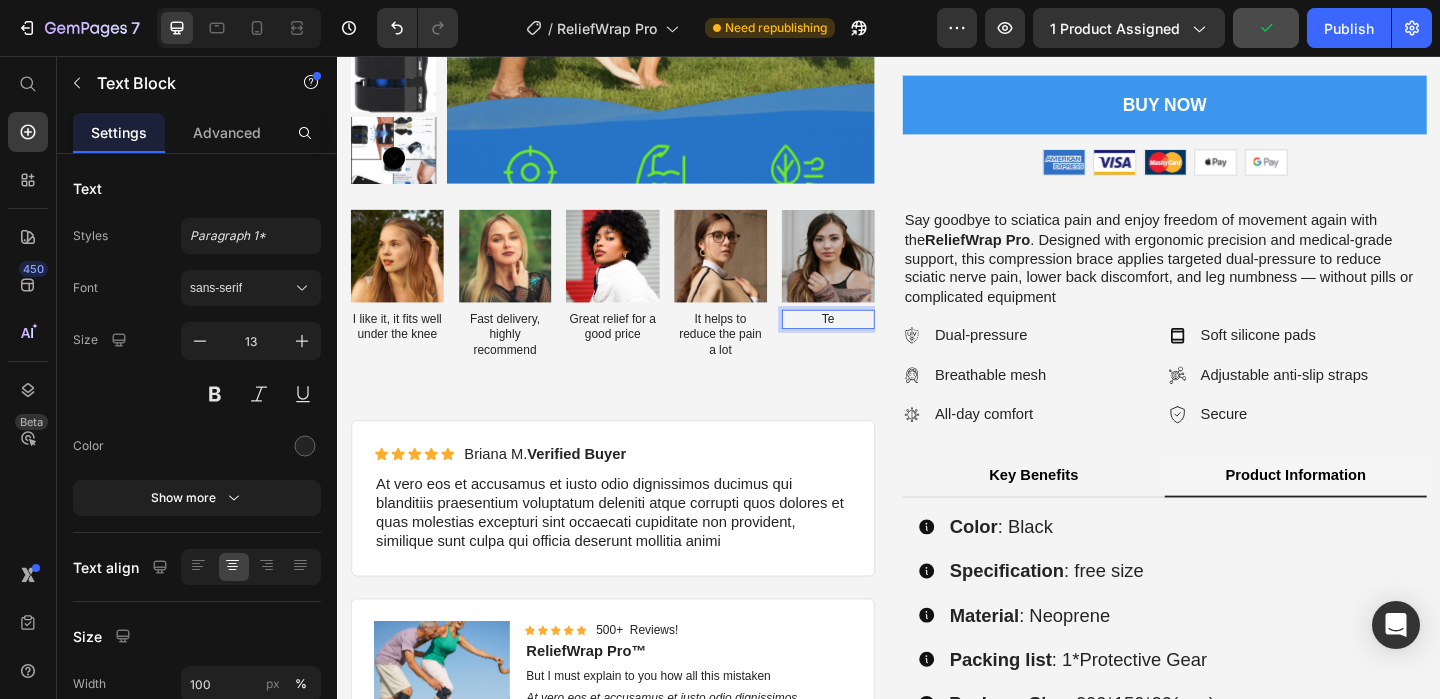 type 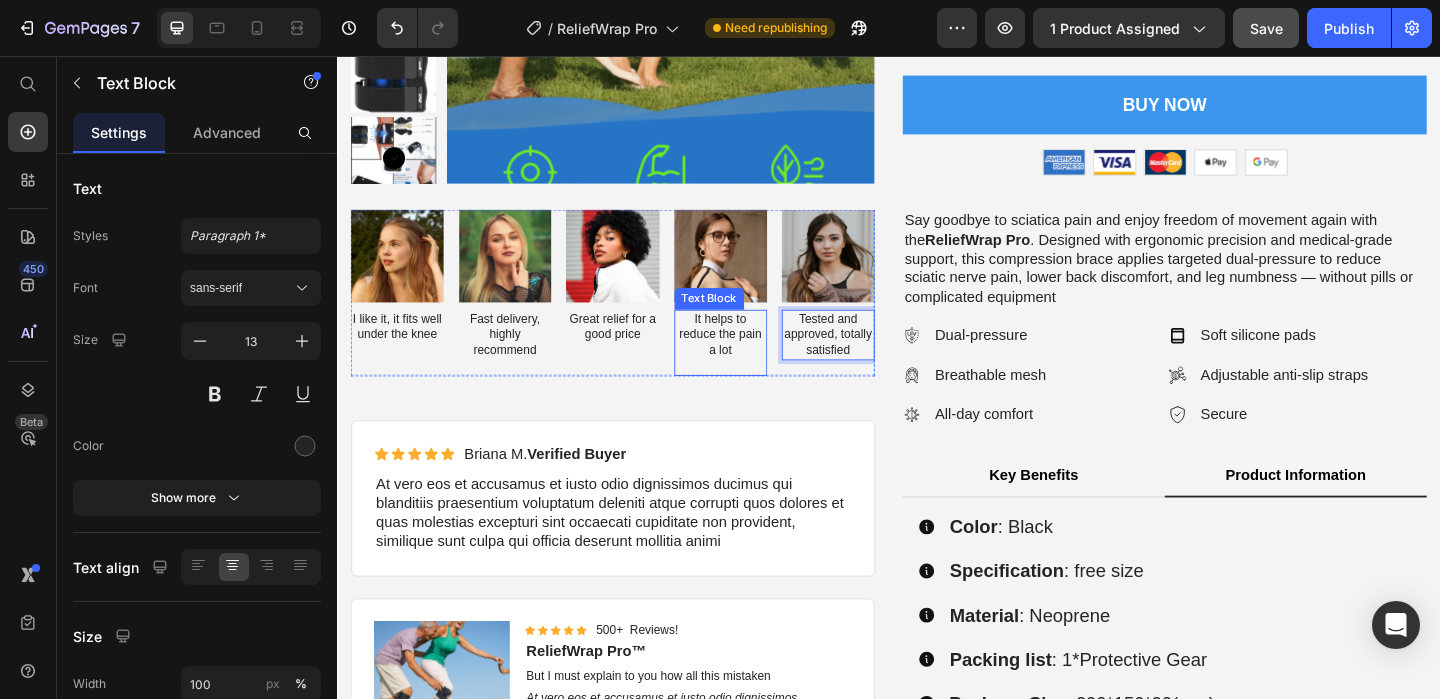 click on "It helps to reduce the pain a lot" at bounding box center (754, 368) 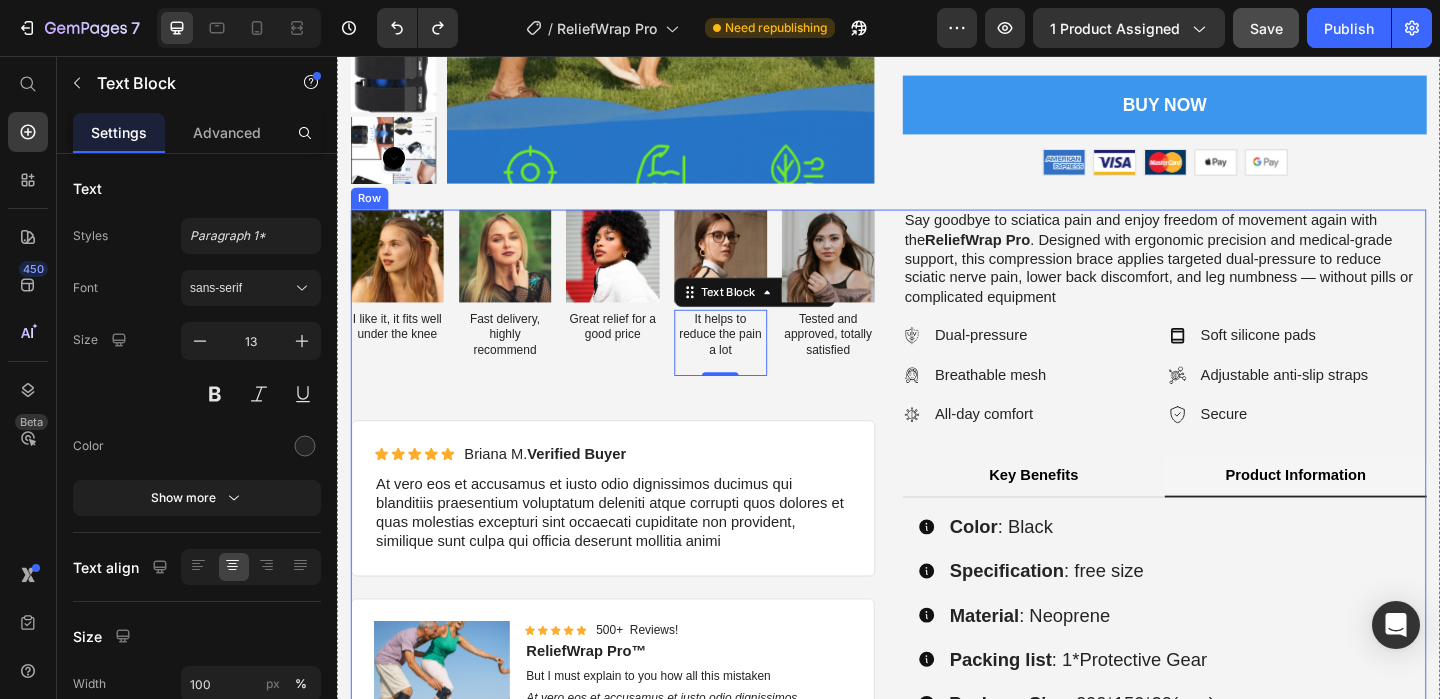 click on "Image I like it, it fits well under the knee Text Block Image Fast delivery, highly recommend Text Block Image Great relief for a good price Text Block Image It helps to reduce the pain a lot   Text Block   0 Image Tested and approved, totally satisfied Text Block Carousel" at bounding box center (637, 337) 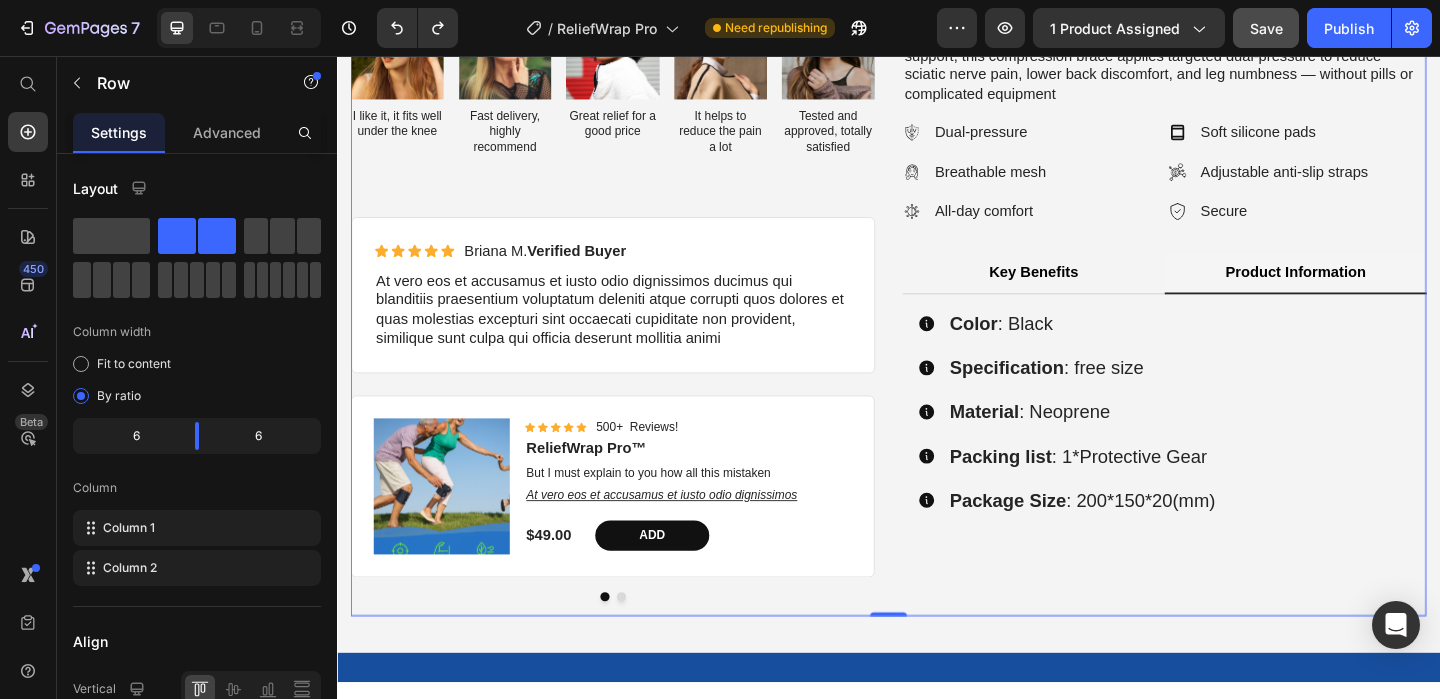 scroll, scrollTop: 632, scrollLeft: 0, axis: vertical 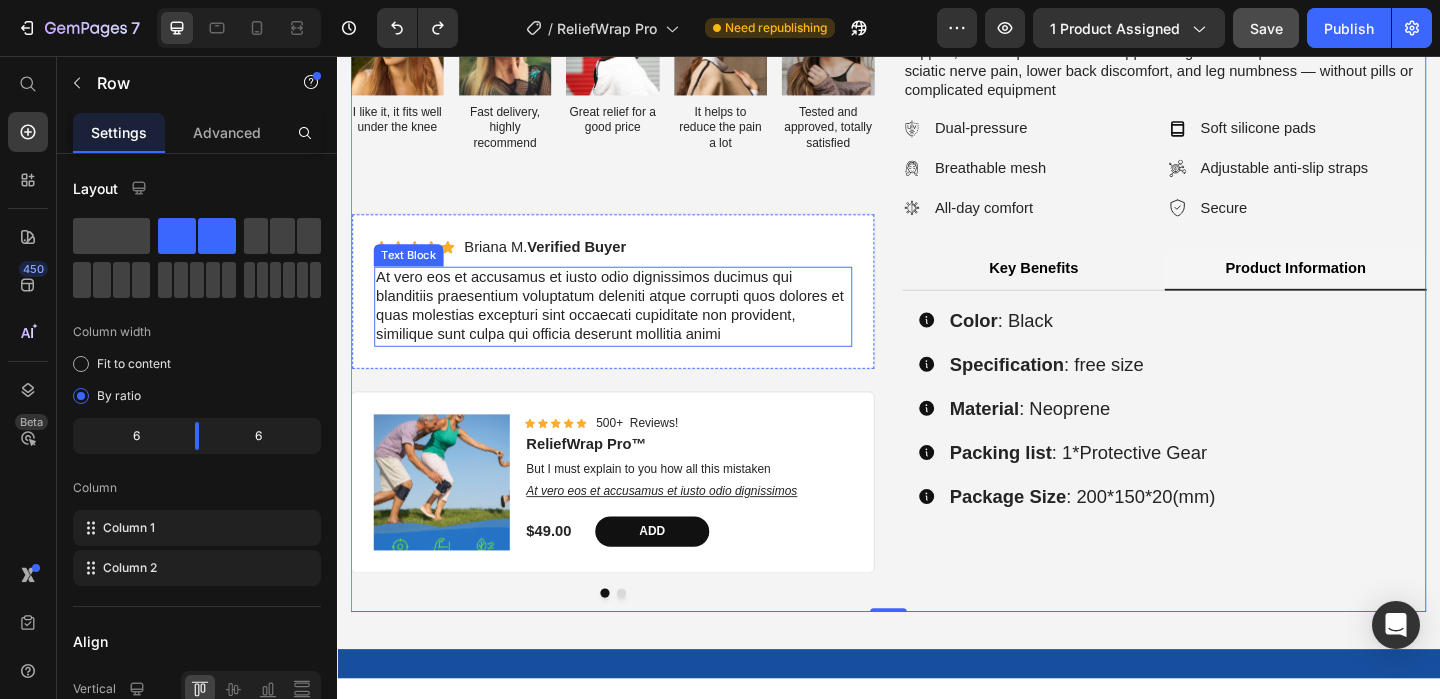 click on "At vero eos et accusamus et iusto odio dignissimos ducimus qui blanditiis praesentium voluptatum deleniti atque corrupti quos dolores et quas molestias excepturi sint occaecati cupiditate non provident, similique sunt culpa qui officia deserunt mollitia animi" at bounding box center (637, 328) 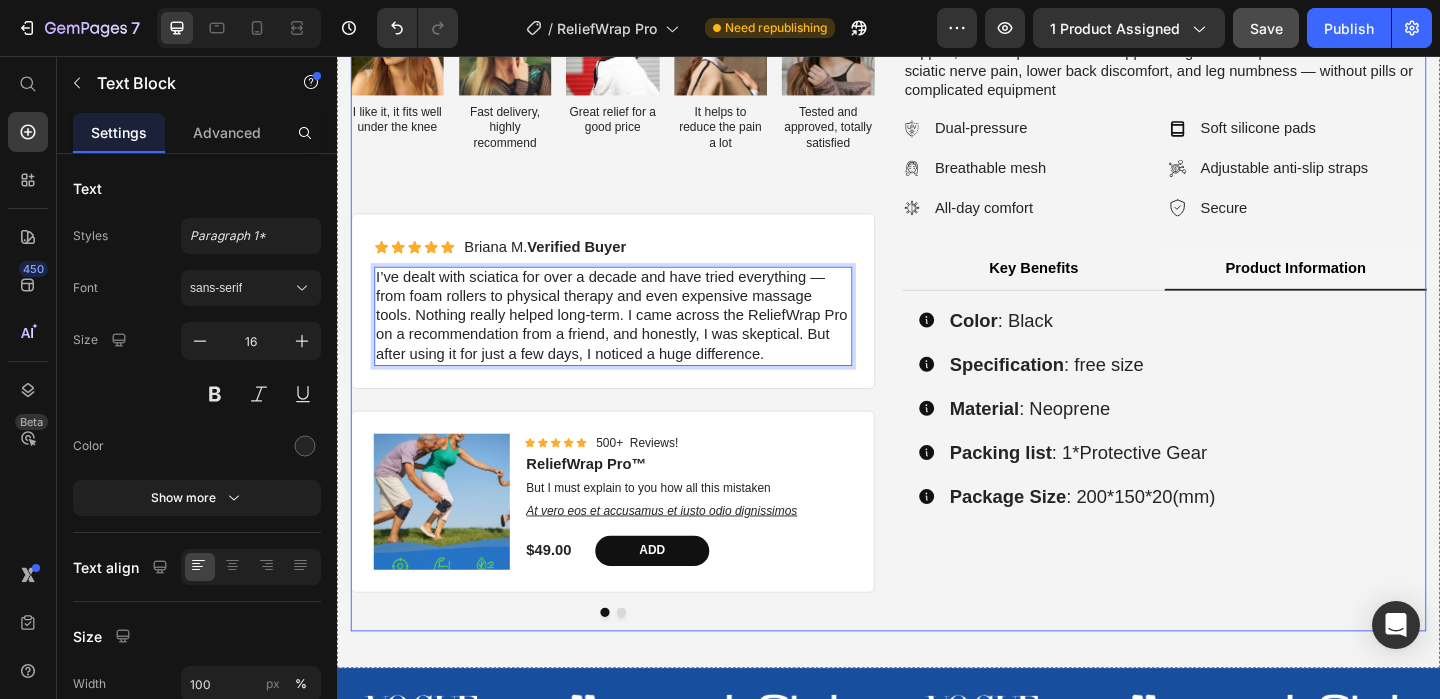 click on "Say goodbye to sciatica pain and enjoy freedom of movement again with the  ReliefWrap Pro . Designed with ergonomic precision and medical-grade support, this compression brace applies targeted dual-pressure to reduce sciatic nerve pain, lower back discomfort, and leg numbness — without pills or complicated equipment Text Block
Dual-pressure
Breathable mesh
All-day comfort Item List
Soft silicone pads
Adjustable anti-slip straps
Secure Item List Row Key Benefits Product Information
Pain Relief  – Sciatic nerve compression for calf pain relief
Targeted Compression  – Dual pressure pads + metal splints for stabilization
Immobilization  – Breathable neoprene + double strap for secure wear
Versatile Use Item List
Color : Black" at bounding box center (1237, 340) 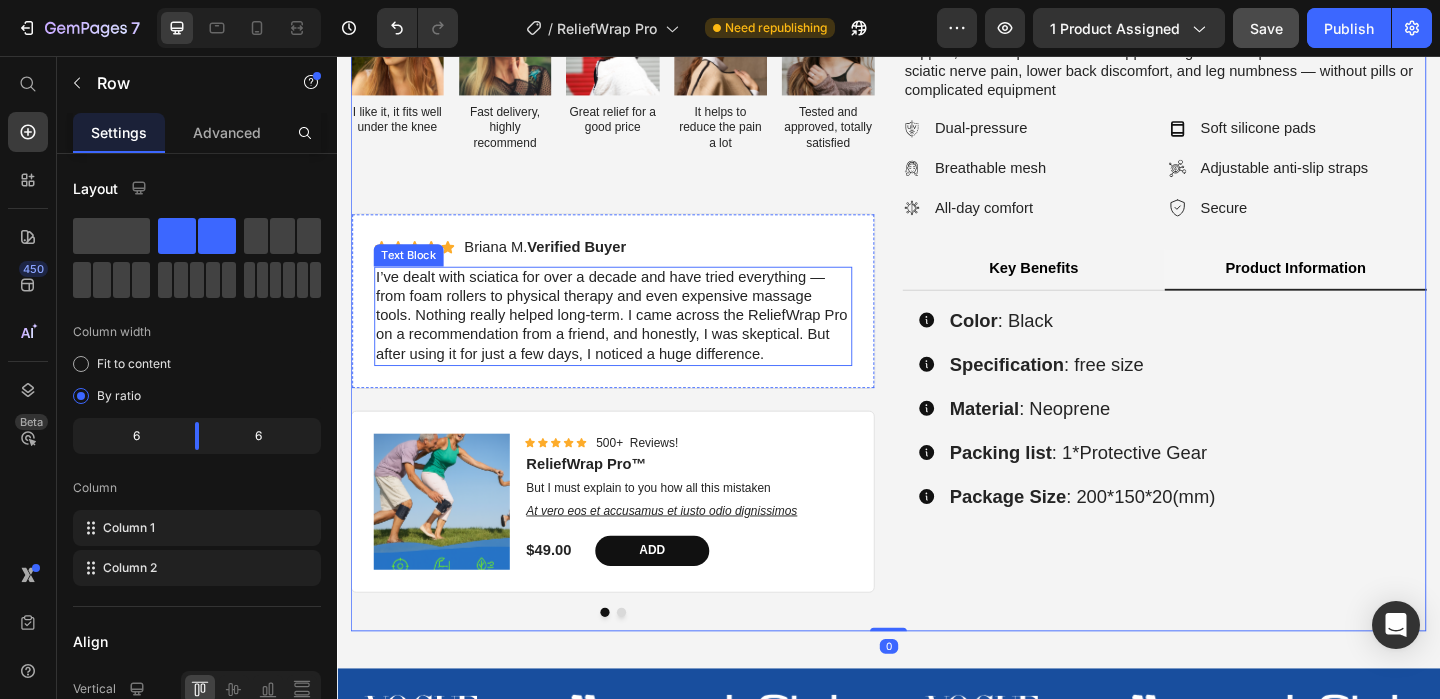 click on "I’ve dealt with sciatica for over a decade and have tried everything — from foam rollers to physical therapy and even expensive massage tools. Nothing really helped long-term. I came across the ReliefWrap Pro on a recommendation from a friend, and honestly, I was skeptical. But after using it for just a few days, I noticed a huge difference." at bounding box center [637, 339] 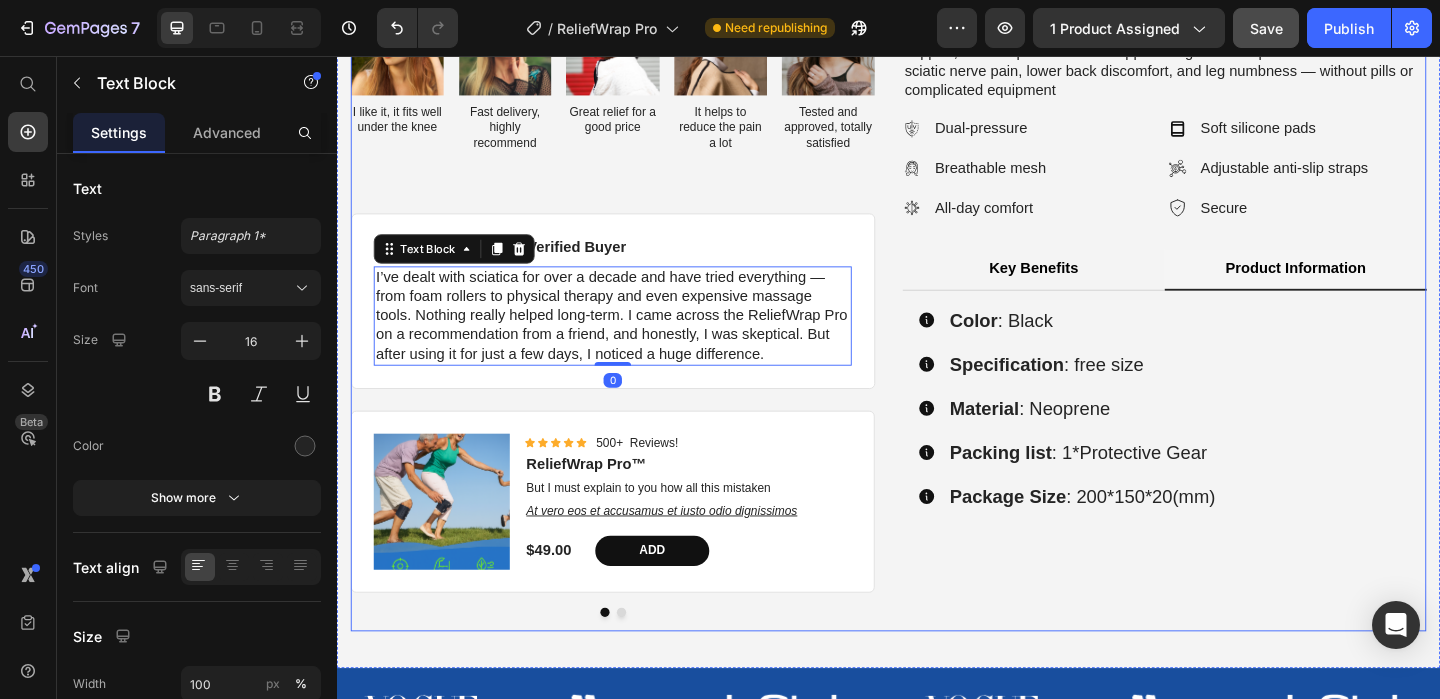 click on "Say goodbye to sciatica pain and enjoy freedom of movement again with the  ReliefWrap Pro . Designed with ergonomic precision and medical-grade support, this compression brace applies targeted dual-pressure to reduce sciatic nerve pain, lower back discomfort, and leg numbness — without pills or complicated equipment Text Block
Dual-pressure
Breathable mesh
All-day comfort Item List
Soft silicone pads
Adjustable anti-slip straps
Secure Item List Row Key Benefits Product Information
Pain Relief  – Sciatic nerve compression for calf pain relief
Targeted Compression  – Dual pressure pads + metal splints for stabilization
Immobilization  – Breathable neoprene + double strap for secure wear
Versatile Use Item List
Color : Black" at bounding box center (1237, 340) 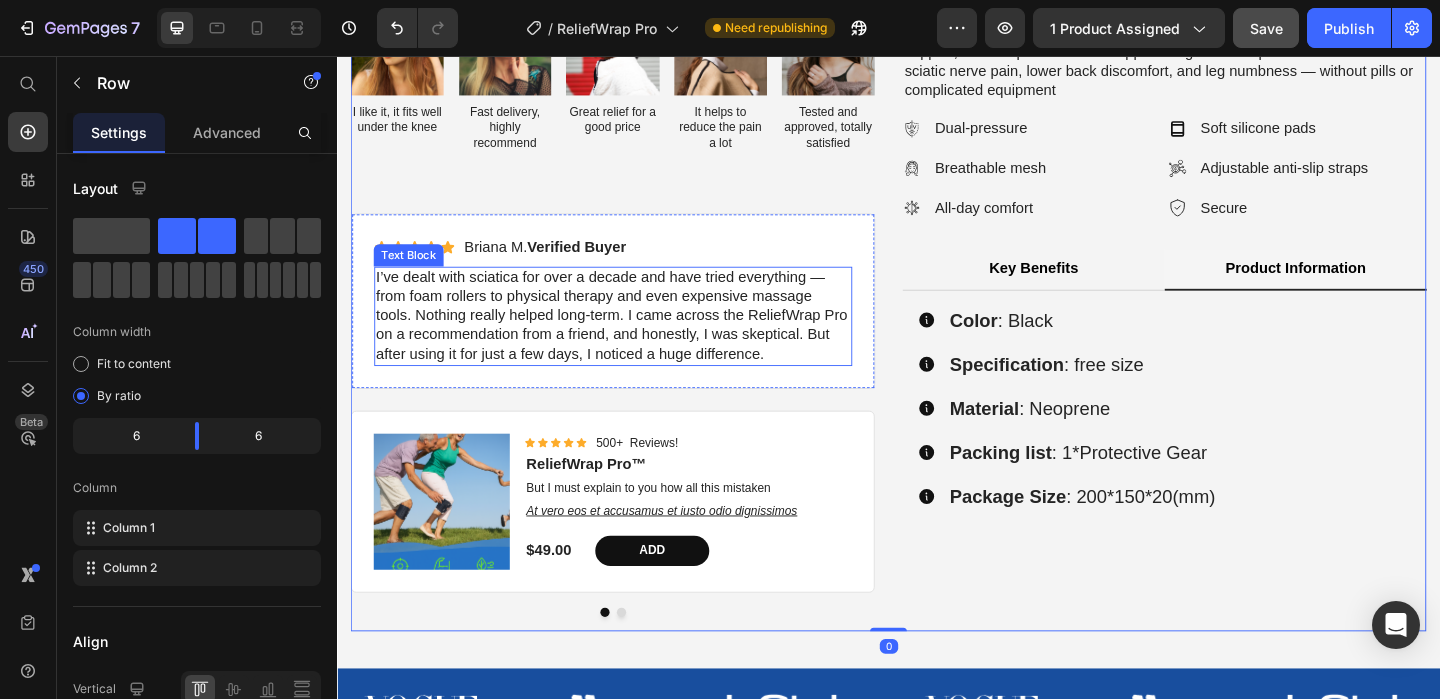click on "I’ve dealt with sciatica for over a decade and have tried everything — from foam rollers to physical therapy and even expensive massage tools. Nothing really helped long-term. I came across the ReliefWrap Pro on a recommendation from a friend, and honestly, I was skeptical. But after using it for just a few days, I noticed a huge difference." at bounding box center [637, 339] 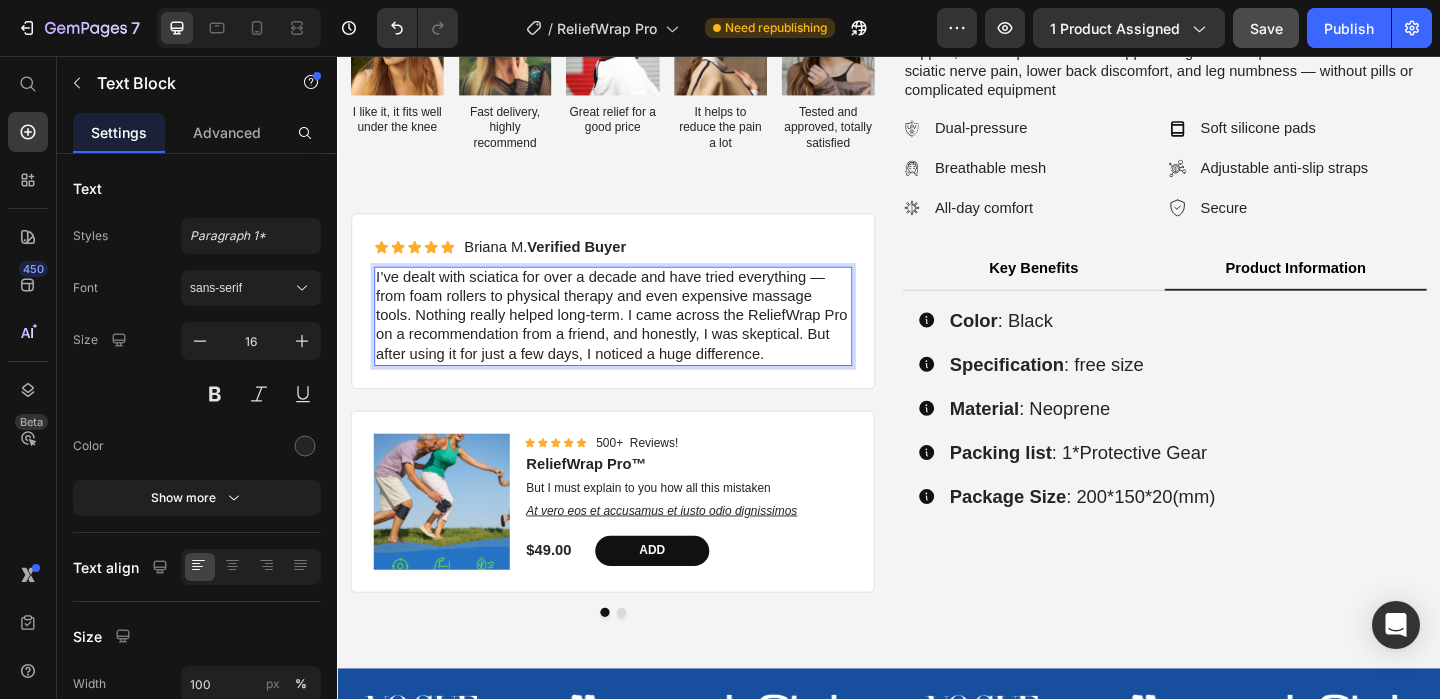 click on "I’ve dealt with sciatica for over a decade and have tried everything — from foam rollers to physical therapy and even expensive massage tools. Nothing really helped long-term. I came across the ReliefWrap Pro on a recommendation from a friend, and honestly, I was skeptical. But after using it for just a few days, I noticed a huge difference." at bounding box center (637, 339) 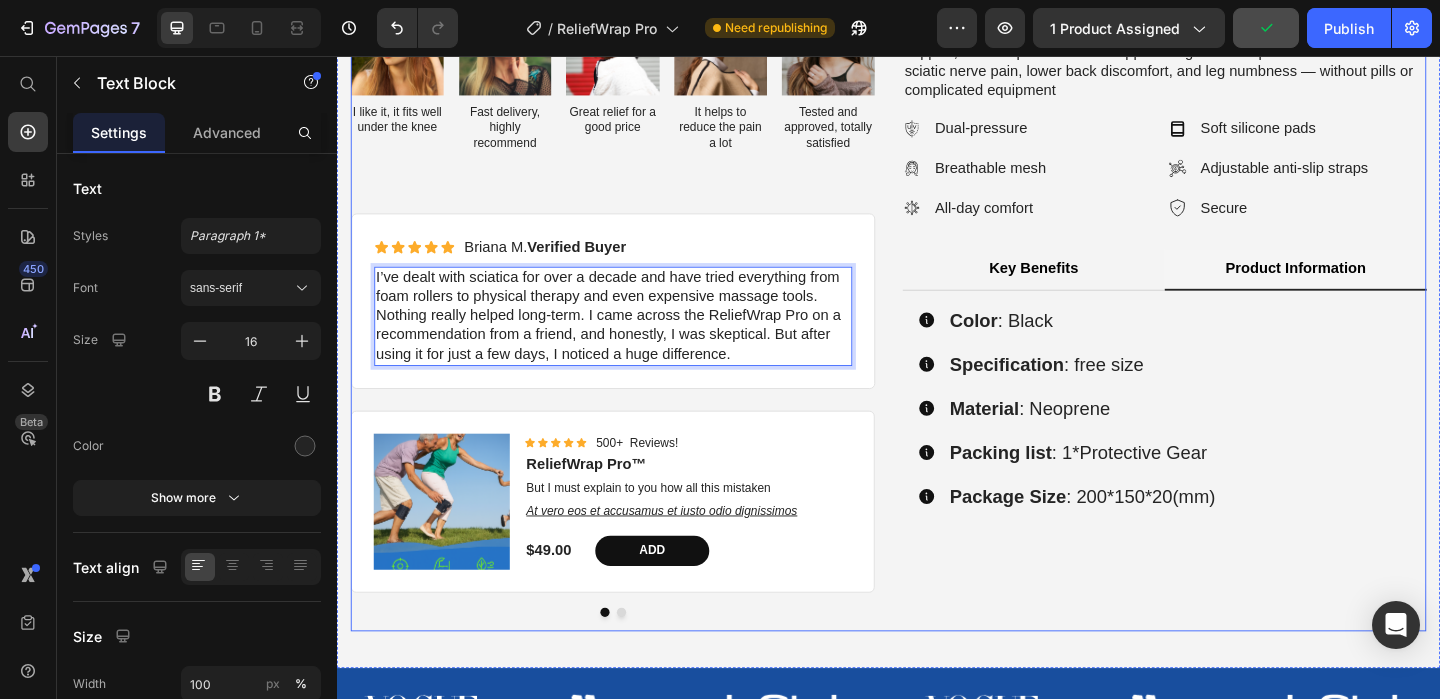click on "Say goodbye to sciatica pain and enjoy freedom of movement again with the  ReliefWrap Pro . Designed with ergonomic precision and medical-grade support, this compression brace applies targeted dual-pressure to reduce sciatic nerve pain, lower back discomfort, and leg numbness — without pills or complicated equipment Text Block
Dual-pressure
Breathable mesh
All-day comfort Item List
Soft silicone pads
Adjustable anti-slip straps
Secure Item List Row Key Benefits Product Information
Pain Relief  – Sciatic nerve compression for calf pain relief
Targeted Compression  – Dual pressure pads + metal splints for stabilization
Immobilization  – Breathable neoprene + double strap for secure wear
Versatile Use Item List
Color : Black" at bounding box center [1237, 340] 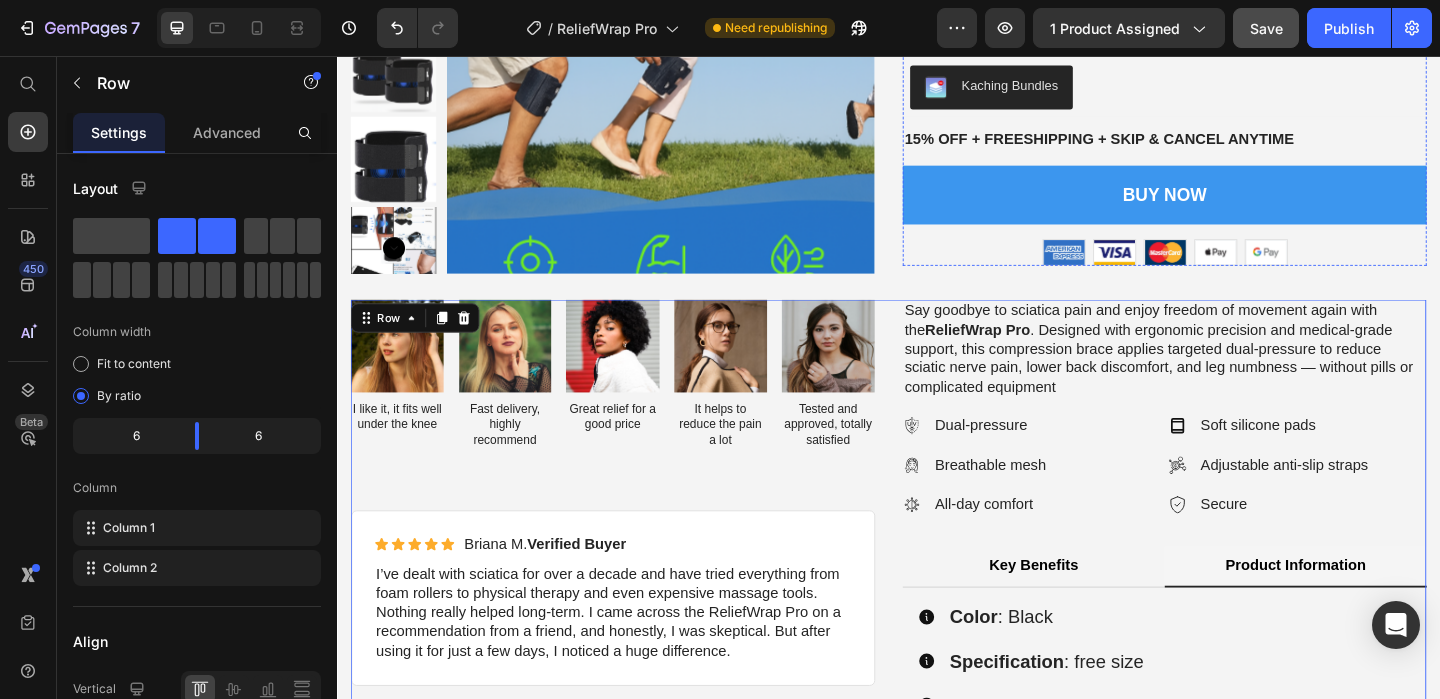 scroll, scrollTop: 68, scrollLeft: 0, axis: vertical 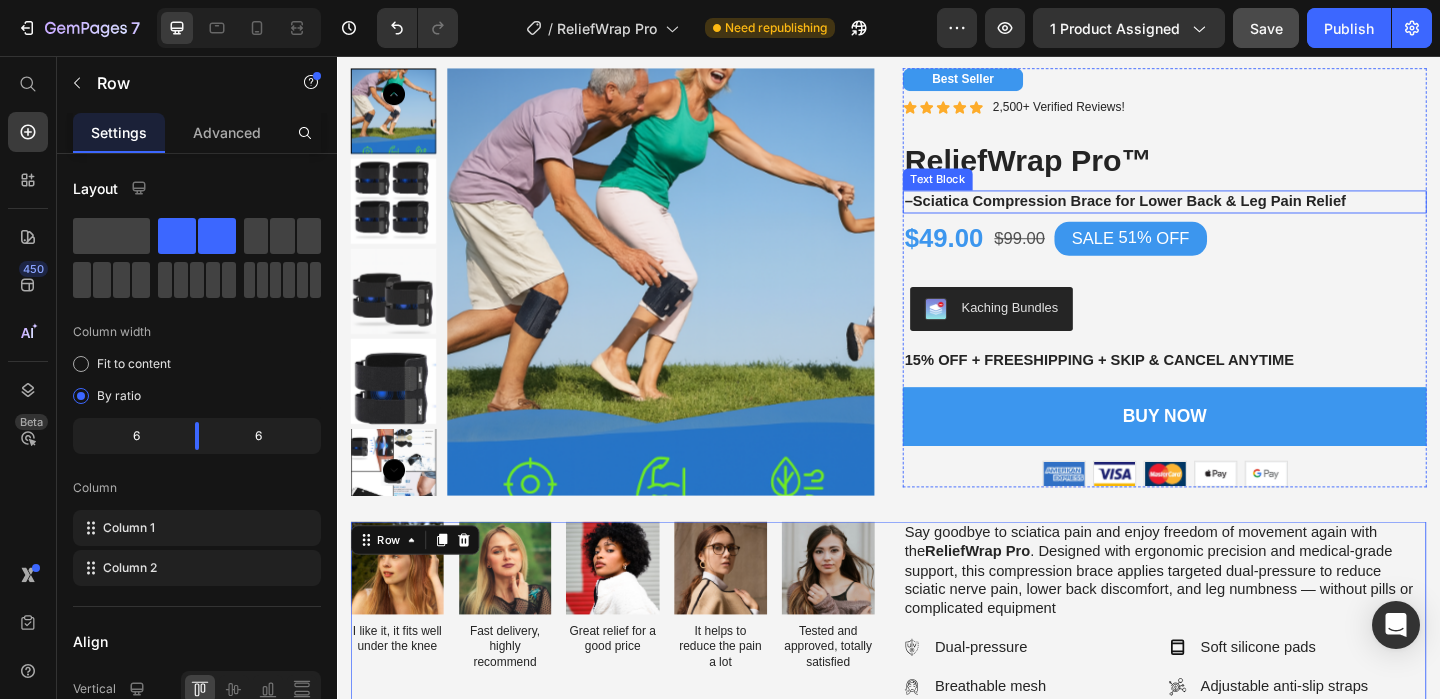 click on "–Sciatica Compression Brace for Lower Back & Leg Pain Relief" at bounding box center [1237, 214] 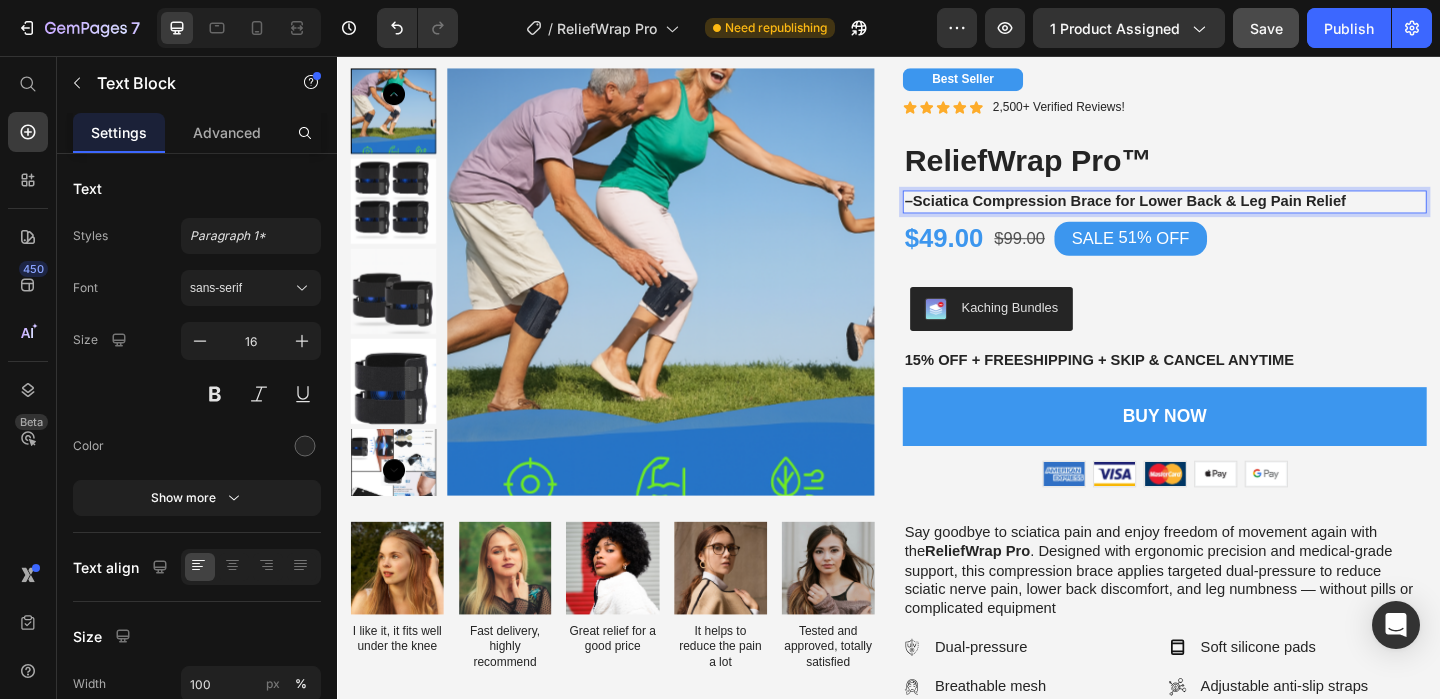 click on "–Sciatica Compression Brace for Lower Back & Leg Pain Relief" at bounding box center (1237, 214) 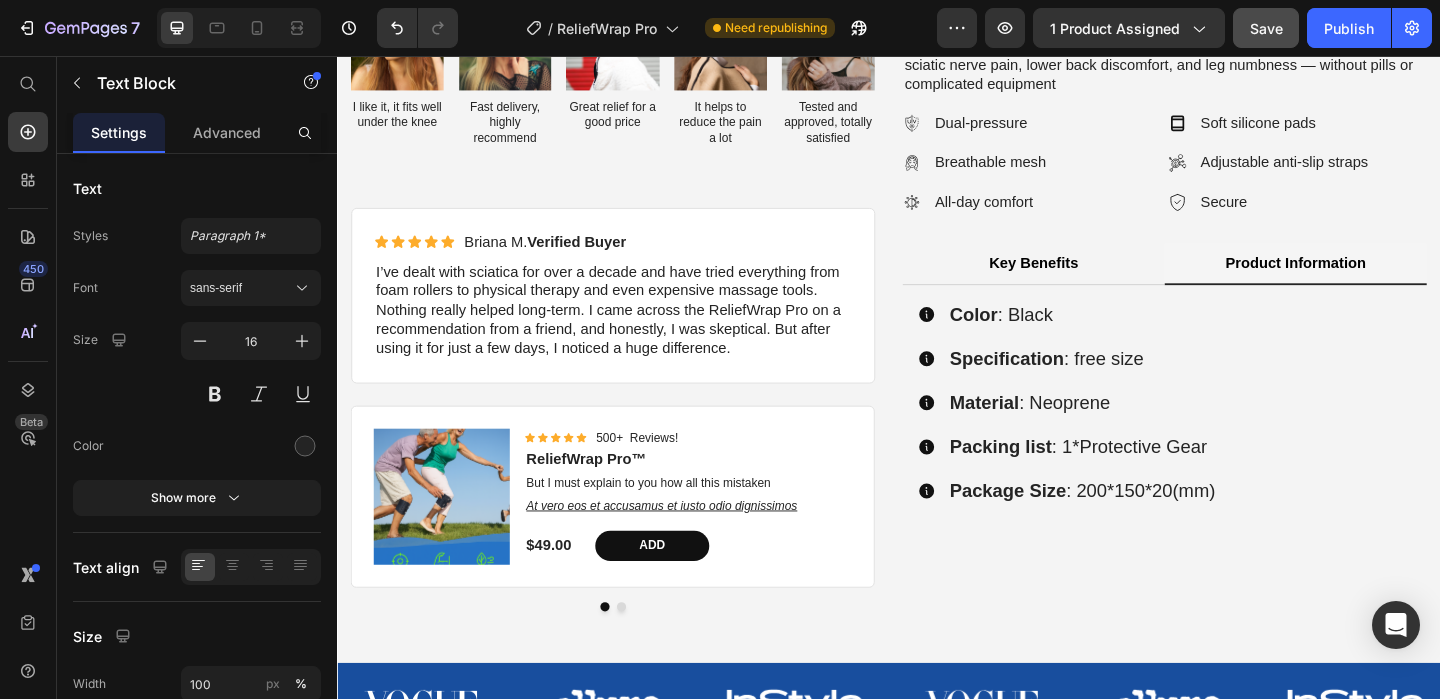 scroll, scrollTop: 650, scrollLeft: 0, axis: vertical 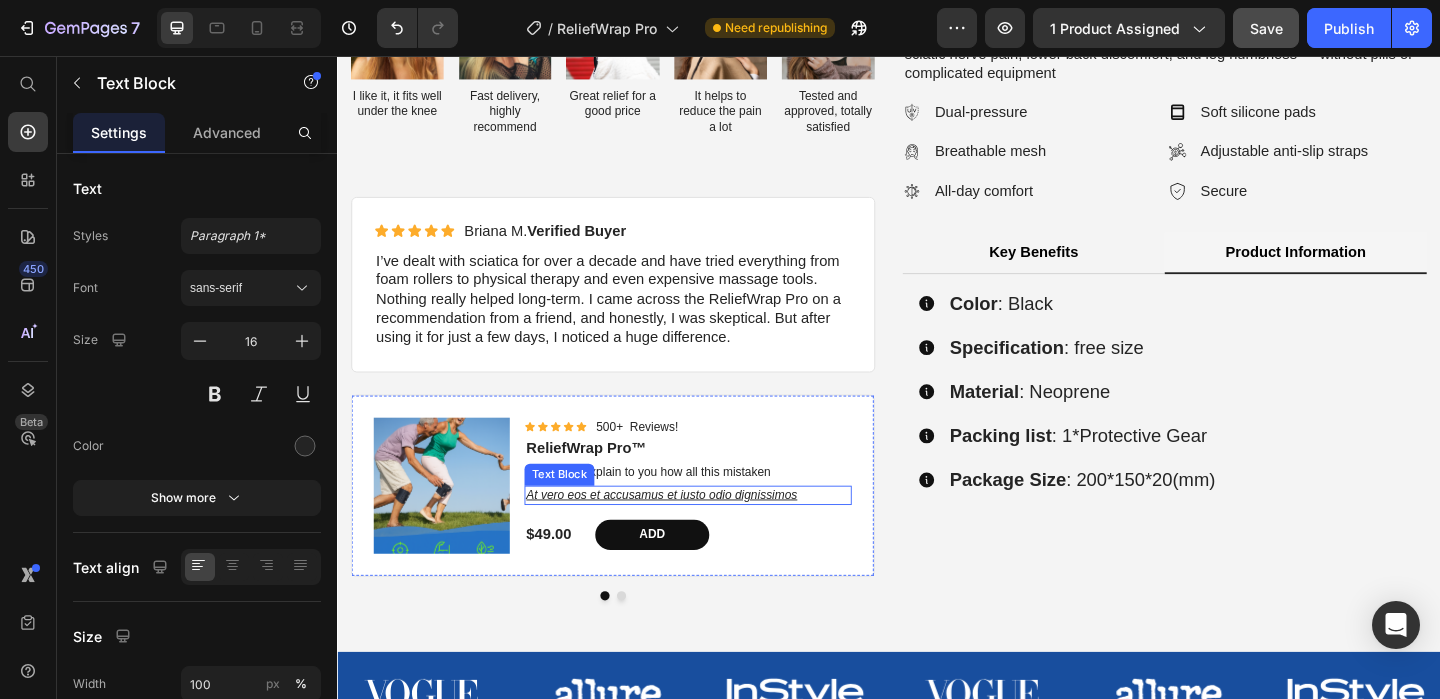 click on "At vero eos et accusamus et iusto odio dignissimos" at bounding box center (719, 533) 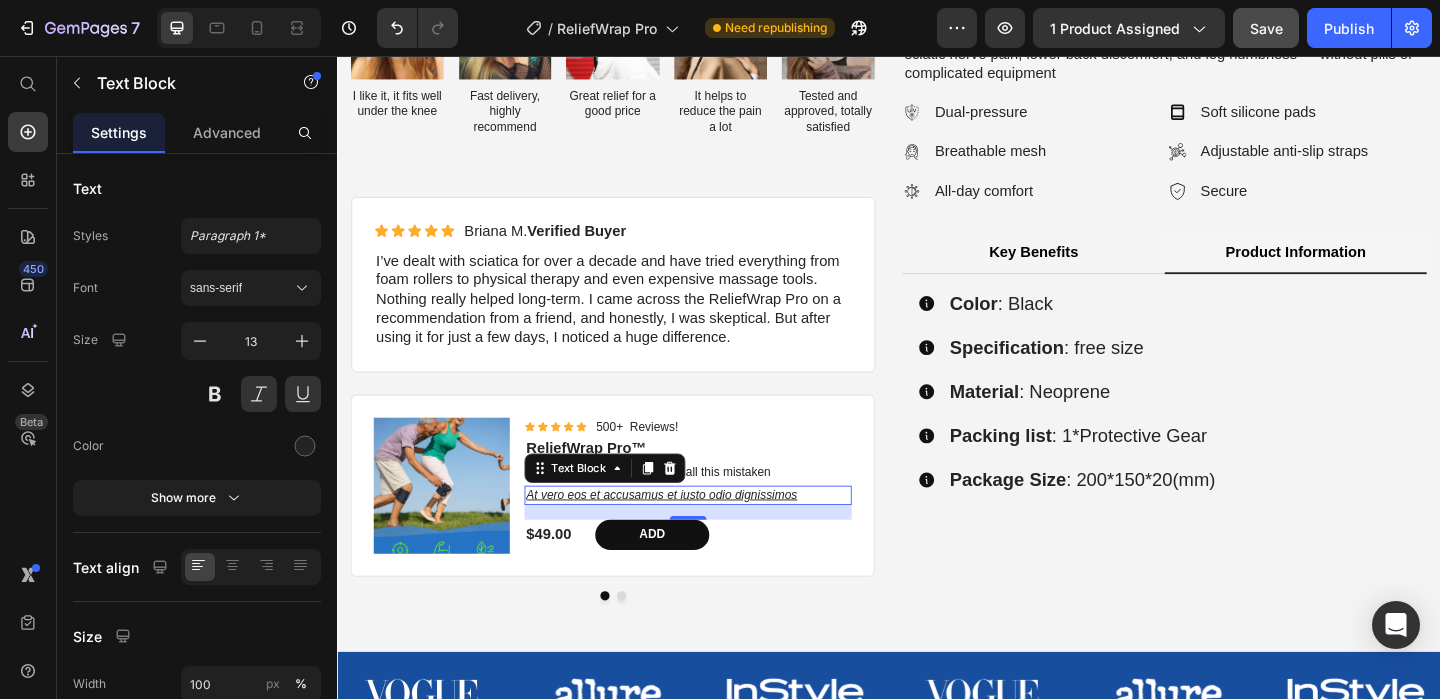 click on "At vero eos et accusamus et iusto odio dignissimos" at bounding box center [719, 533] 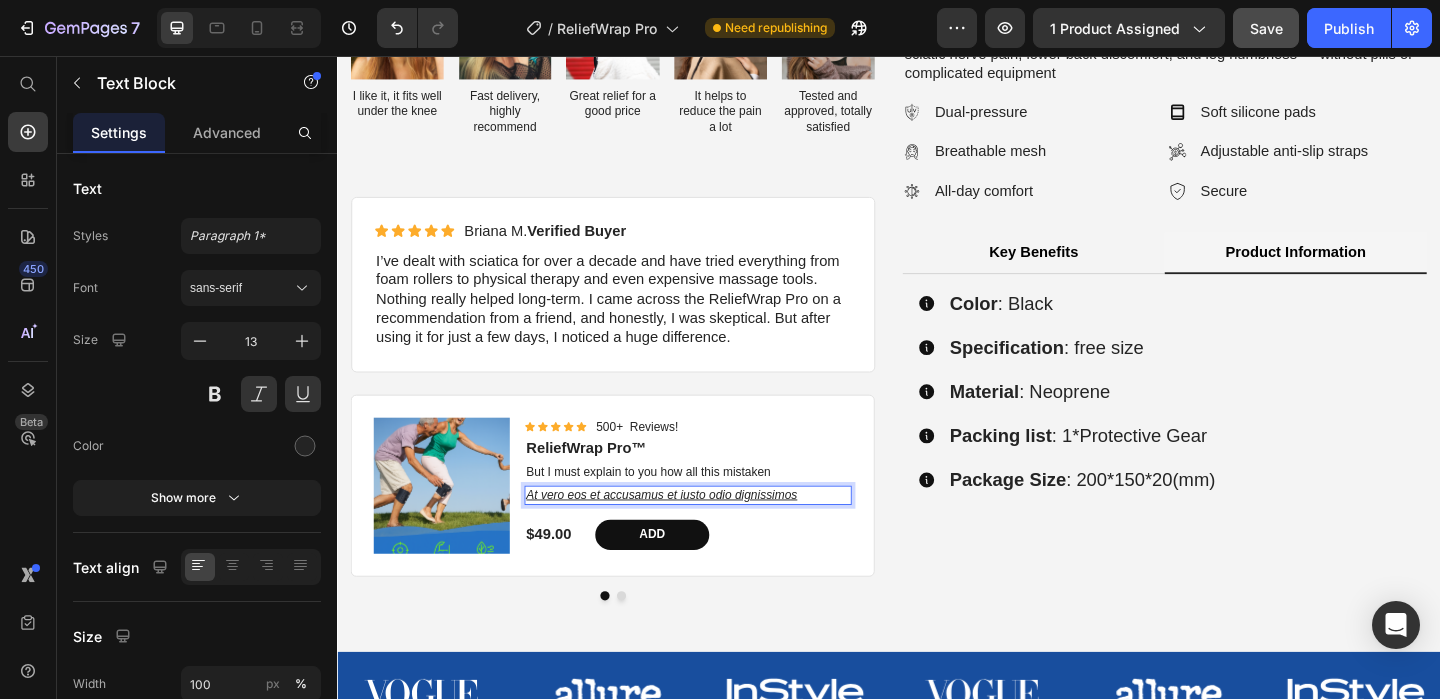 click on "At vero eos et accusamus et iusto odio dignissimos" at bounding box center [719, 533] 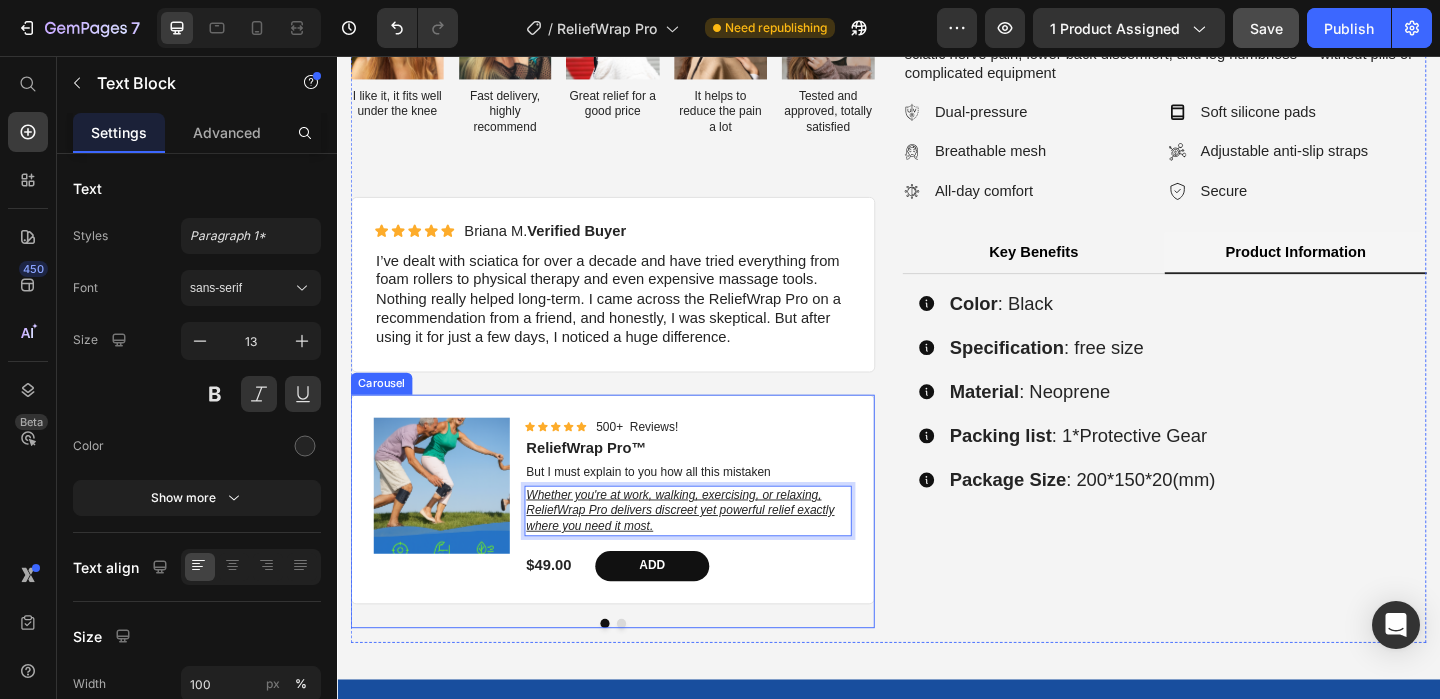 click at bounding box center (646, 673) 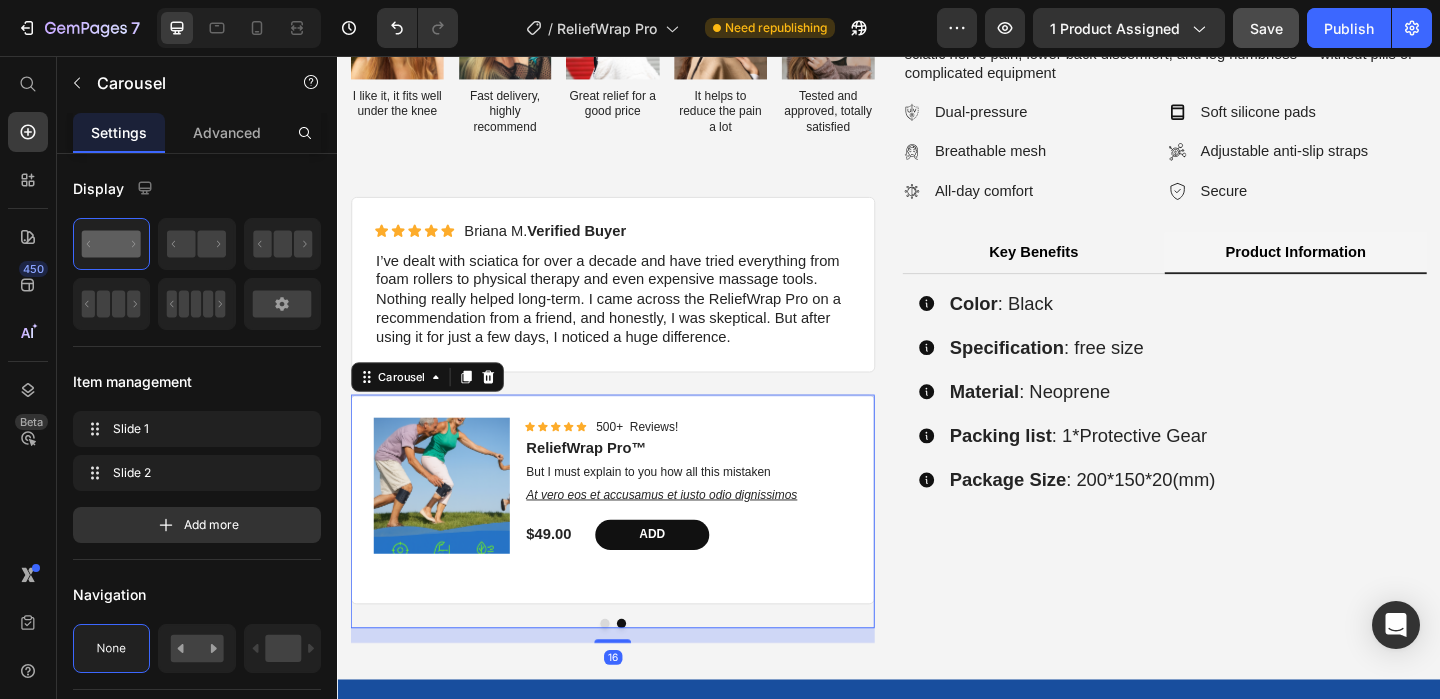 click at bounding box center [628, 673] 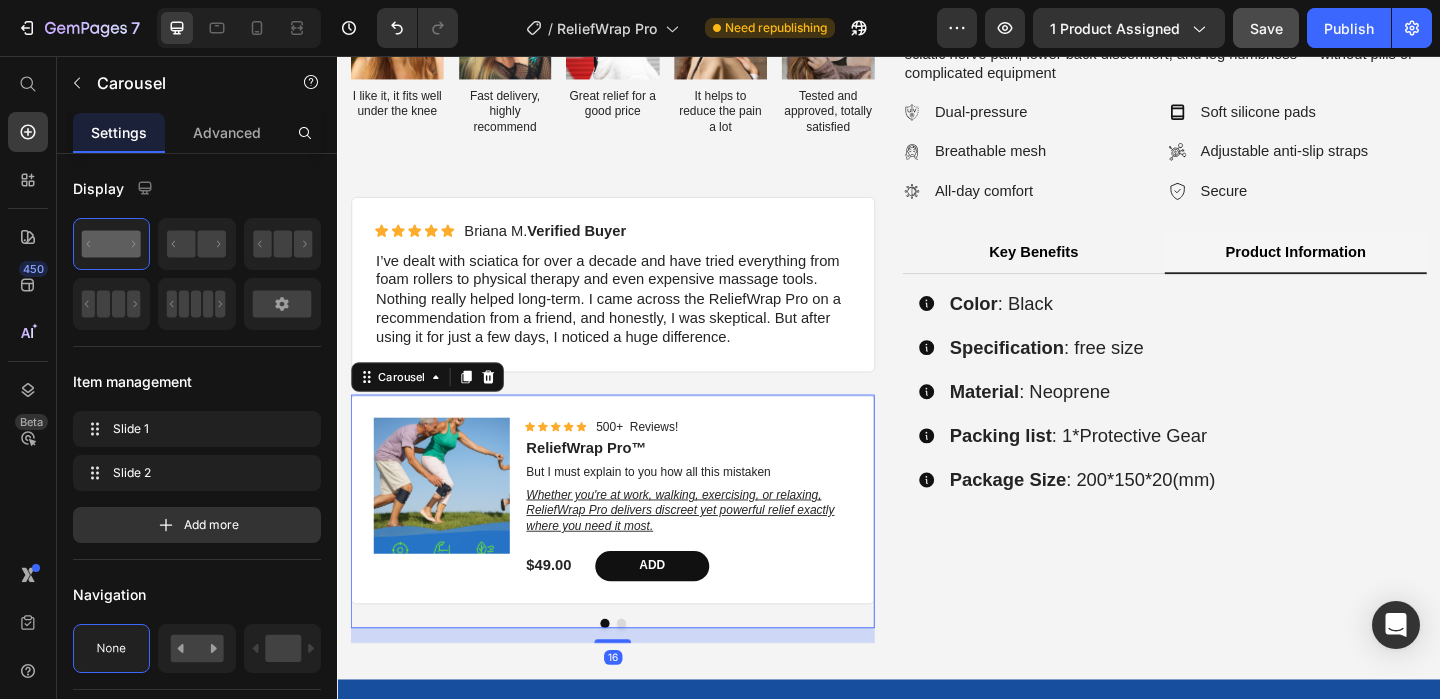 click at bounding box center [646, 673] 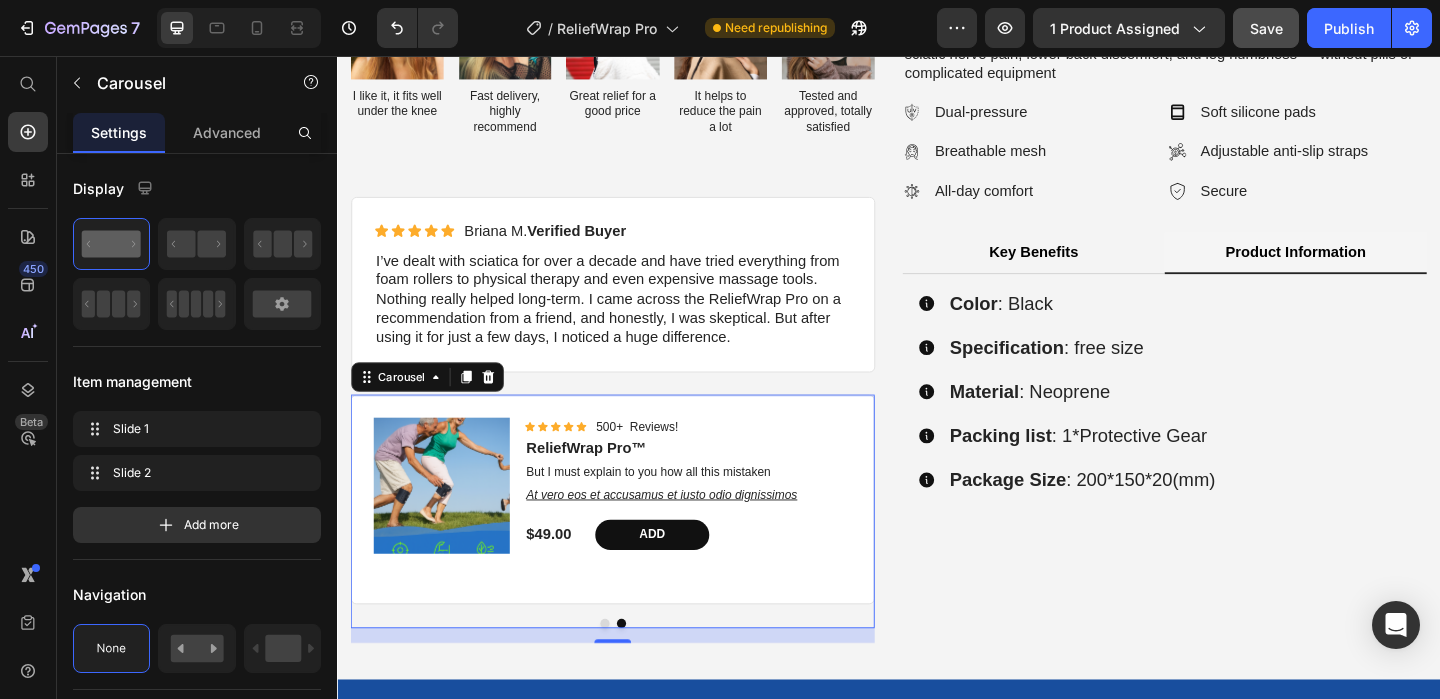 click at bounding box center [628, 673] 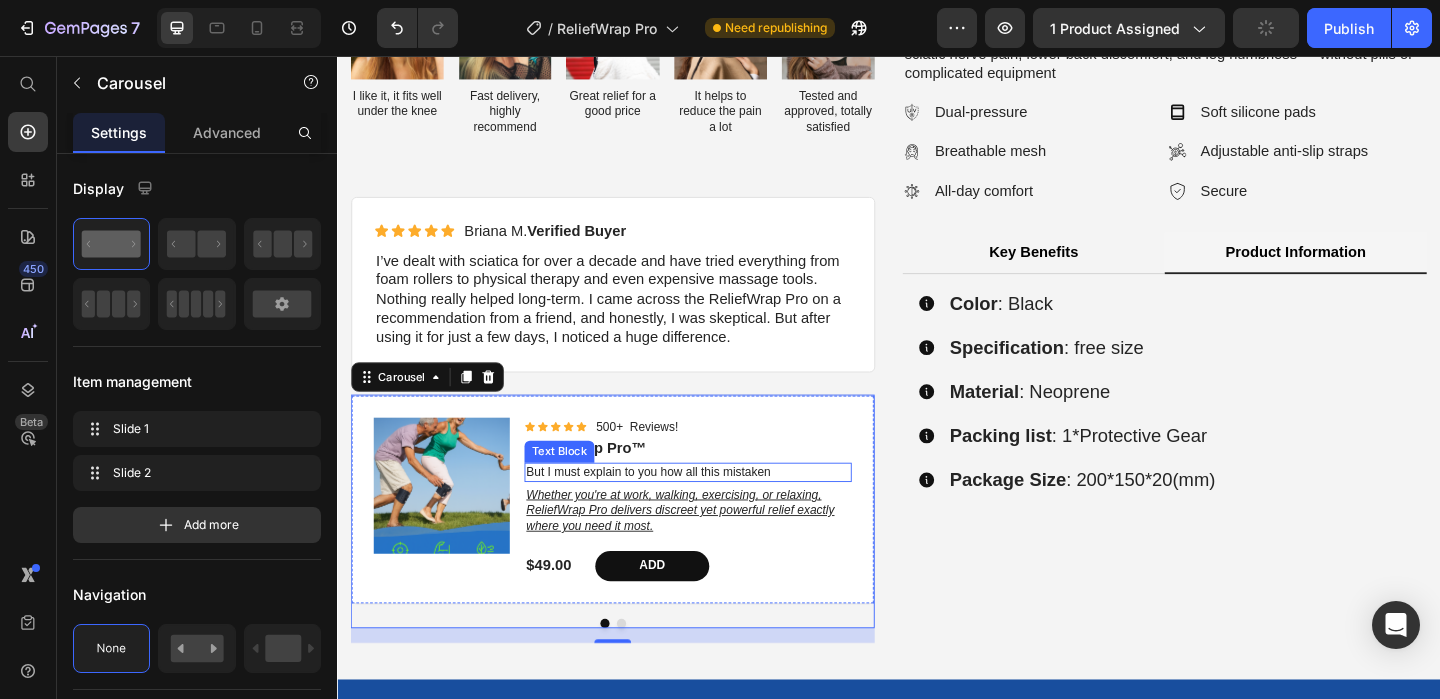 click on "But I must explain to you how all this mistaken" at bounding box center (719, 508) 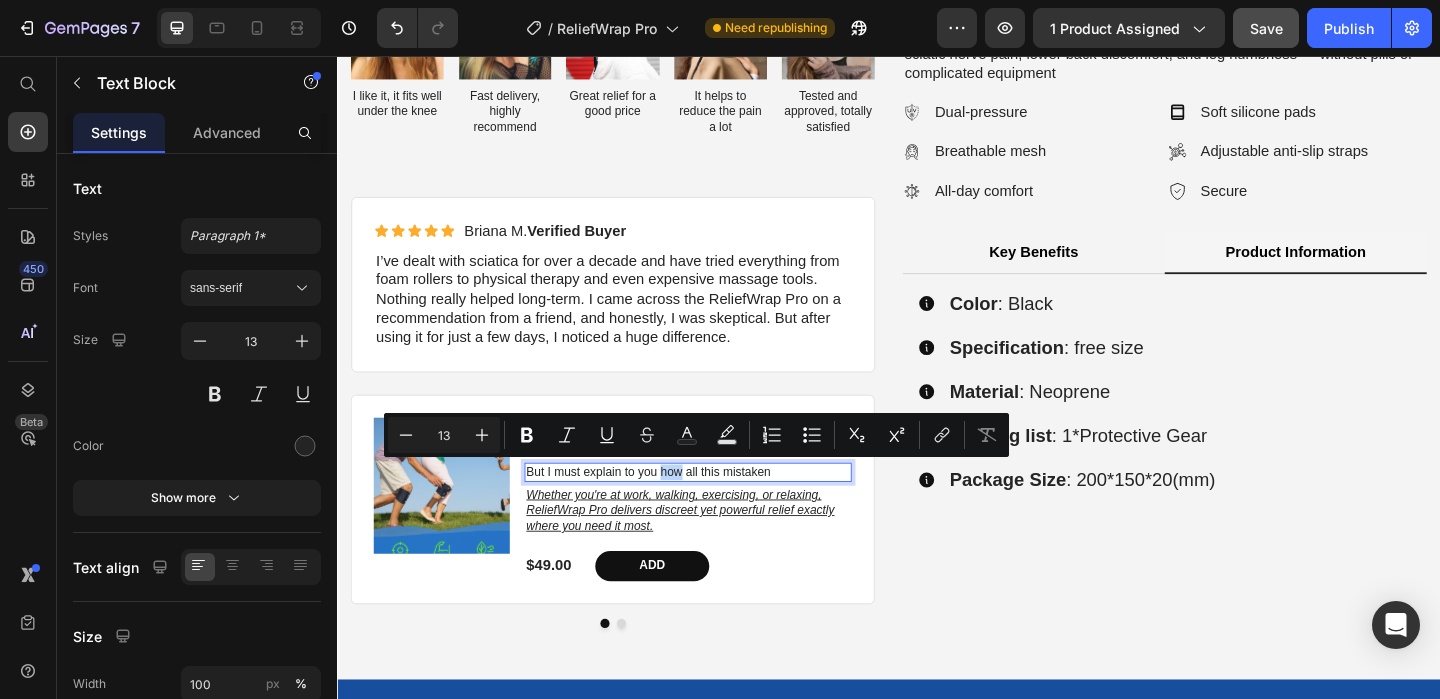 click on "But I must explain to you how all this mistaken" at bounding box center [719, 508] 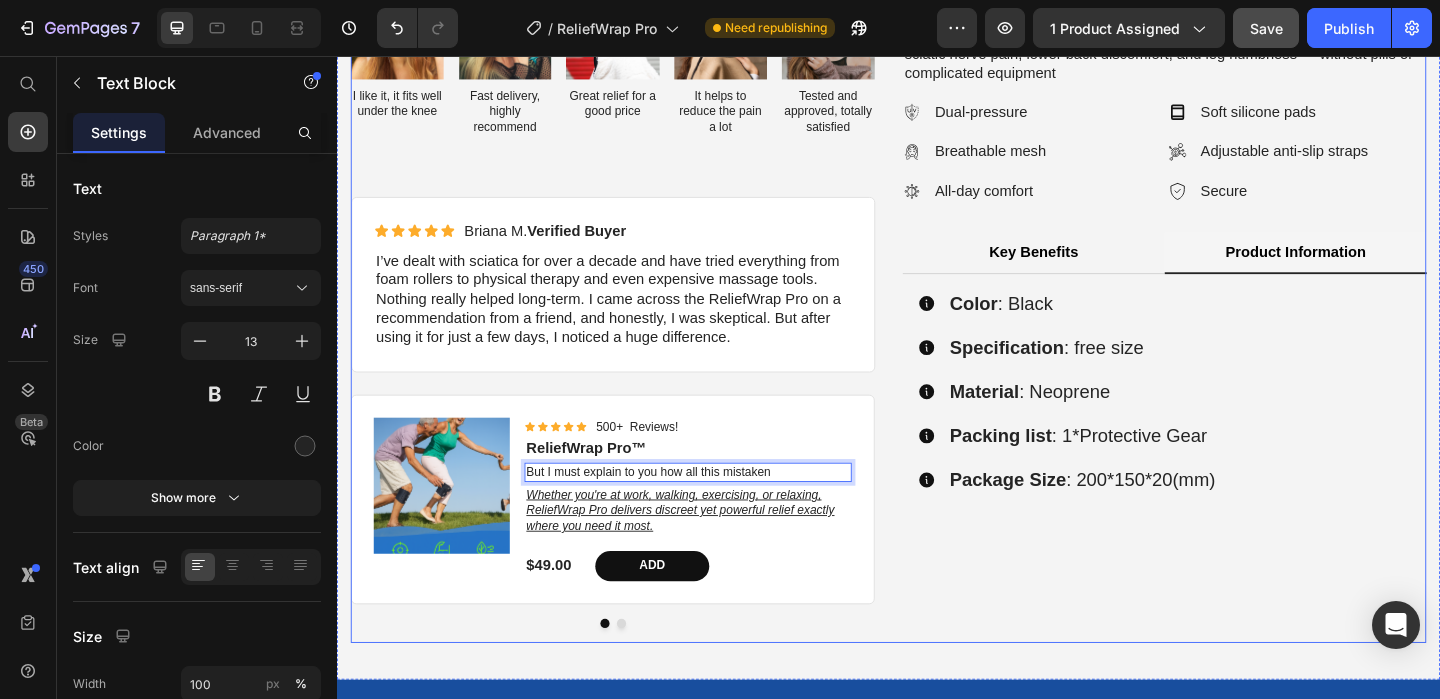 click on "Say goodbye to sciatica pain and enjoy freedom of movement again with the  ReliefWrap Pro . Designed with ergonomic precision and medical-grade support, this compression brace applies targeted dual-pressure to reduce sciatic nerve pain, lower back discomfort, and leg numbness — without pills or complicated equipment Text Block
Dual-pressure
Breathable mesh
All-day comfort Item List
Soft silicone pads
Adjustable anti-slip straps
Secure Item List Row Key Benefits Product Information
Pain Relief  – Sciatic nerve compression for calf pain relief
Targeted Compression  – Dual pressure pads + metal splints for stabilization
Immobilization  – Breathable neoprene + double strap for secure wear
Versatile Use Item List
Color : Black" at bounding box center (1237, 337) 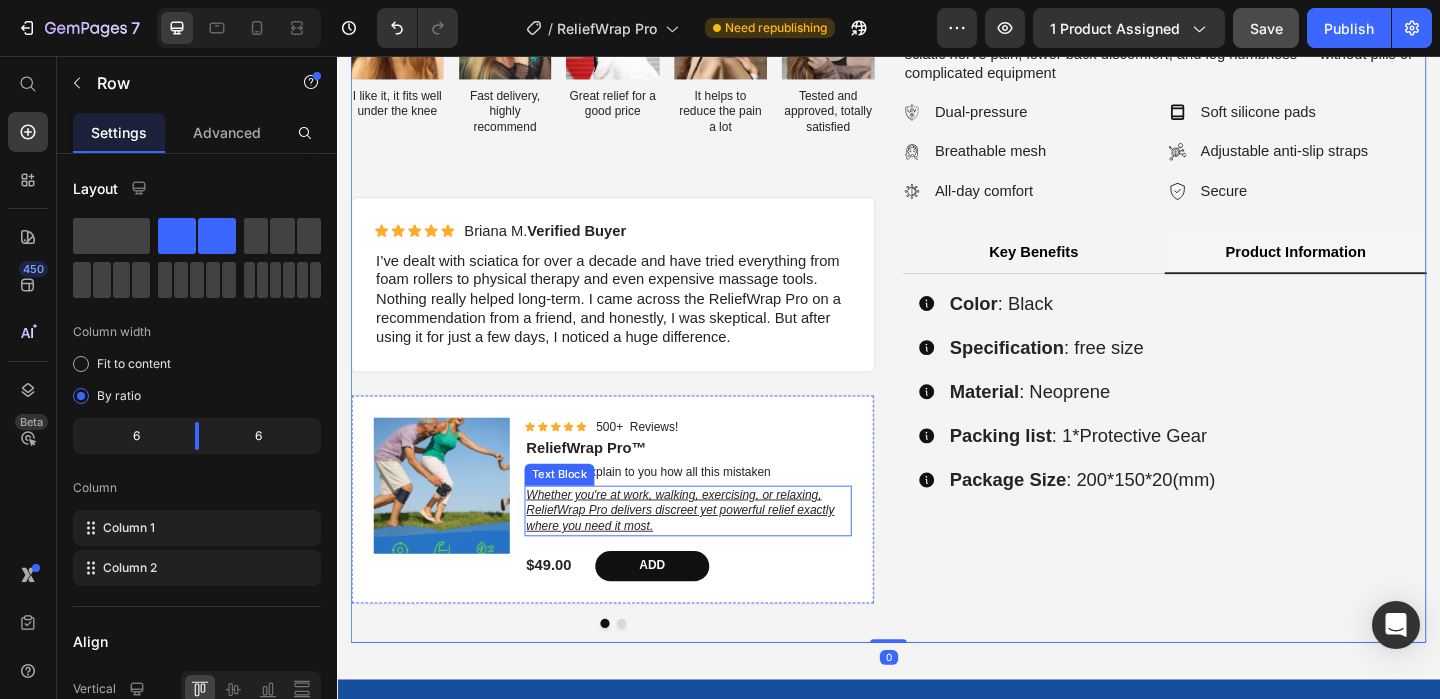 click on "Whether you're at work, walking, exercising, or relaxing, ReliefWrap Pro delivers discreet yet powerful relief exactly where you need it most." at bounding box center [719, 550] 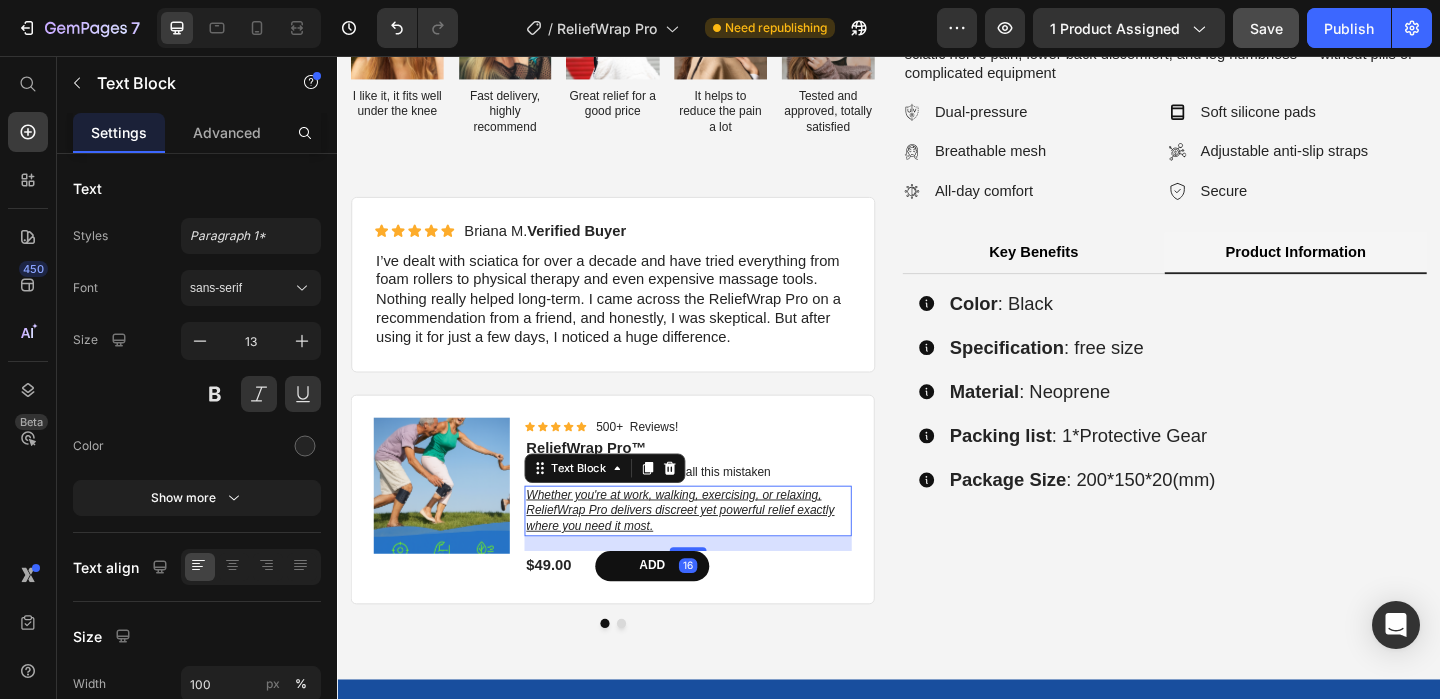 click on "Whether you're at work, walking, exercising, or relaxing, ReliefWrap Pro delivers discreet yet powerful relief exactly where you need it most." at bounding box center [719, 550] 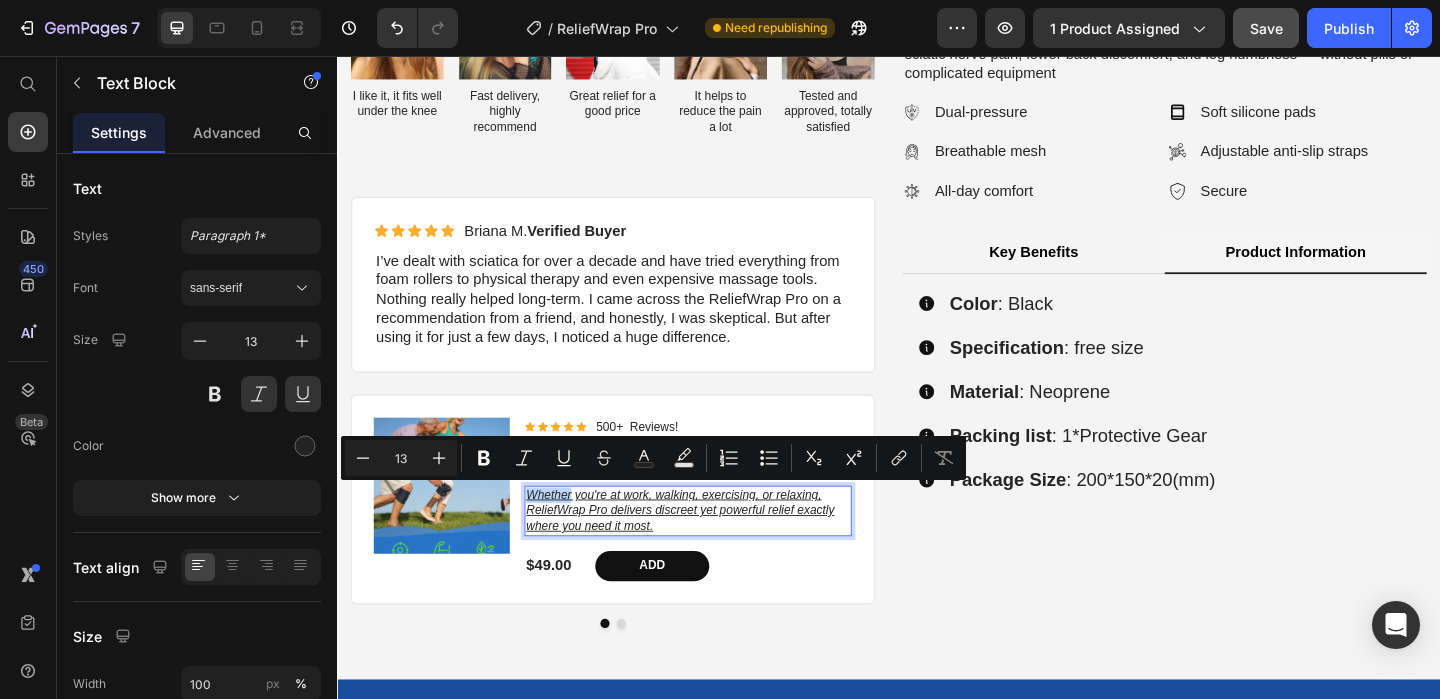 click on "Whether you're at work, walking, exercising, or relaxing, ReliefWrap Pro delivers discreet yet powerful relief exactly where you need it most." at bounding box center (719, 550) 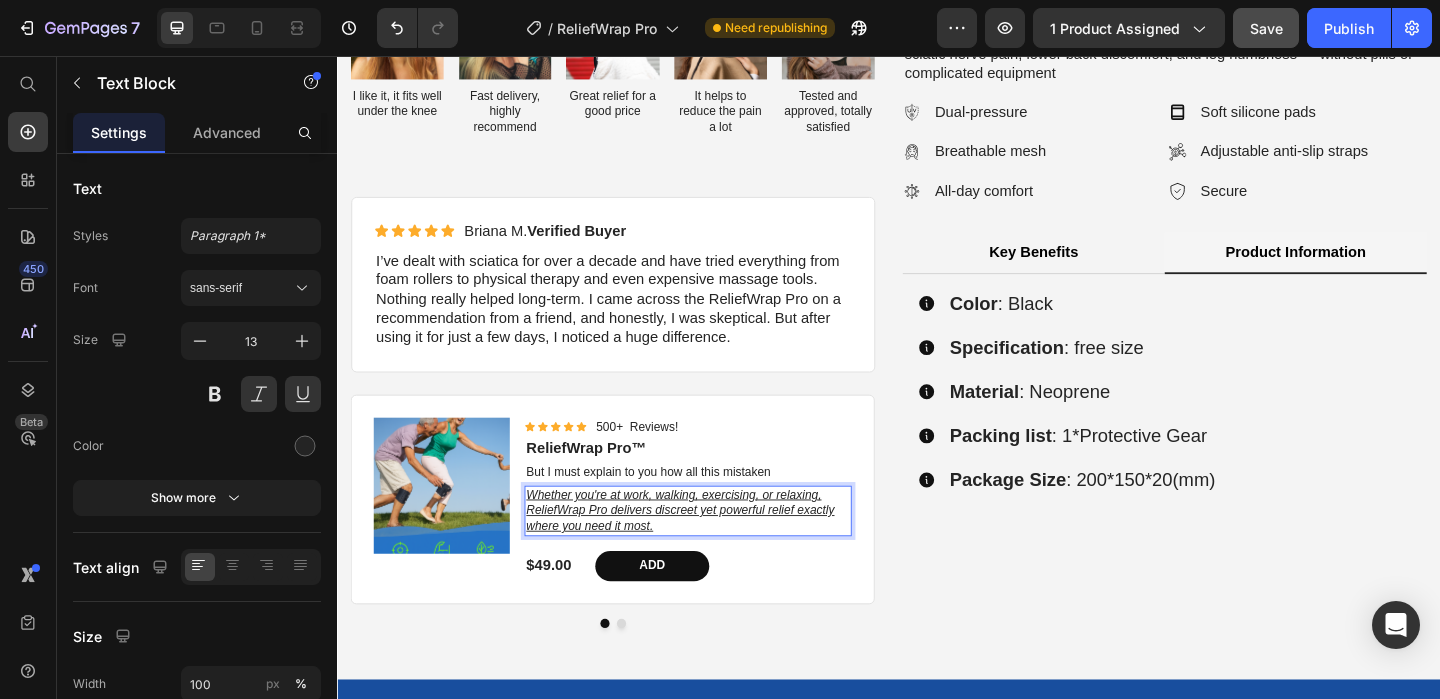 click on "Whether you're at work, walking, exercising, or relaxing, ReliefWrap Pro delivers discreet yet powerful relief exactly where you need it most." at bounding box center (719, 550) 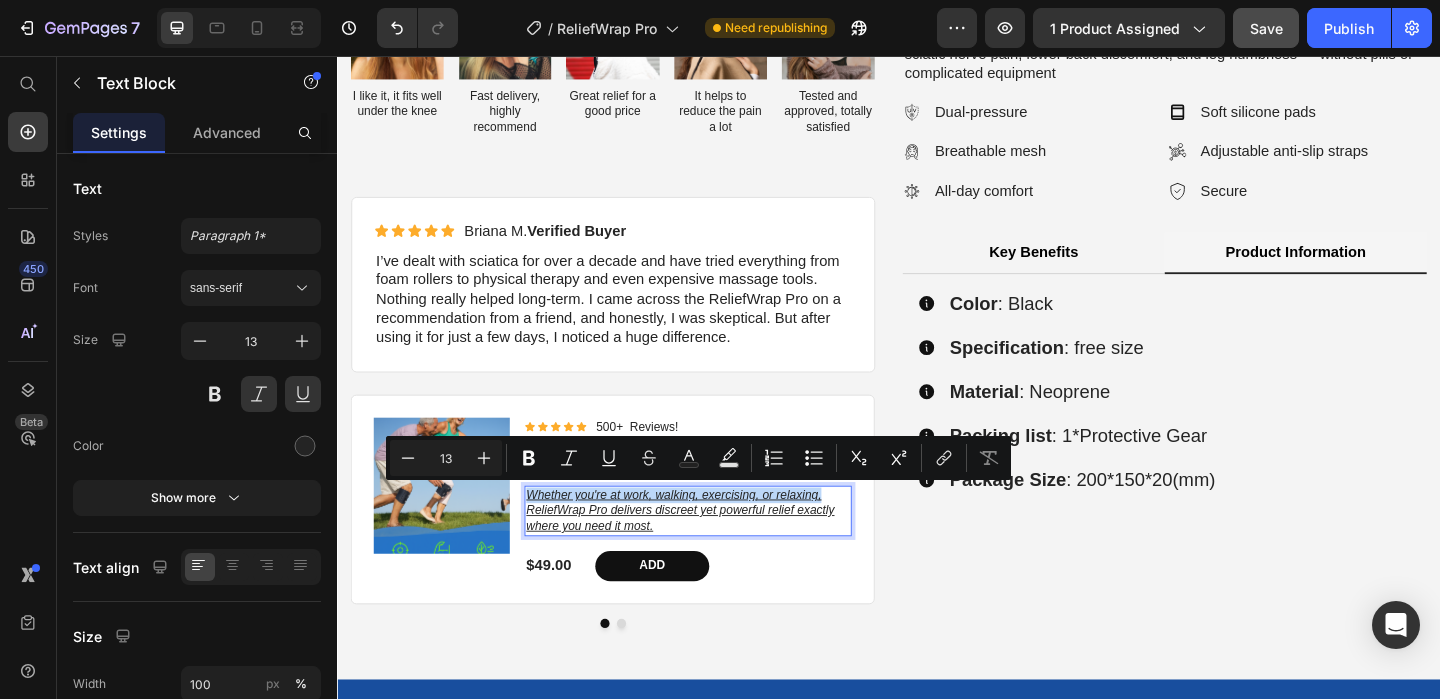 copy on "Whether you're at work, walking, exercising, or relaxing," 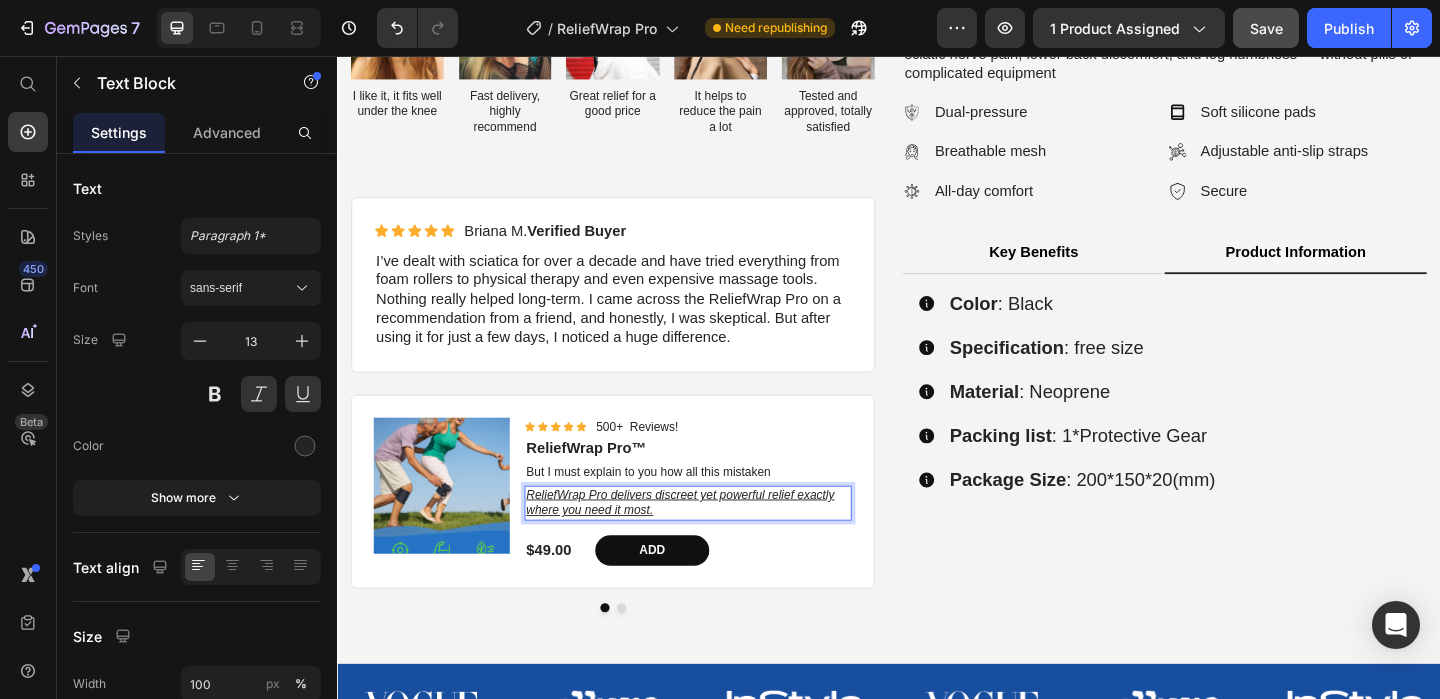 click on "ReliefWrap Pro delivers discreet yet powerful relief exactly where you need it most." at bounding box center (719, 542) 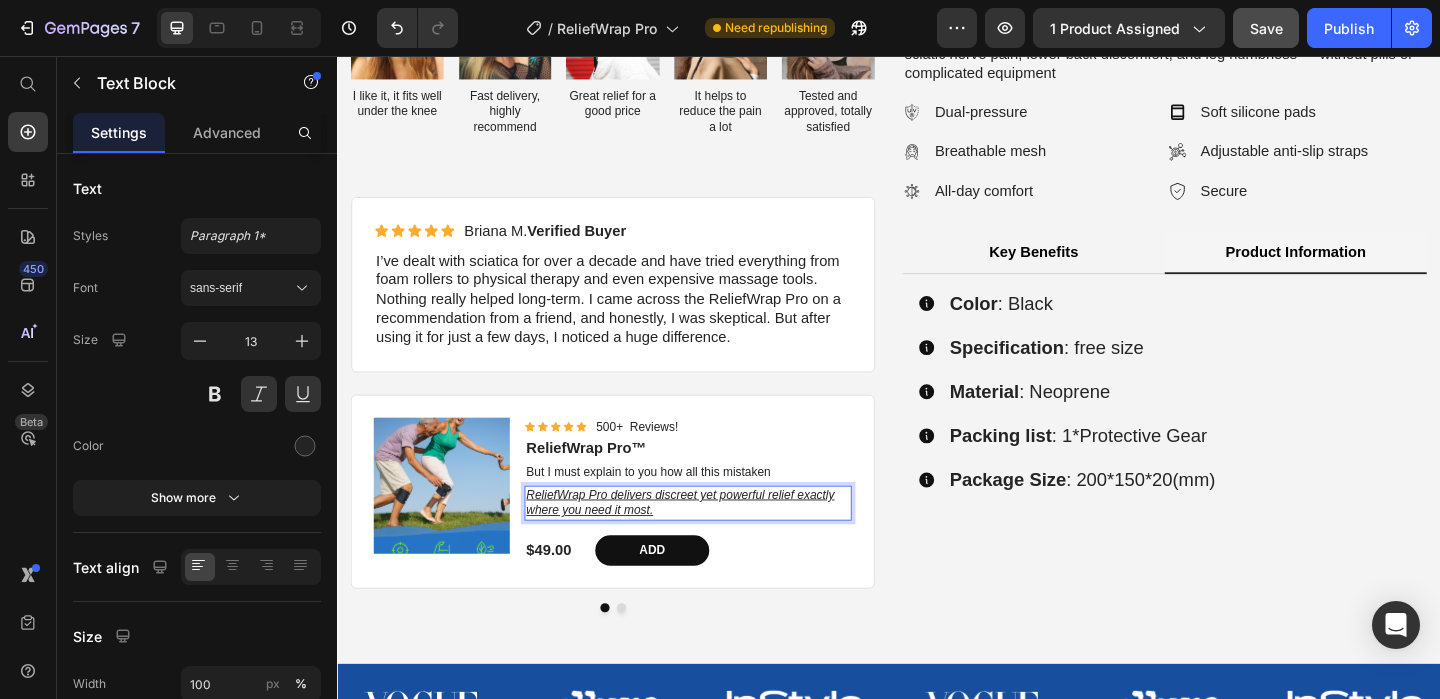 click on "ReliefWrap Pro delivers discreet yet powerful relief exactly where you need it most." at bounding box center (719, 542) 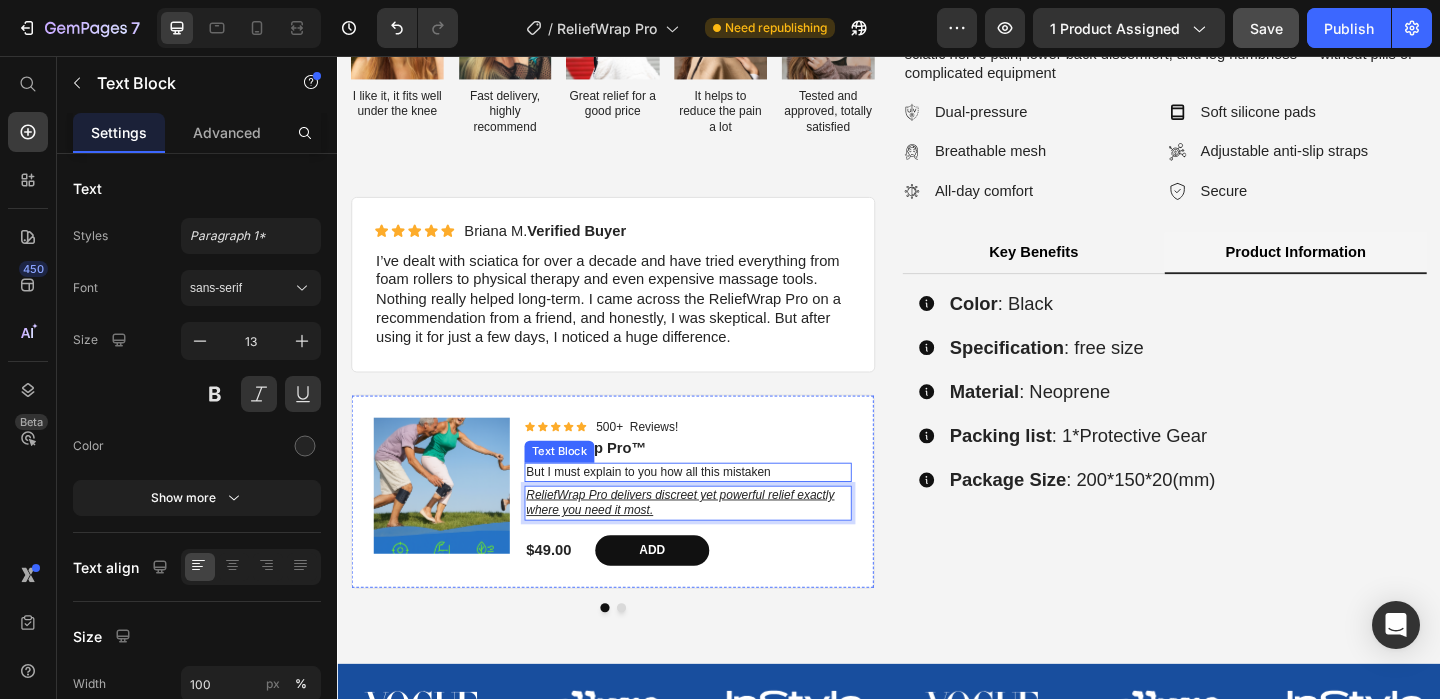 click on "But I must explain to you how all this mistaken" at bounding box center [719, 508] 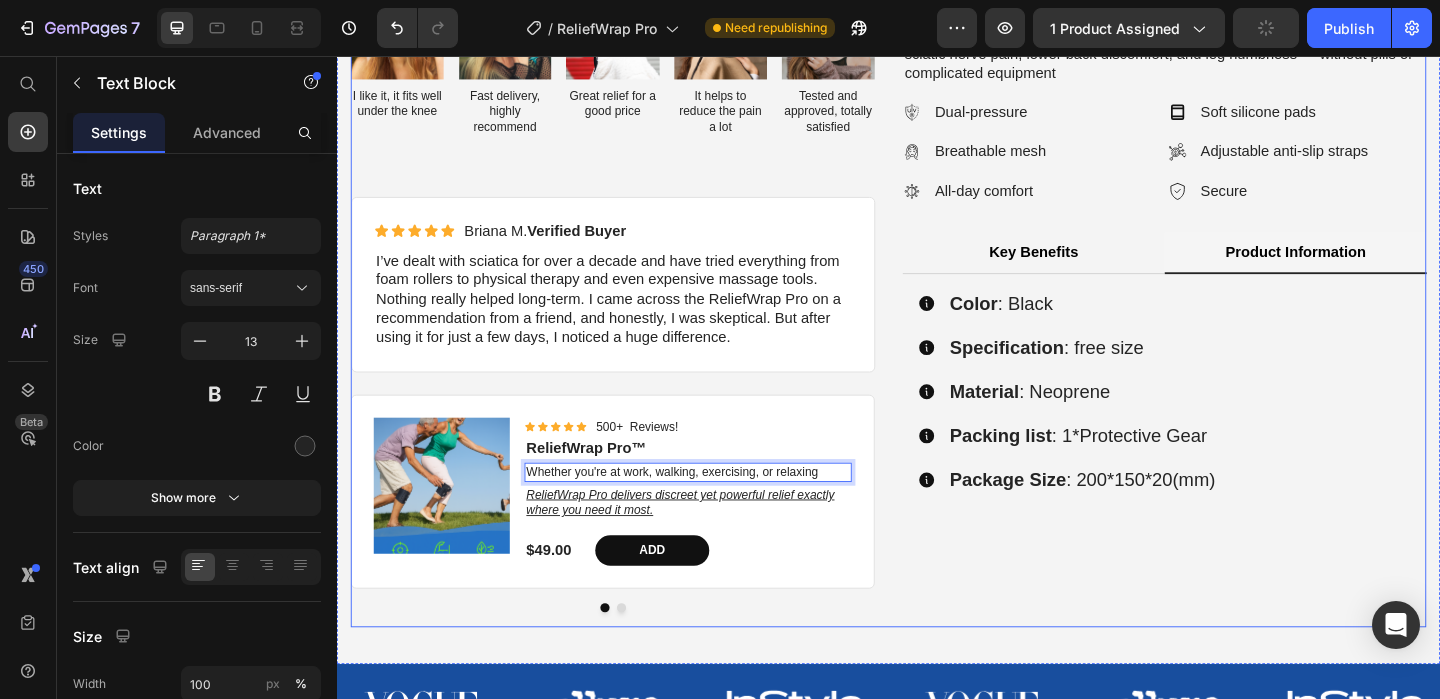 click on "Say goodbye to sciatica pain and enjoy freedom of movement again with the  ReliefWrap Pro . Designed with ergonomic precision and medical-grade support, this compression brace applies targeted dual-pressure to reduce sciatic nerve pain, lower back discomfort, and leg numbness — without pills or complicated equipment Text Block
Dual-pressure
Breathable mesh
All-day comfort Item List
Soft silicone pads
Adjustable anti-slip straps
Secure Item List Row Key Benefits Product Information
Pain Relief  – Sciatic nerve compression for calf pain relief
Targeted Compression  – Dual pressure pads + metal splints for stabilization
Immobilization  – Breathable neoprene + double strap for secure wear
Versatile Use Item List
Color : Black" at bounding box center [1237, 328] 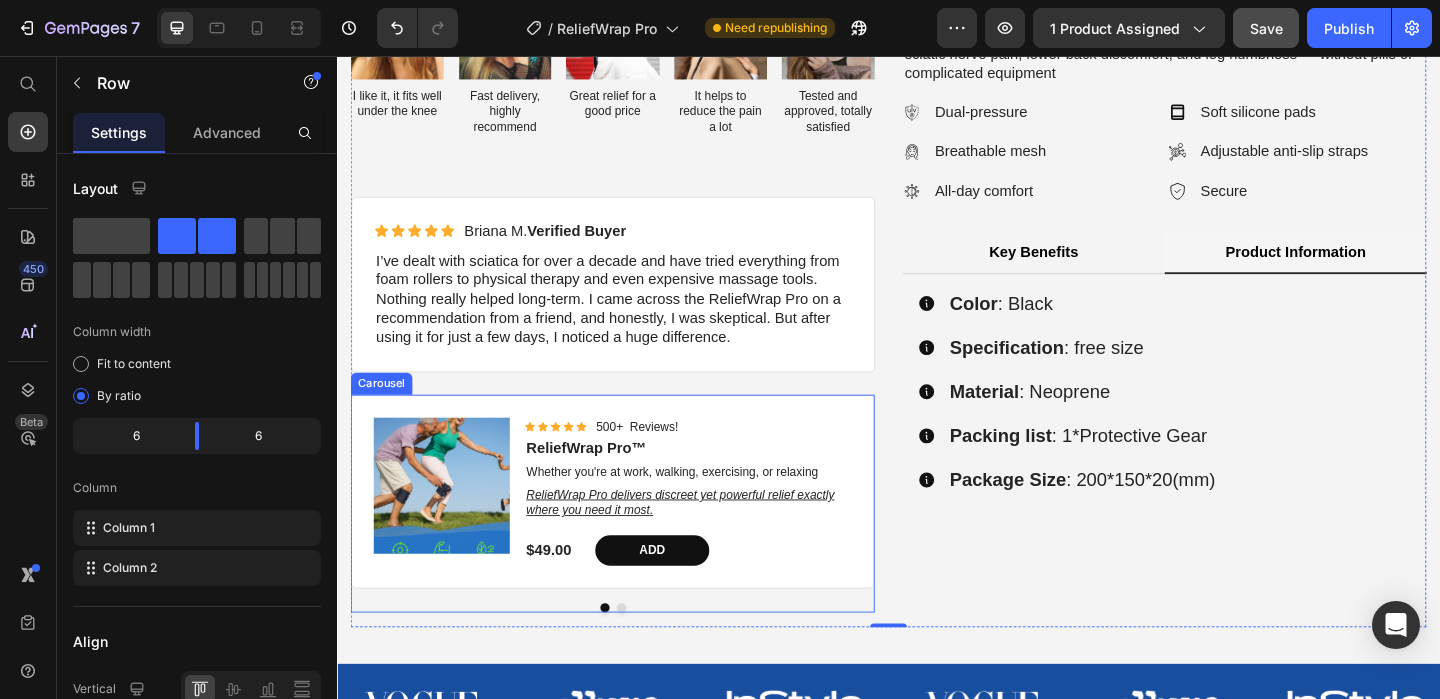 click at bounding box center [646, 656] 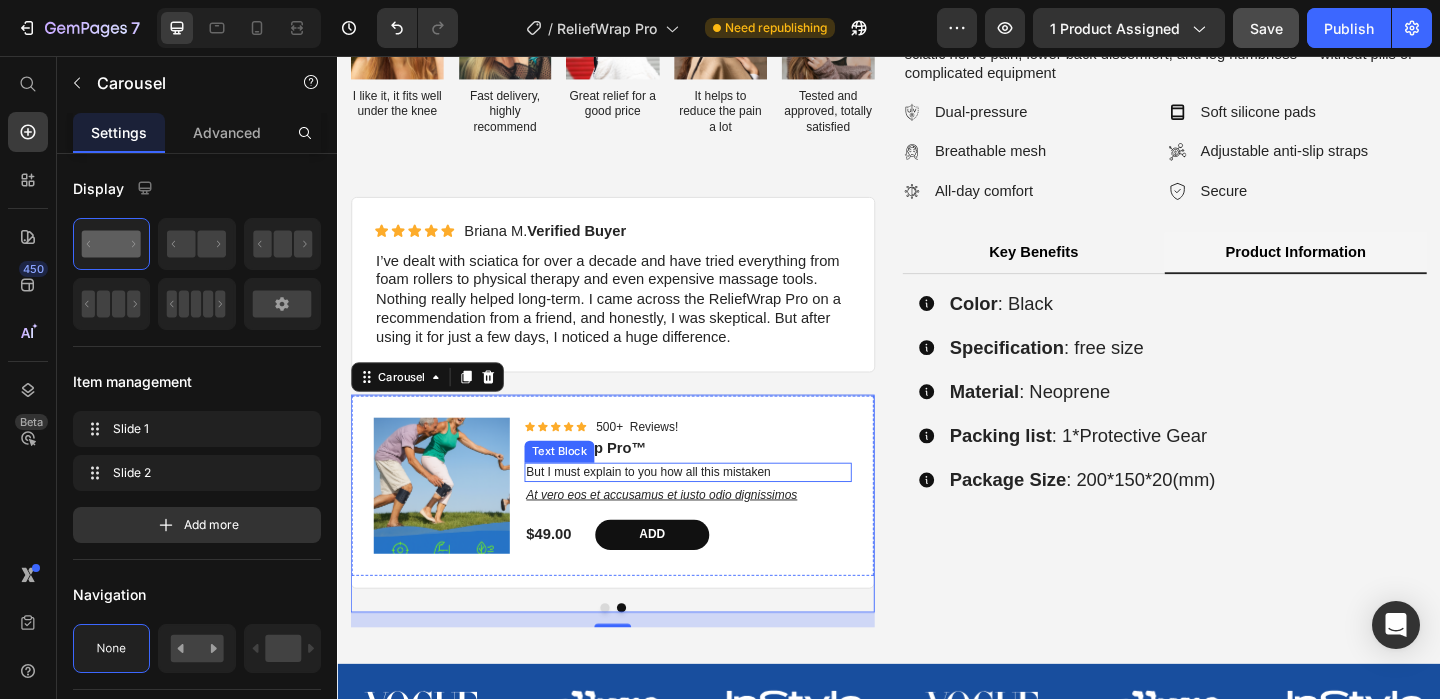 click on "But I must explain to you how all this mistaken" at bounding box center [719, 508] 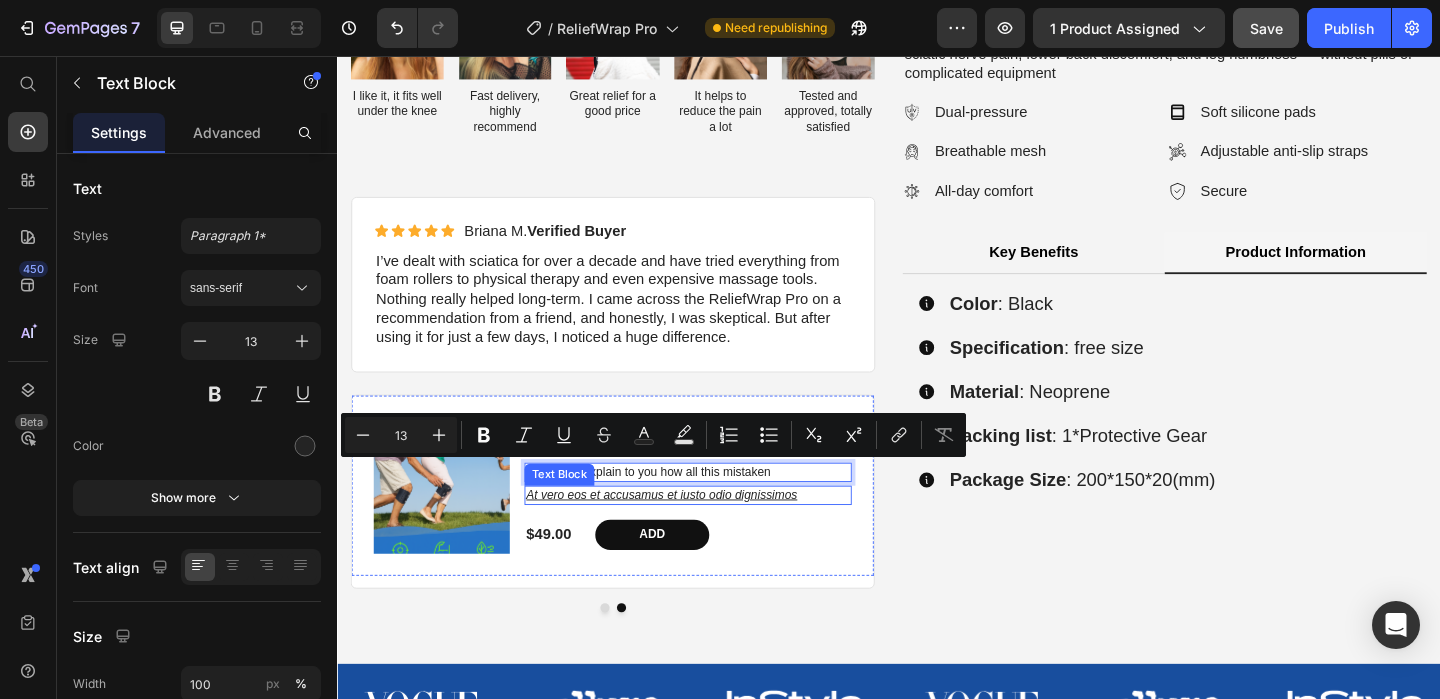 click on "At vero eos et accusamus et iusto odio dignissimos" at bounding box center [719, 533] 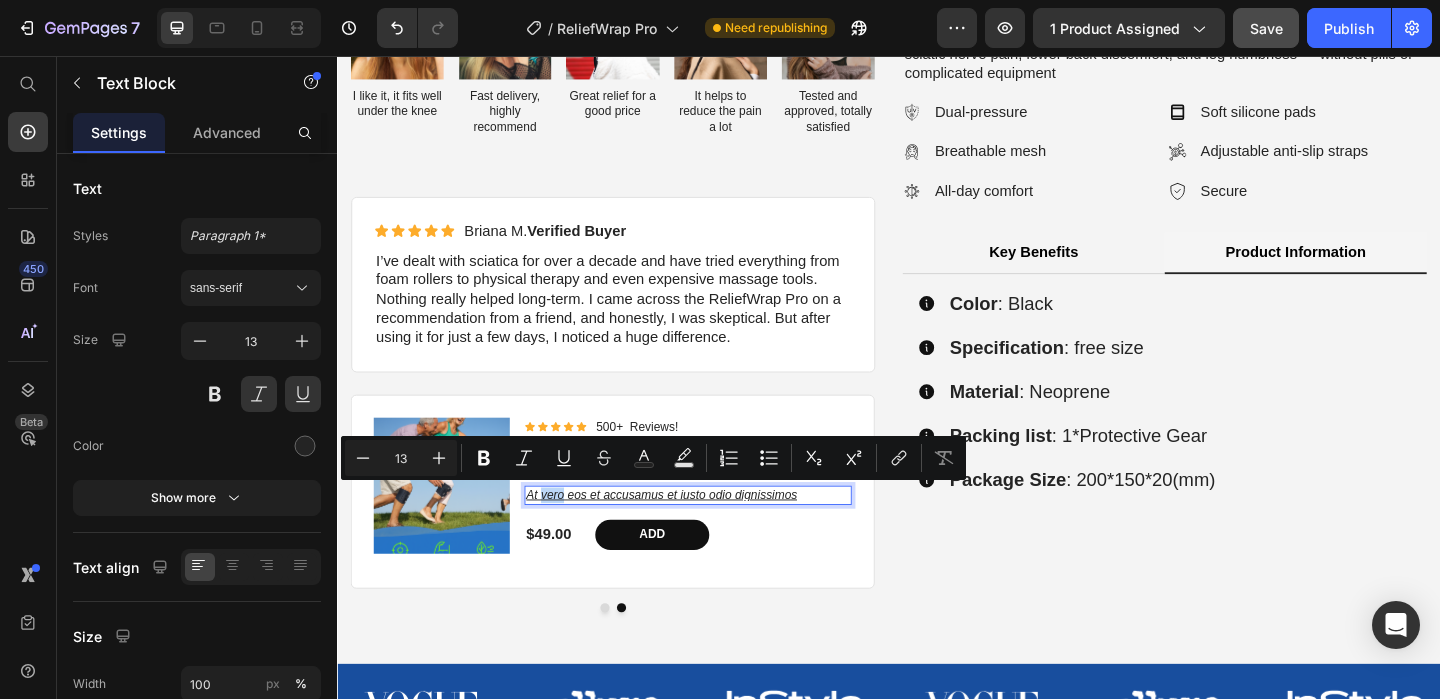 click on "At vero eos et accusamus et iusto odio dignissimos" at bounding box center (719, 533) 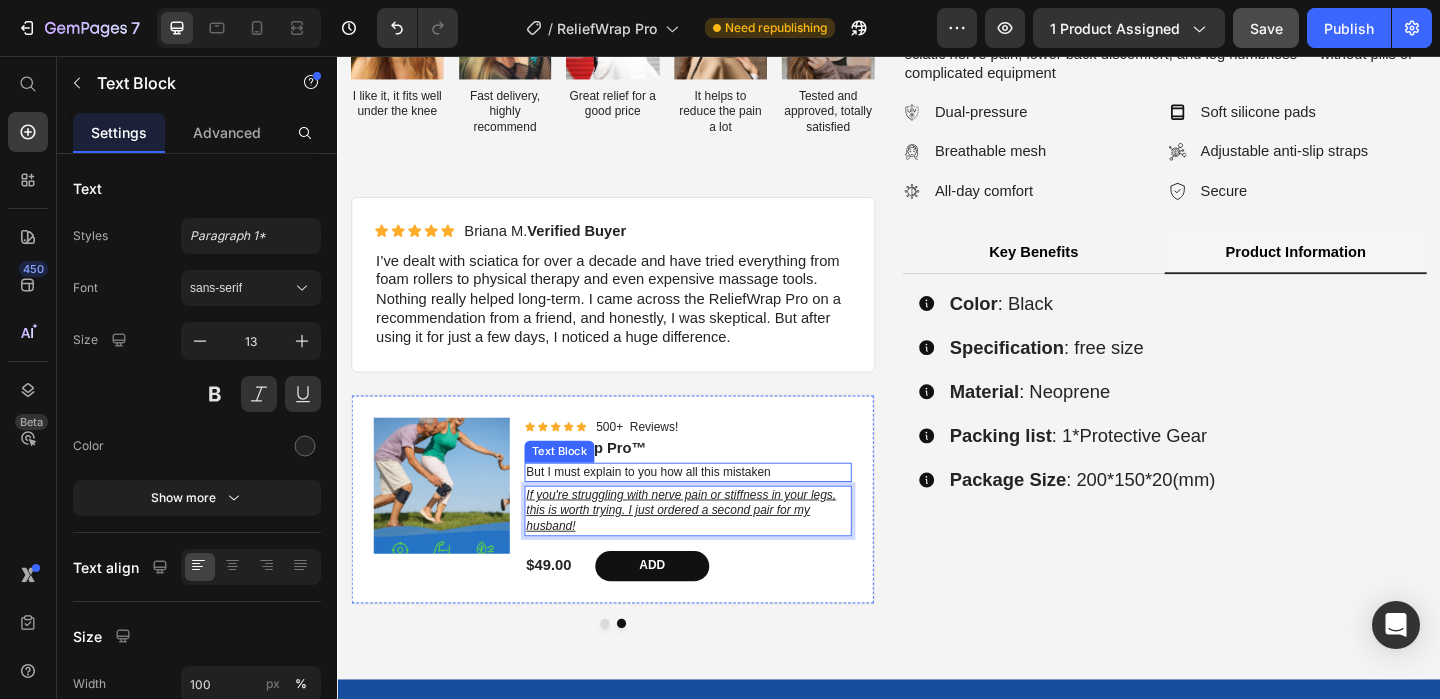 click on "But I must explain to you how all this mistaken" at bounding box center (719, 508) 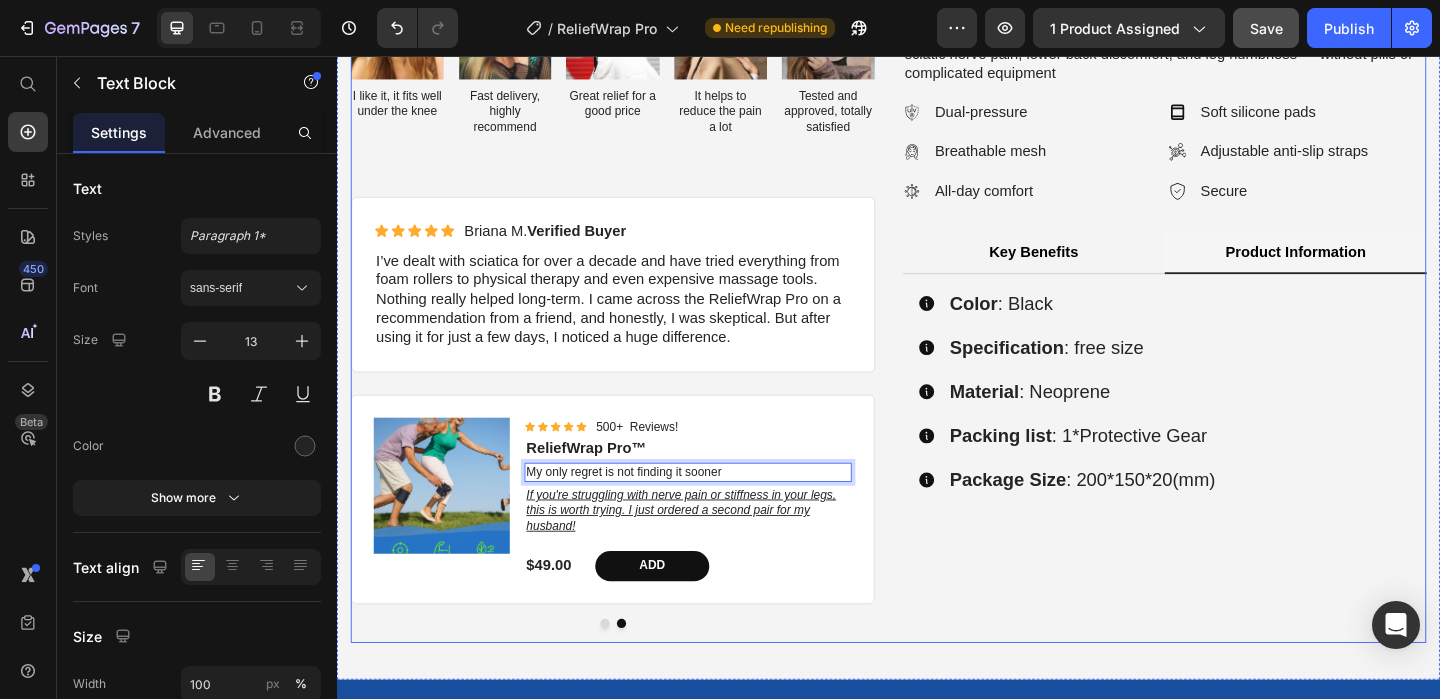 click on "Say goodbye to sciatica pain and enjoy freedom of movement again with the  ReliefWrap Pro . Designed with ergonomic precision and medical-grade support, this compression brace applies targeted dual-pressure to reduce sciatic nerve pain, lower back discomfort, and leg numbness — without pills or complicated equipment Text Block
Dual-pressure
Breathable mesh
All-day comfort Item List
Soft silicone pads
Adjustable anti-slip straps
Secure Item List Row Key Benefits Product Information
Pain Relief  – Sciatic nerve compression for calf pain relief
Targeted Compression  – Dual pressure pads + metal splints for stabilization
Immobilization  – Breathable neoprene + double strap for secure wear
Versatile Use Item List
Color : Black" at bounding box center [1237, 337] 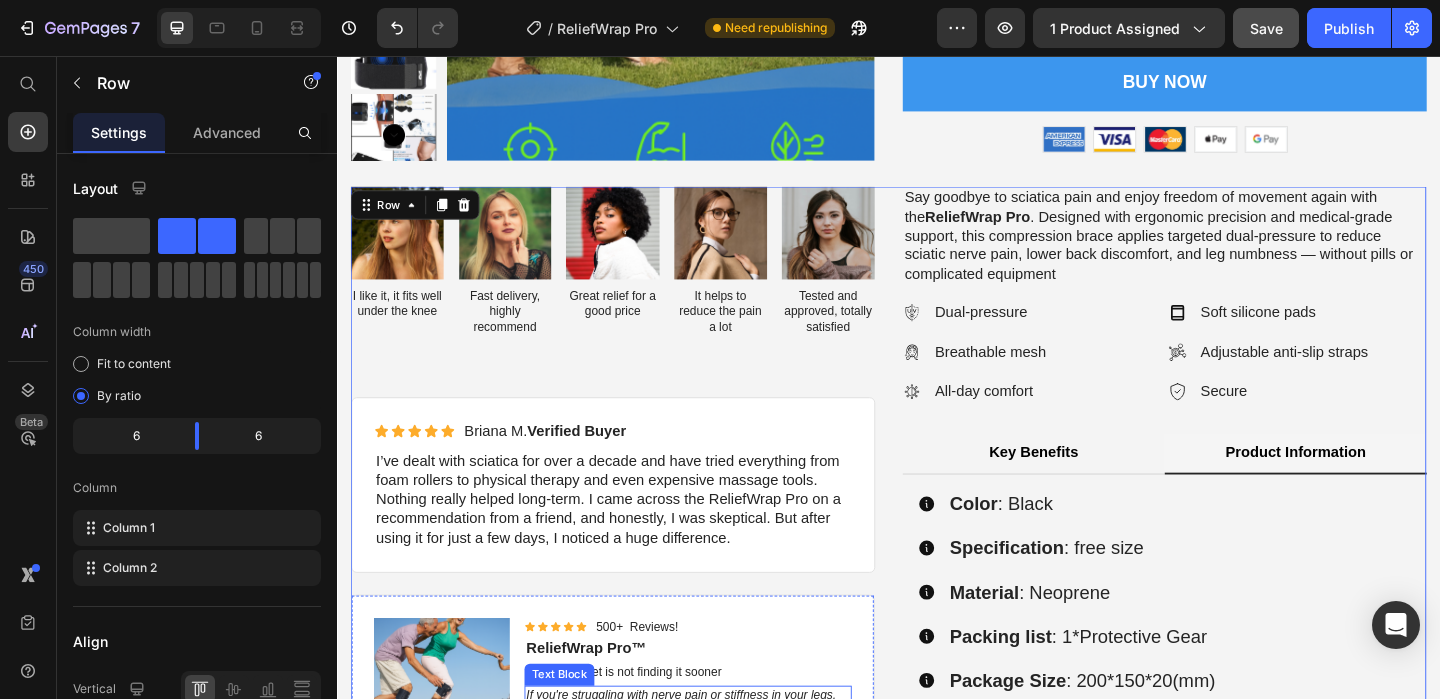 scroll, scrollTop: 430, scrollLeft: 0, axis: vertical 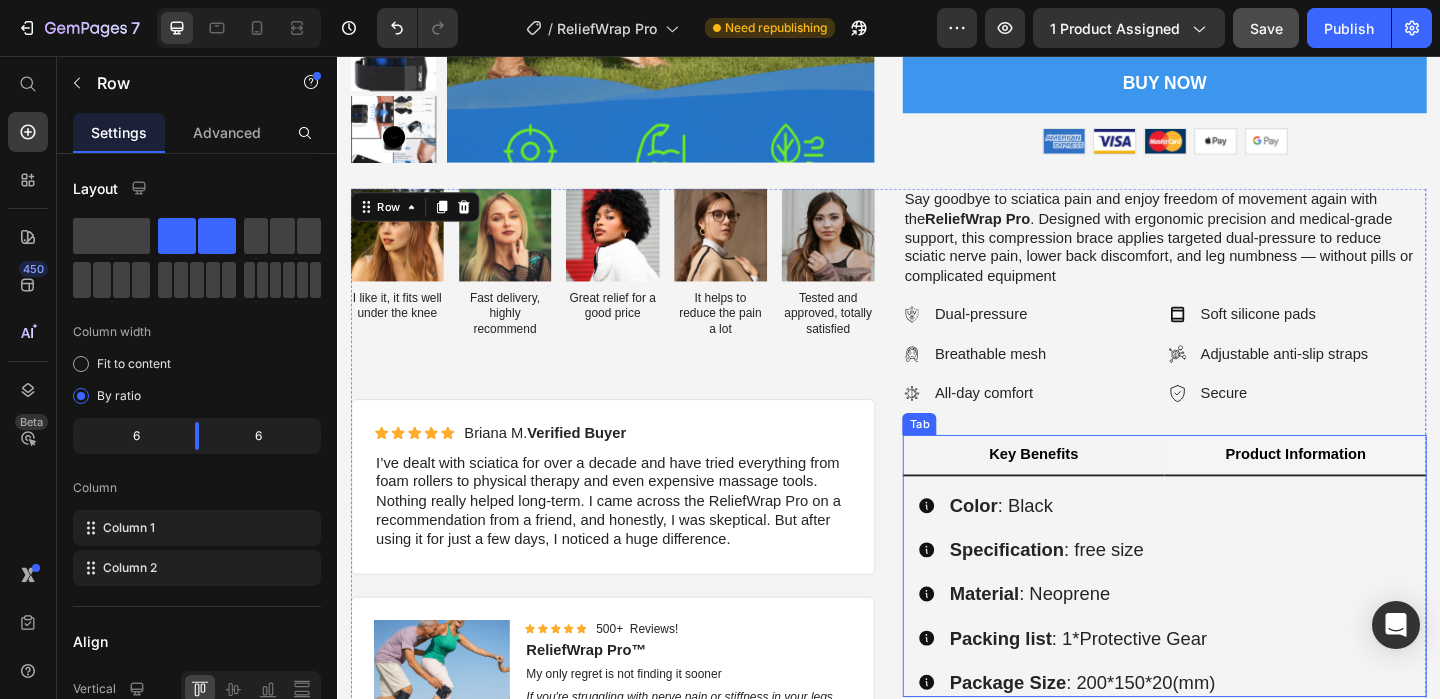 click on "Key Benefits" at bounding box center (1094, 489) 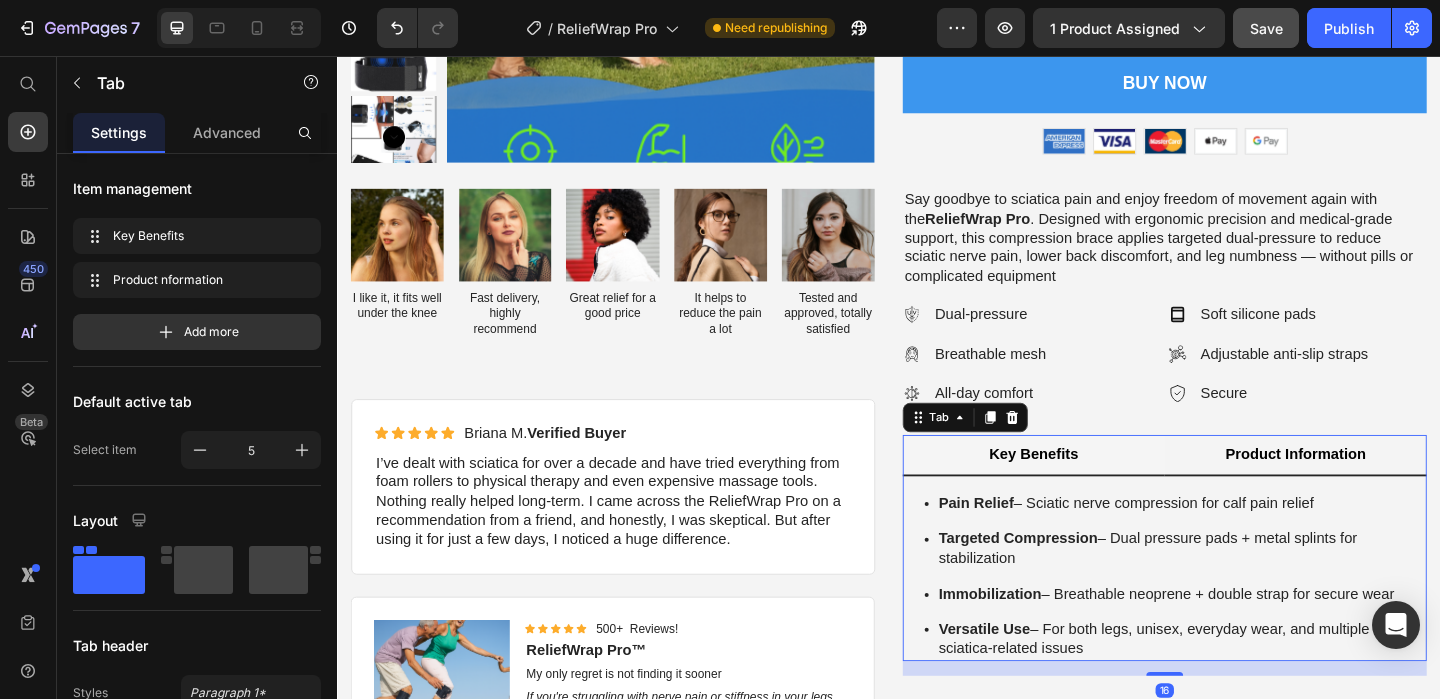 click on "Product Information" at bounding box center (1379, 490) 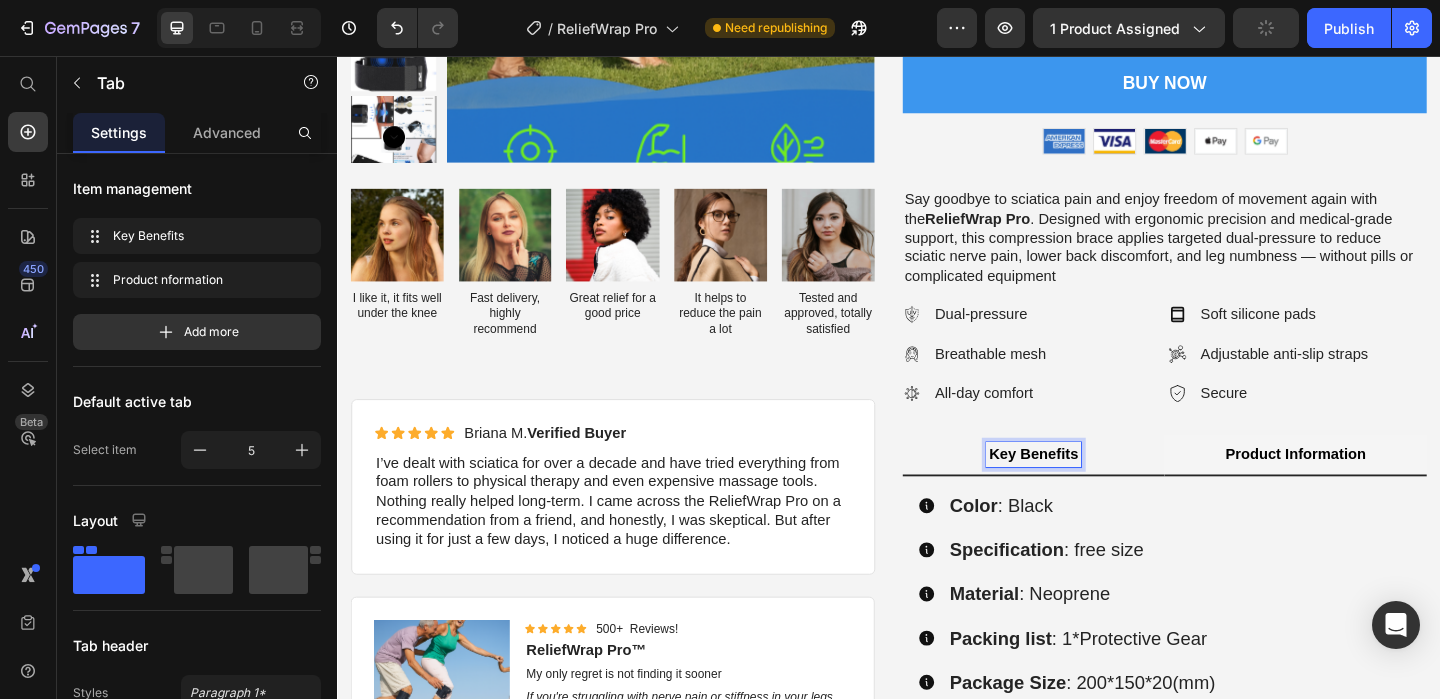 click on "Key Benefits" at bounding box center [1094, 489] 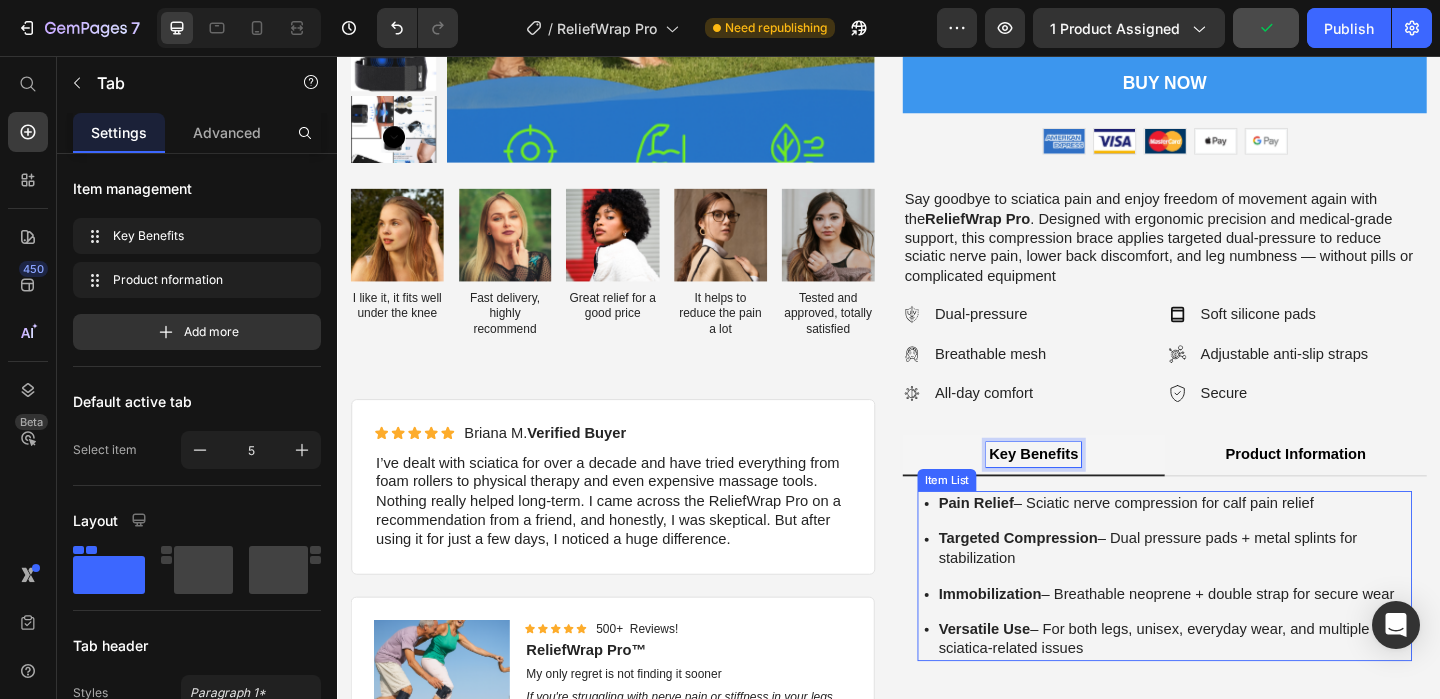 click on "Pain Relief" at bounding box center [1032, 541] 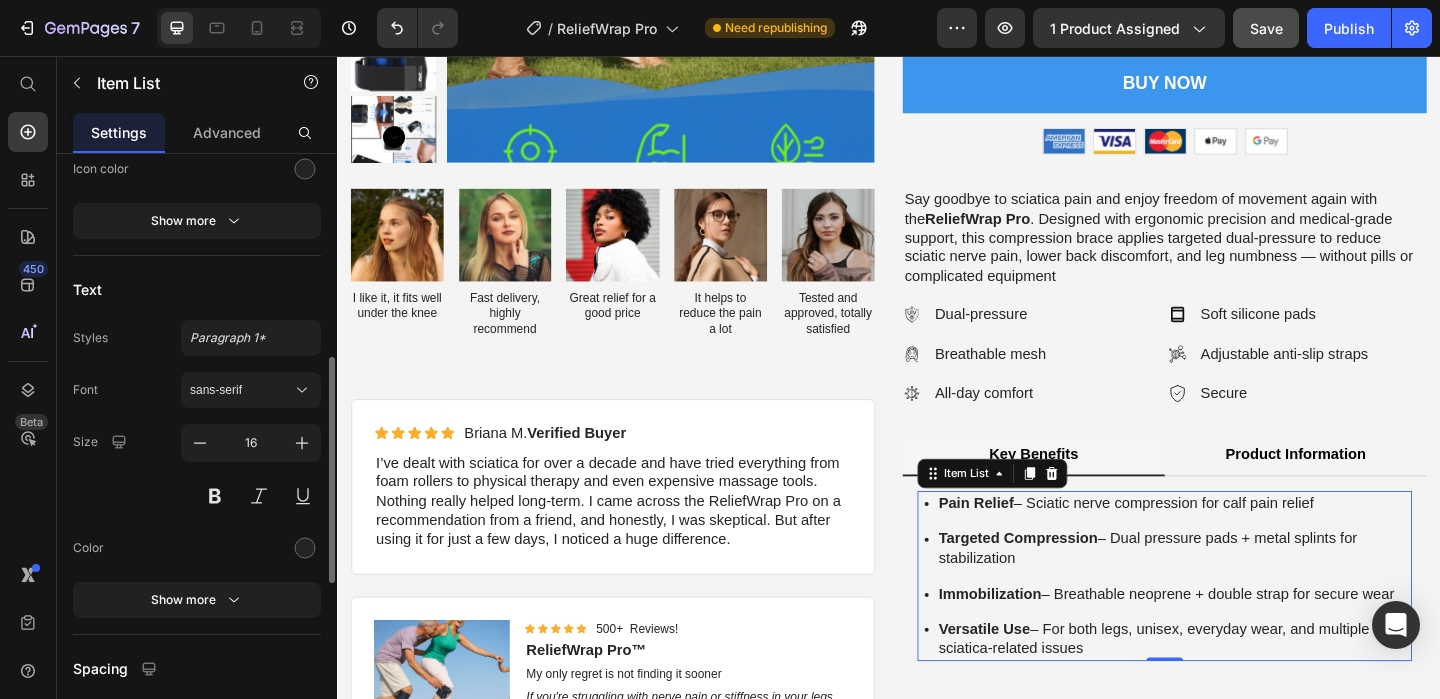 scroll, scrollTop: 545, scrollLeft: 0, axis: vertical 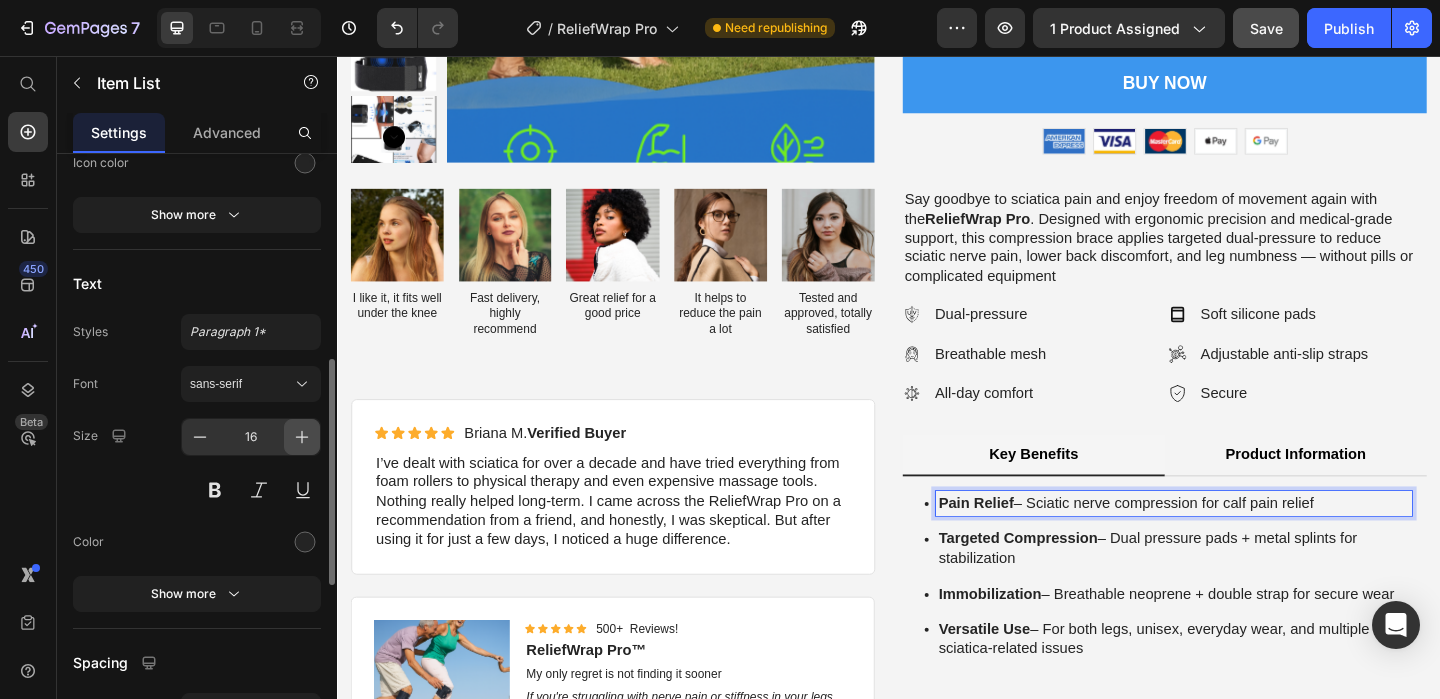 click 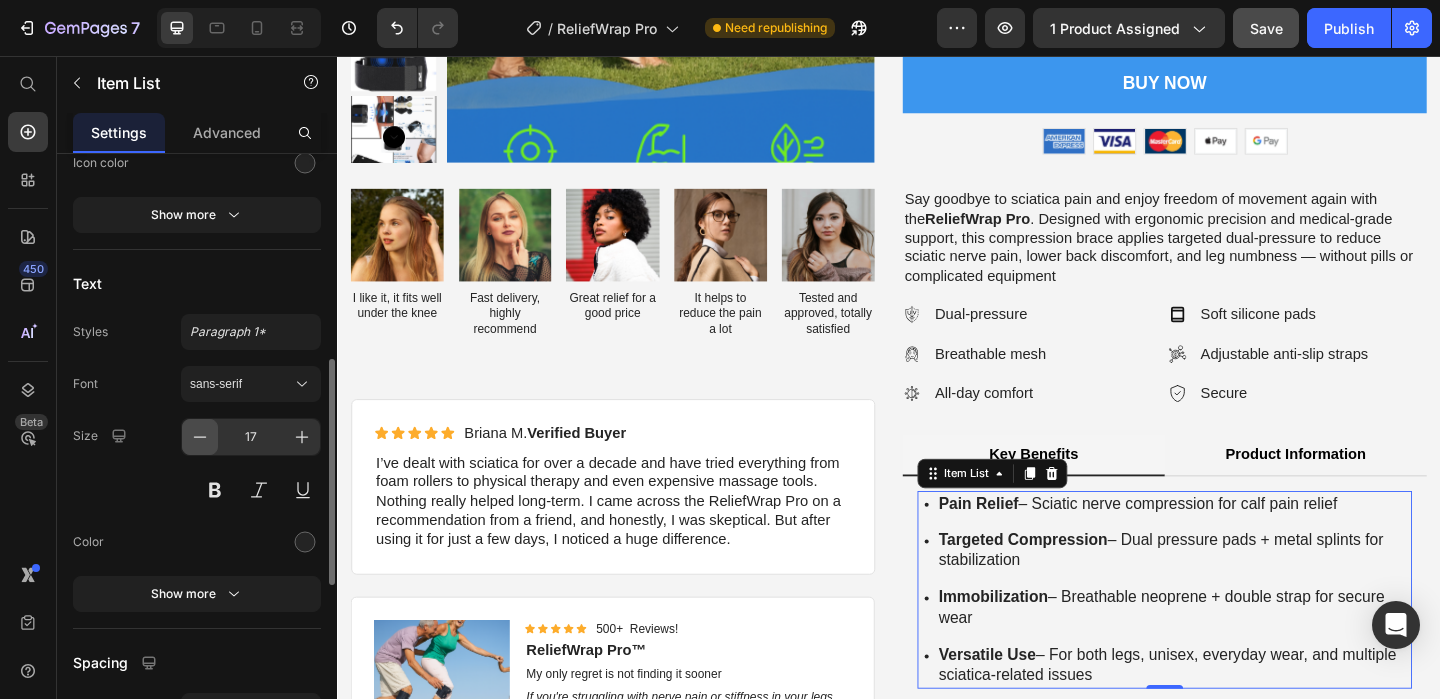 click at bounding box center (200, 437) 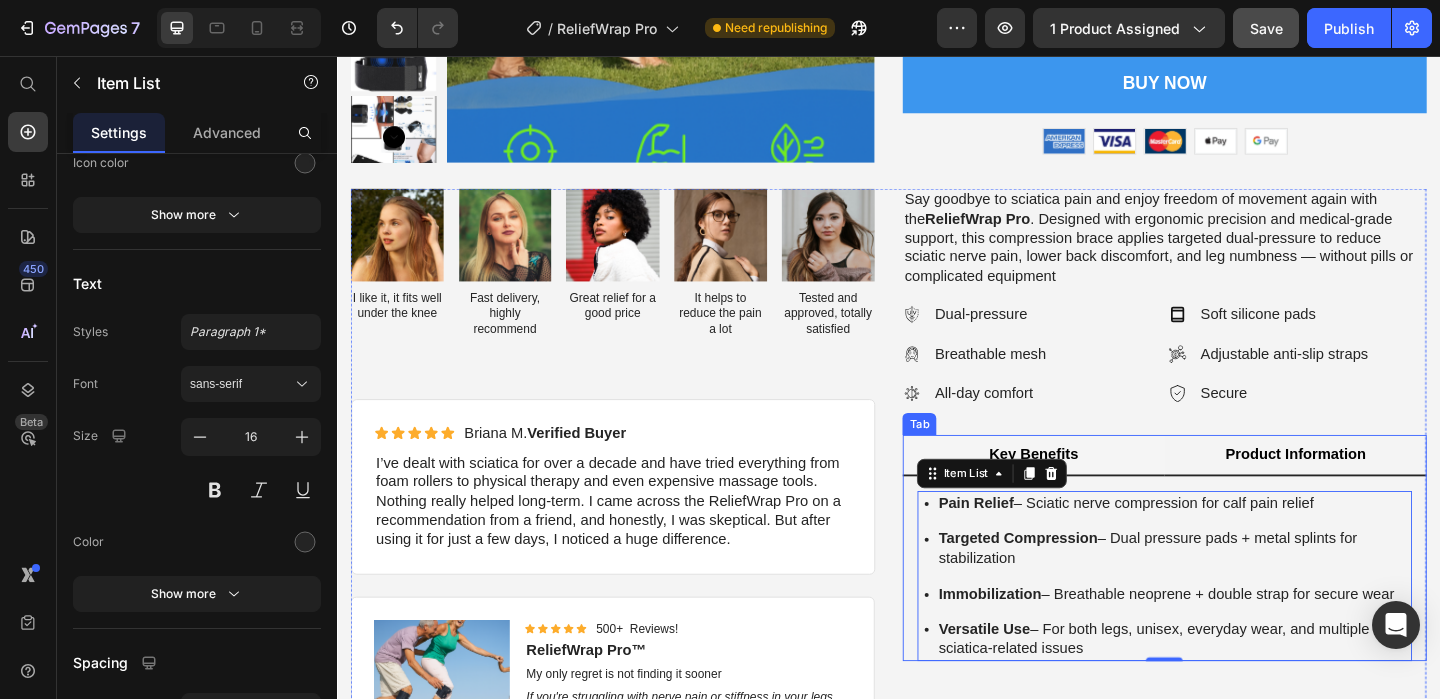 click on "Product Information" at bounding box center [1379, 489] 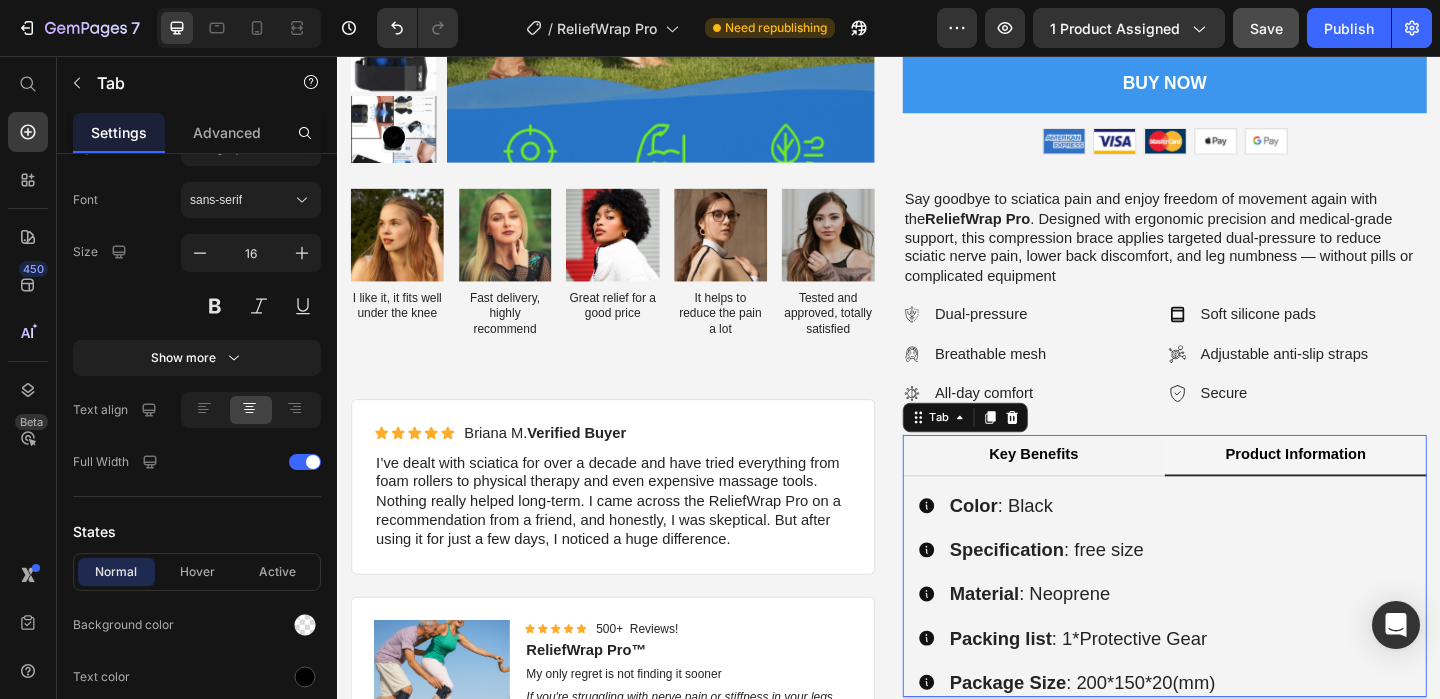 scroll, scrollTop: 0, scrollLeft: 0, axis: both 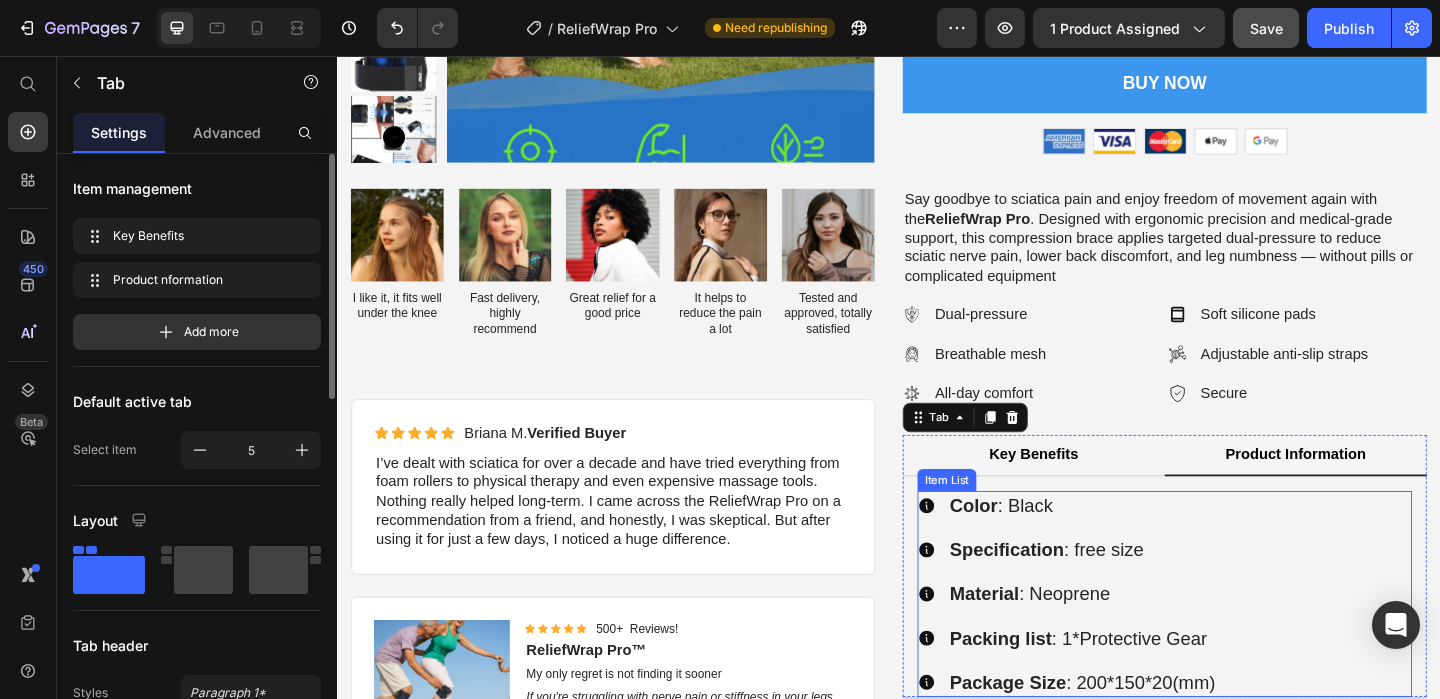 click on "Color : Black" at bounding box center (1147, 545) 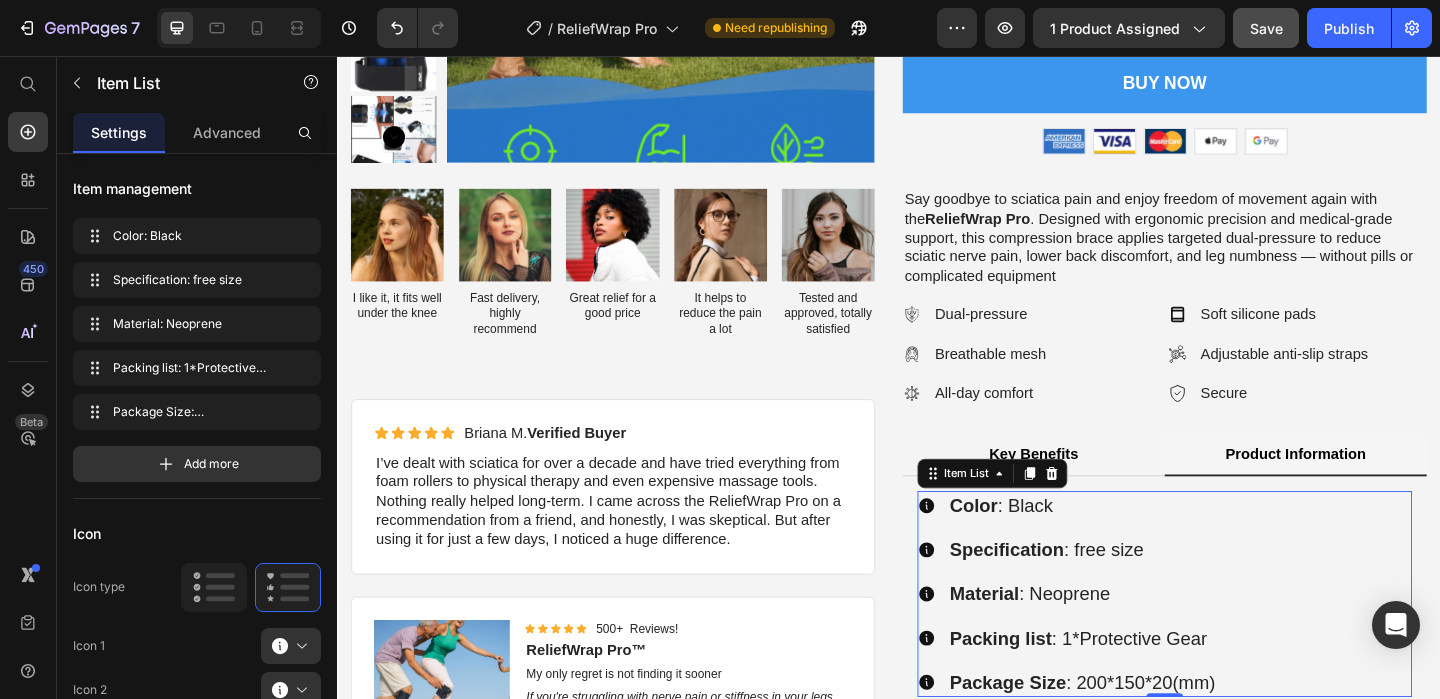 click on "Color : Black
Specification : free size
Material : Neoprene
Packing list : 1*Protective Gear
Package Size : 200*150*20(mm)" at bounding box center [1131, 641] 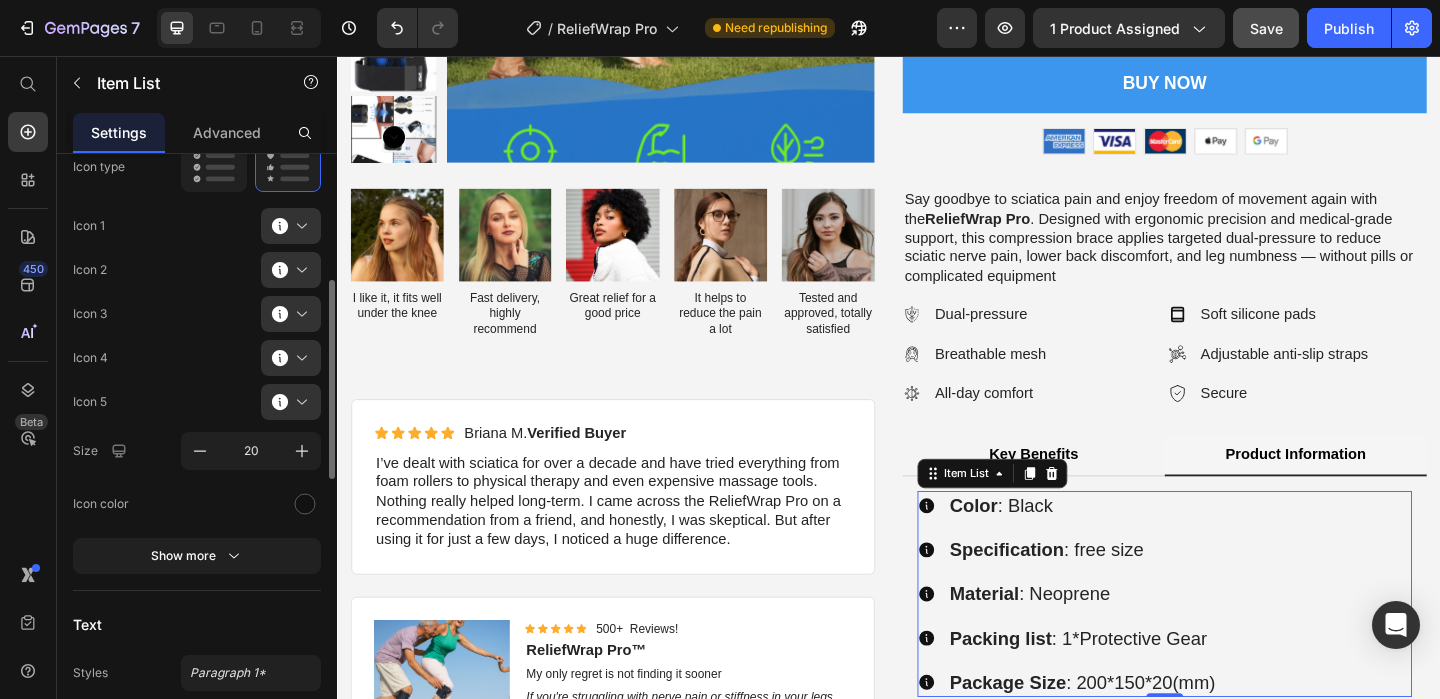 scroll, scrollTop: 424, scrollLeft: 0, axis: vertical 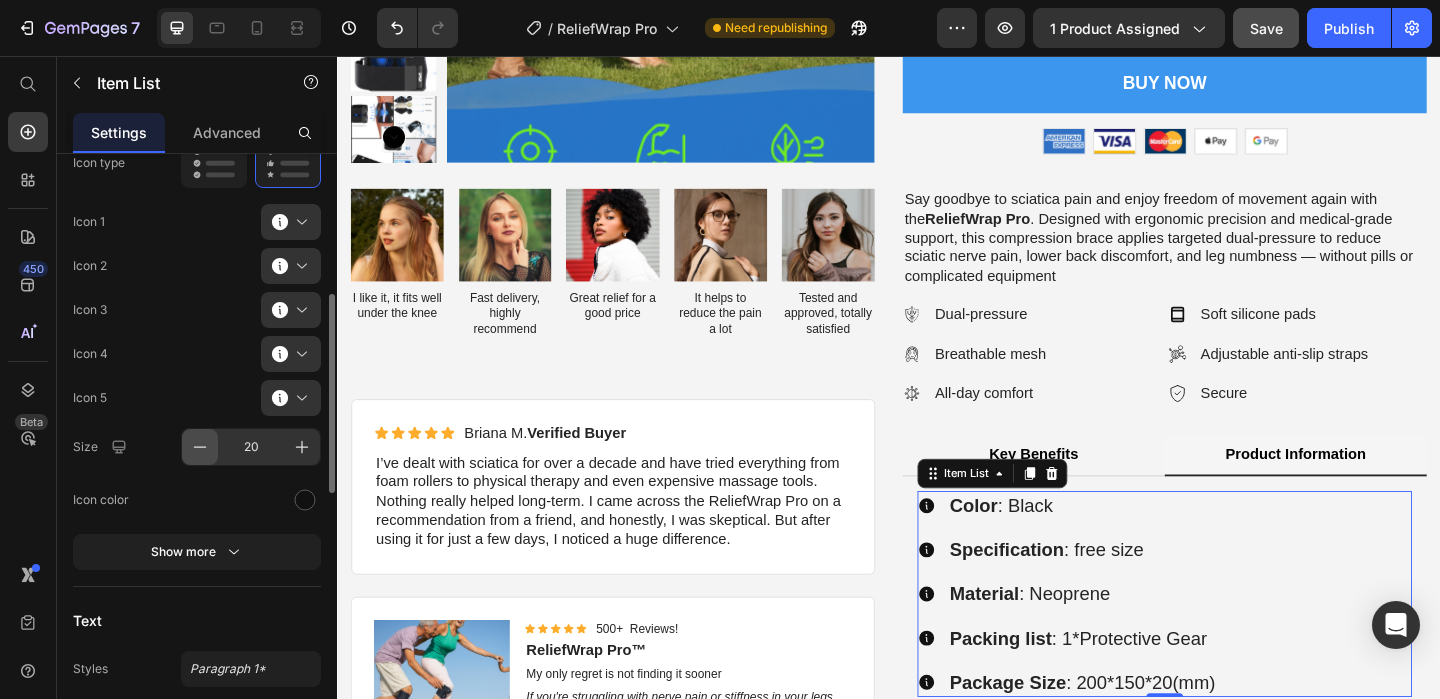 click 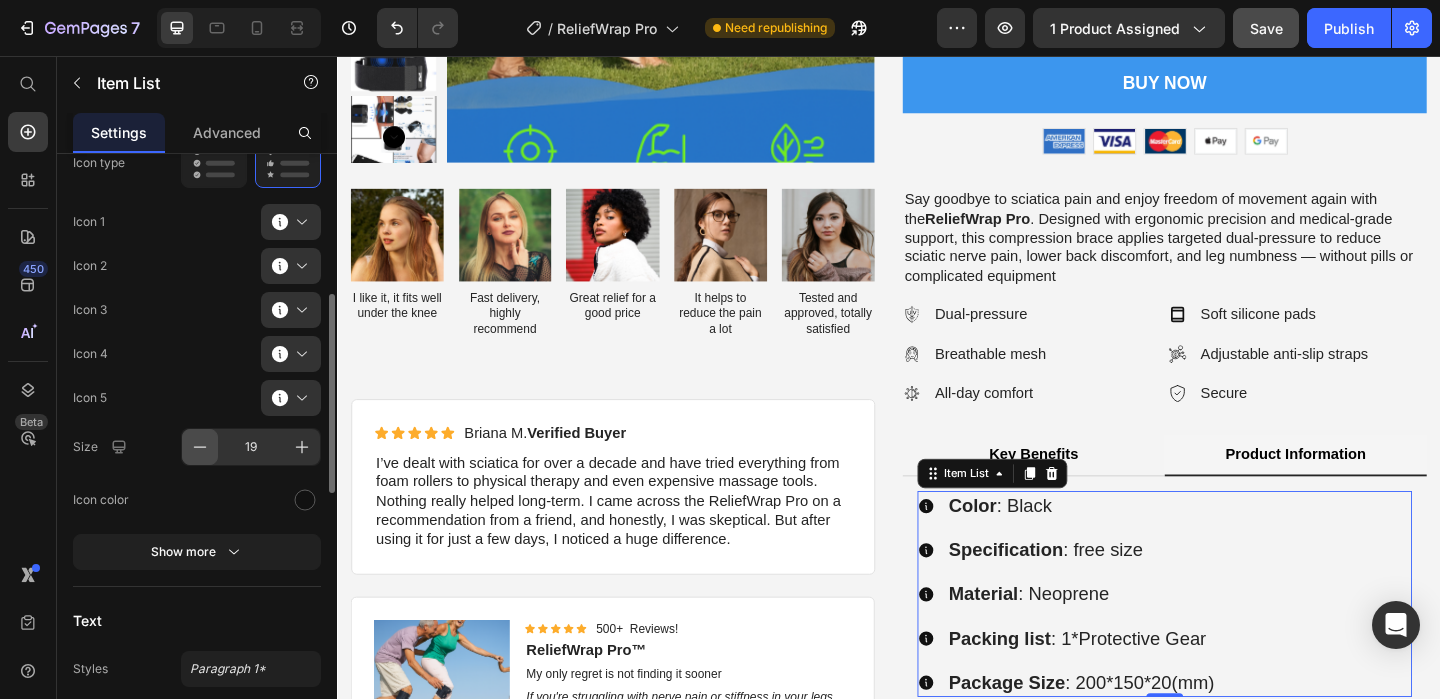 click 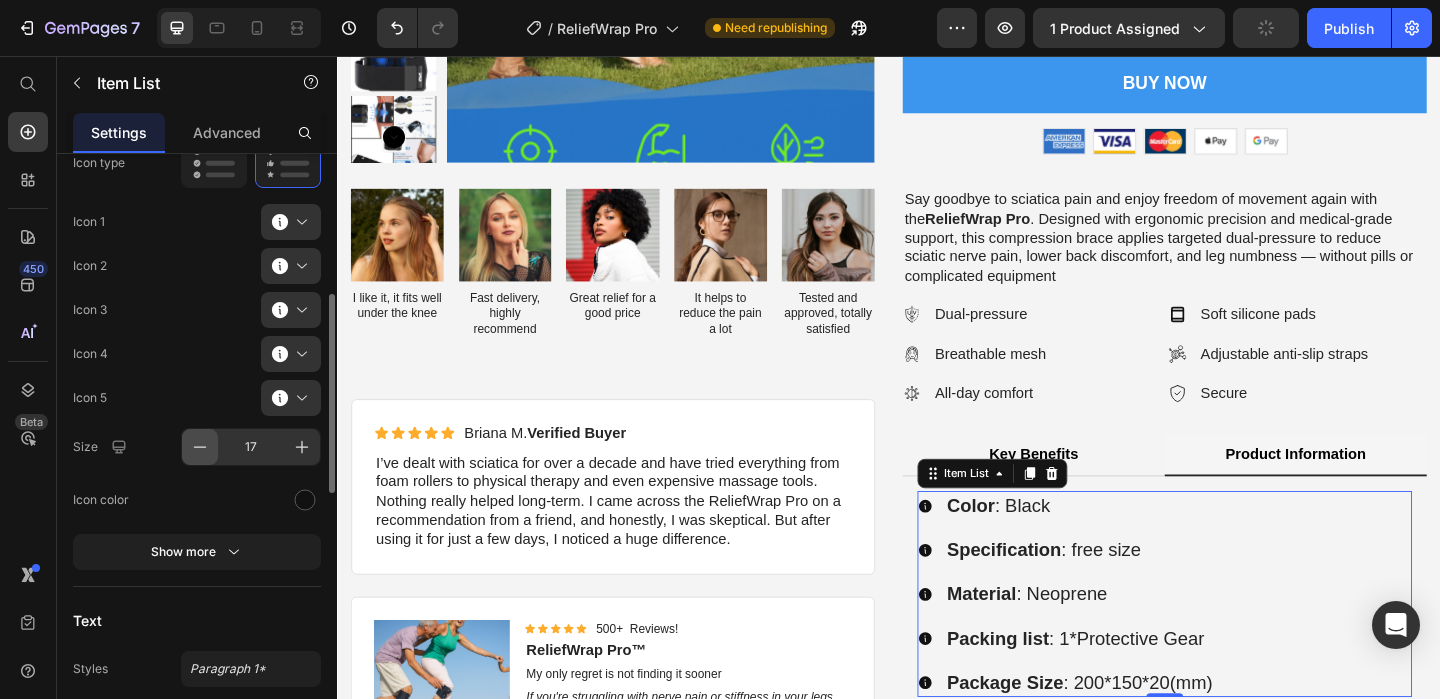 click 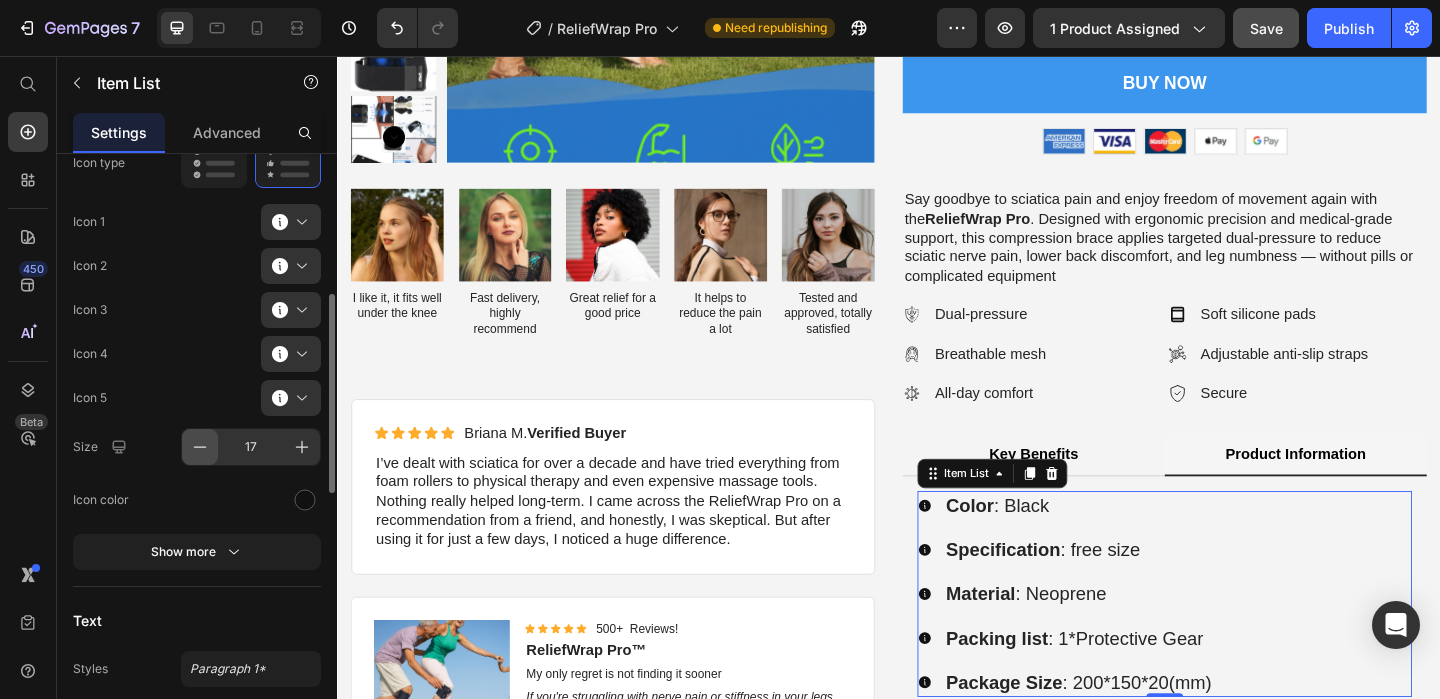 type on "16" 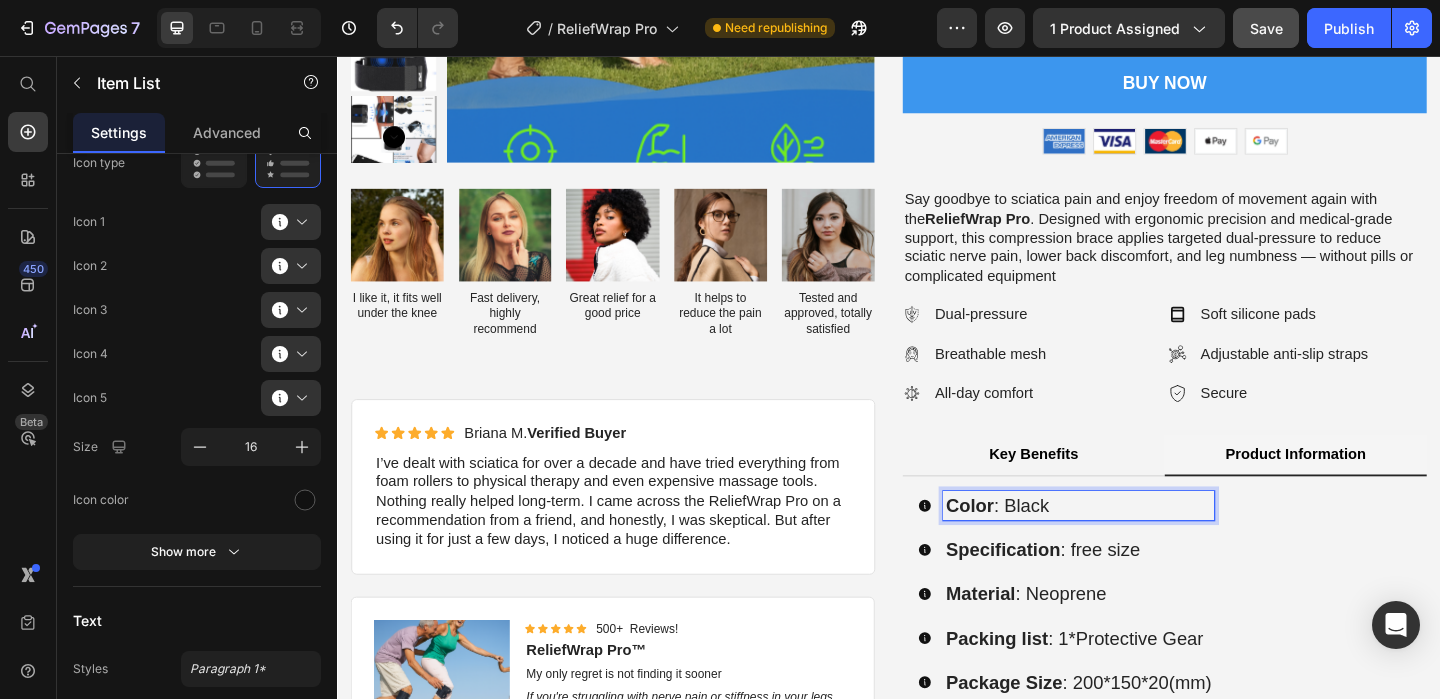 click on "Specification : free size" at bounding box center (1143, 593) 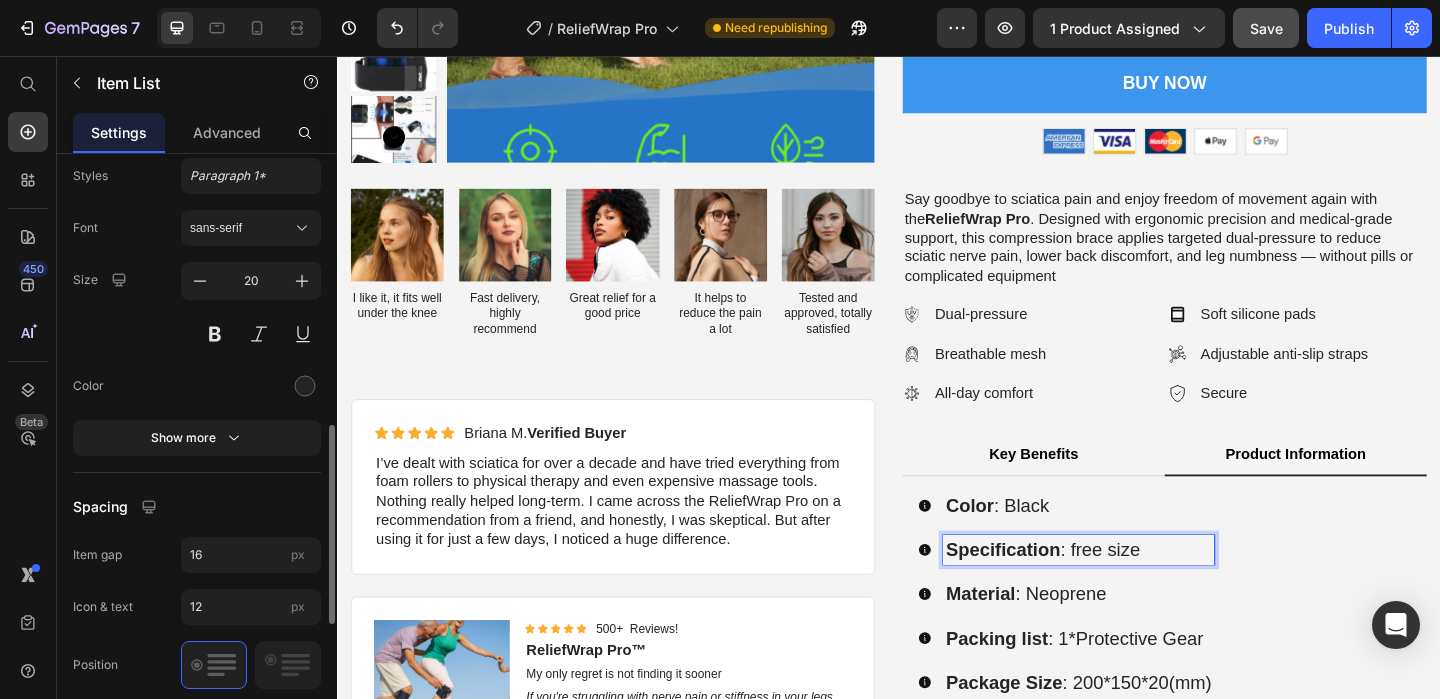 scroll, scrollTop: 875, scrollLeft: 0, axis: vertical 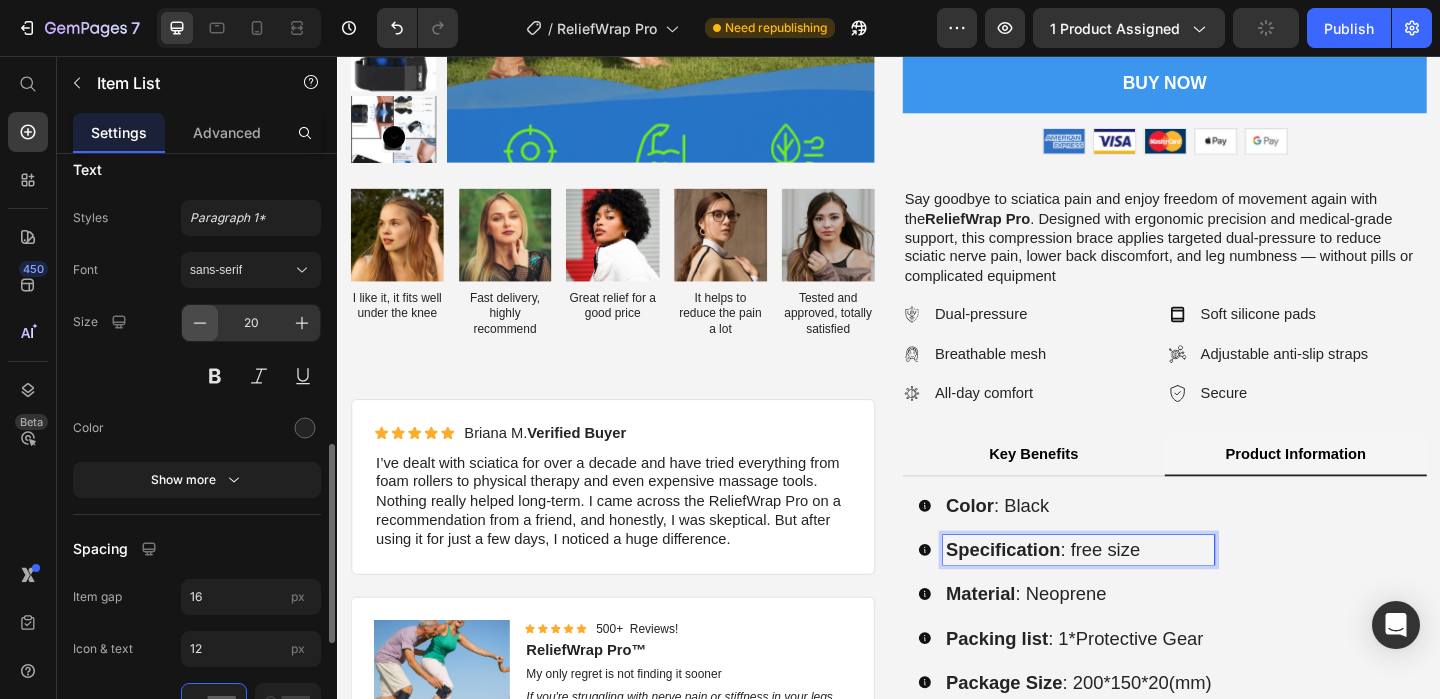 click 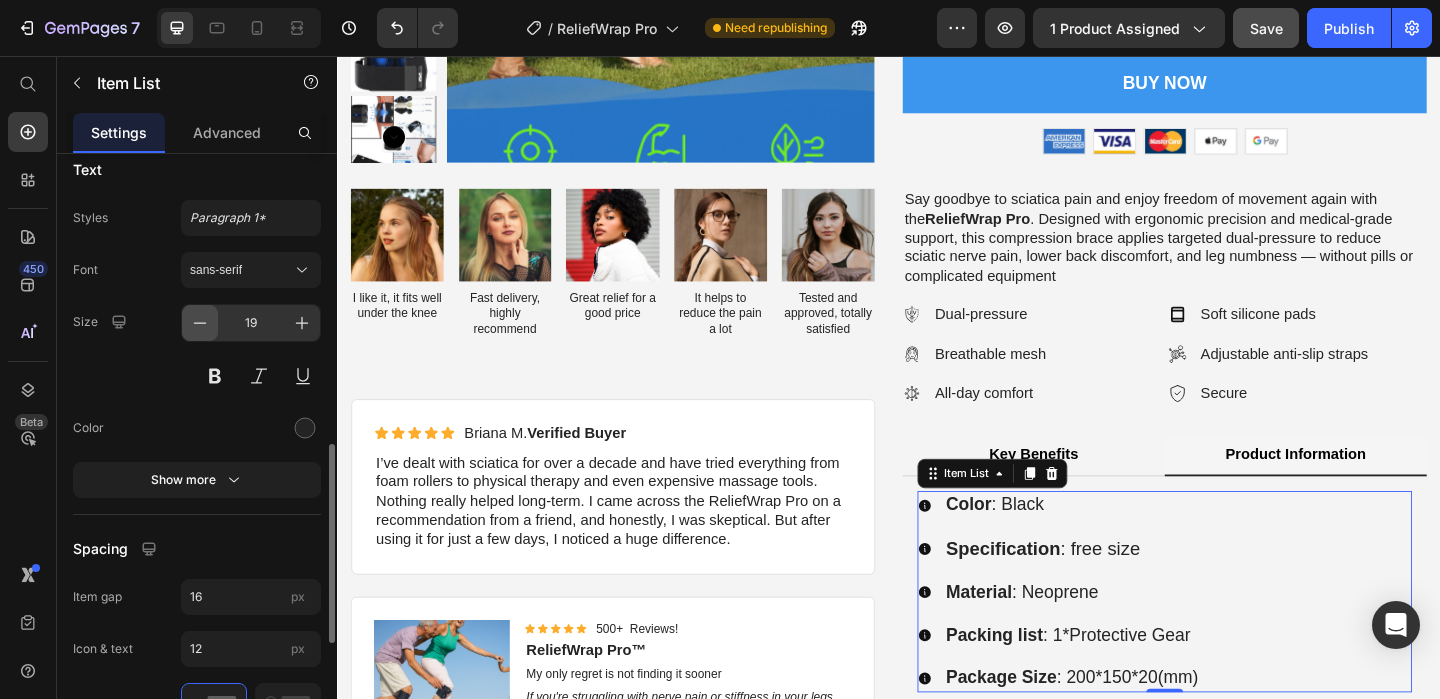 click 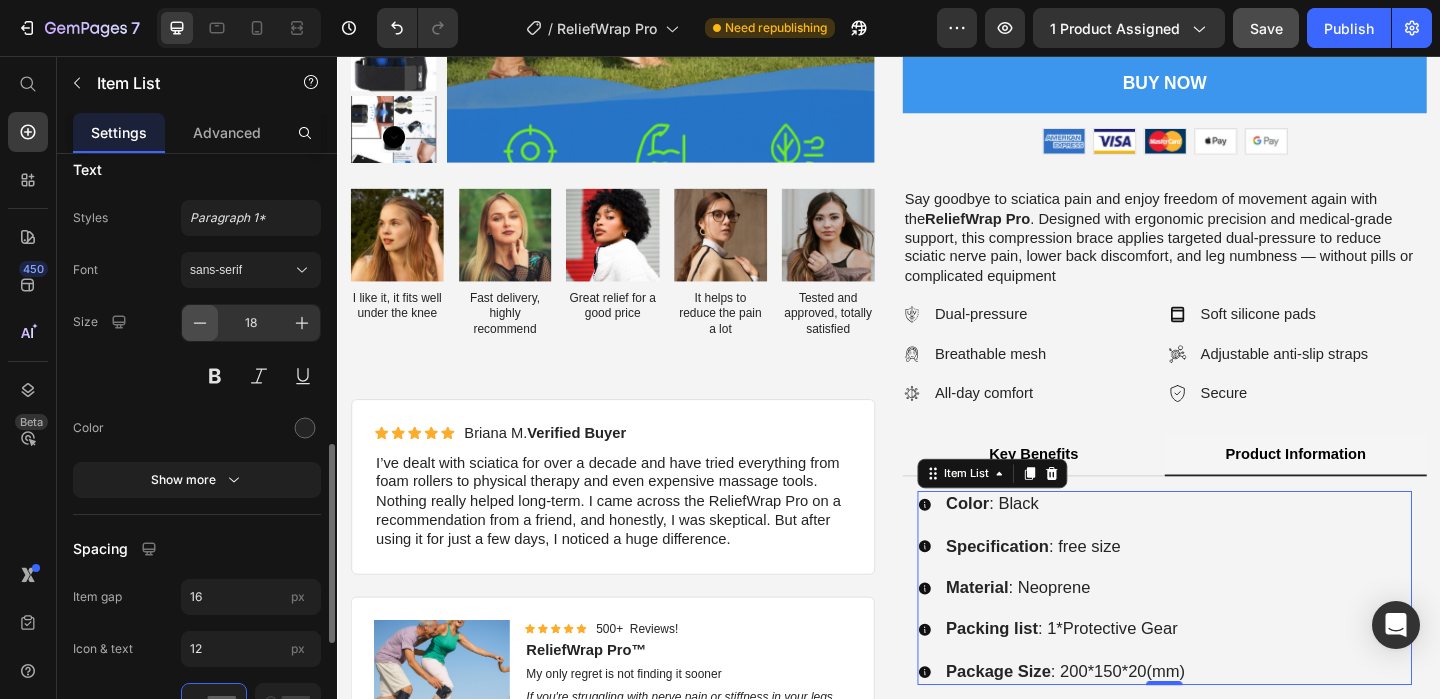 click 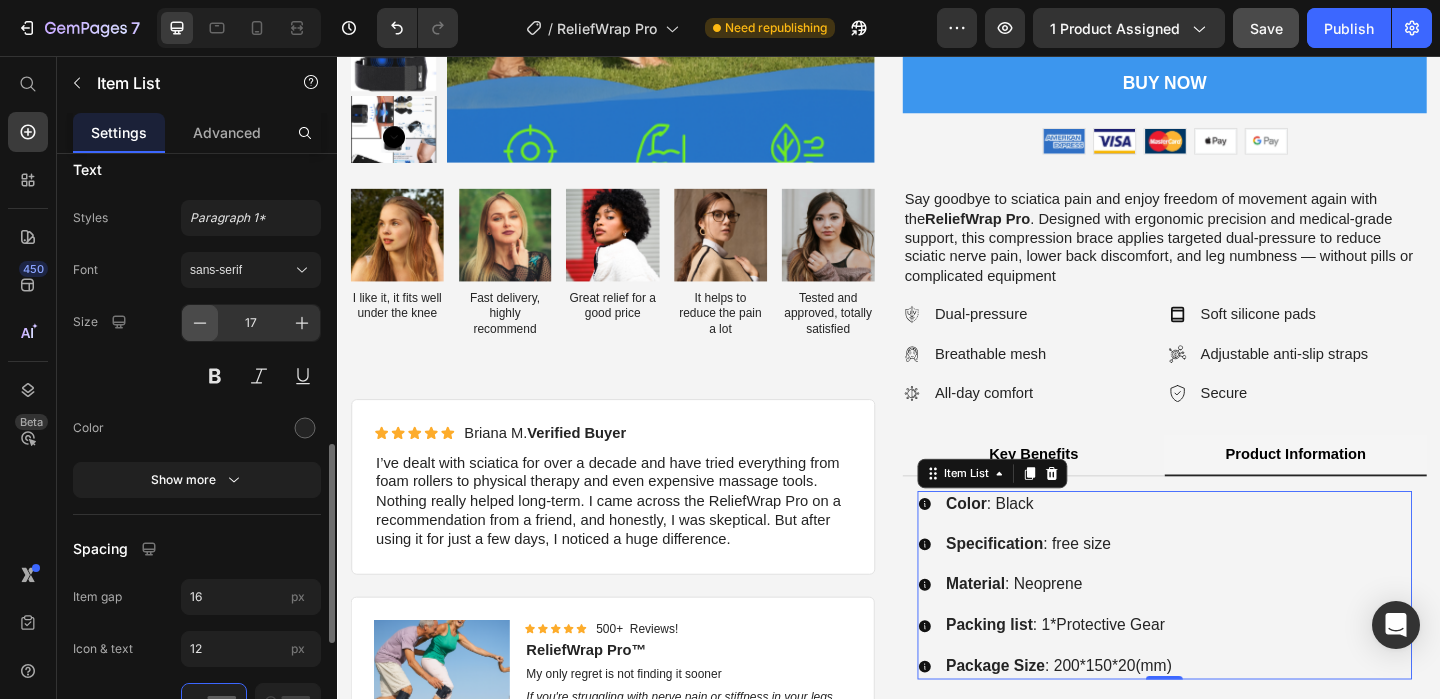 click 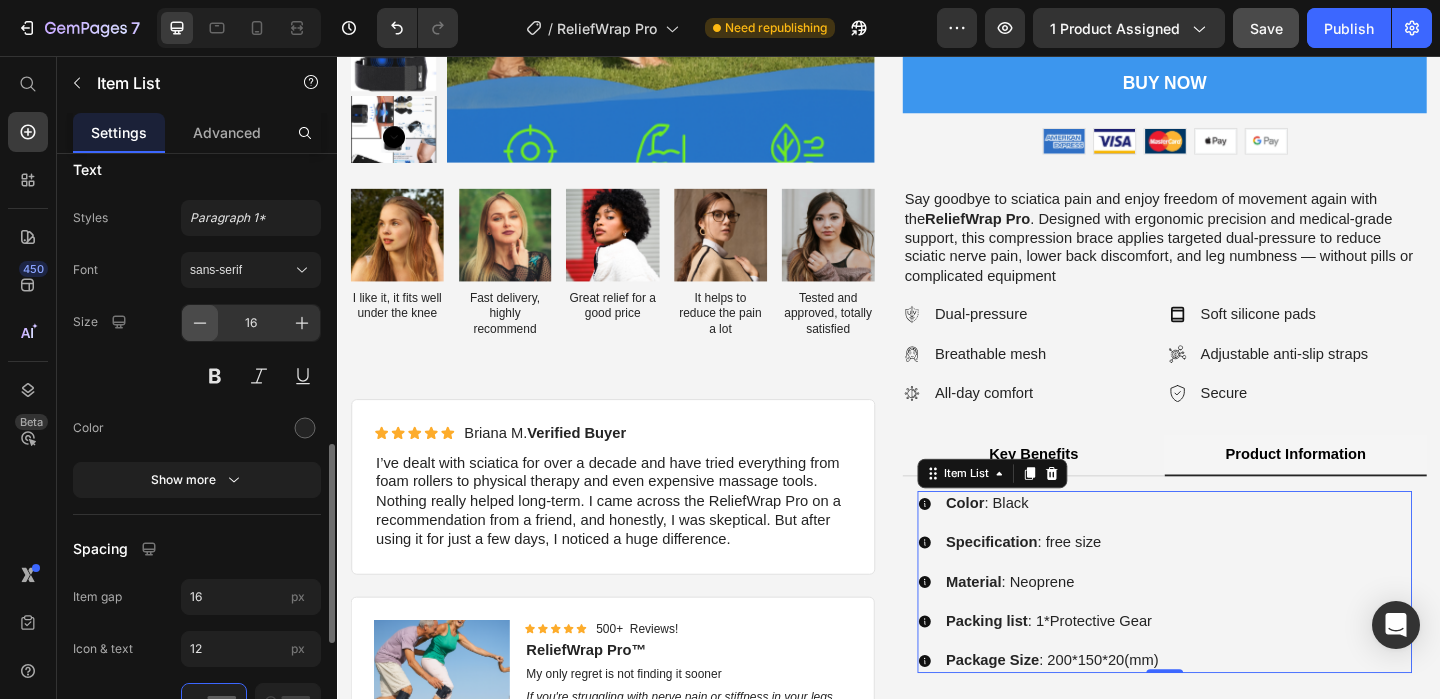 click 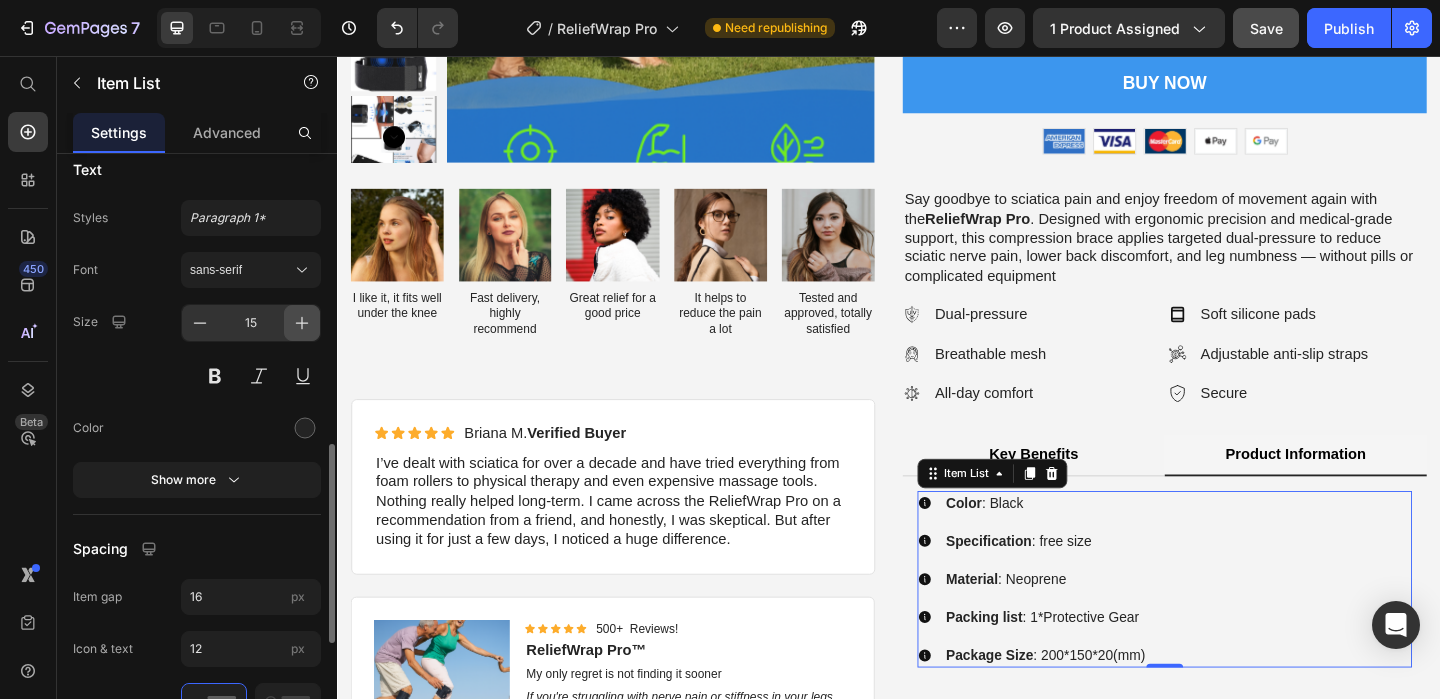 click 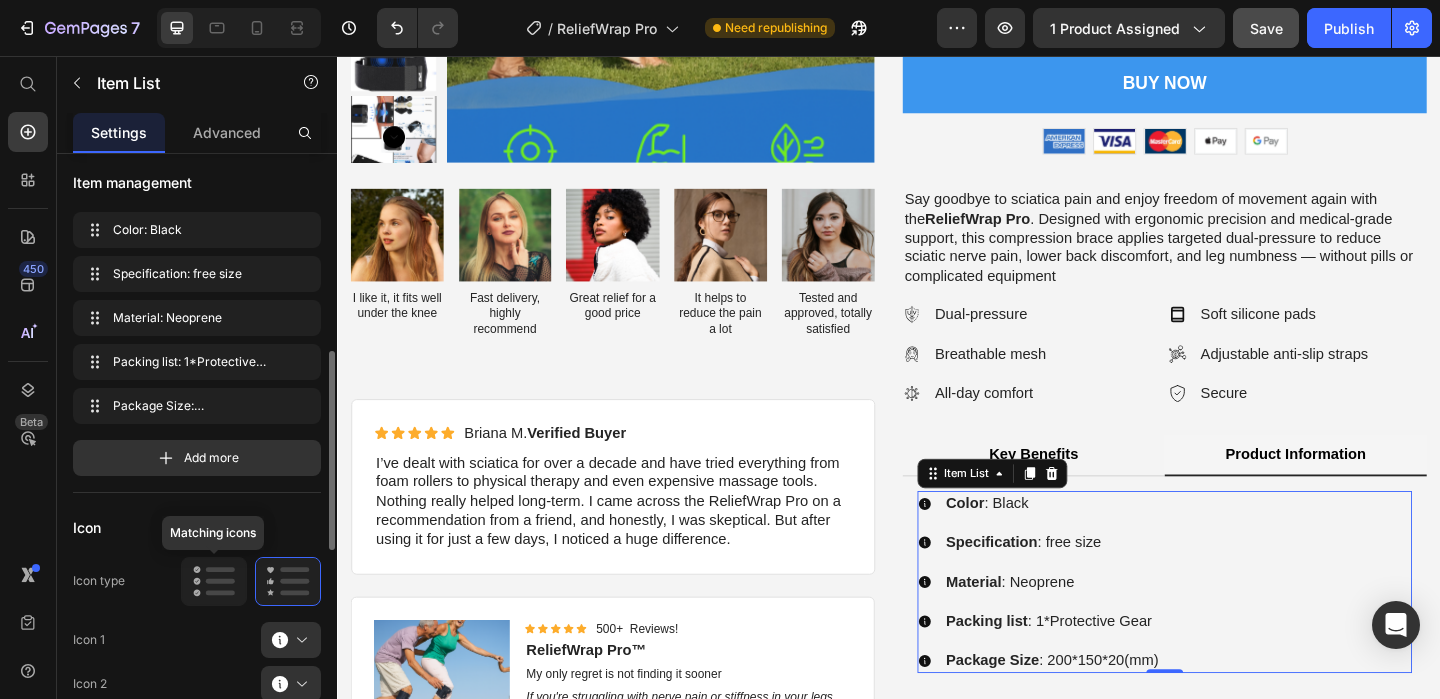 scroll, scrollTop: 0, scrollLeft: 0, axis: both 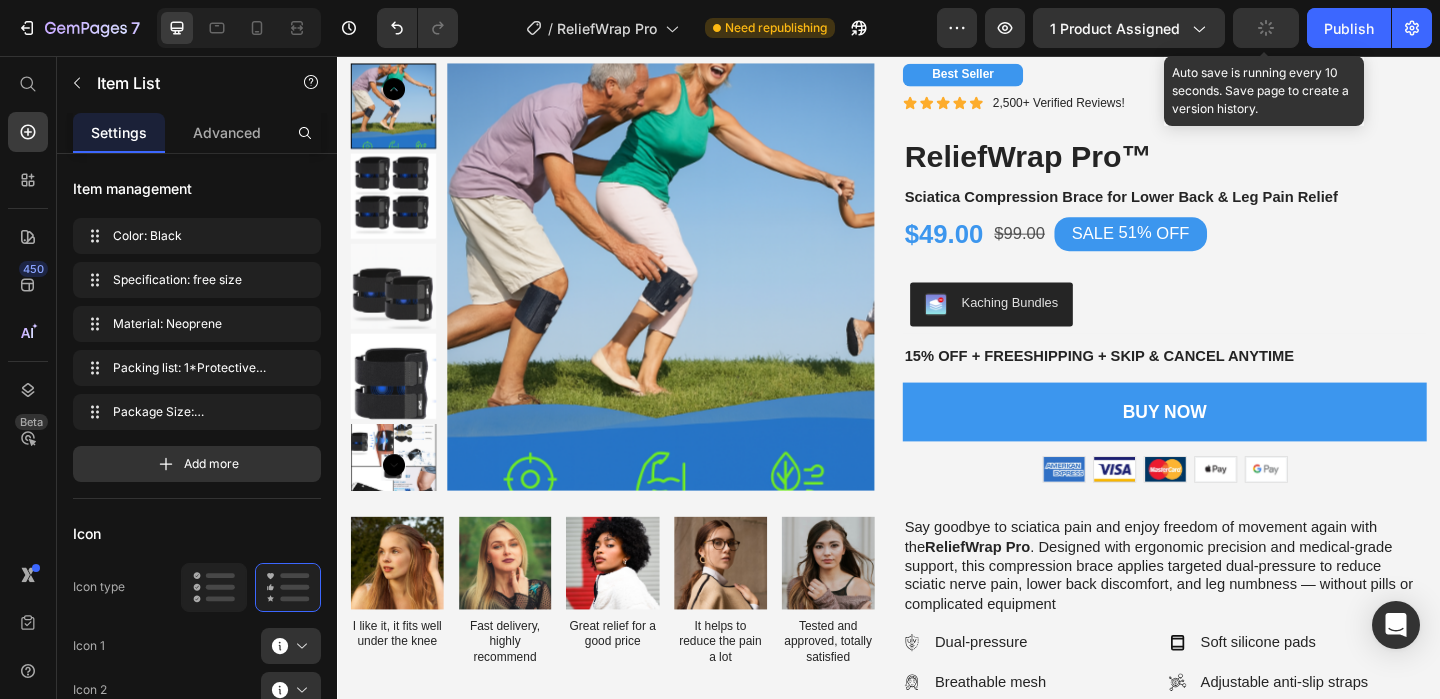 click 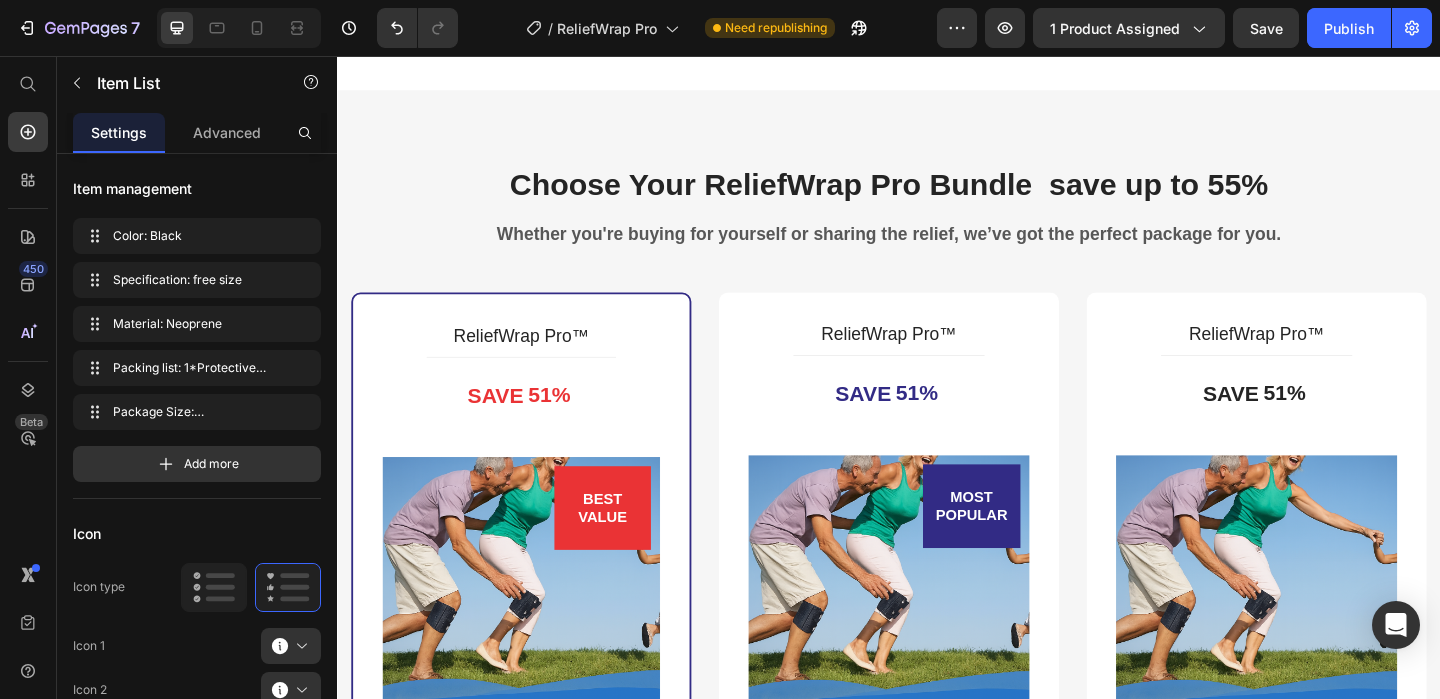 scroll, scrollTop: 6310, scrollLeft: 0, axis: vertical 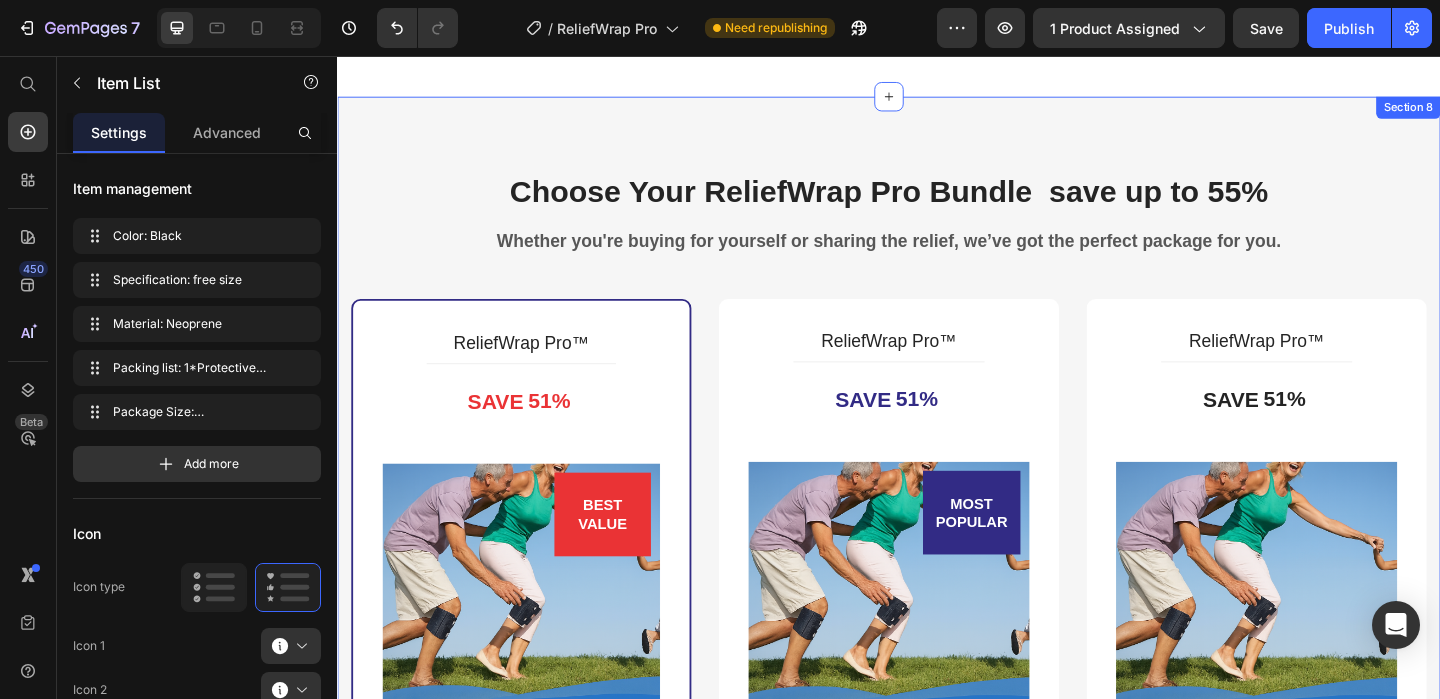 click on "Choose Your ReliefWrap Pro Bundle  save up to 55% Heading Whether you're buying for yourself or sharing the relief, we’ve got the perfect package for you. Text block Row ReliefWrap Pro™ (P) Title                Title Line SAVE 51% (P) Tag BEST VALUE Text block Row (P) Images & Gallery Row $49.00 (P) Price $99.00 (P) Price You saved $50.00 (P) Tag Row You saved $50.00 (P) Tag
Icon 30 Days Money Back Renturn Text block
Icon Fast & Free shipping worldwide Text block
Icon Free Healthy & Fitness Ebook  Text block
Icon Extra 10% off your next order Text block Icon List Get mine now (P) Cart Button Product Hurry up! Sale ends once the timer hits zero Text block 00 Day 12 Hrs 54 Min 13 Sec CountDown Timer Row Row ReliefWrap Pro™ (P) Title                Title Line SAVE 51% (P) Tag MOST POPULAR Text block Row (P) Images & Gallery Row $49.00 (P) Price $99.00 (P) Price You saved $50.00 (P) Tag Row You saved $50.00 (P) Tag
Icon 00" at bounding box center [937, 756] 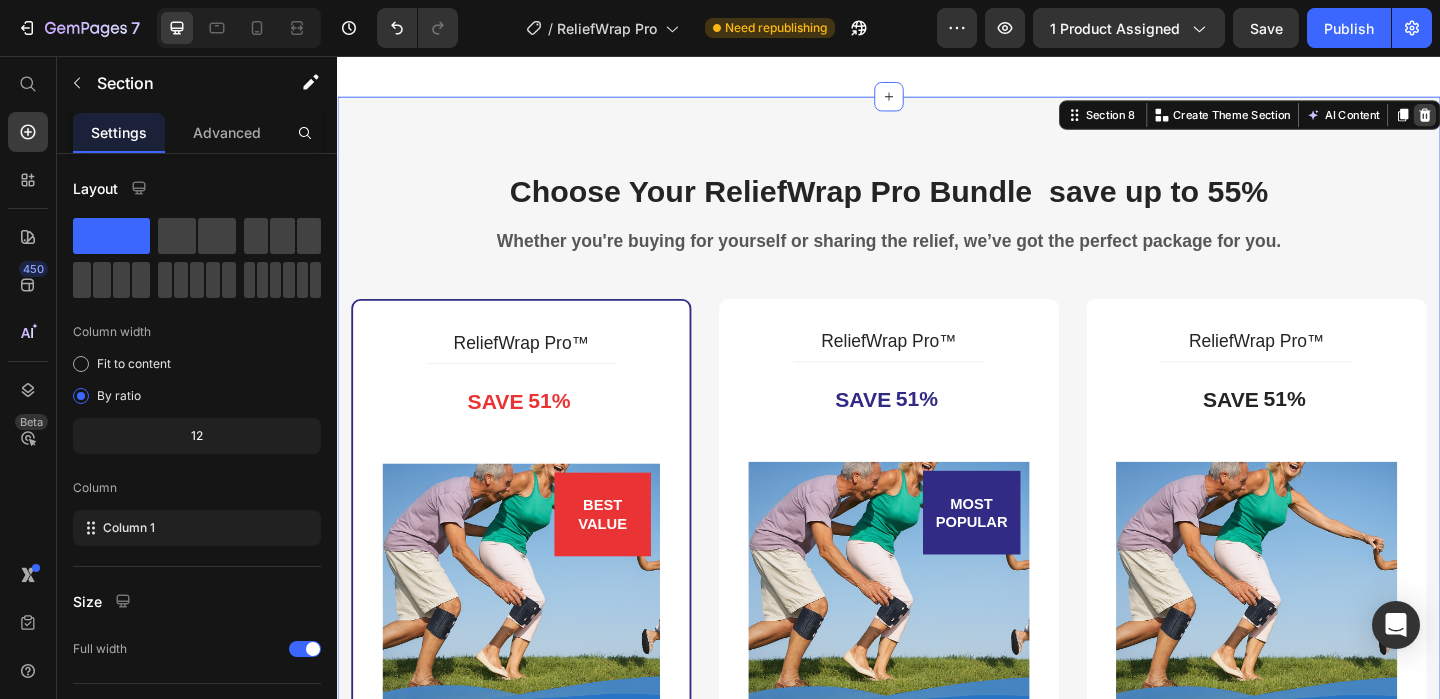 click 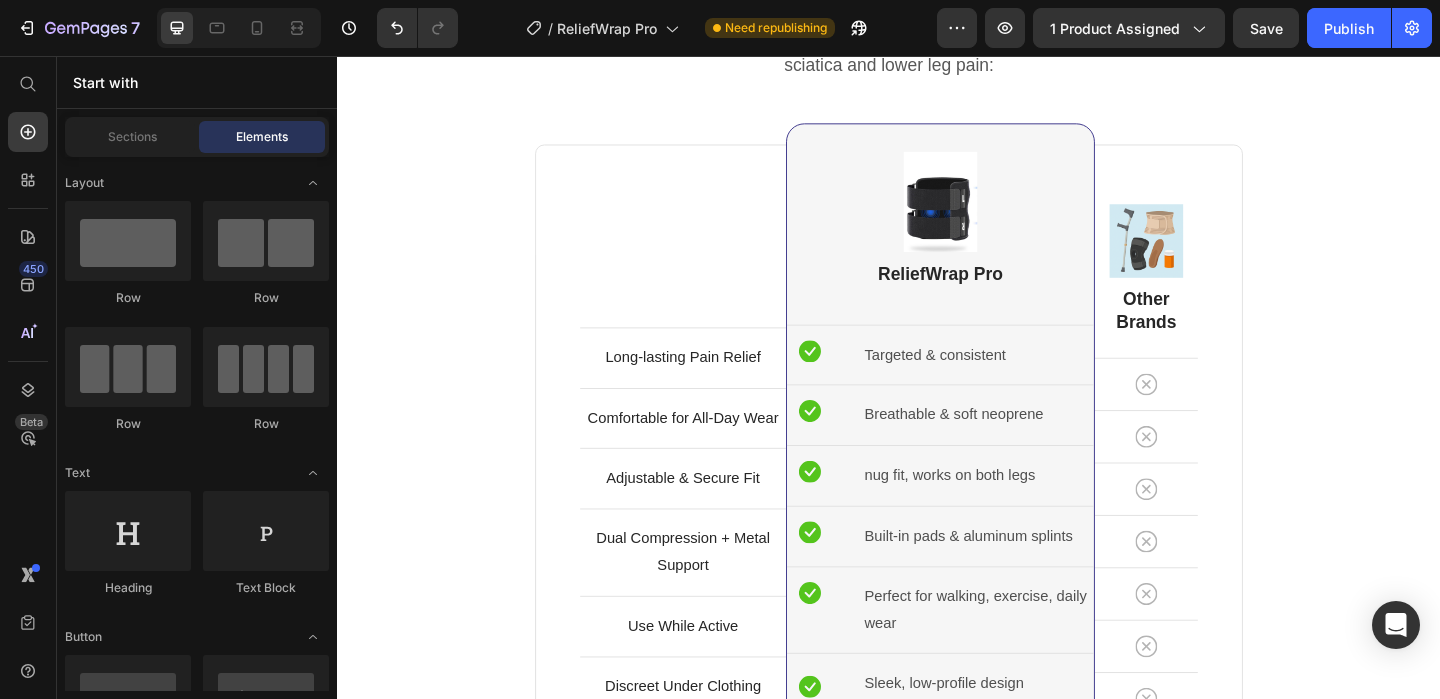 scroll, scrollTop: 6562, scrollLeft: 0, axis: vertical 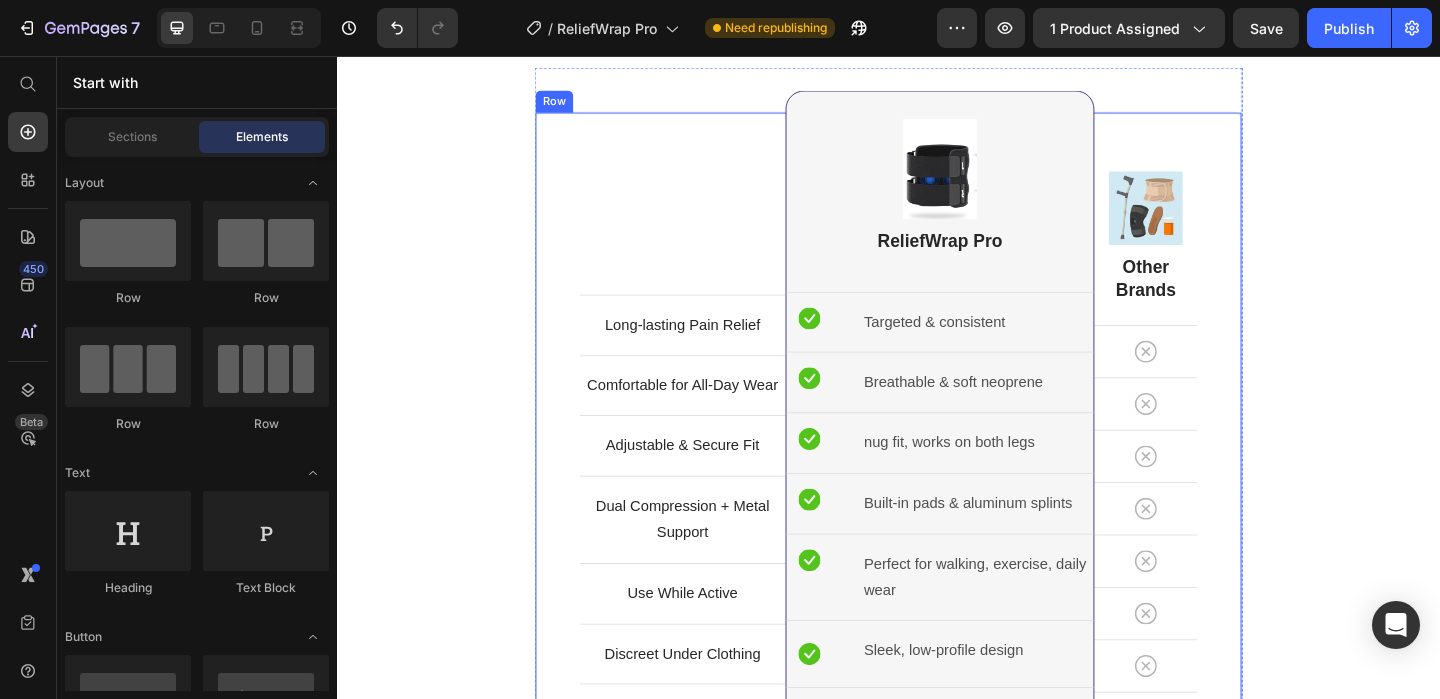 click on "Long-lasting Pain Relief Text block Row Comfortable for All-Day Wear Text block Row Adjustable & Secure Fit Text block Row Dual Compression + Metal Support Text block Row Use While Active Text block Row Discreet Under Clothing Text block Row Cost-Effective Text block Row Image ReliefWrap Pro Heading
Icon Targeted & consistent Text Block Row
Icon Breathable & soft neoprene Text Block Row
Icon nug fit, works on both legs Text Block Row
Icon Built-in pads & aluminum splints Text Block Row
Icon Perfect for walking, exercise, daily wear Text Block Row
Icon Sleek, low-profile design Text Block Row
Icon One-time buy, reusable anytime Text Block Row Row Image Other Brands Heading
Icon Row
Icon Row
Icon Row
Icon Row
Icon Row
Icon Row
Icon Row
Icon Row Row" at bounding box center [937, 460] 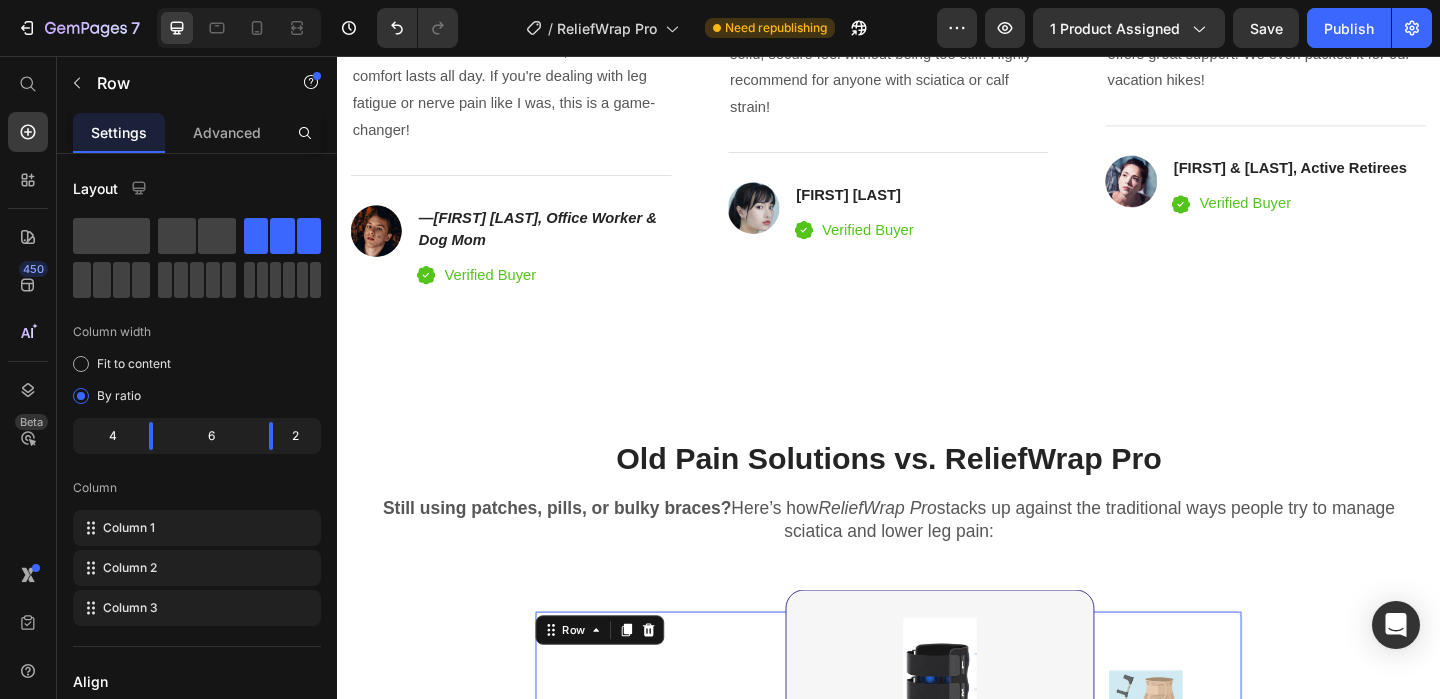 scroll, scrollTop: 5254, scrollLeft: 0, axis: vertical 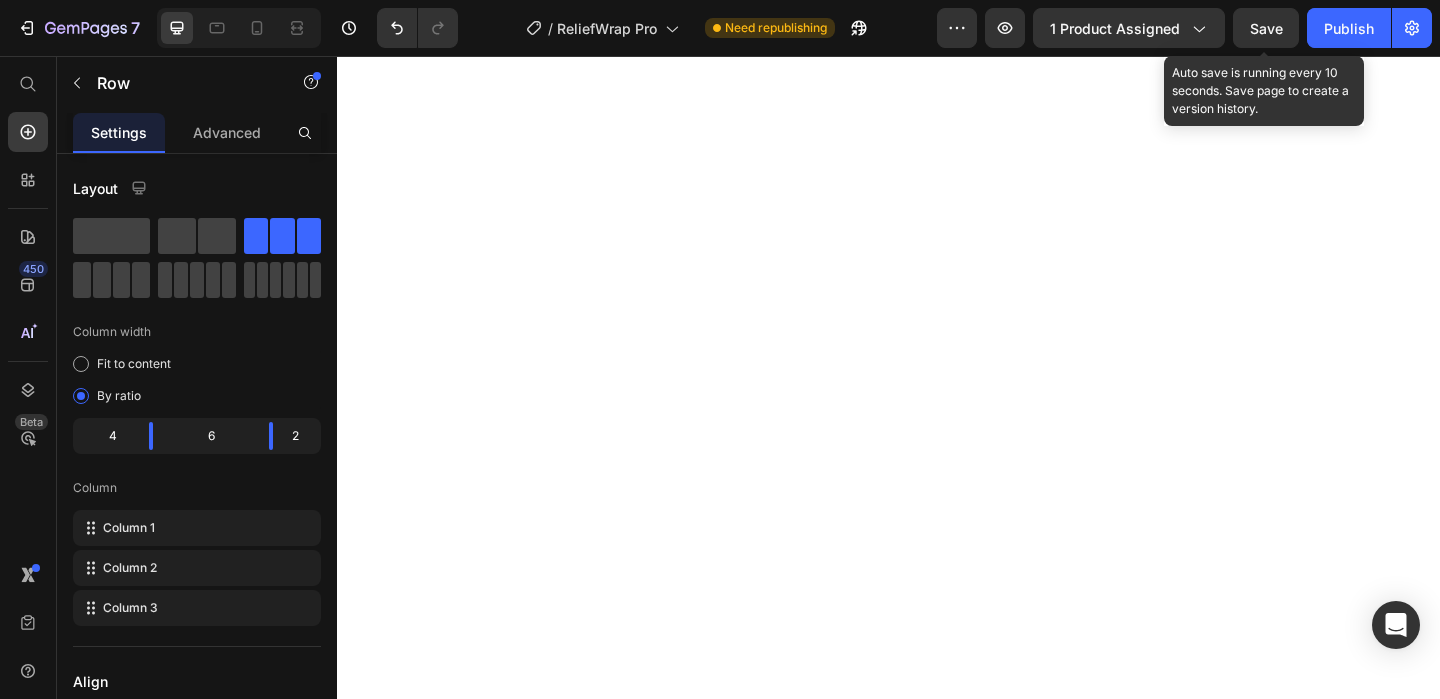 click on "Save" at bounding box center (1266, 28) 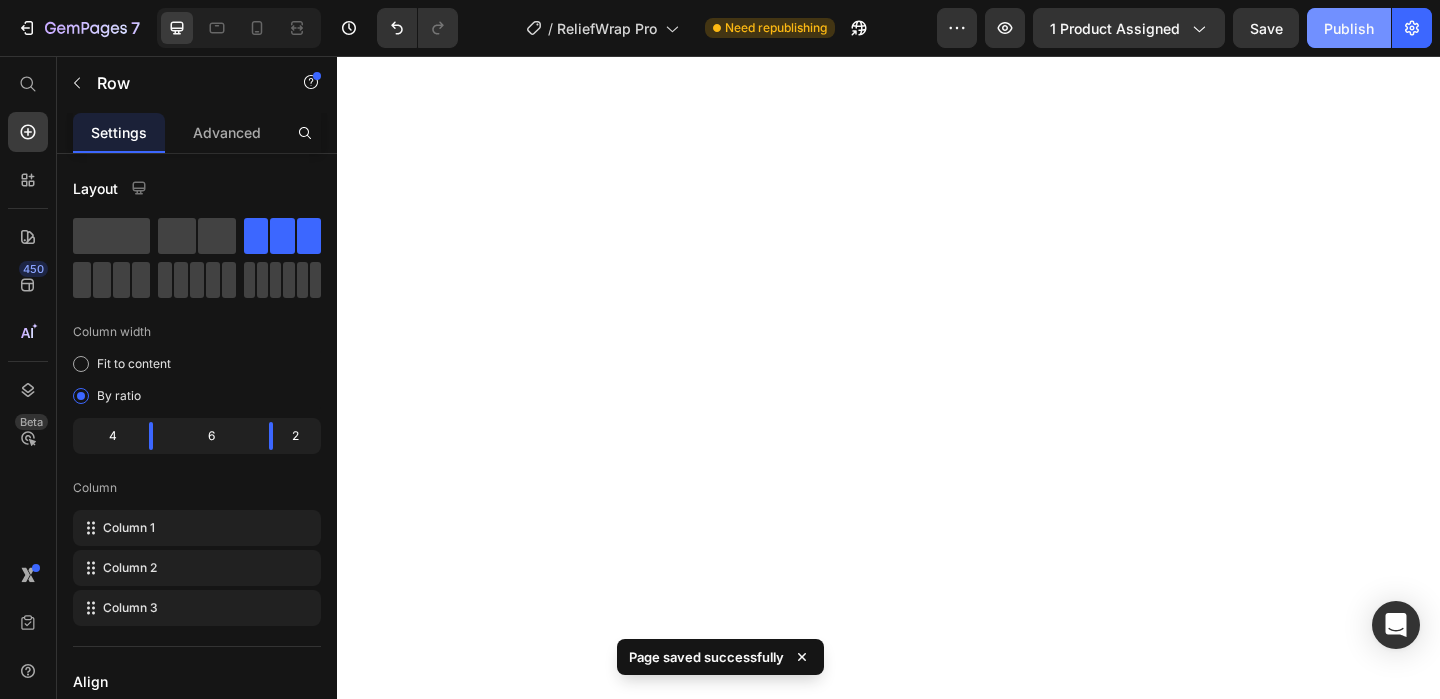 click on "Publish" at bounding box center (1349, 28) 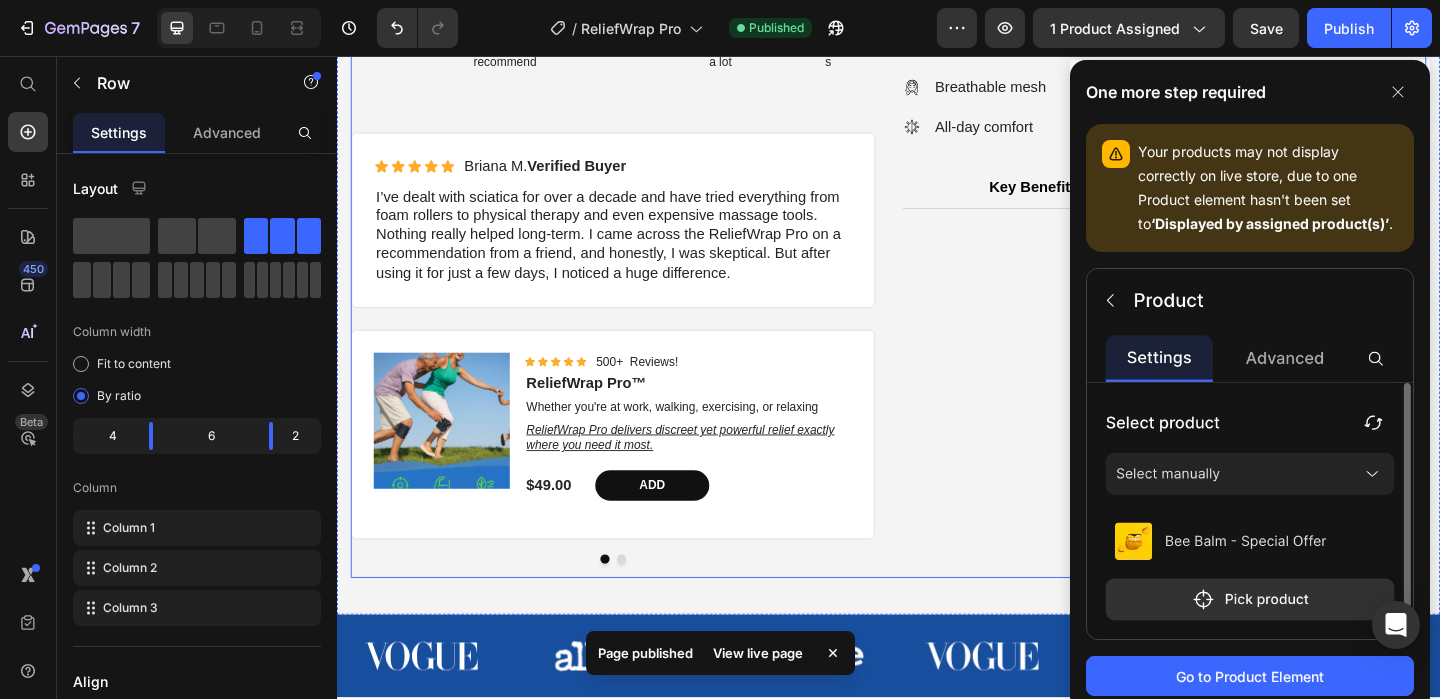 scroll, scrollTop: 736, scrollLeft: 0, axis: vertical 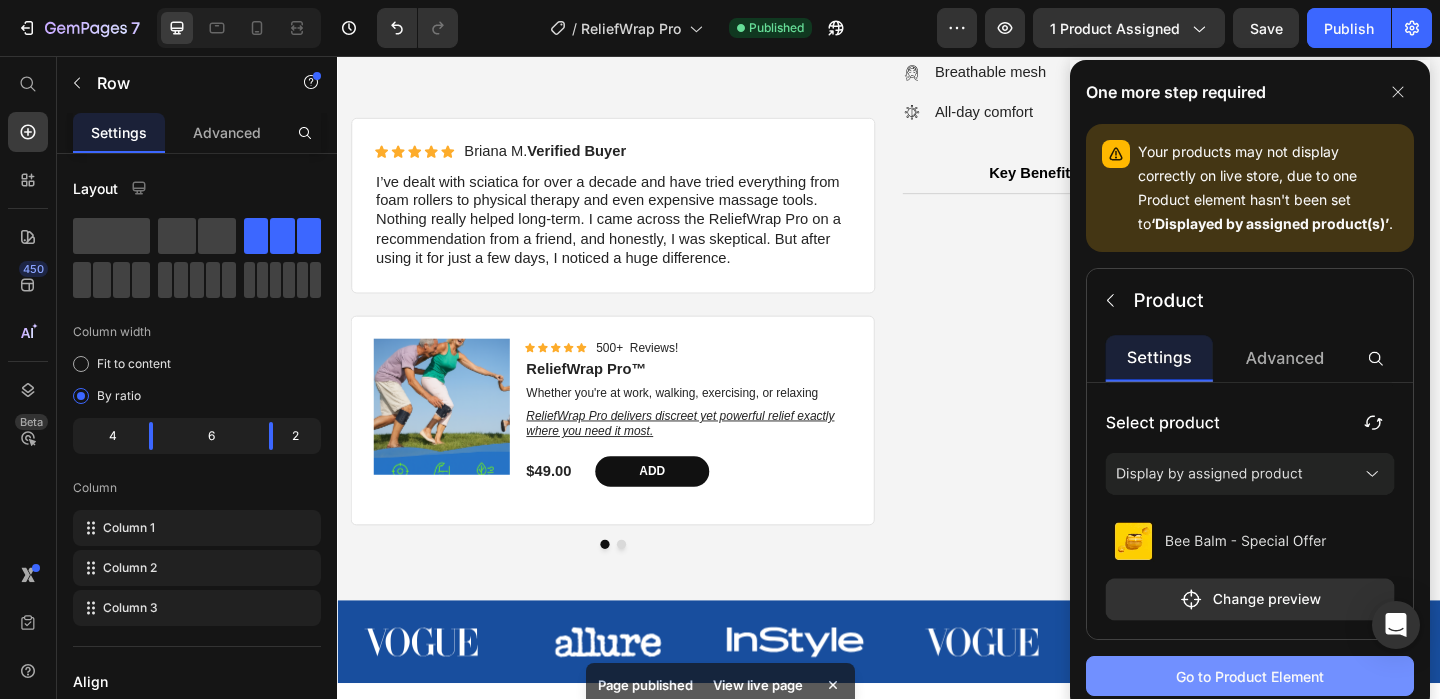 click on "Go to Product Element" at bounding box center (1250, 676) 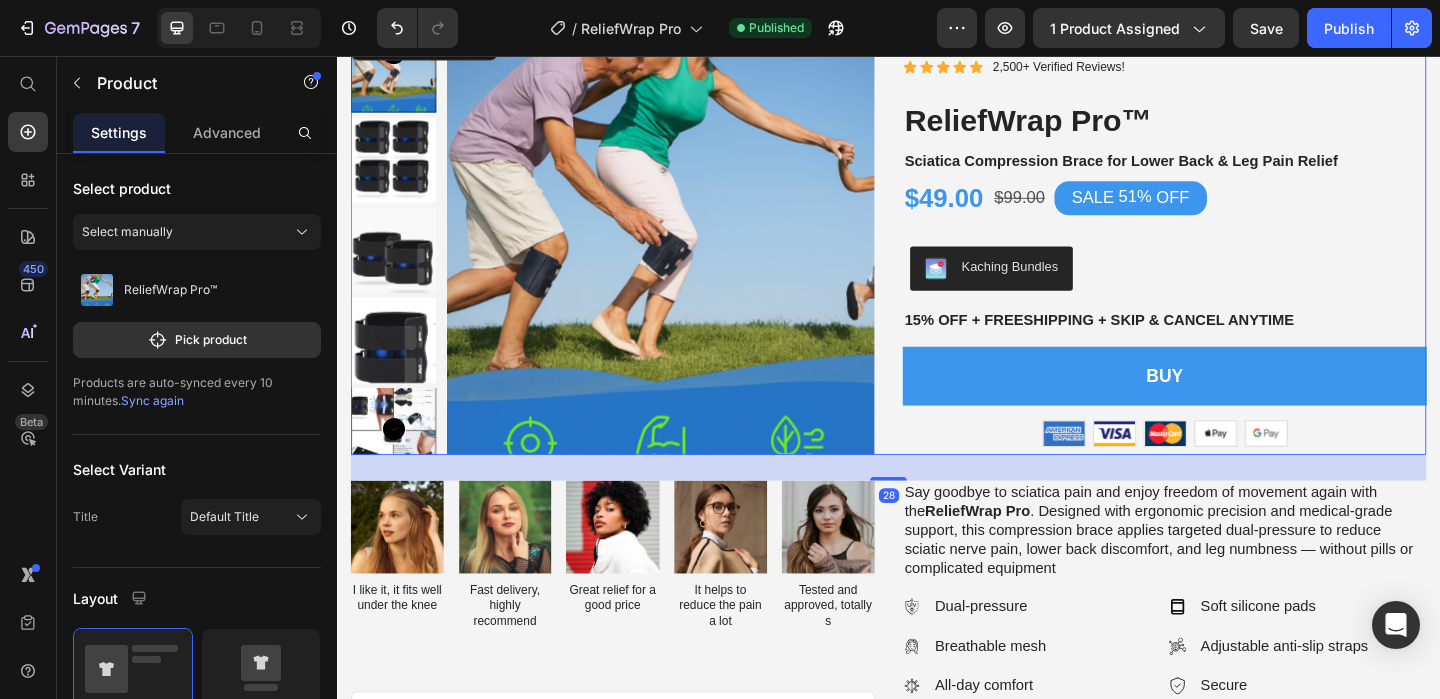 scroll, scrollTop: 11, scrollLeft: 0, axis: vertical 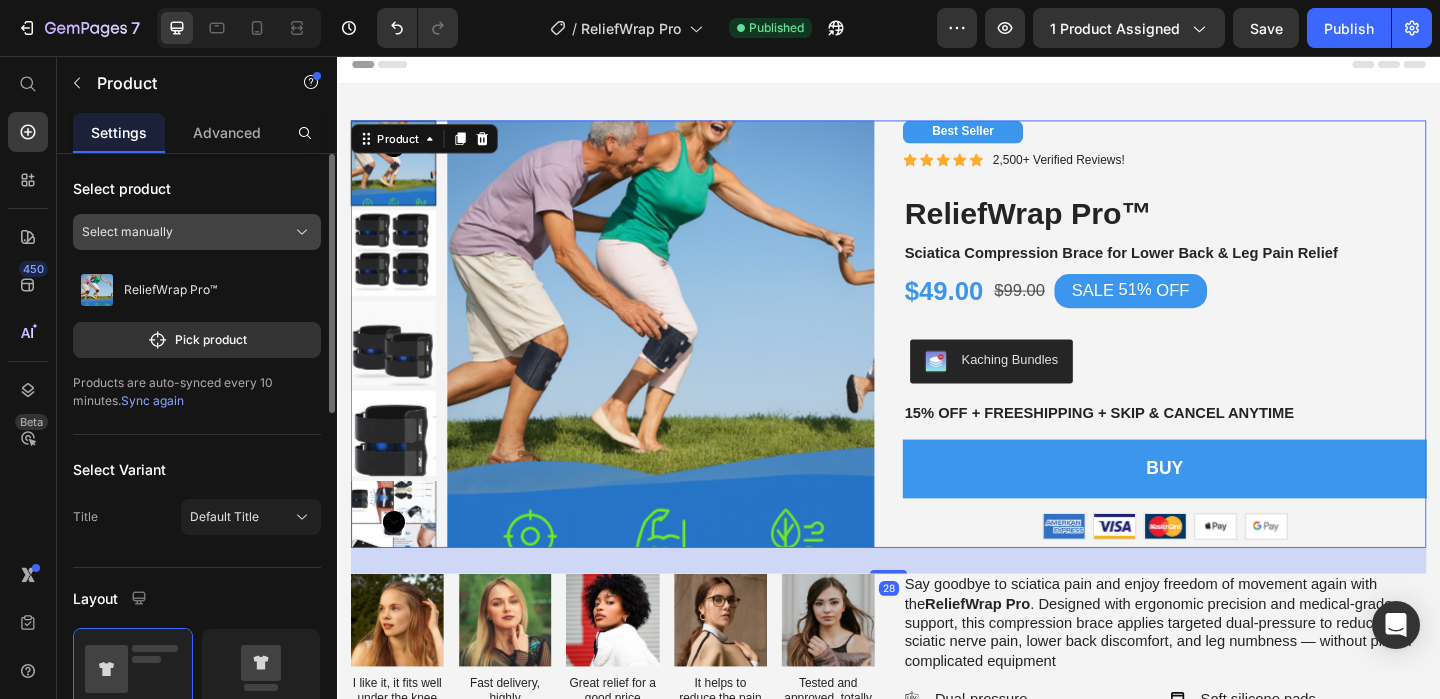 click on "Select manually" at bounding box center [197, 232] 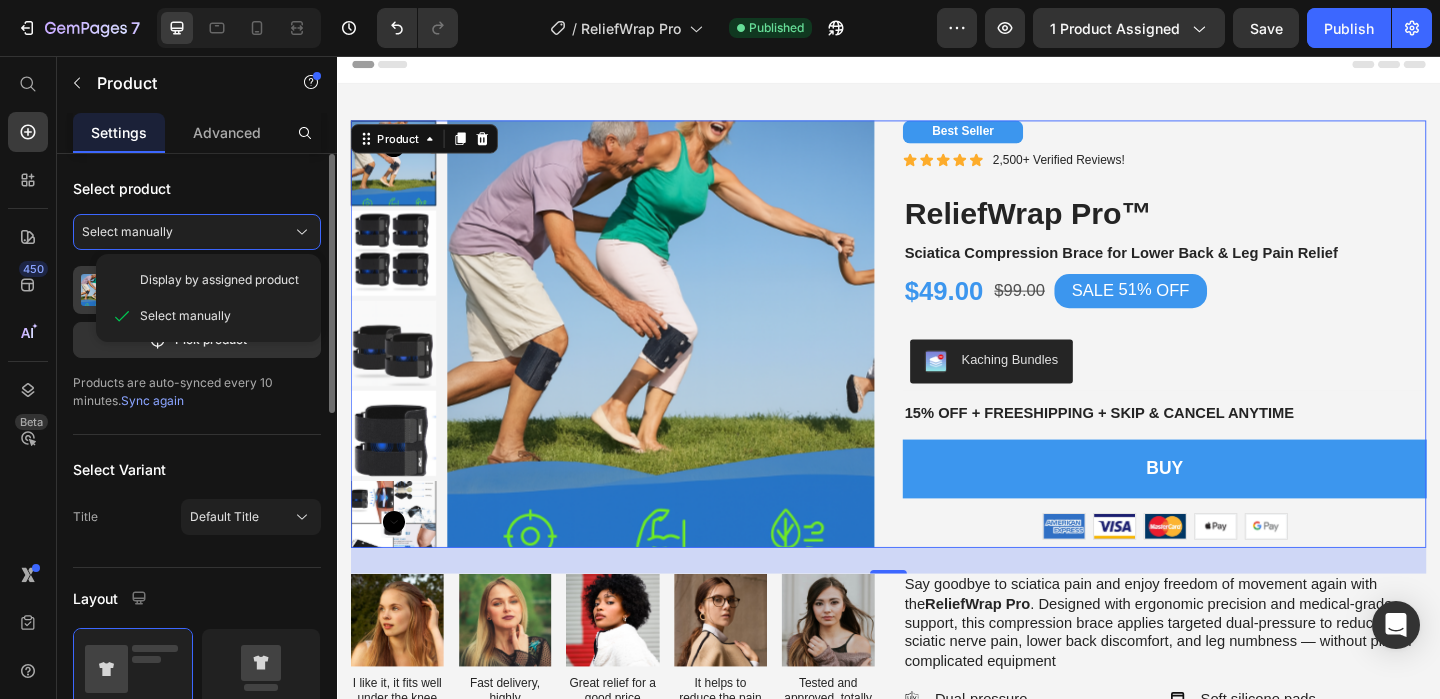 click on "ReliefWrap Pro™" at bounding box center [197, 290] 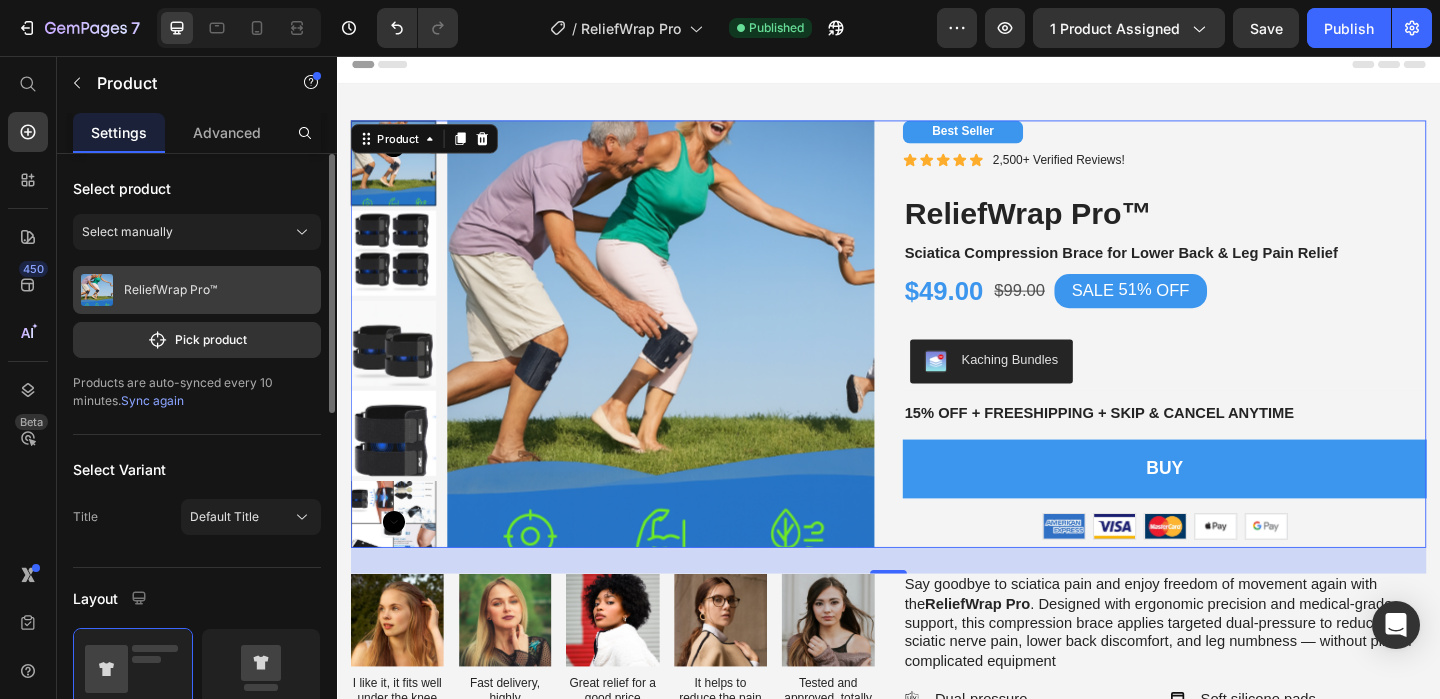 click on "ReliefWrap Pro™" at bounding box center [170, 290] 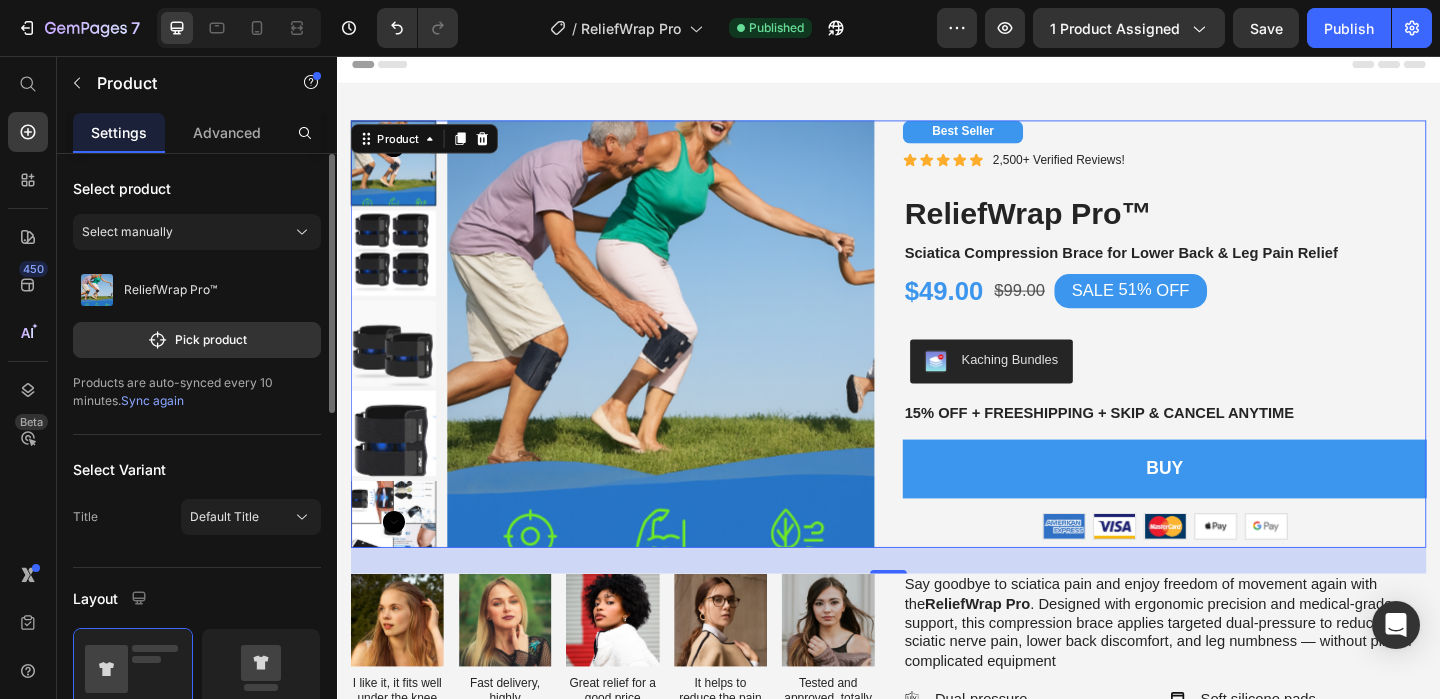 click on "Sync again" at bounding box center [152, 400] 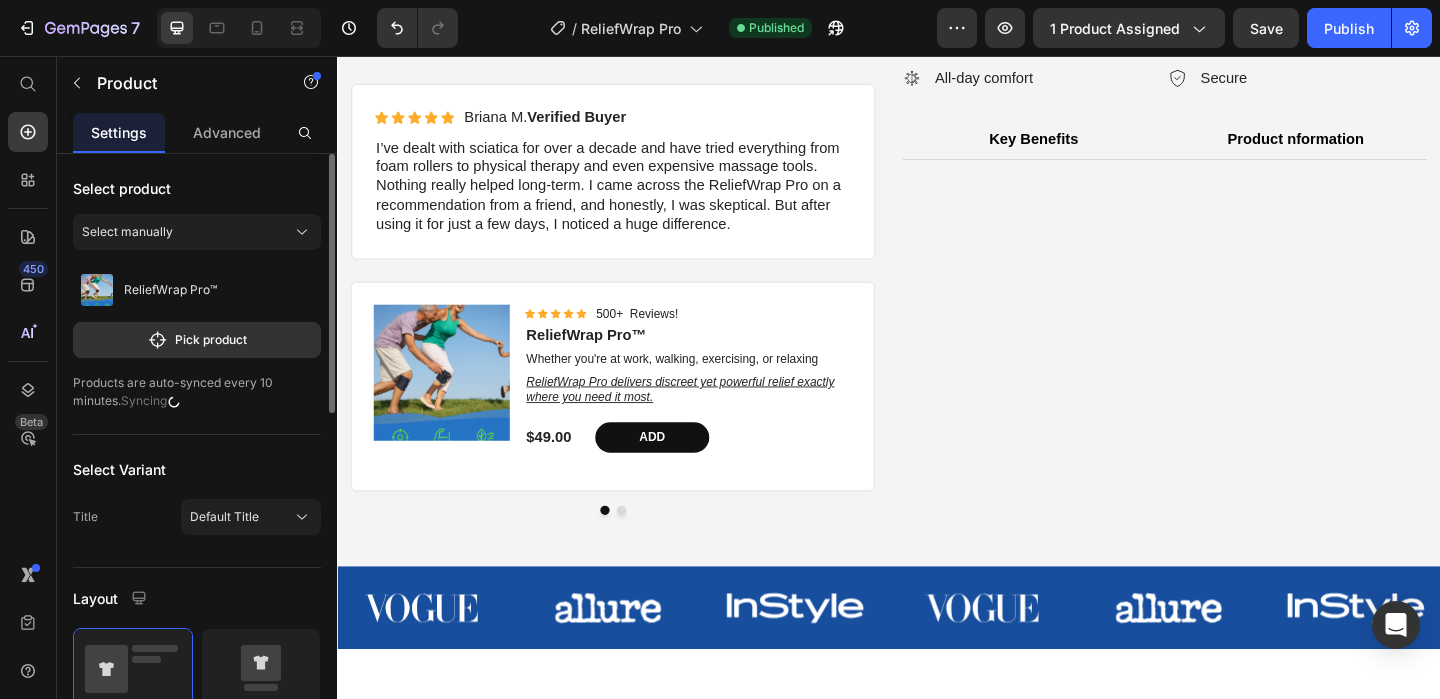 scroll, scrollTop: 731, scrollLeft: 0, axis: vertical 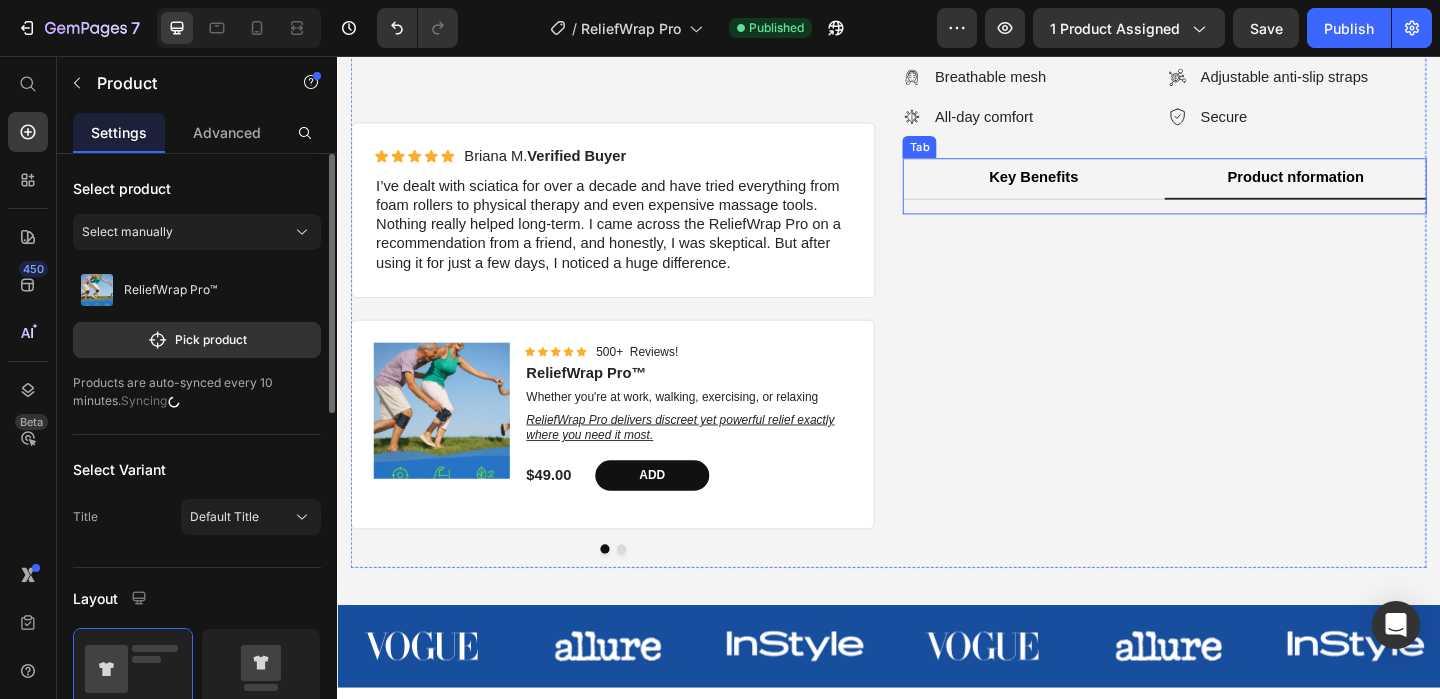 click on "Product nformation" at bounding box center (1379, 188) 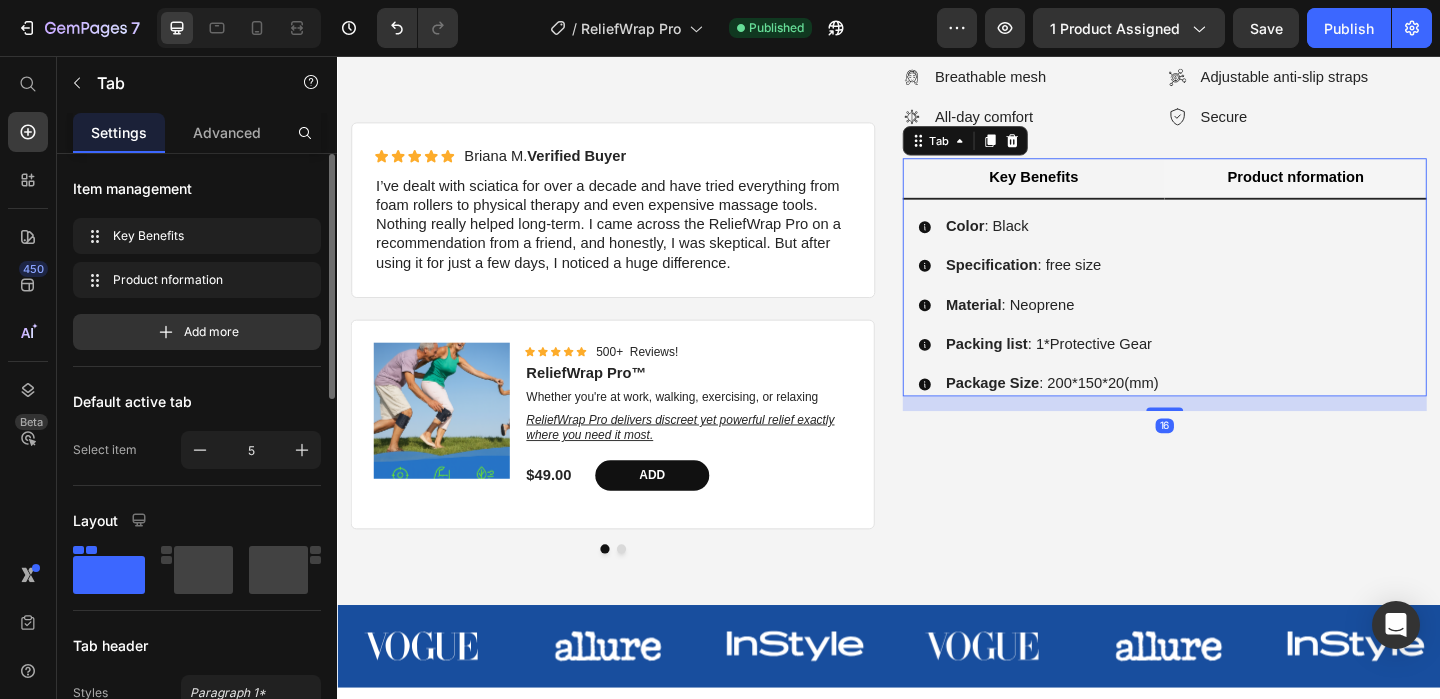 click on "Key Benefits" at bounding box center (1094, 188) 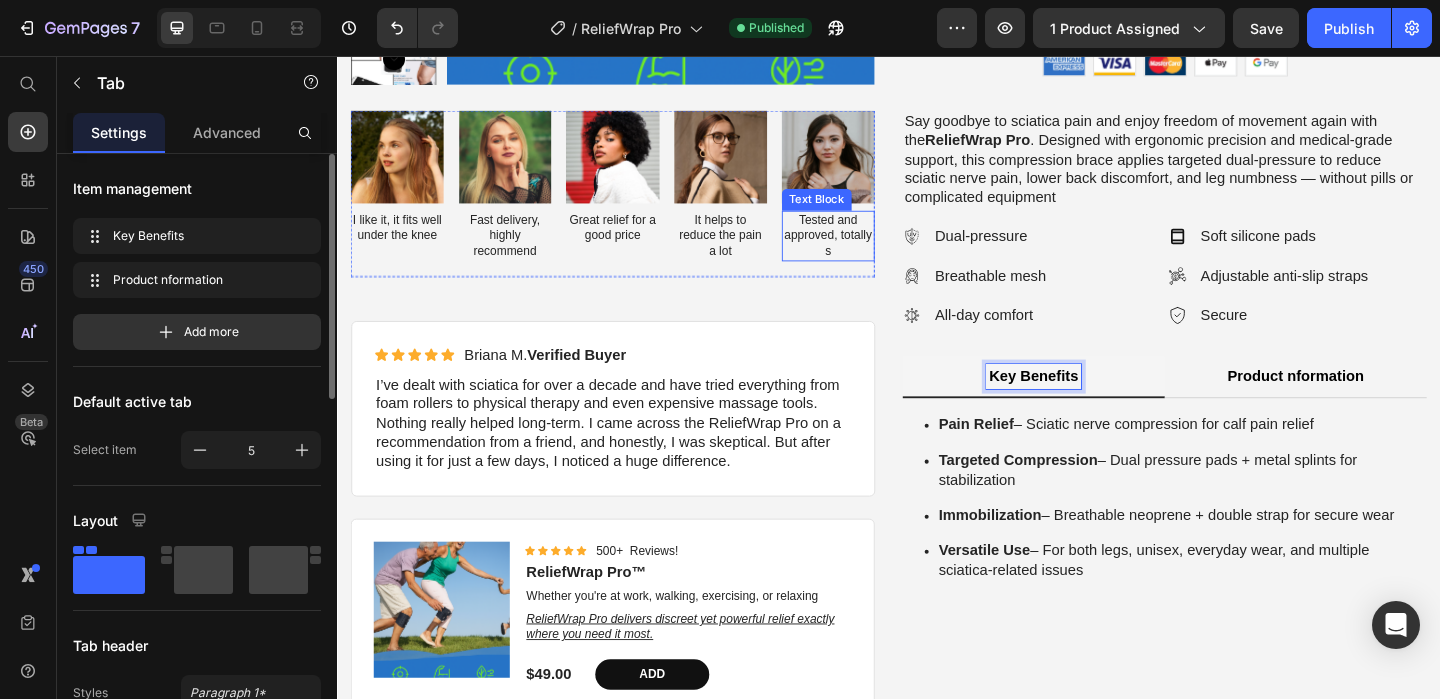 scroll, scrollTop: 439, scrollLeft: 0, axis: vertical 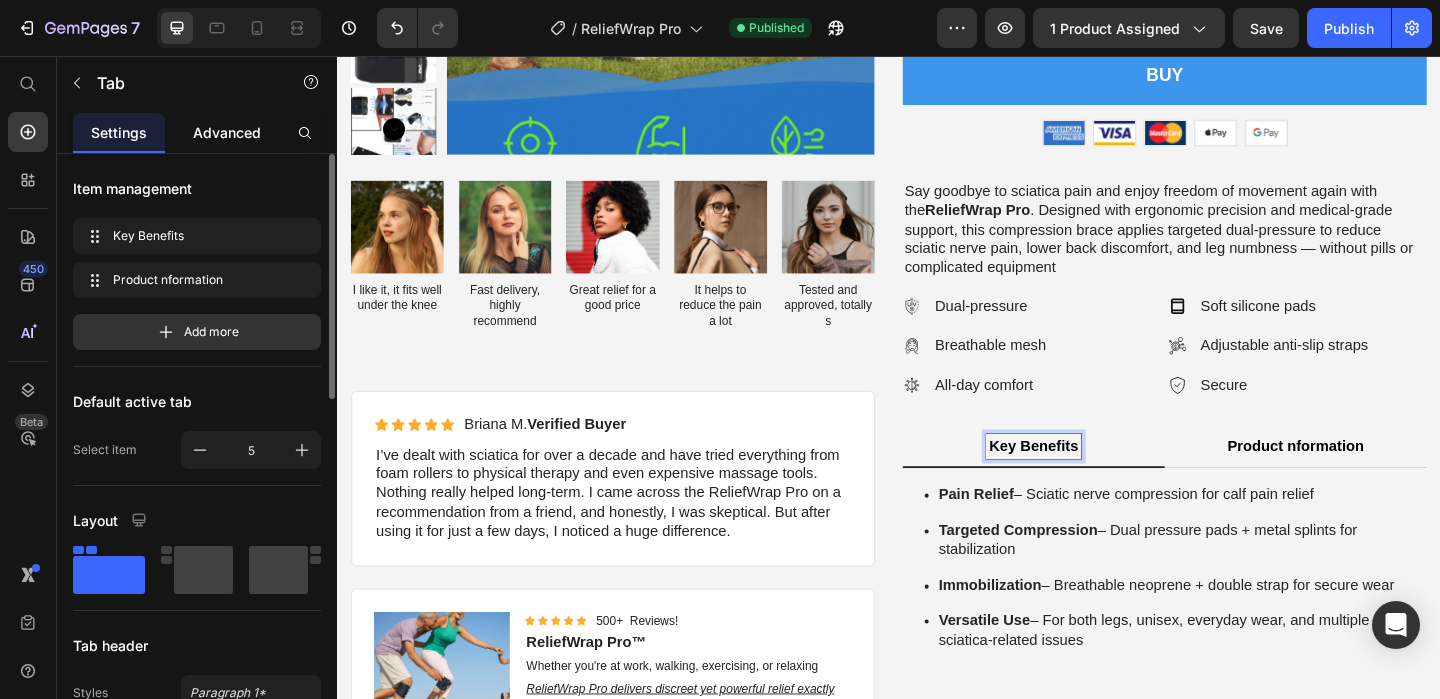 click on "Advanced" at bounding box center (227, 132) 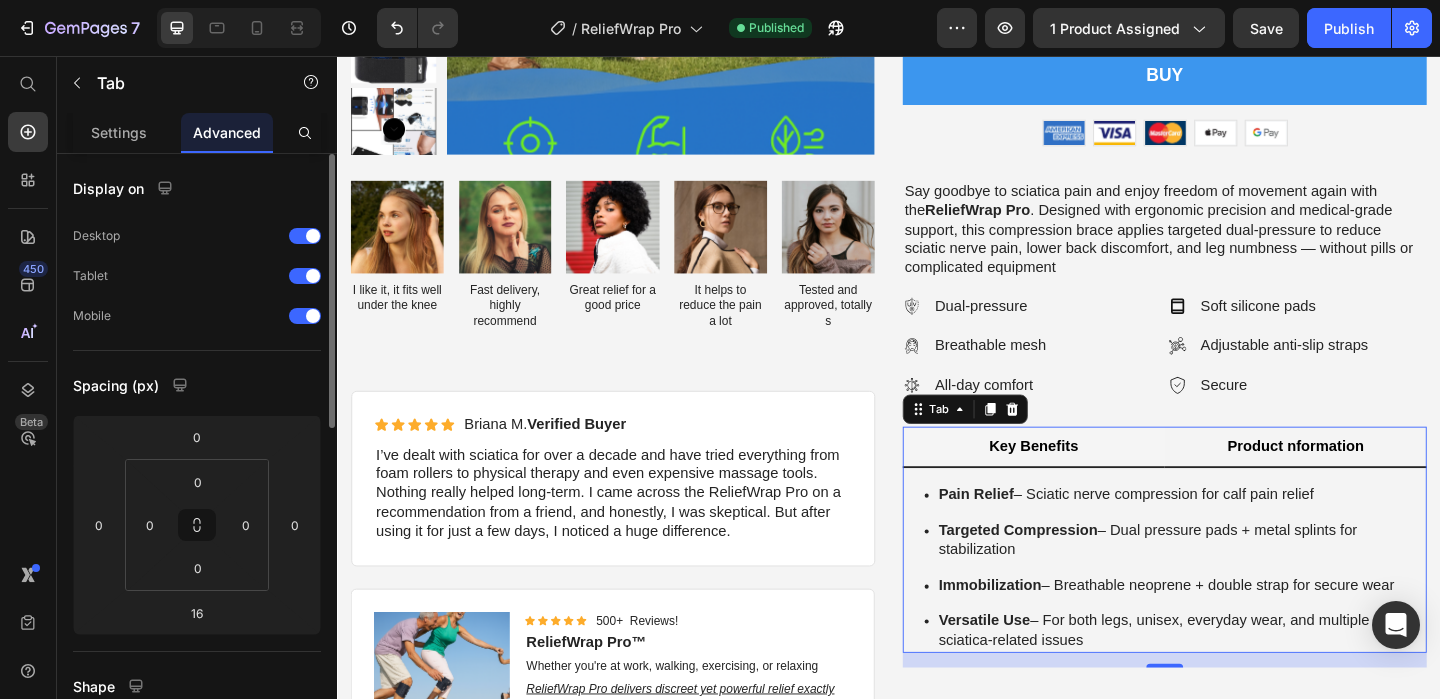 click on "Product nformation" at bounding box center (1379, 481) 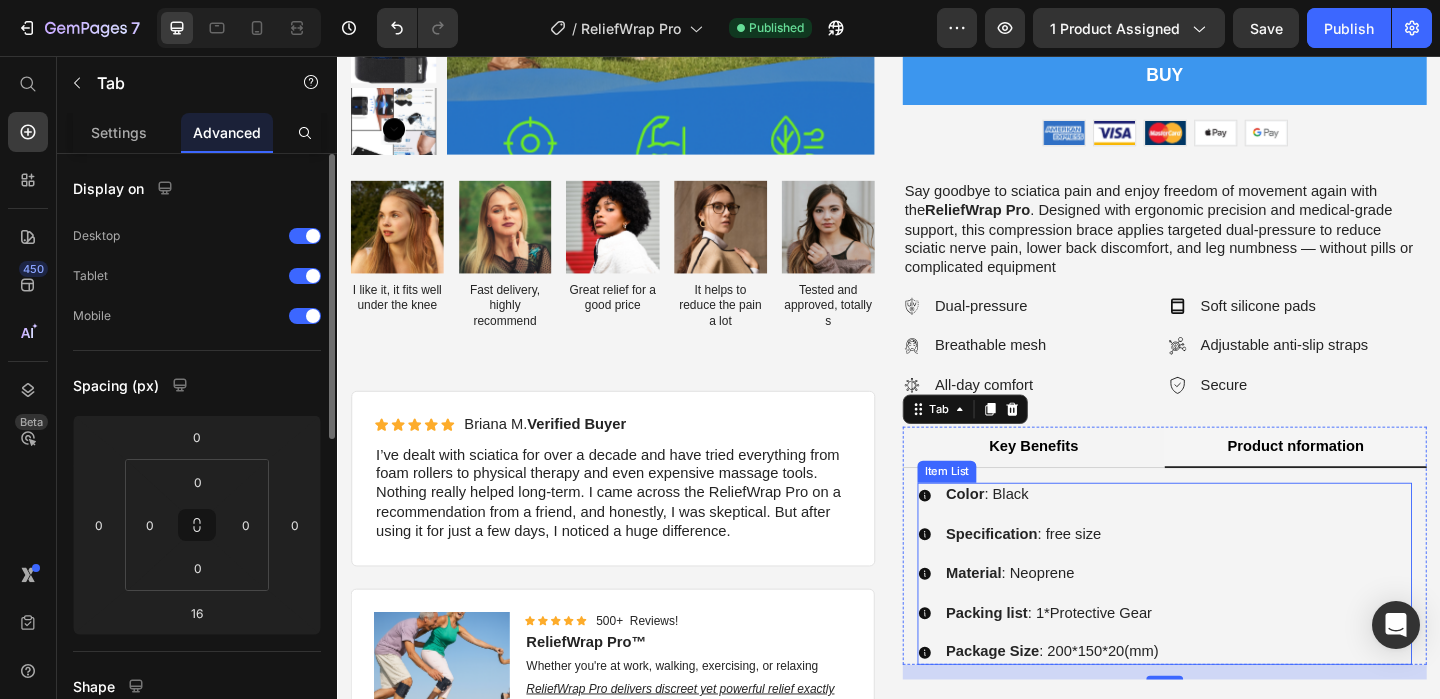 click on "Color : Black
Specification : free size
Material : Neoprene
Packing list : 1*Protective Gear
Package Size : 200*150*20(mm)" at bounding box center (1237, 619) 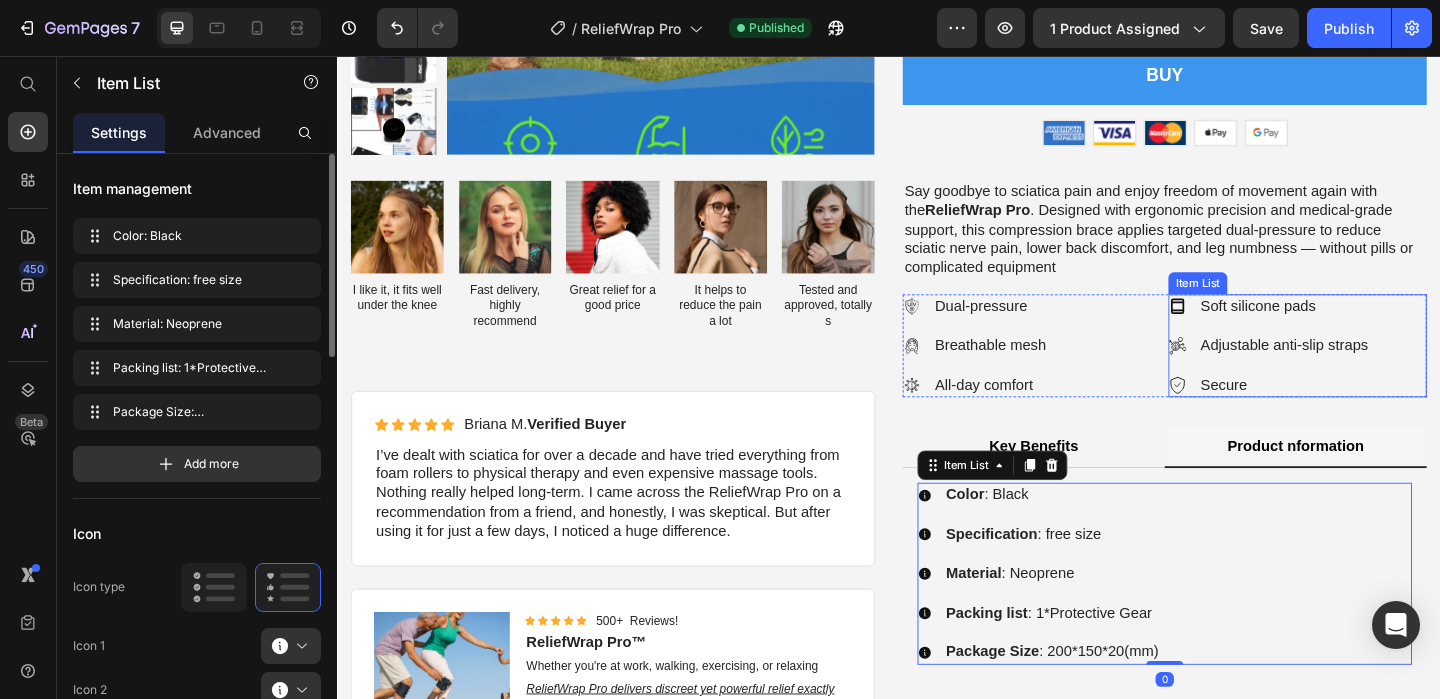 click on "Adjustable anti-slip straps" at bounding box center [1367, 371] 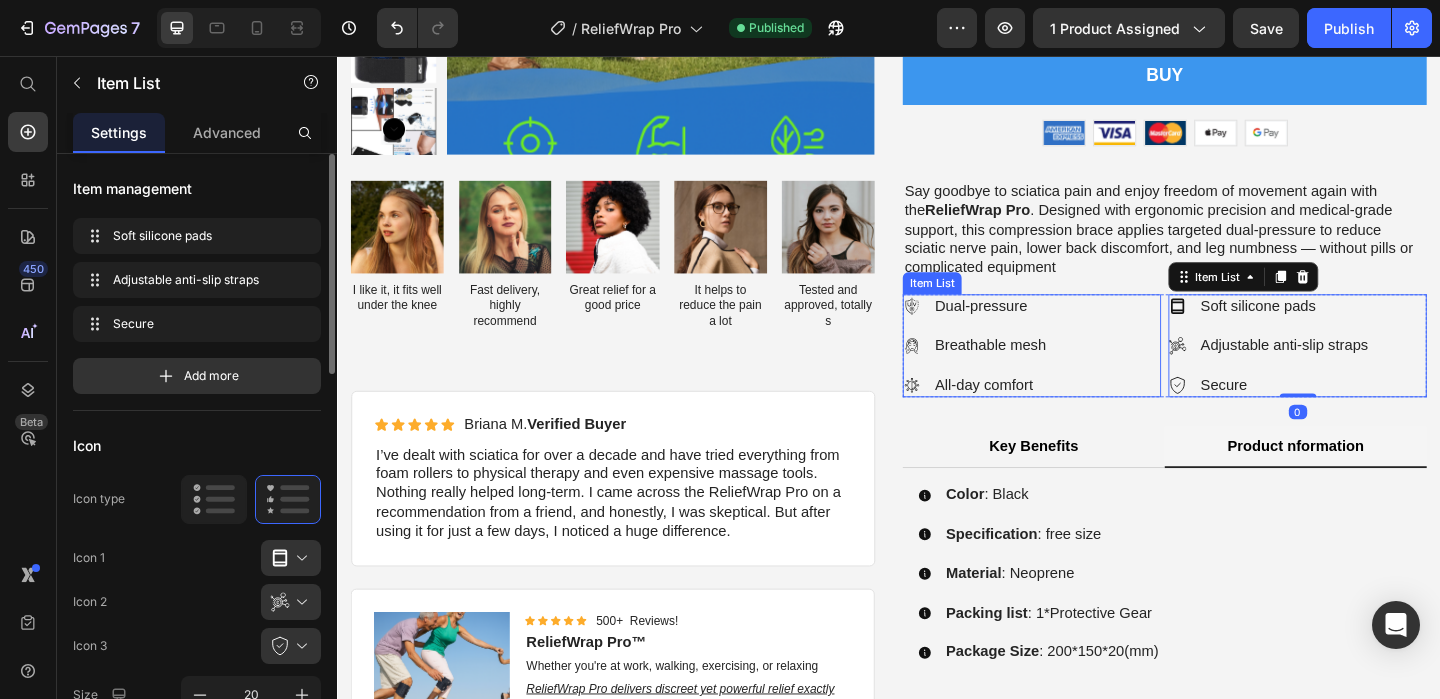 click on "Dual-pressure
Breathable mesh
All-day comfort" at bounding box center (1092, 371) 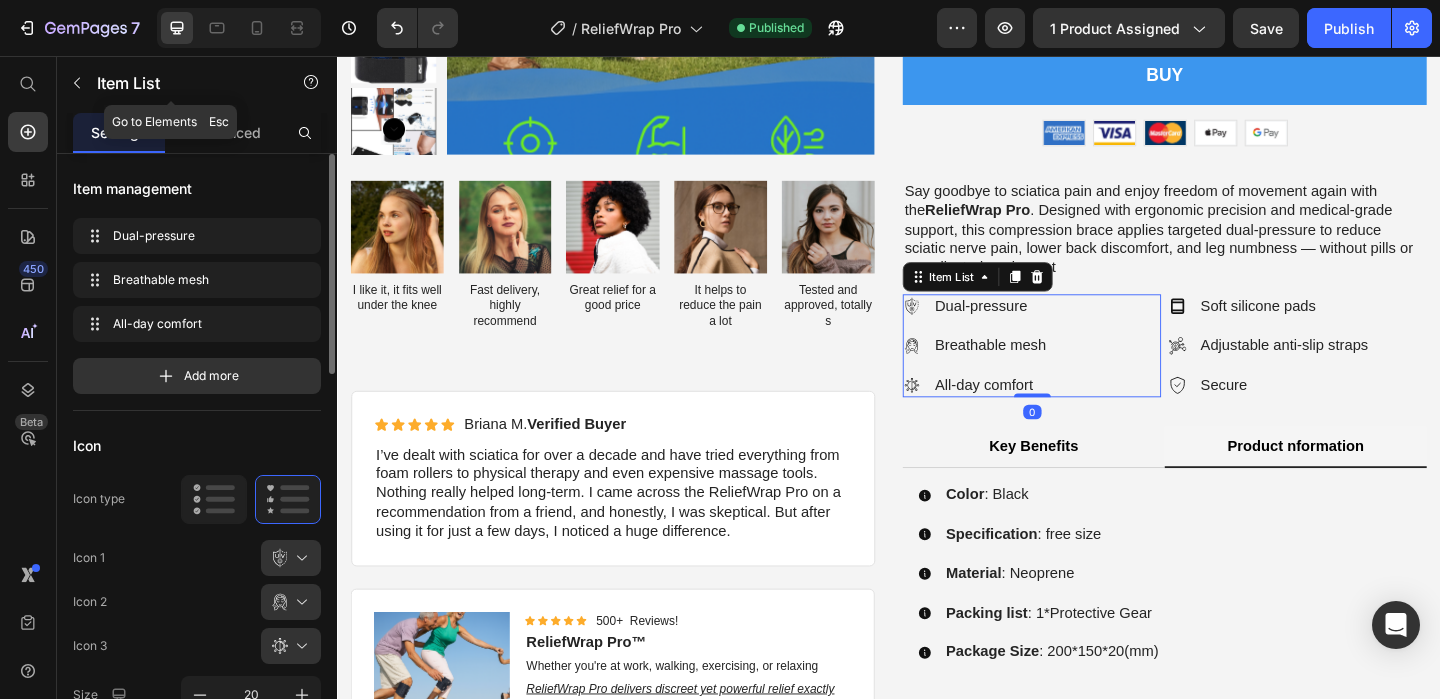 click on "Item List" 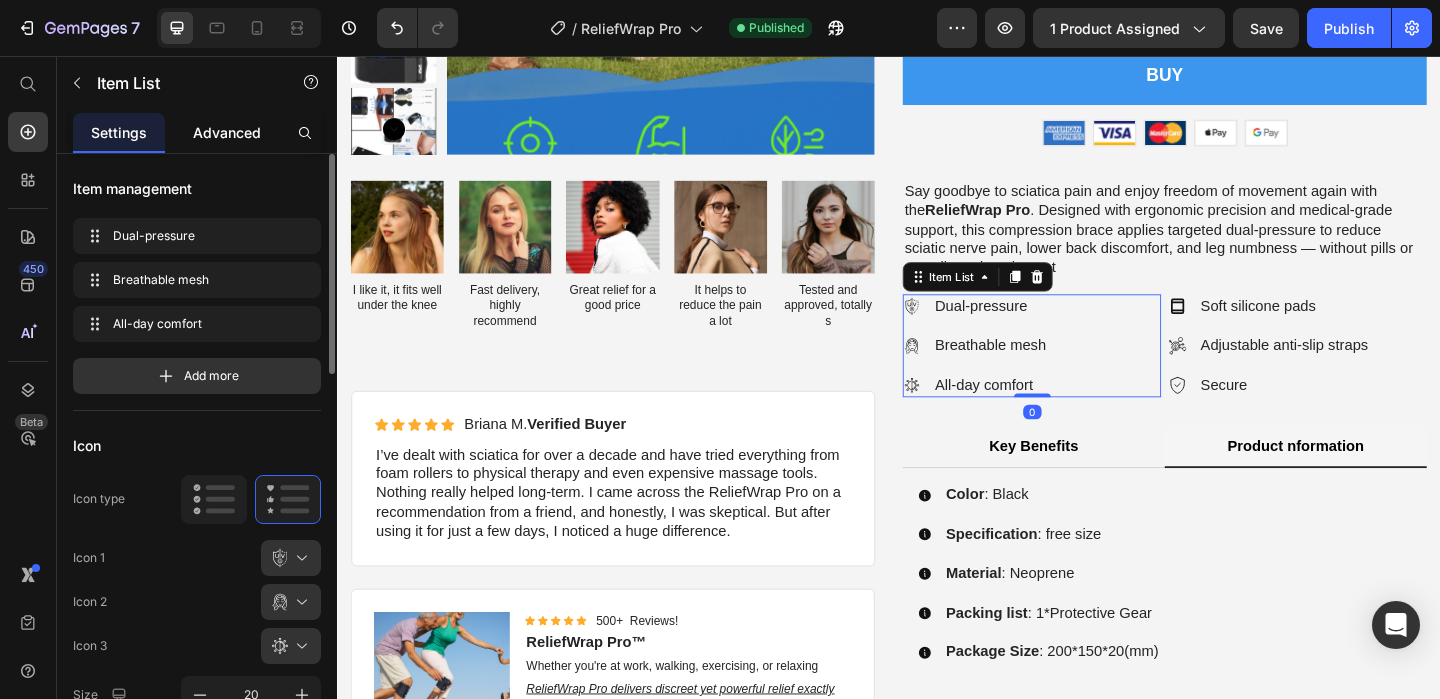 click on "Advanced" 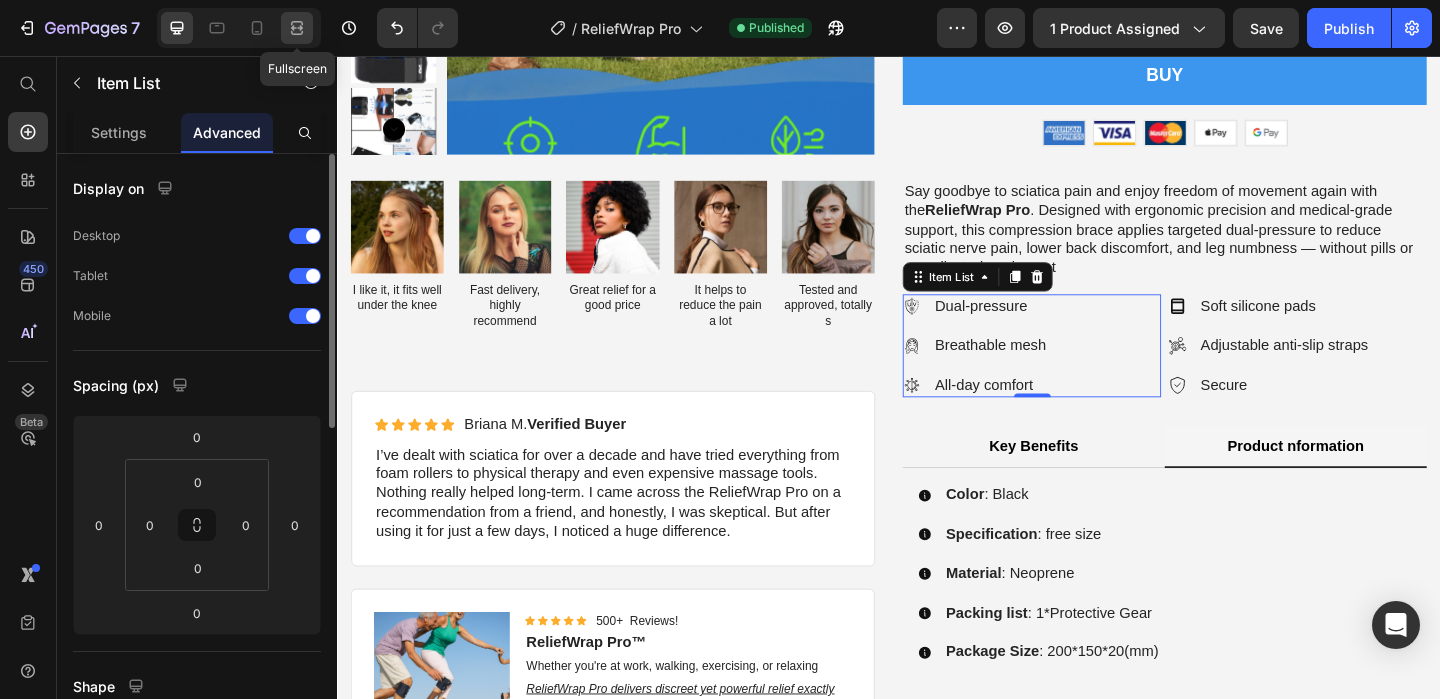 click 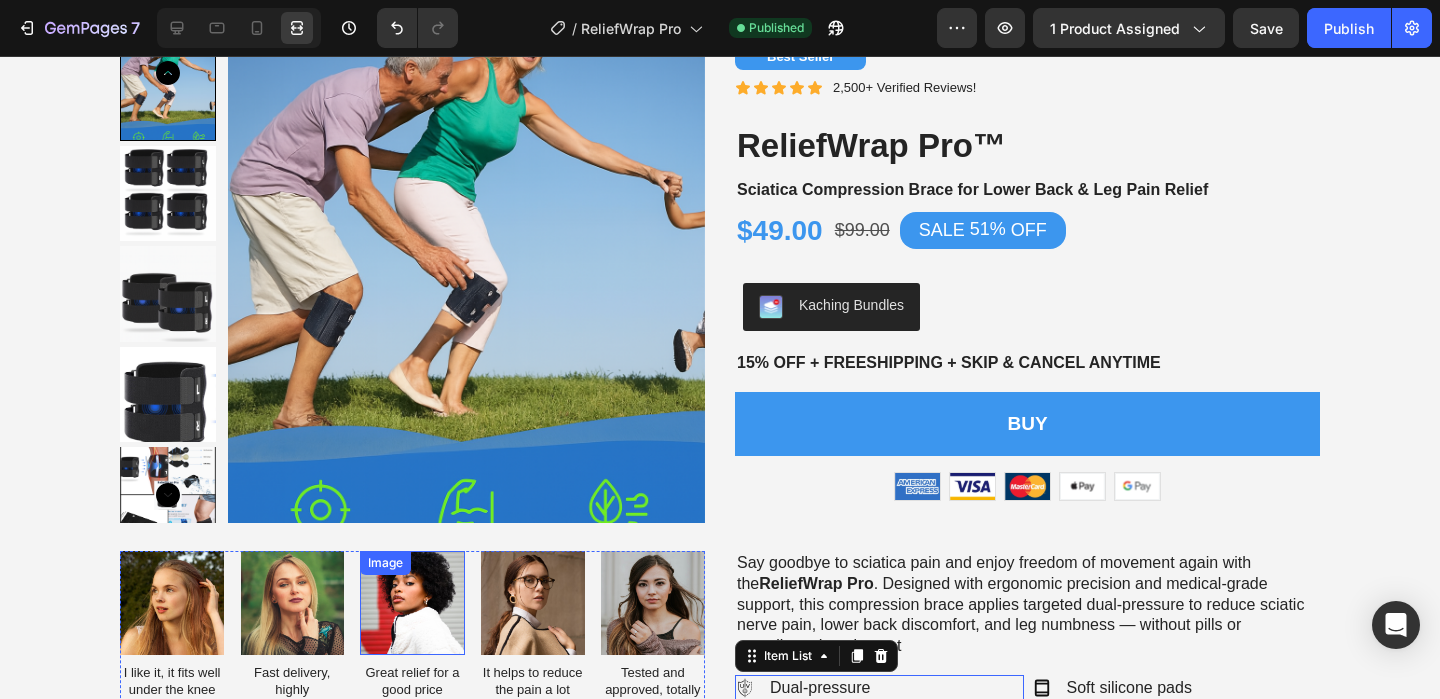 scroll, scrollTop: 80, scrollLeft: 0, axis: vertical 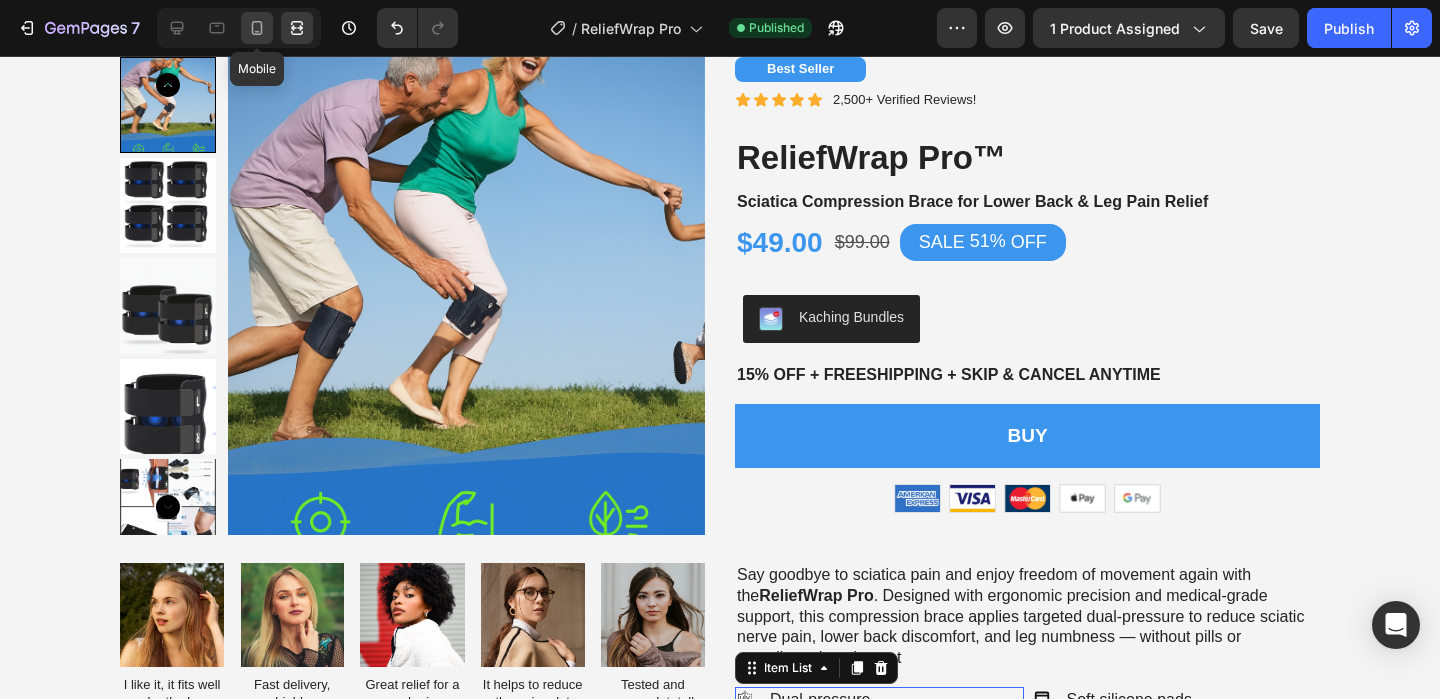 click 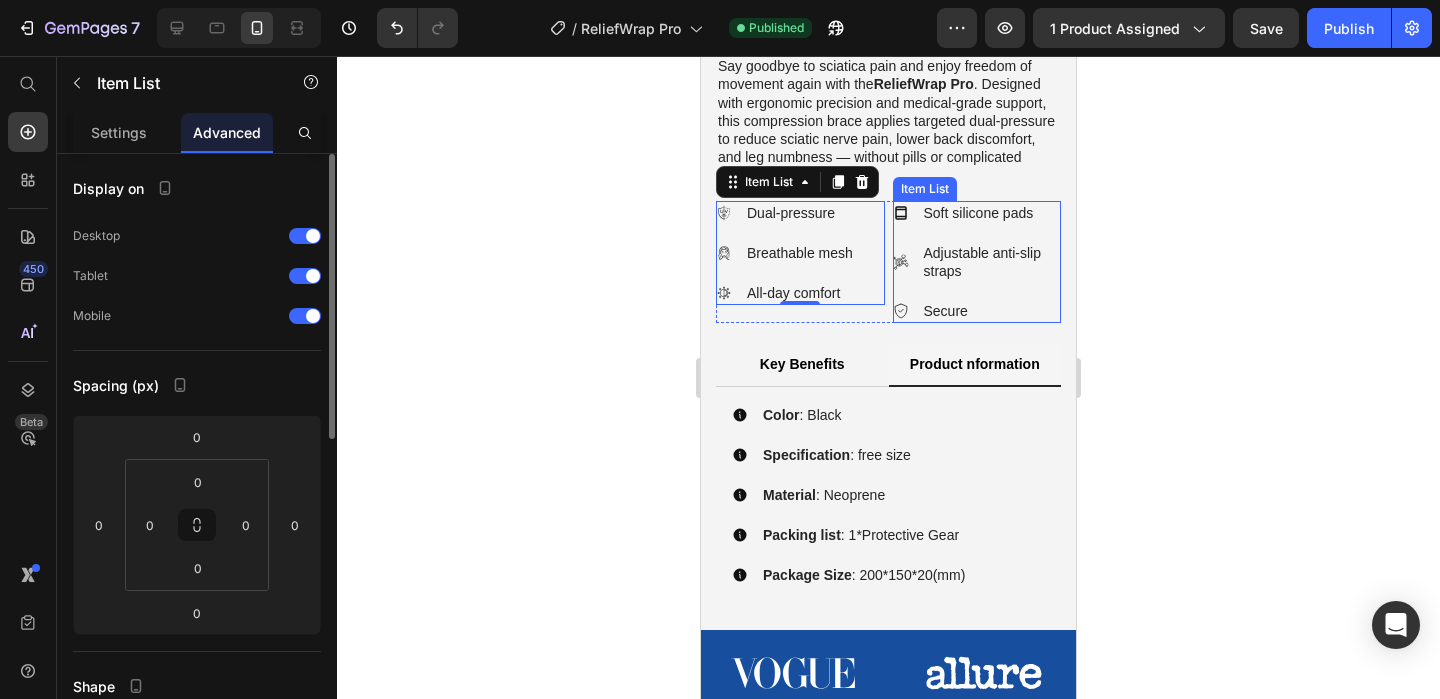 scroll, scrollTop: 1563, scrollLeft: 0, axis: vertical 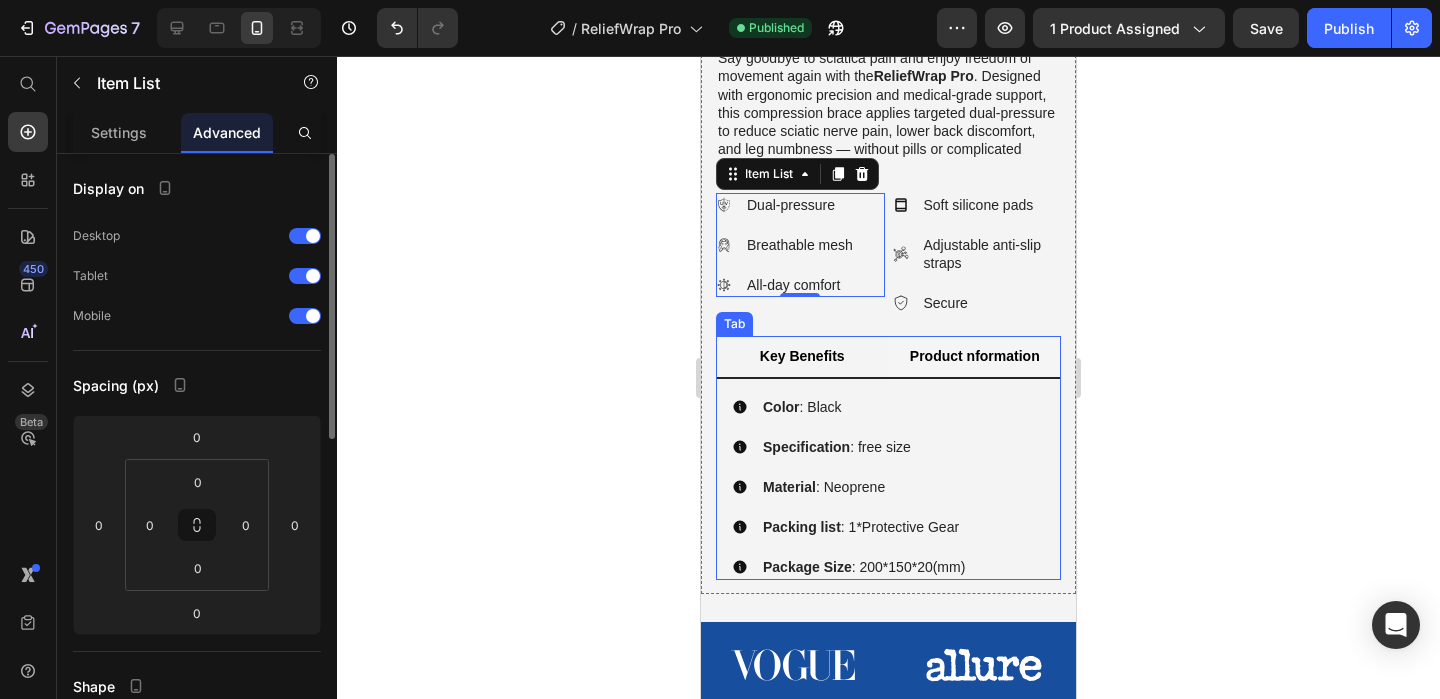 click on "Key Benefits" at bounding box center [802, 356] 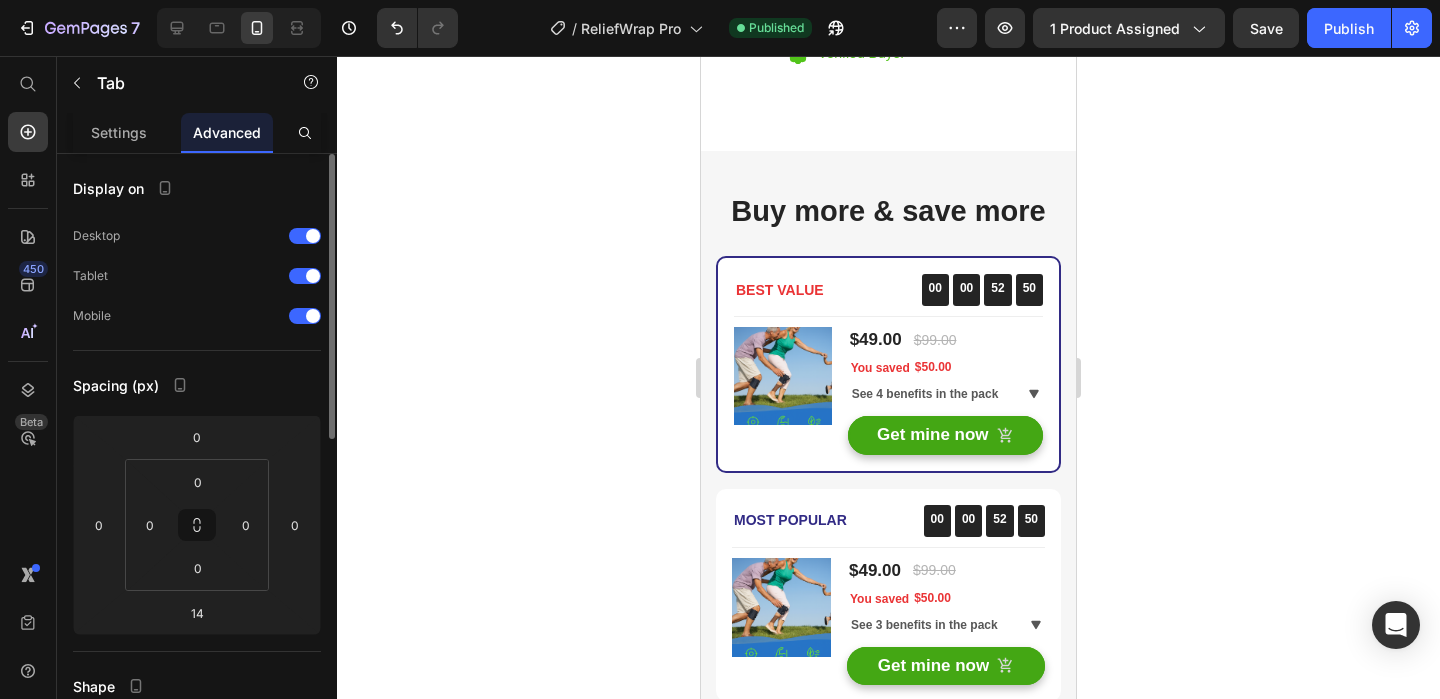 scroll, scrollTop: 7274, scrollLeft: 0, axis: vertical 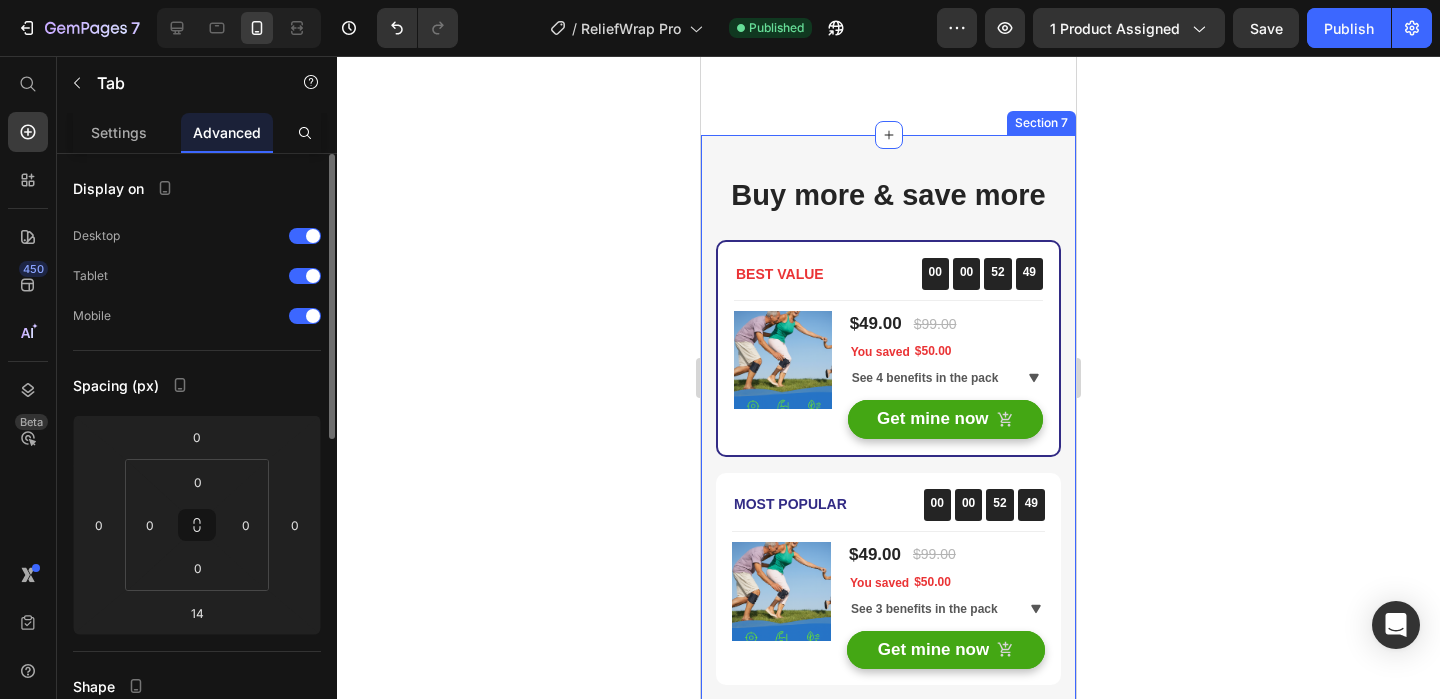 click on "Buy more & save more Heading BEST VALUE Text block 00 00 52 49 CountDown Timer Row                Title Line (P) Images & Gallery You saved $50.00 (P) Tag $49.00 (P) Price $99.00 (P) Price Row You saved $50.00 (P) Tag
See 4 benefits in the pack Accordion Get mine now (P) Cart Button Product Row Most Popular Text block 00 00 52 49 CountDown Timer Row                Title Line (P) Images & Gallery You saved $50.00 (P) Tag $49.00 (P) Price $99.00 (P) Price Row You saved $50.00 (P) Tag
See 3 benefits in the pack Accordion Get mine now (P) Cart Button Product Row (P) Images & Gallery You saved $50.00 (P) Tag $49.00 (P) Price $99.00 (P) Price Row You saved $50.00 (P) Tag
See 2 benefits in the pack Accordion Get mine now (P) Cart Button Product Row Section 7" at bounding box center (888, 517) 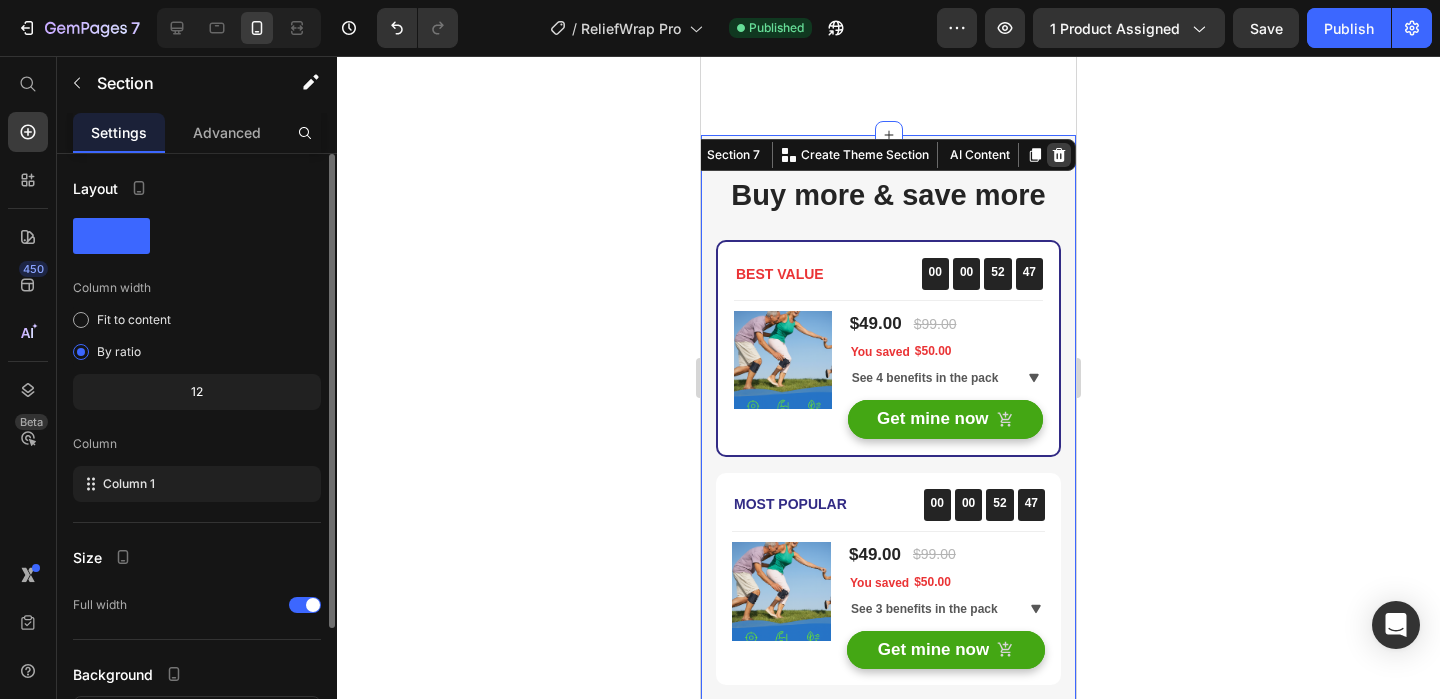 click 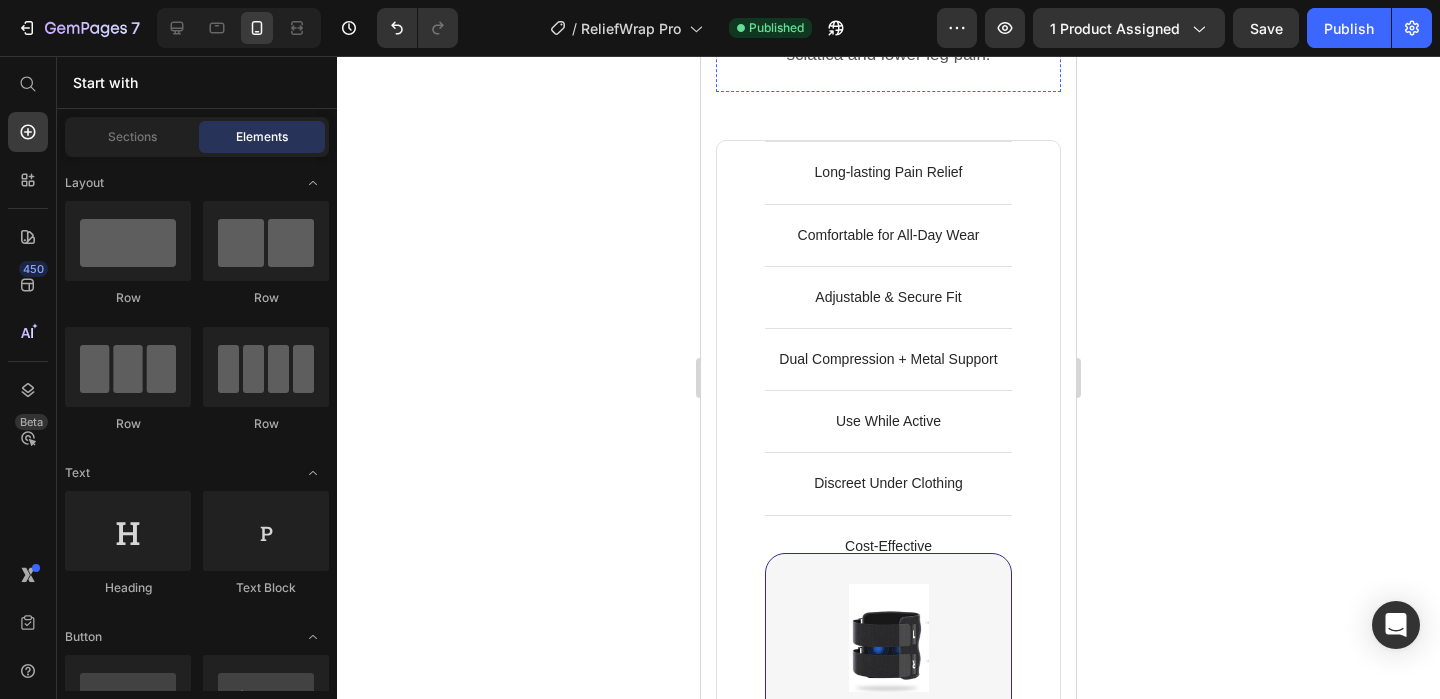 scroll, scrollTop: 7580, scrollLeft: 0, axis: vertical 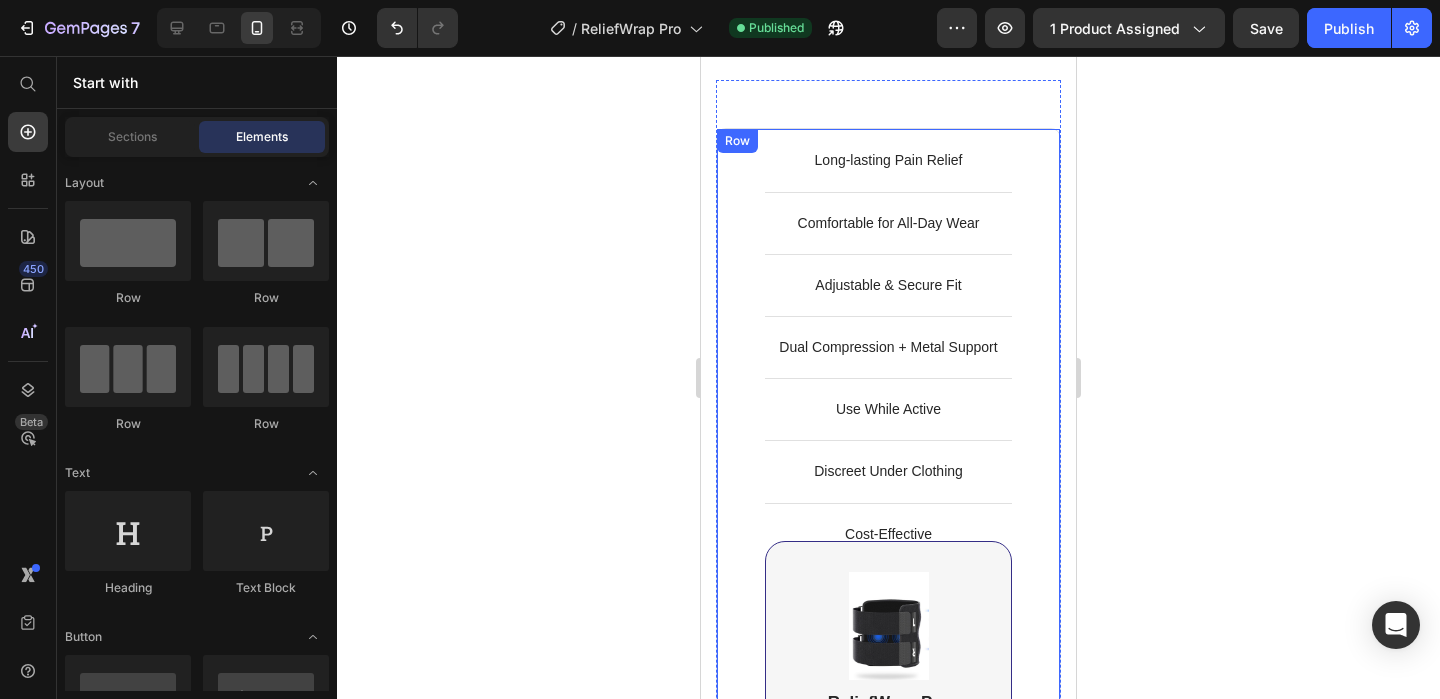 click on "Long-lasting Pain Relief Text block Row Comfortable for All-Day Wear Text block Row Adjustable & Secure Fit Text block Row Dual Compression + Metal Support Text block Row Use While Active Text block Row Discreet Under Clothing Text block Row Cost-Effective Text block Row Image ReliefWrap Pro Heading
Icon Targeted & consistent Text Block Row
Icon Breathable & soft neoprene Text Block Row
Icon nug fit, works on both legs Text Block Row
Icon Built-in pads & aluminum splints Text Block Row
Icon Perfect for walking, exercise, daily wear Text Block Row
Icon Sleek, low-profile design Text Block Row
Icon One-time buy, reusable anytime Text Block Row Row Image Other Brands Heading
Icon Row
Icon Row
Icon Row
Icon Row
Icon Row
Icon Row
Icon Row
Icon Row Row" at bounding box center [888, 1073] 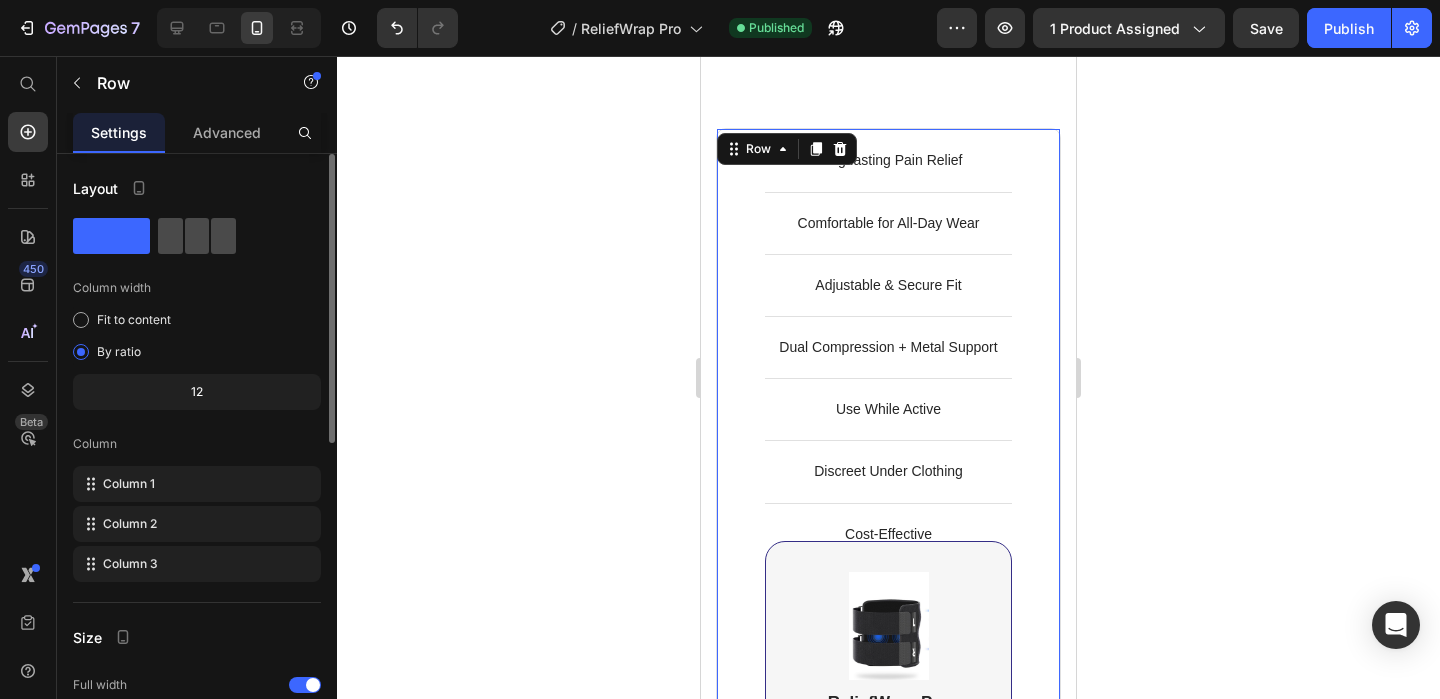 click 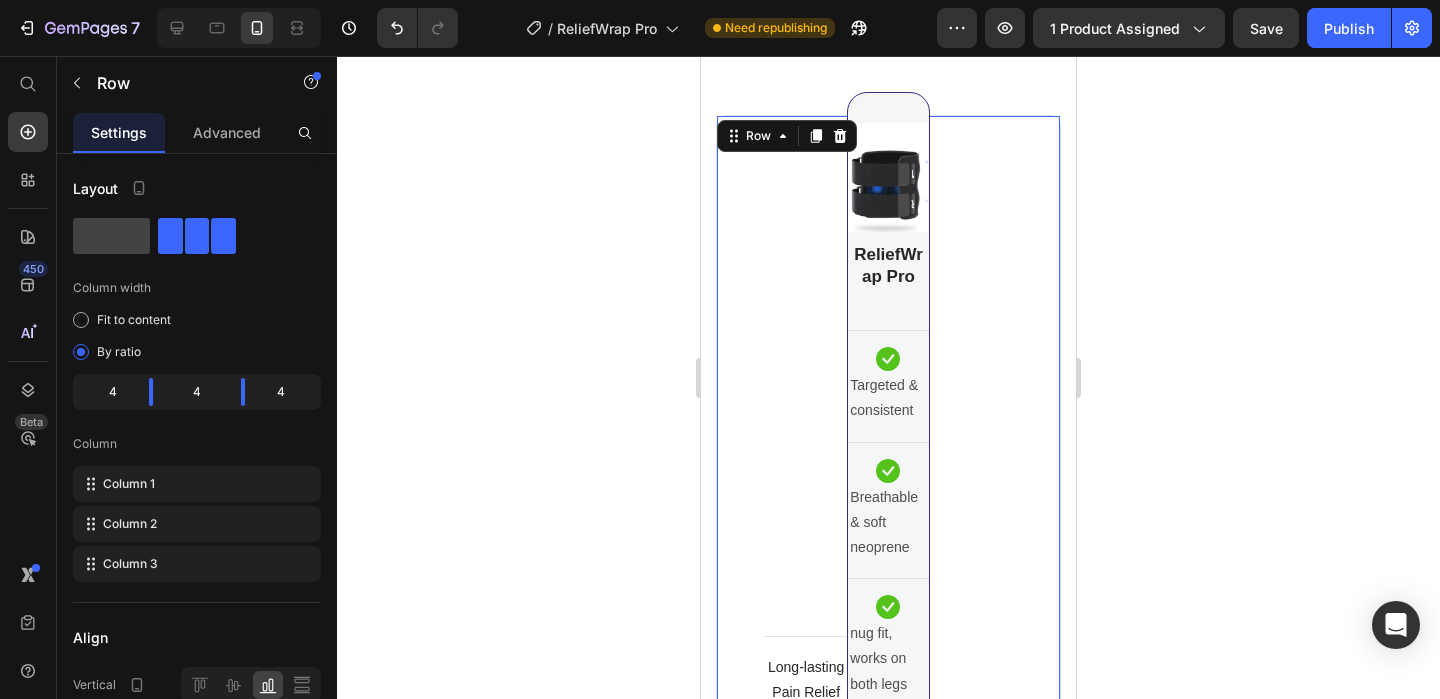scroll, scrollTop: 7608, scrollLeft: 0, axis: vertical 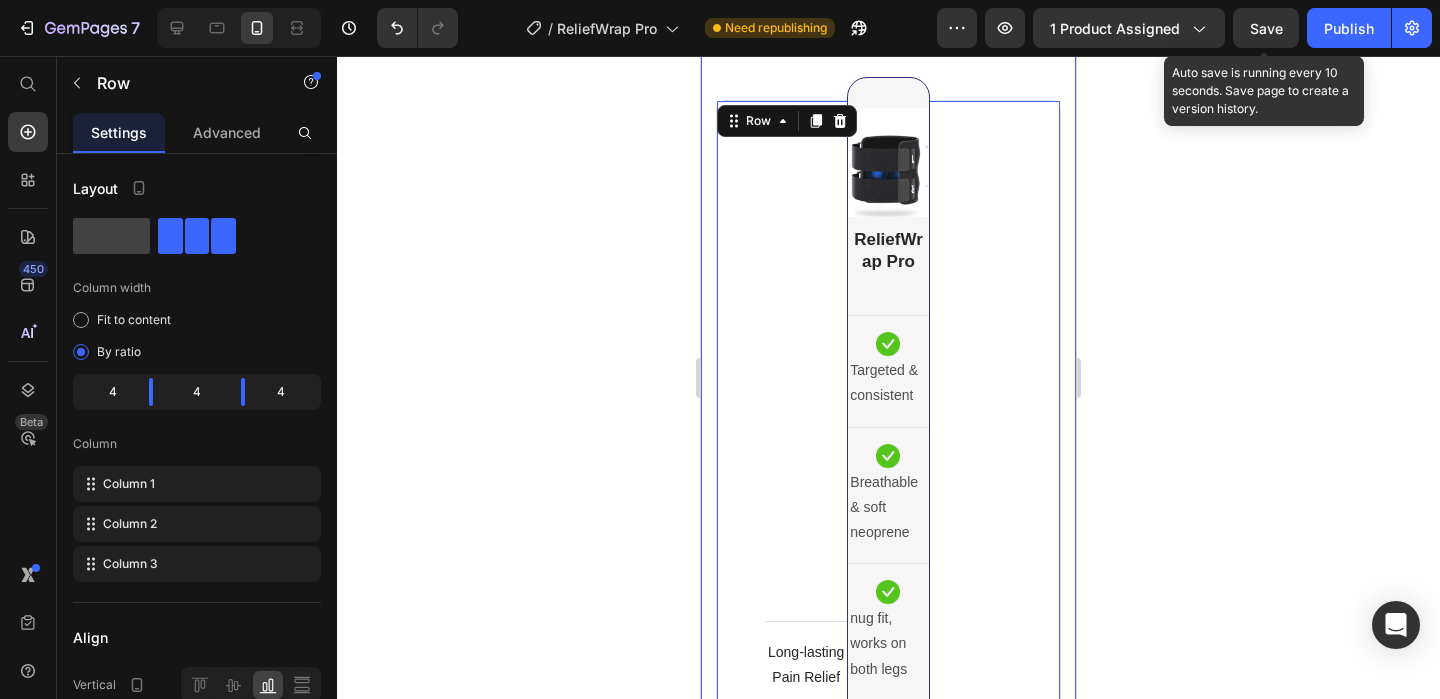 click on "Save" at bounding box center (1266, 28) 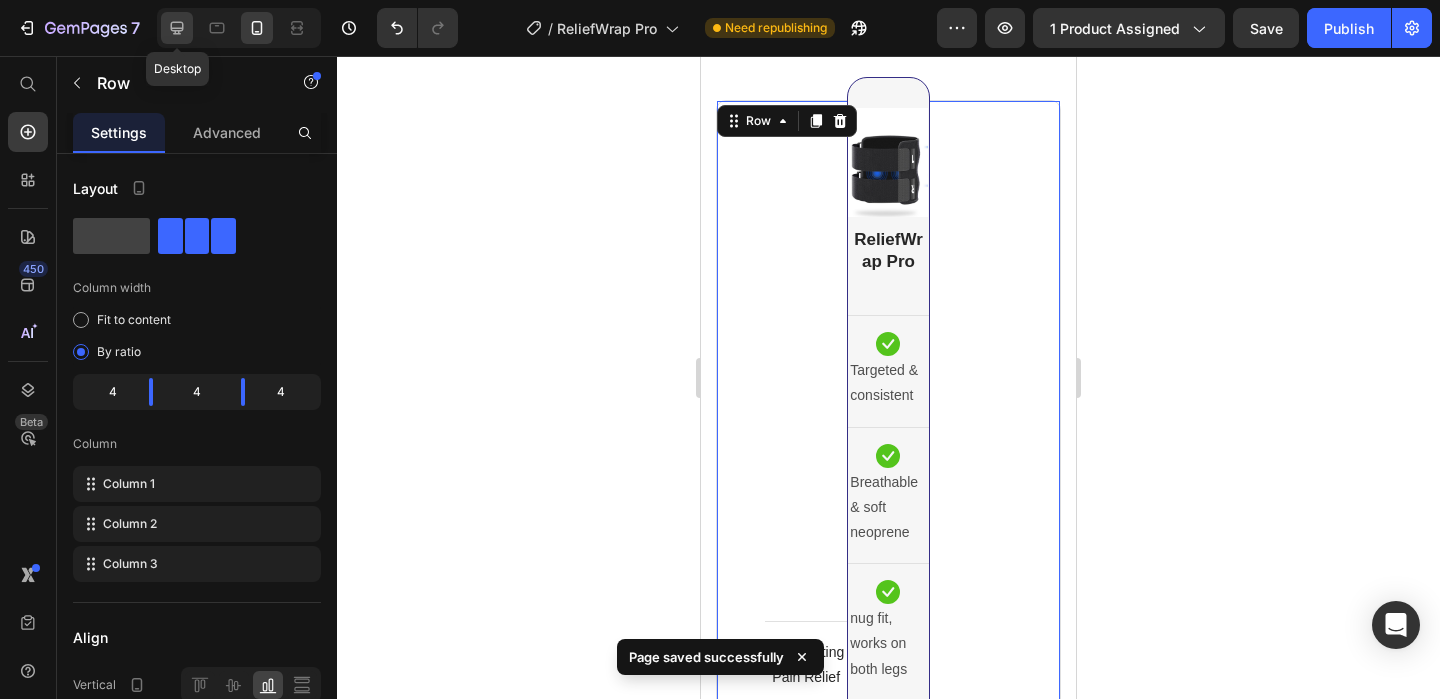 click 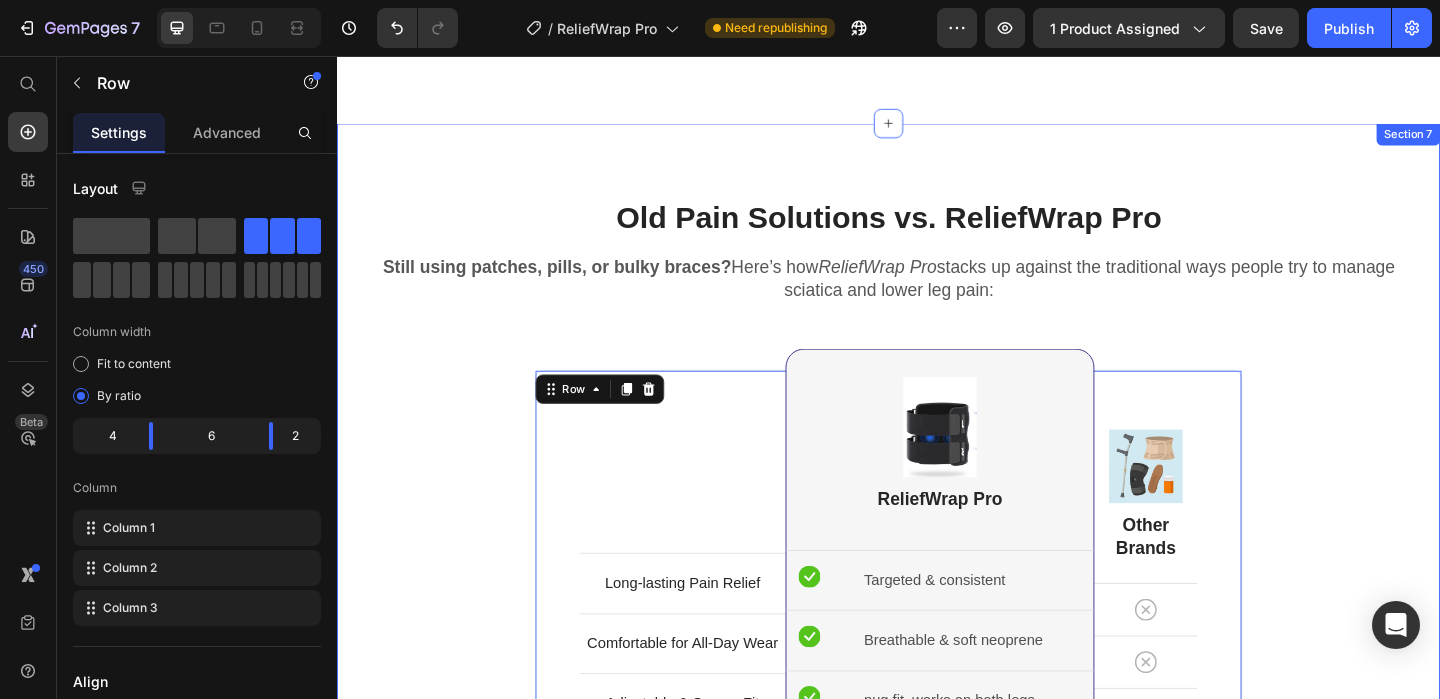 scroll, scrollTop: 7442, scrollLeft: 0, axis: vertical 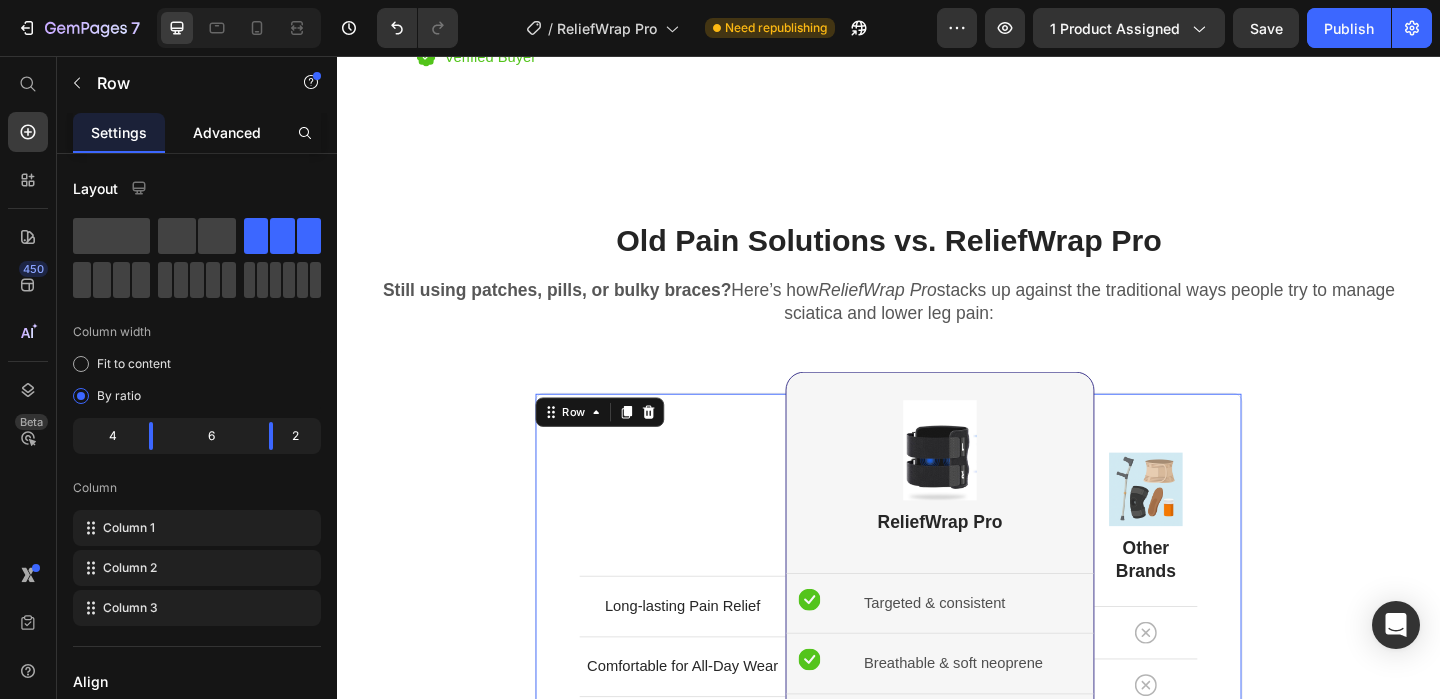 click on "Advanced" at bounding box center (227, 132) 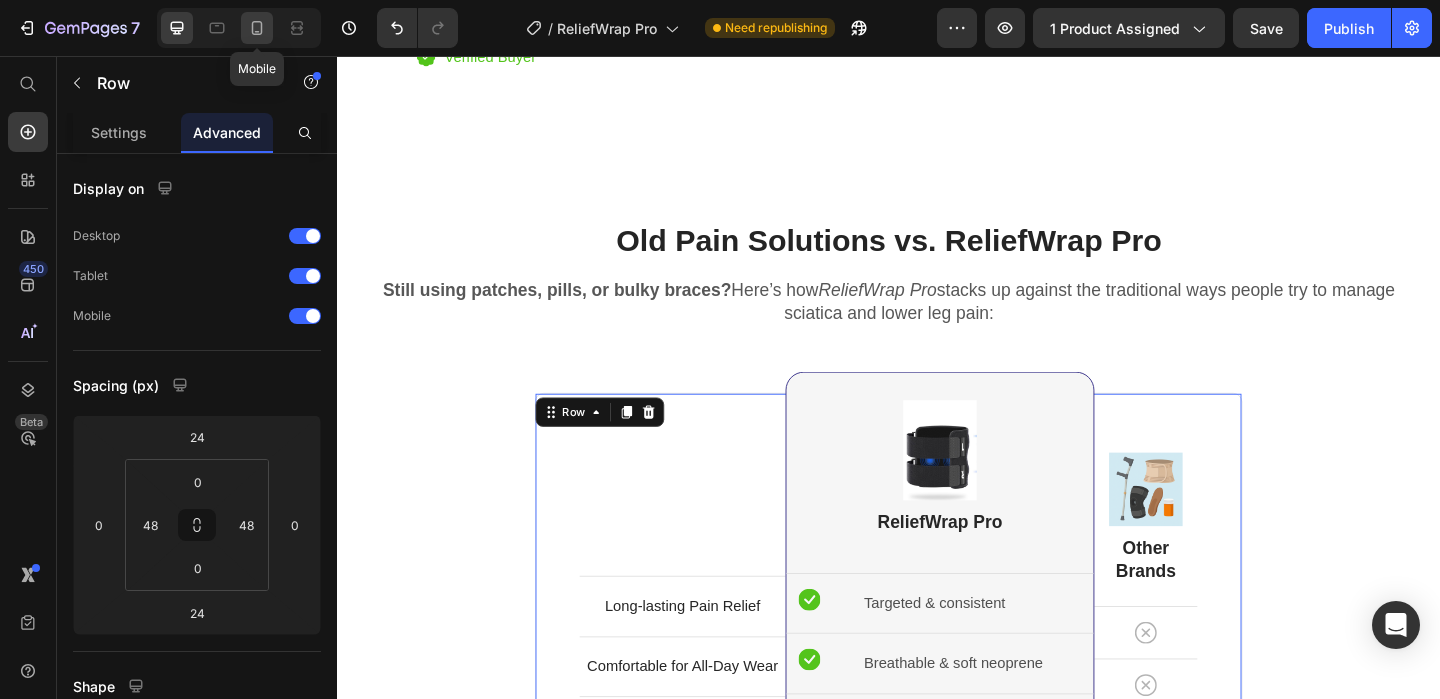 click 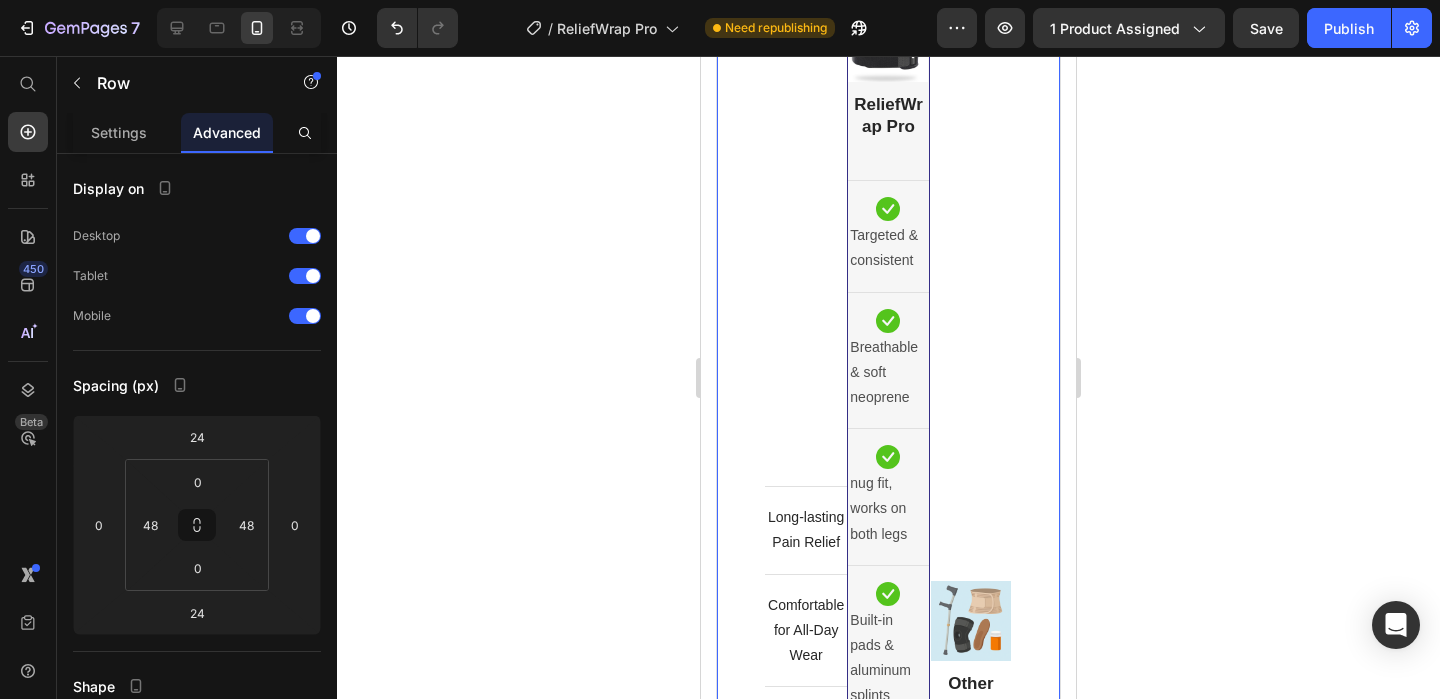 scroll, scrollTop: 7770, scrollLeft: 0, axis: vertical 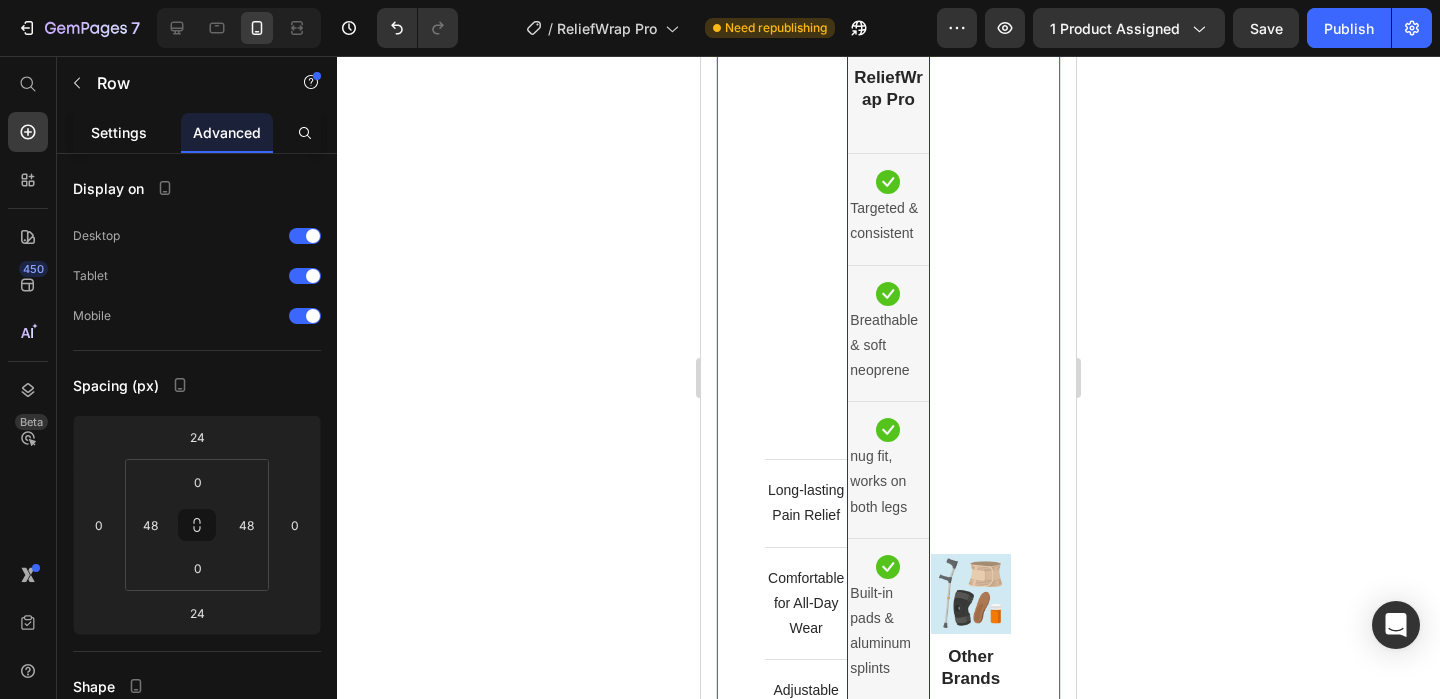 click on "Settings" at bounding box center (119, 132) 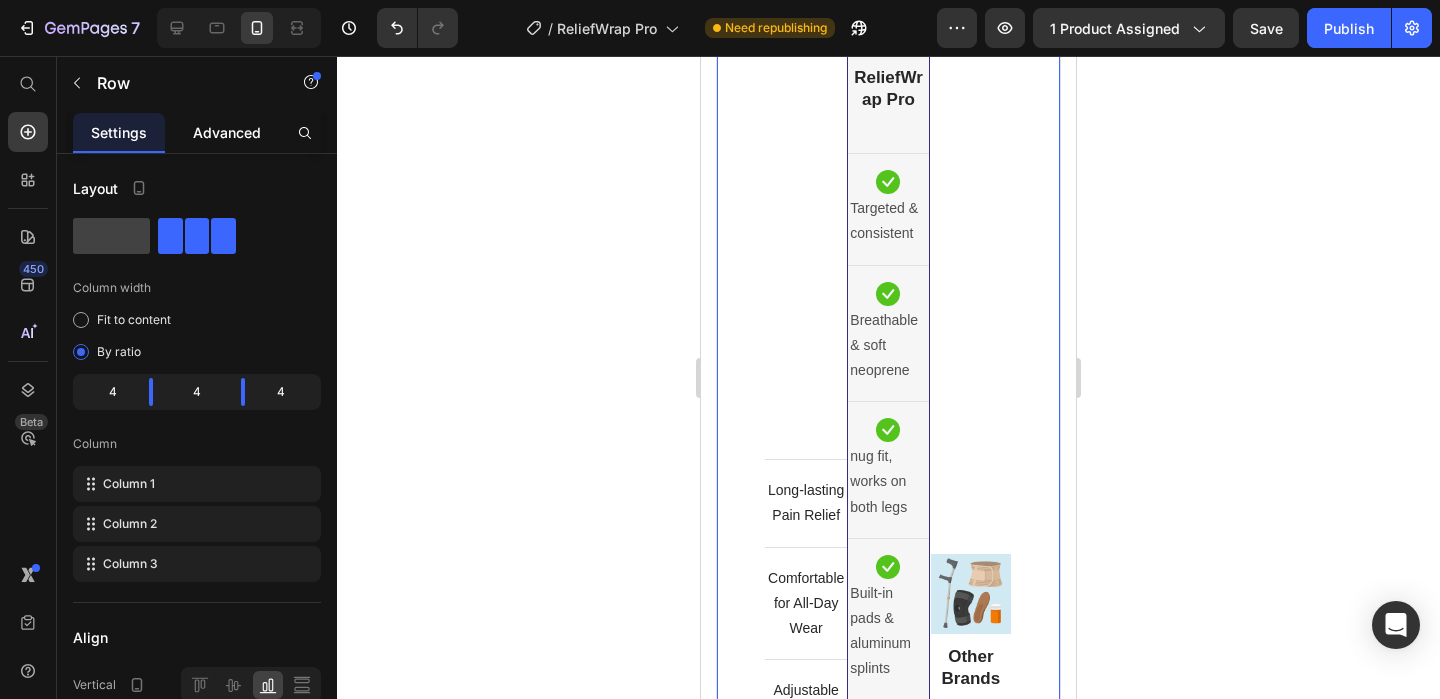click on "Advanced" at bounding box center (227, 132) 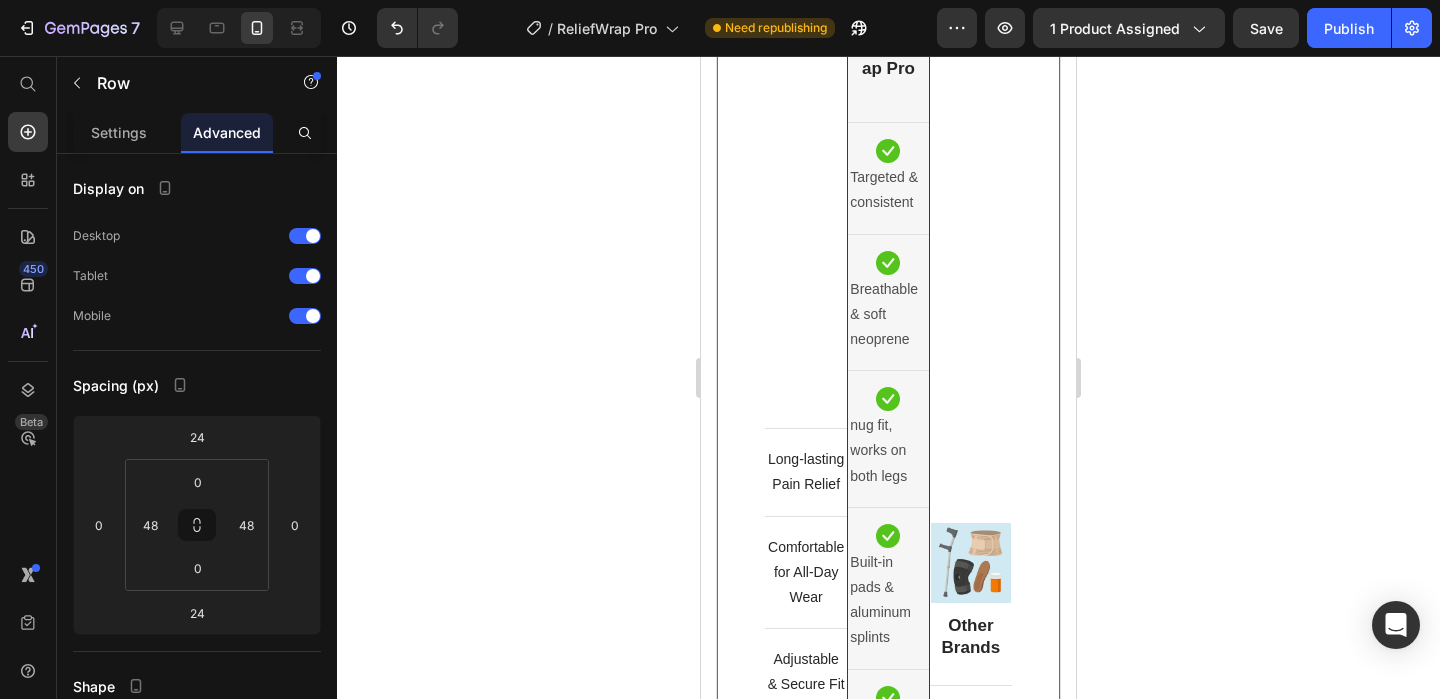 scroll, scrollTop: 7577, scrollLeft: 0, axis: vertical 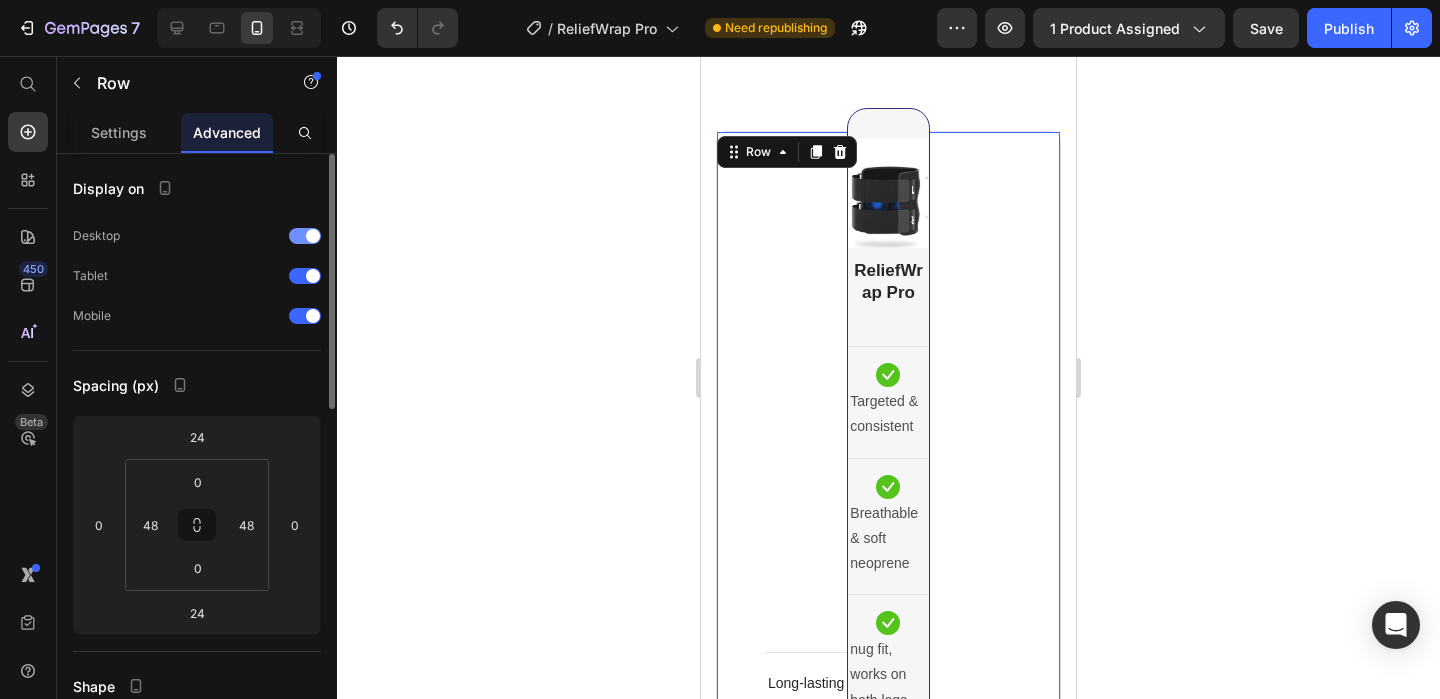 click at bounding box center [305, 236] 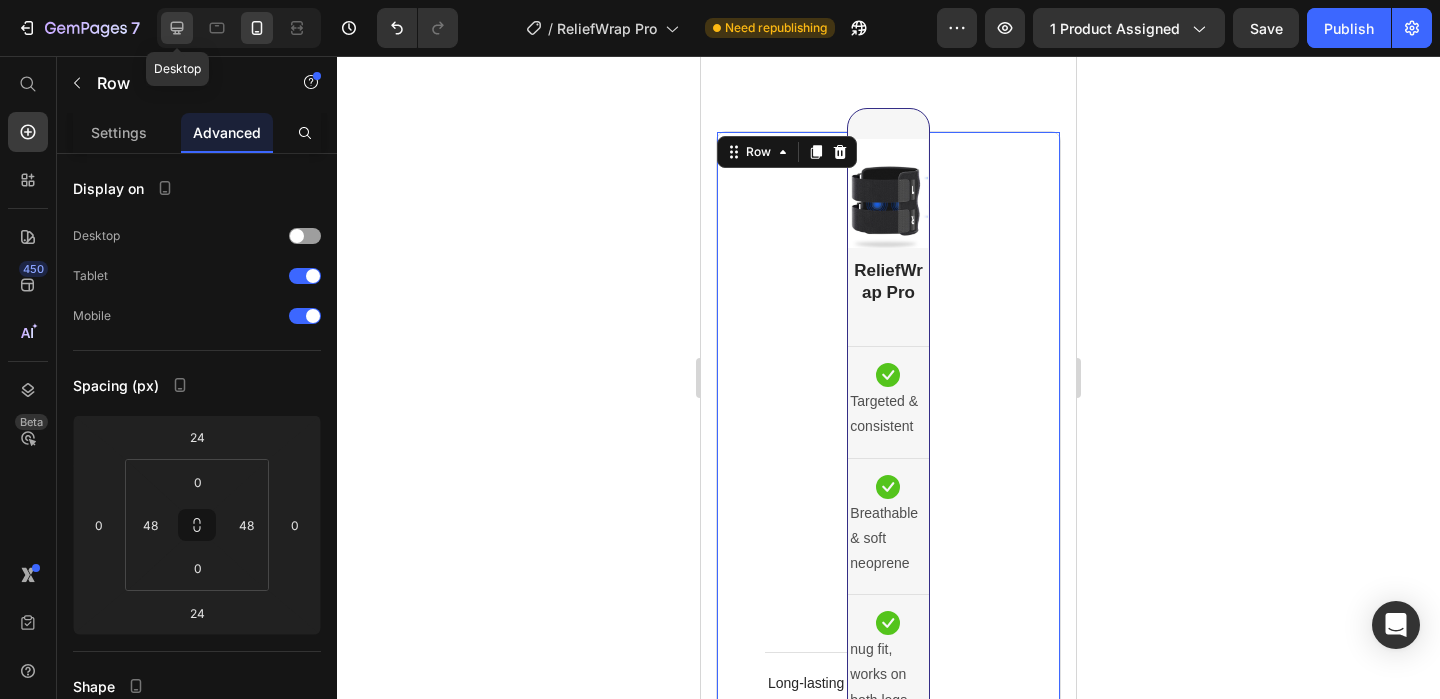click 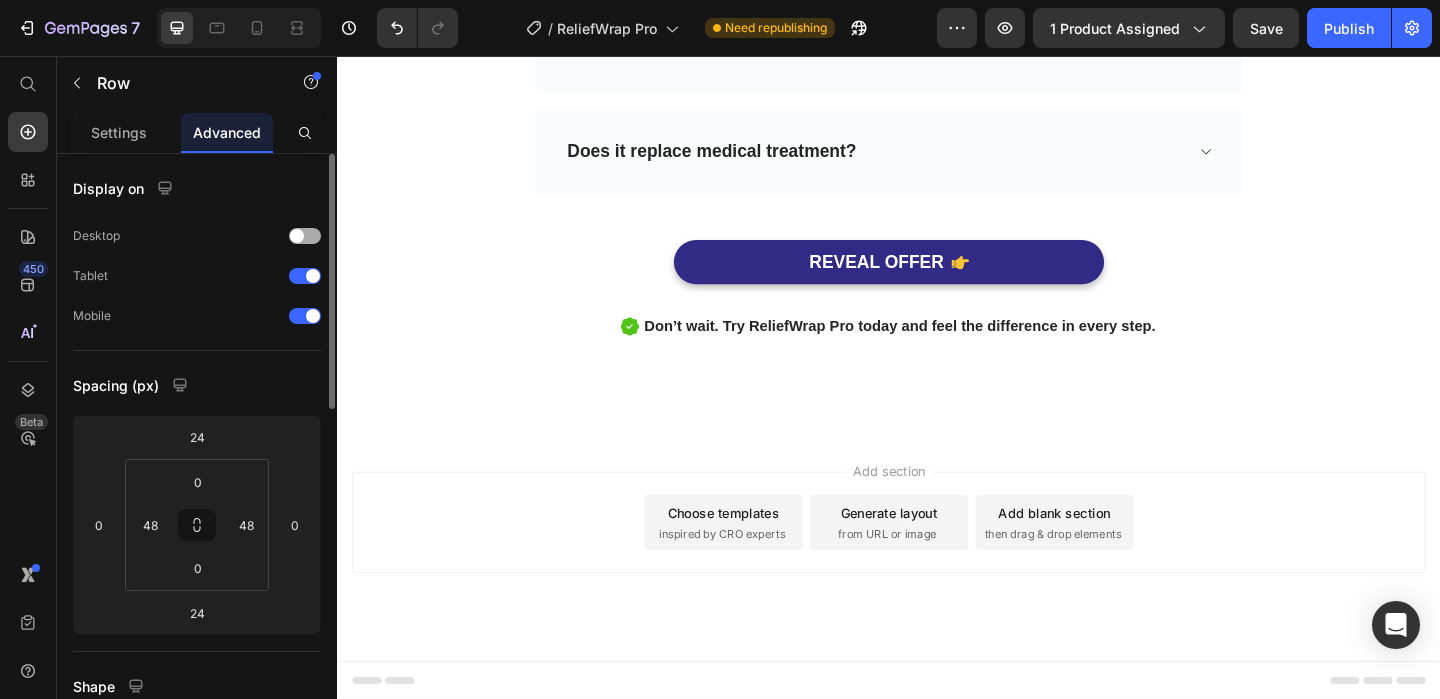 scroll, scrollTop: 7349, scrollLeft: 0, axis: vertical 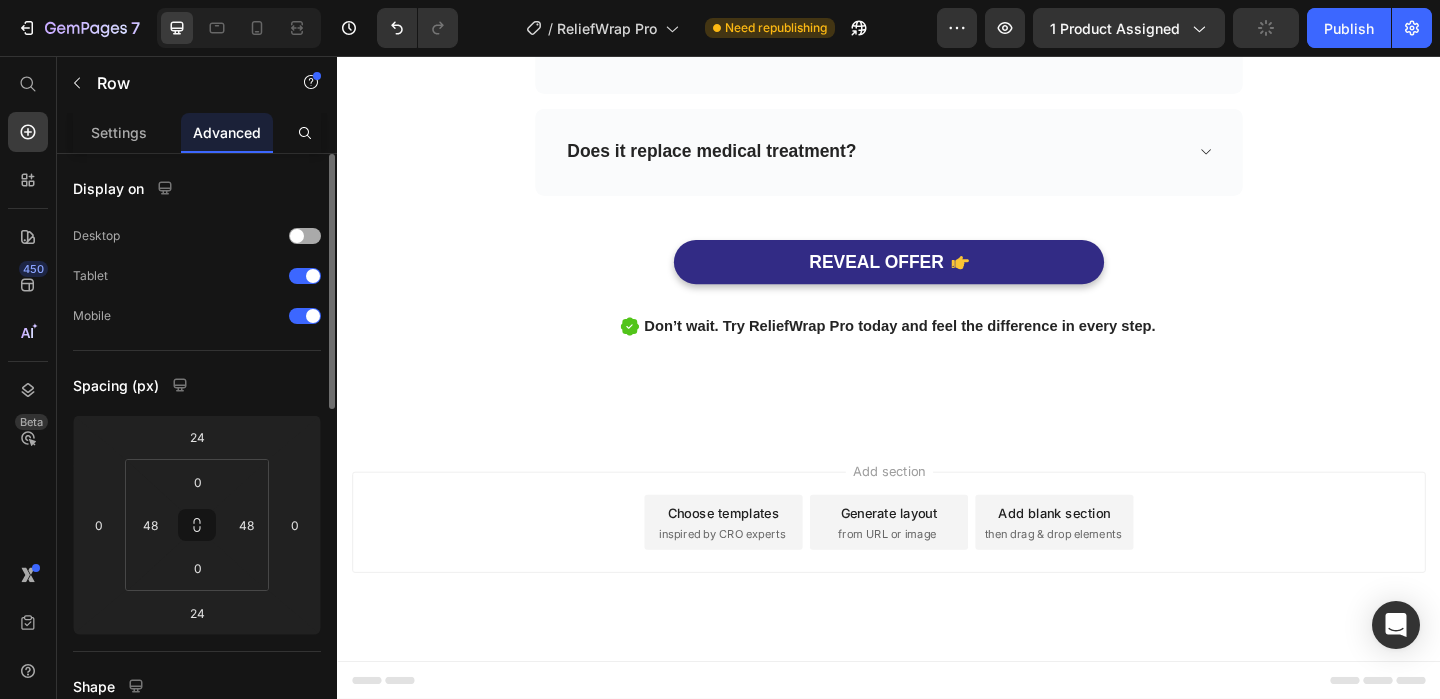 click at bounding box center [305, 236] 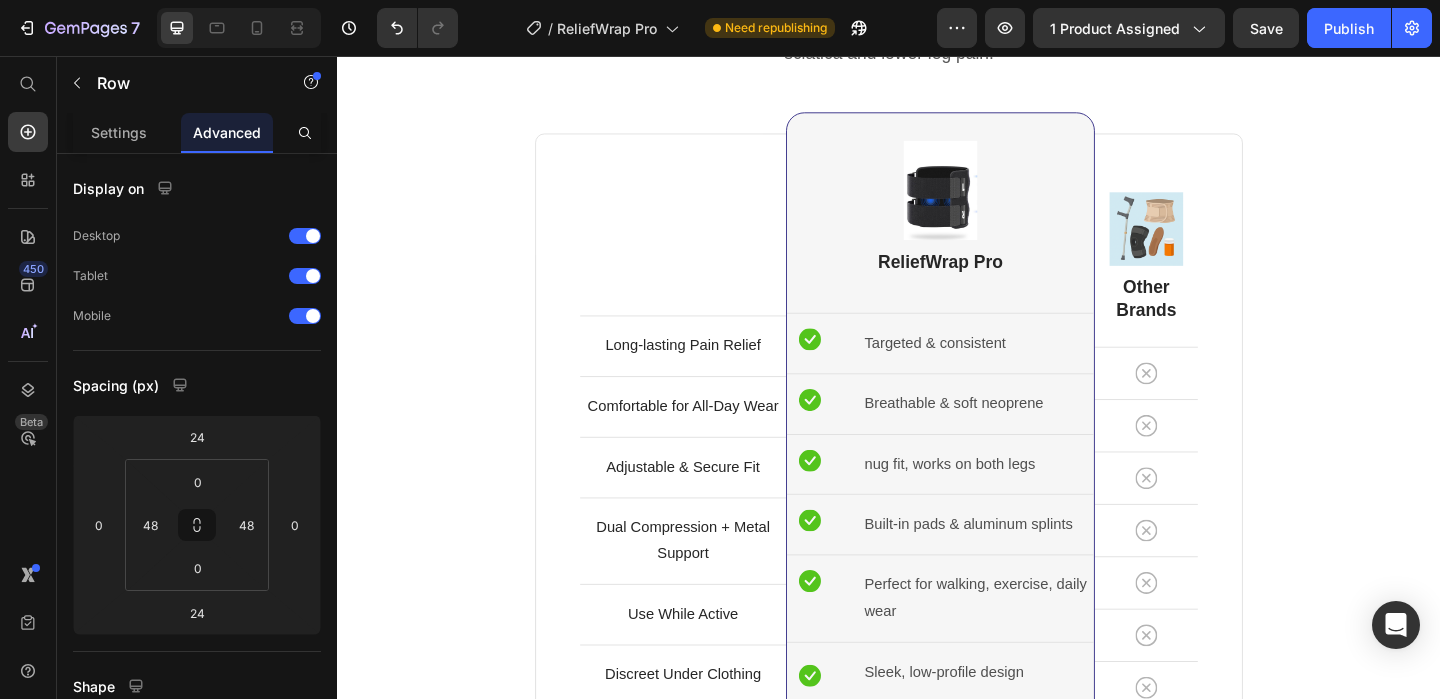 scroll, scrollTop: 7959, scrollLeft: 0, axis: vertical 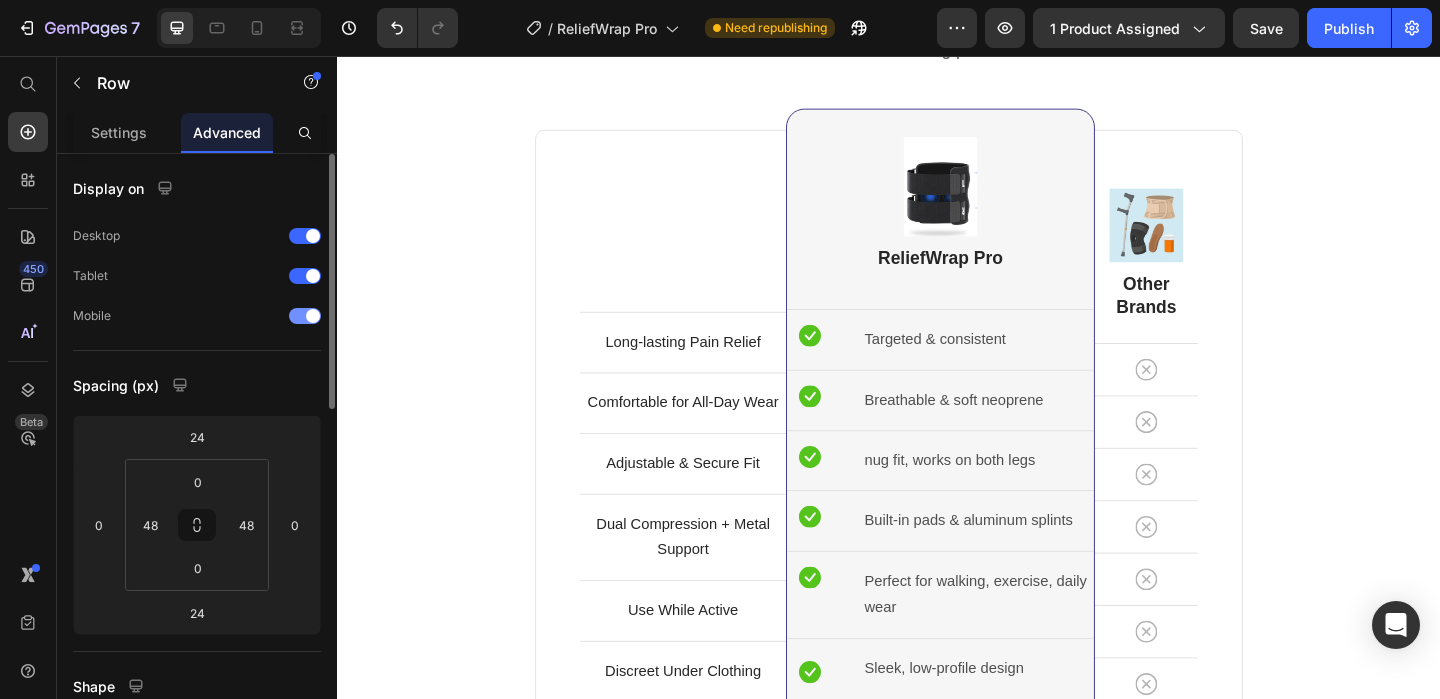 click at bounding box center [305, 316] 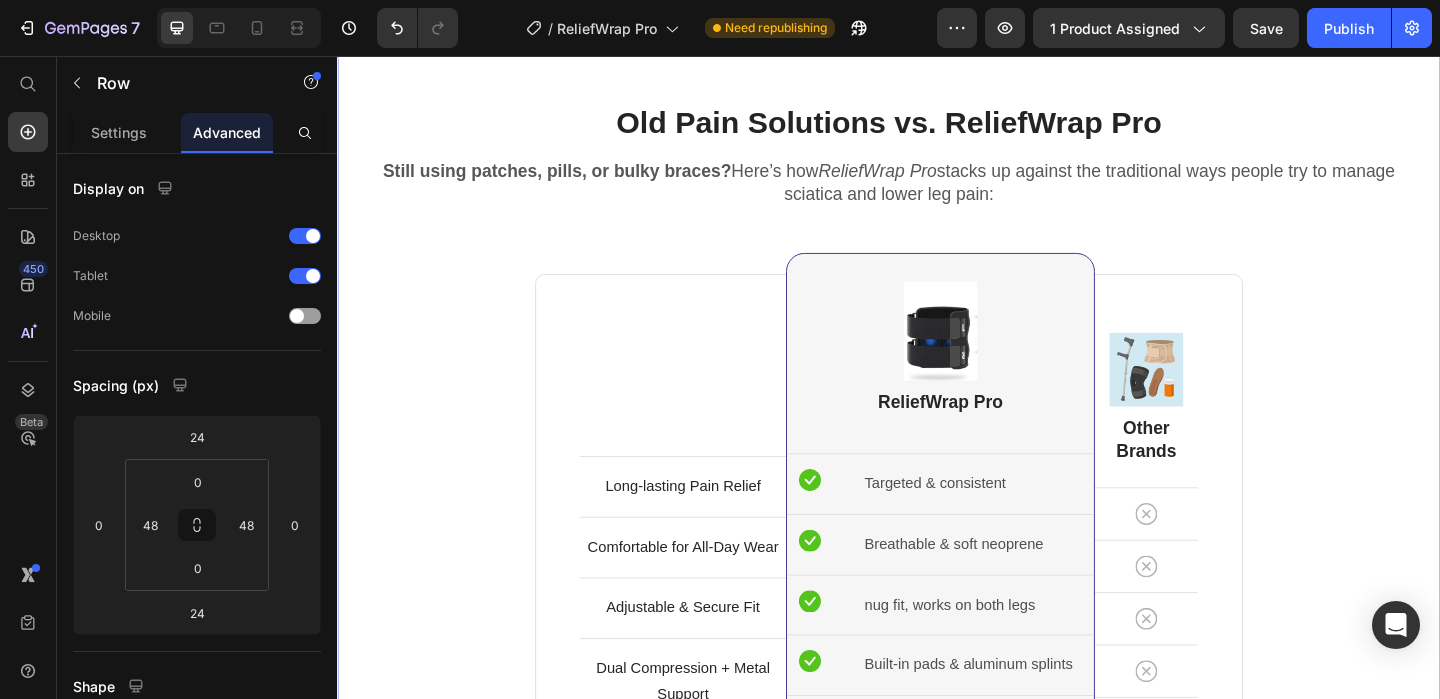 scroll, scrollTop: 7799, scrollLeft: 0, axis: vertical 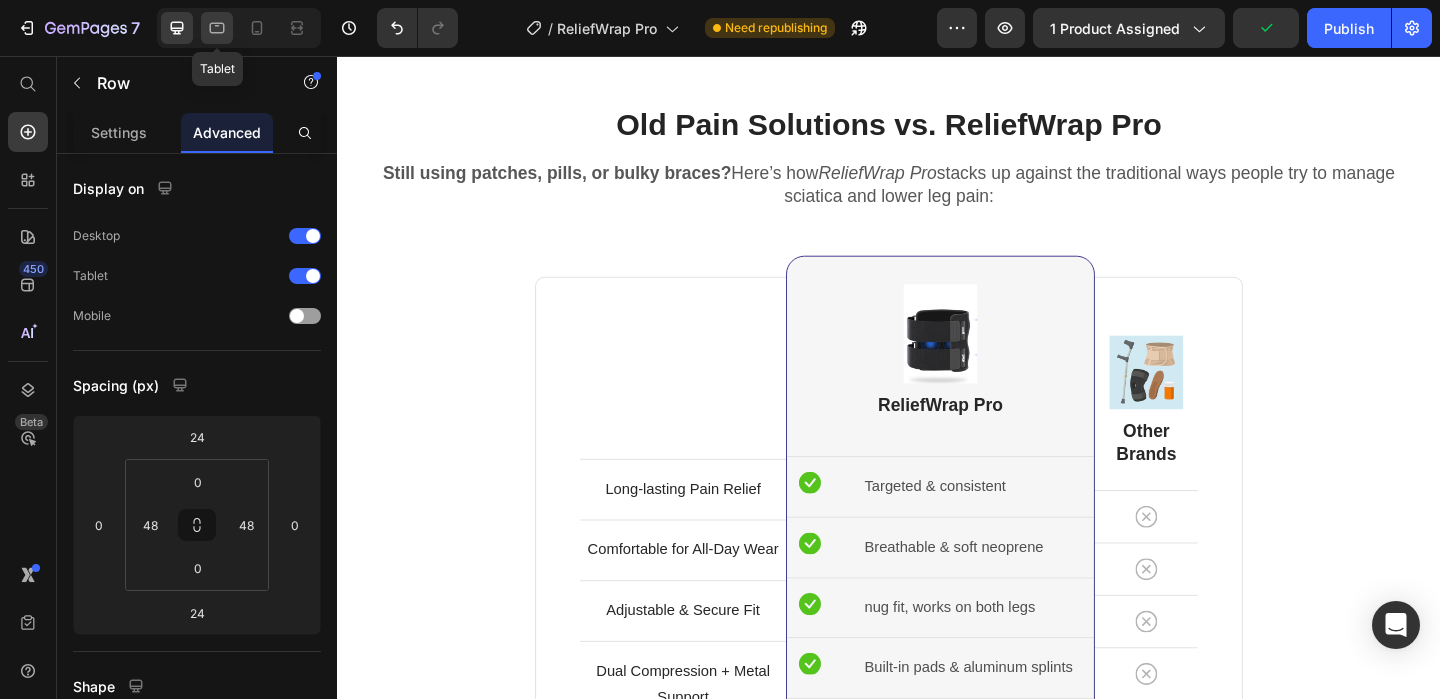 click 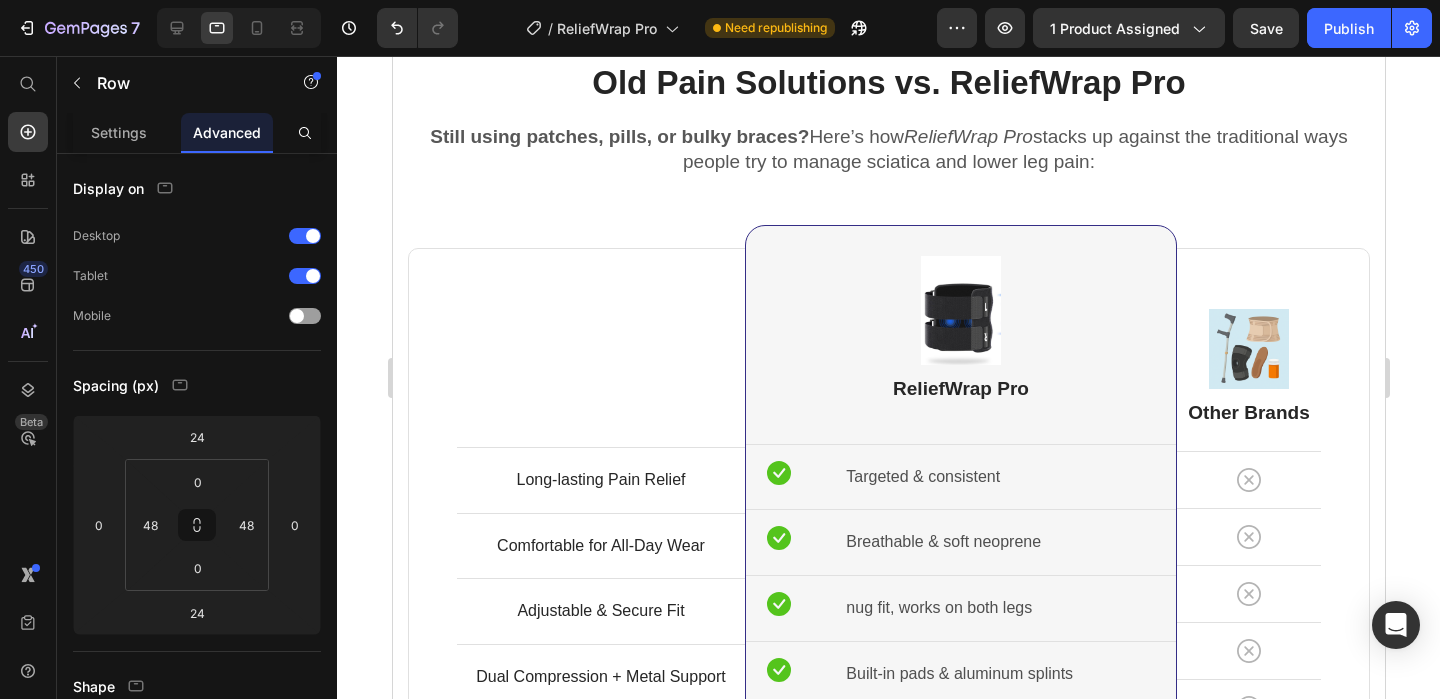 scroll, scrollTop: 7675, scrollLeft: 0, axis: vertical 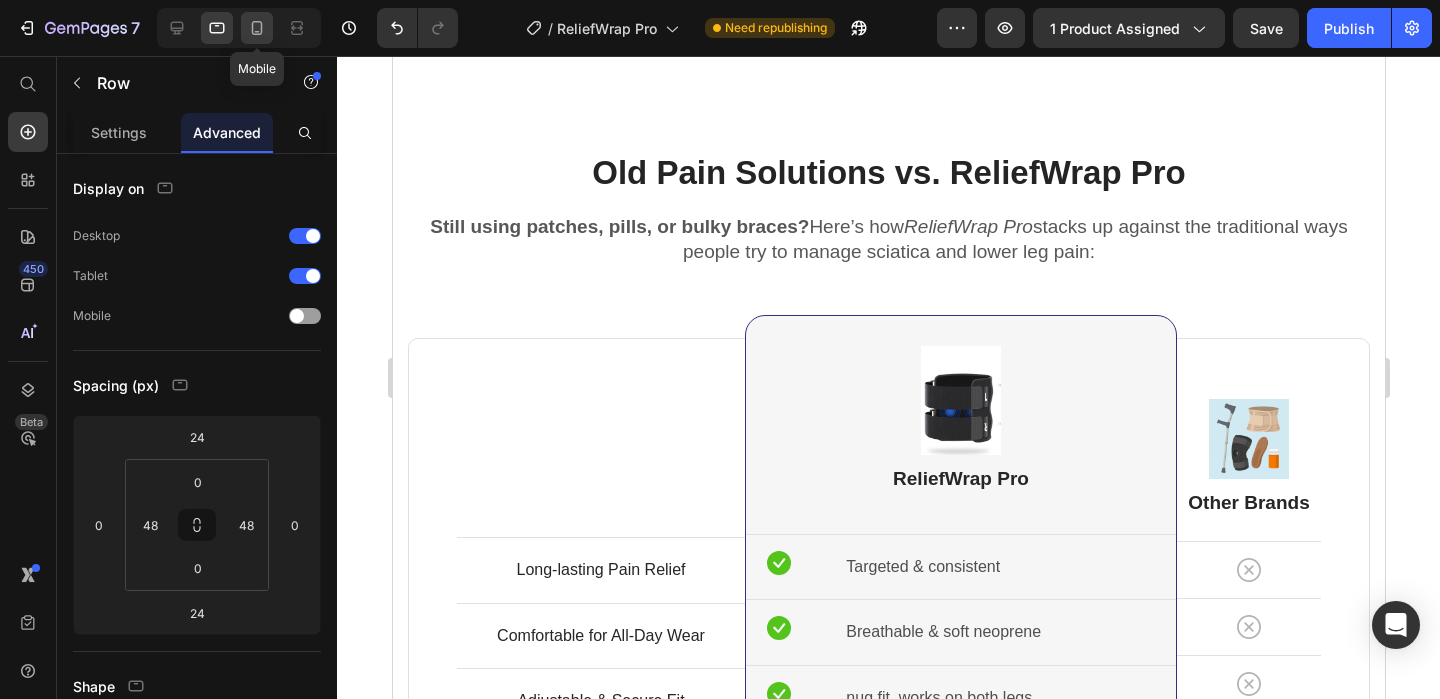 click 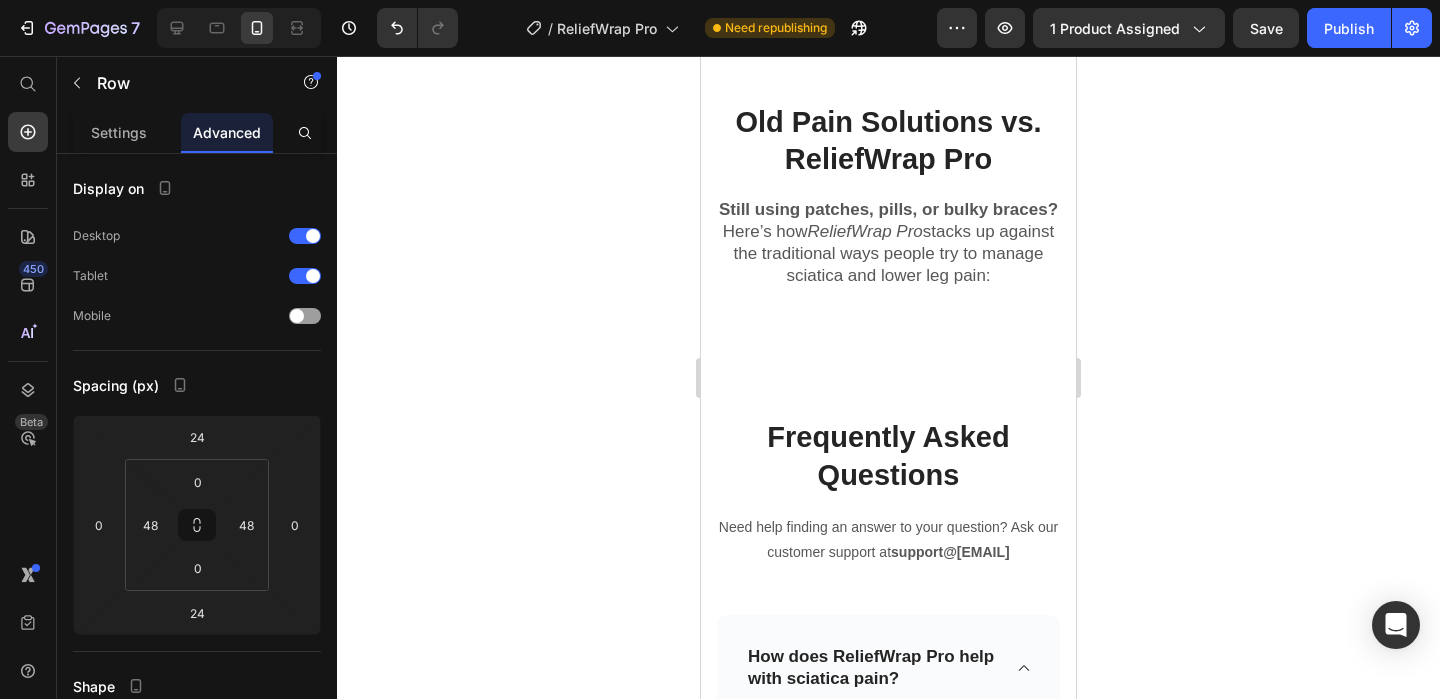 scroll, scrollTop: 7273, scrollLeft: 0, axis: vertical 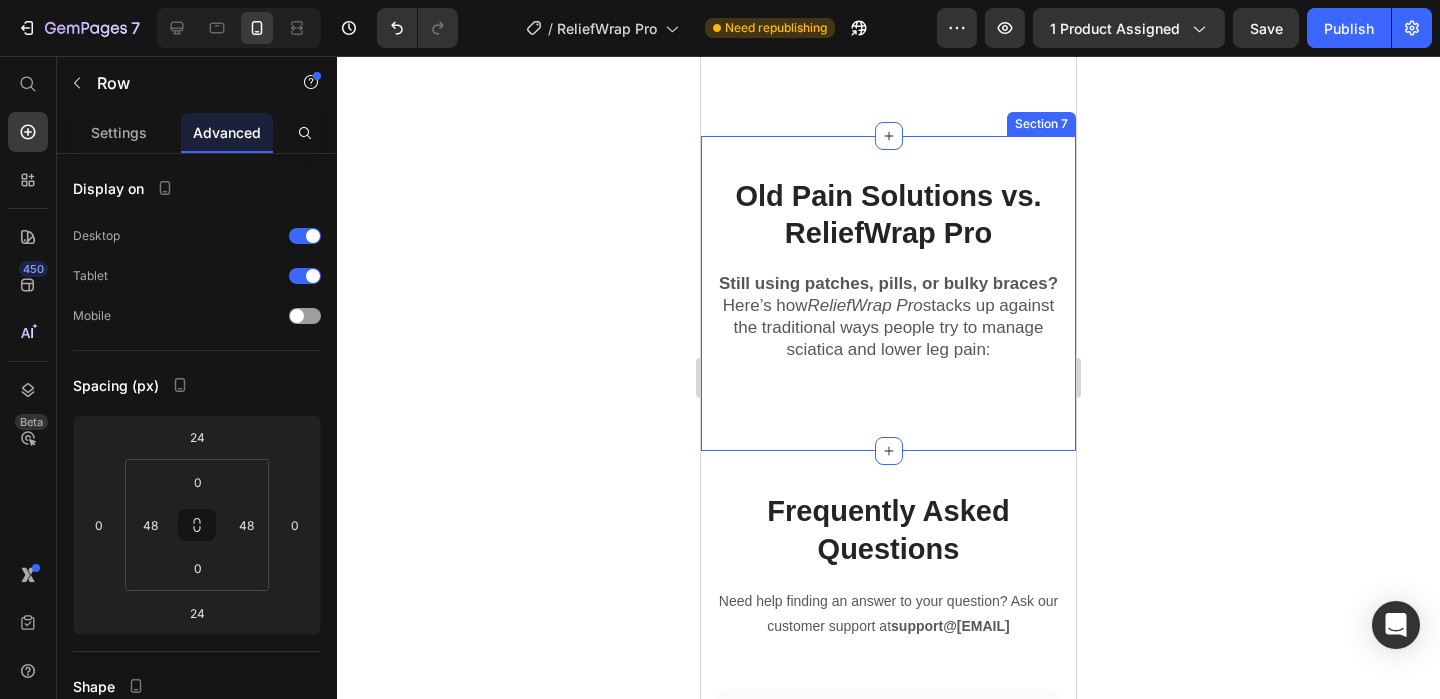 click on "Old Pain Solutions vs. ReliefWrap Pro Heading Still using patches, pills, or bulky braces?  Here’s how  ReliefWrap Pro  stacks up against the traditional ways people try to manage sciatica and lower leg pain: Text block Row Long-lasting Pain Relief Text block Row Comfortable for All-Day Wear Text block Row Adjustable & Secure Fit Text block Row Dual Compression + Metal Support Text block Row Use While Active Text block Row Discreet Under Clothing Text block Row Cost-Effective Text block Row Image ReliefWrap Pro Heading
Icon Targeted & consistent Text Block Row
Icon Breathable & soft neoprene Text Block Row
Icon nug fit, works on both legs Text Block Row
Icon Built-in pads & aluminum splints Text Block Row
Icon Perfect for walking, exercise, daily wear Text Block Row
Icon Sleek, low-profile design Text Block Row
Icon One-time buy, reusable anytime Text Block Row Row Image Other Brands Heading Icon" at bounding box center (888, 294) 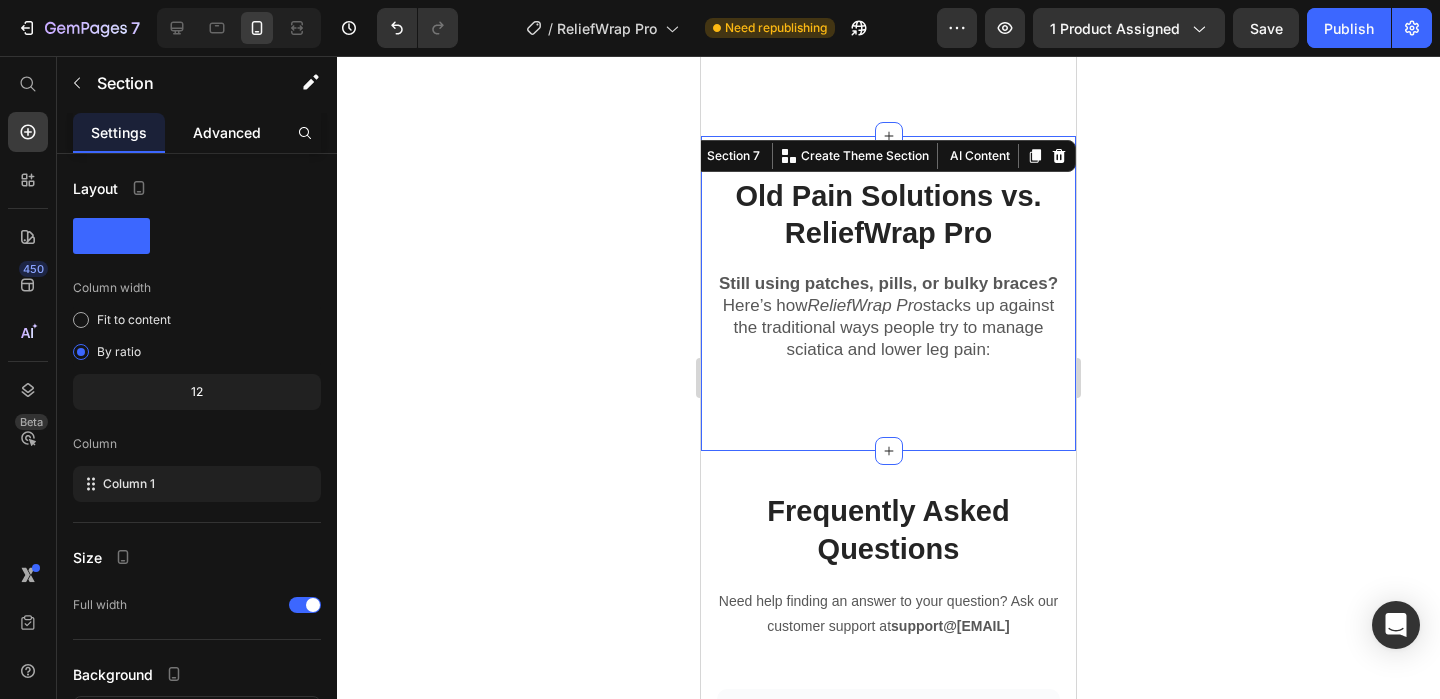 click on "Advanced" at bounding box center [227, 132] 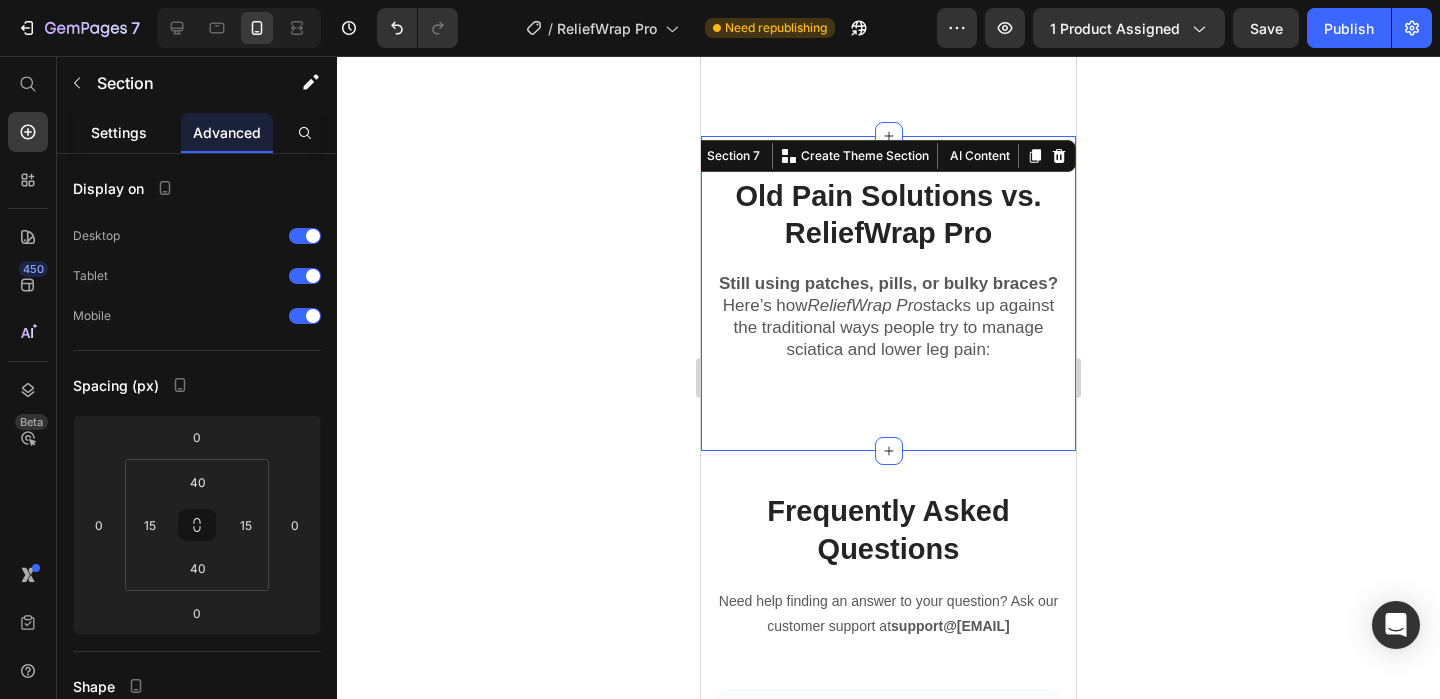 click on "Settings" at bounding box center (119, 132) 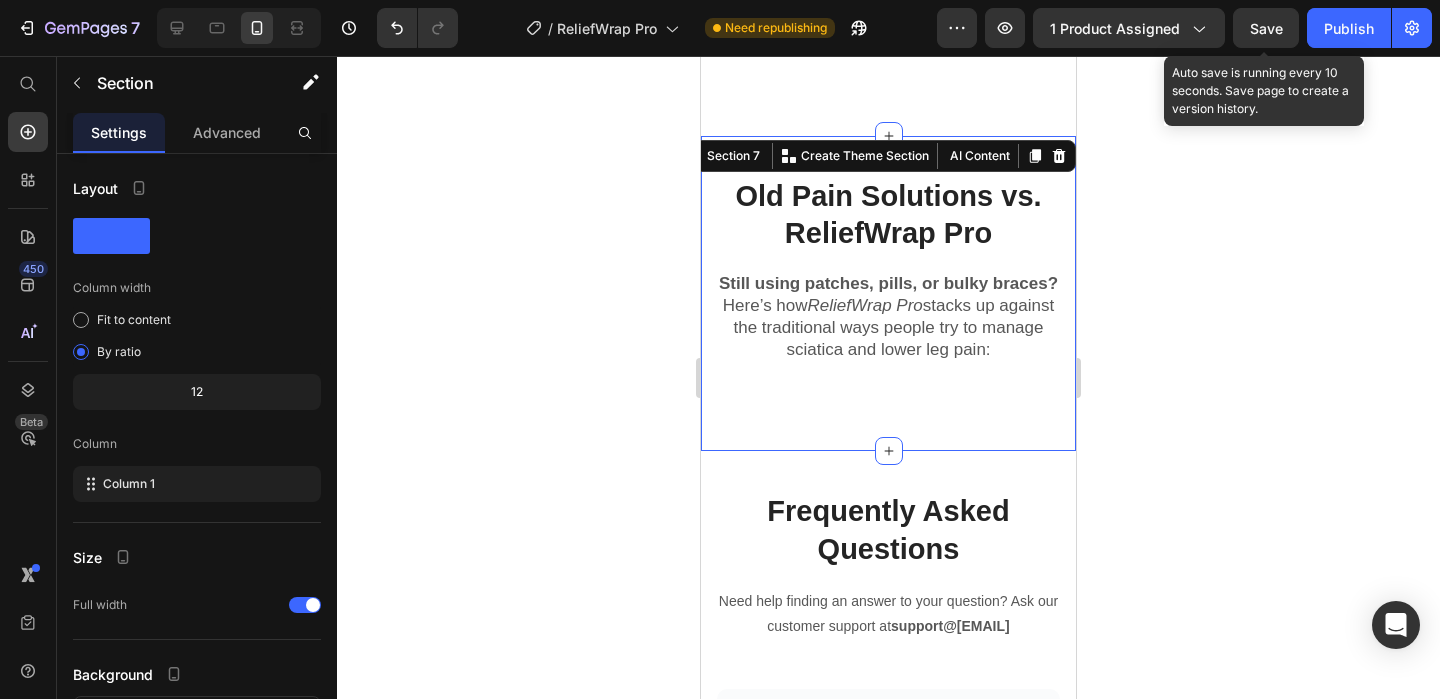 click on "Save" at bounding box center (1266, 28) 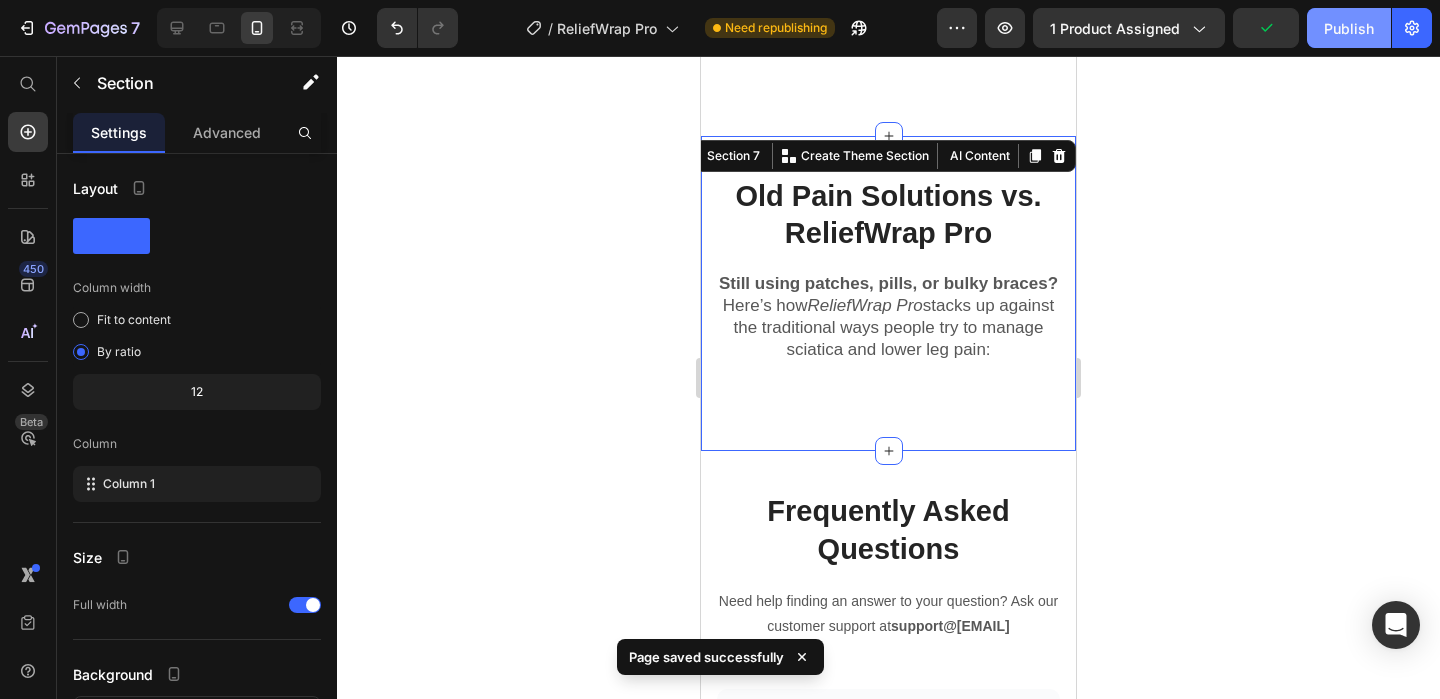 click on "Publish" at bounding box center (1349, 28) 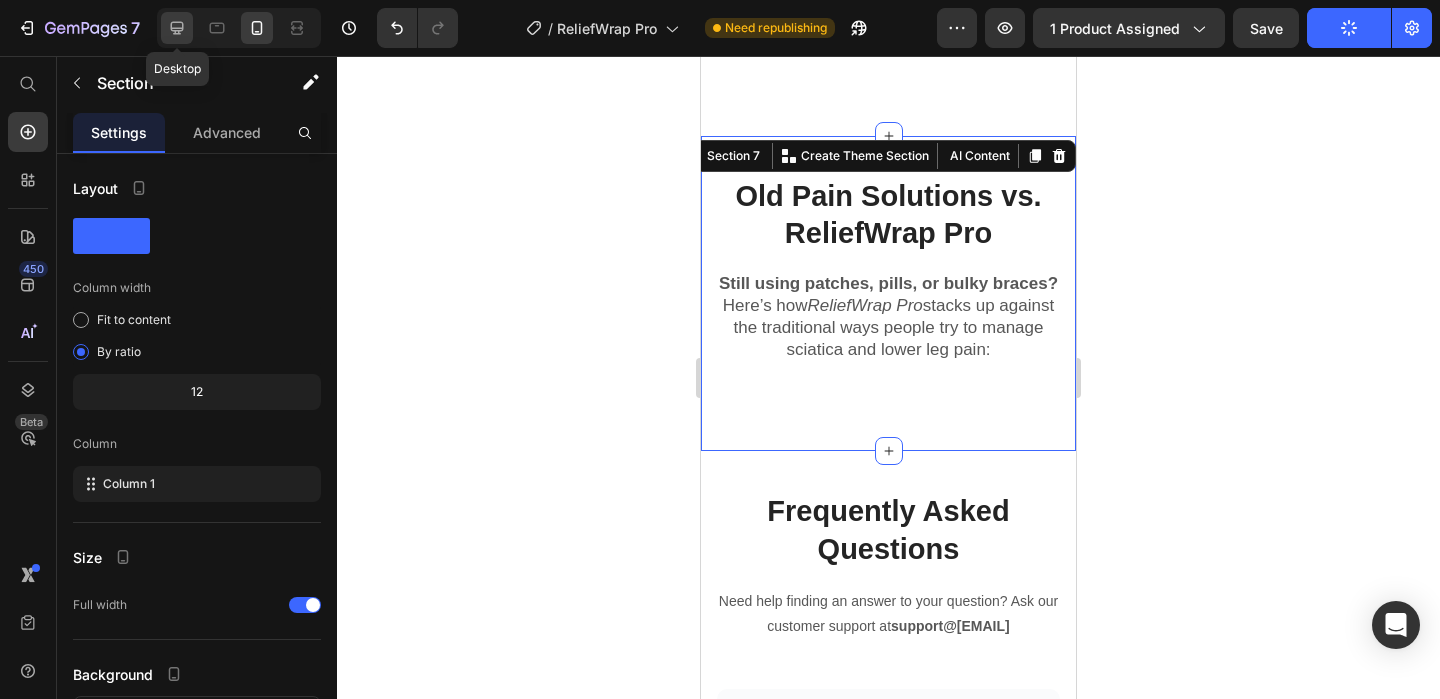 click 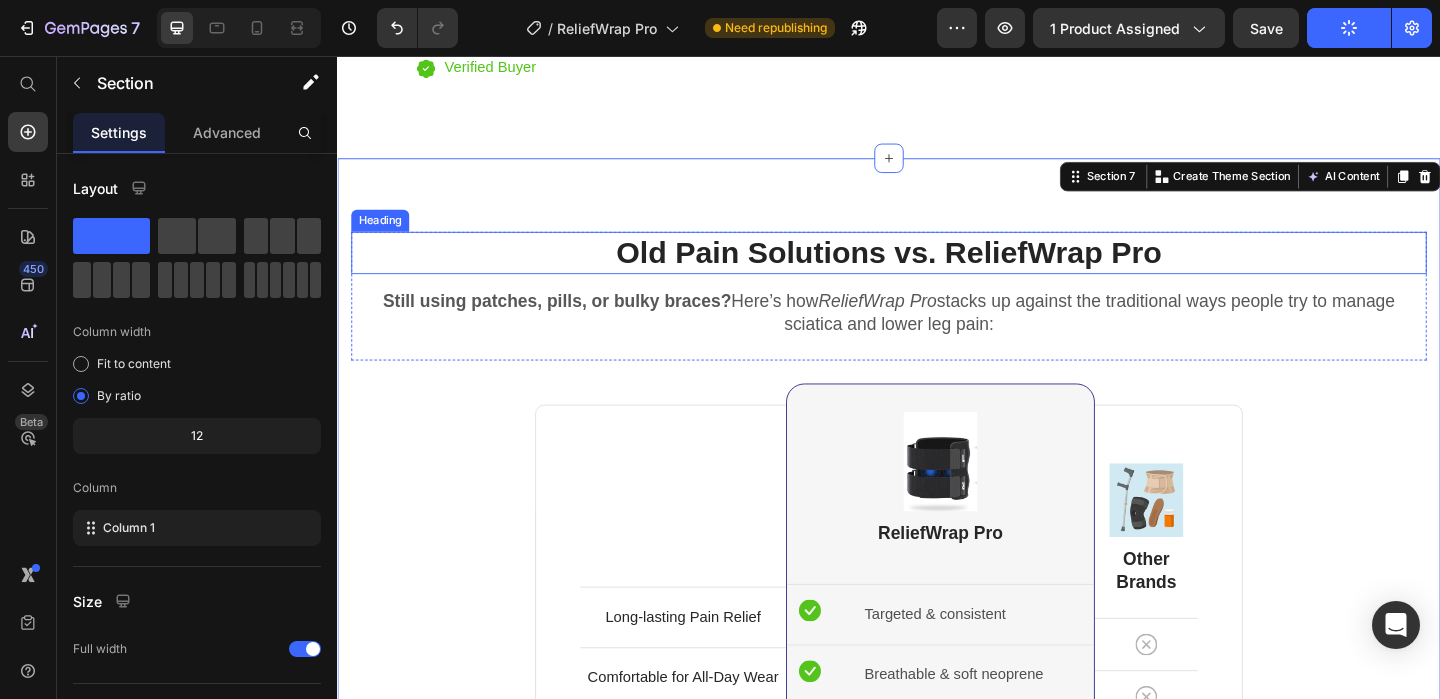 scroll, scrollTop: 7723, scrollLeft: 0, axis: vertical 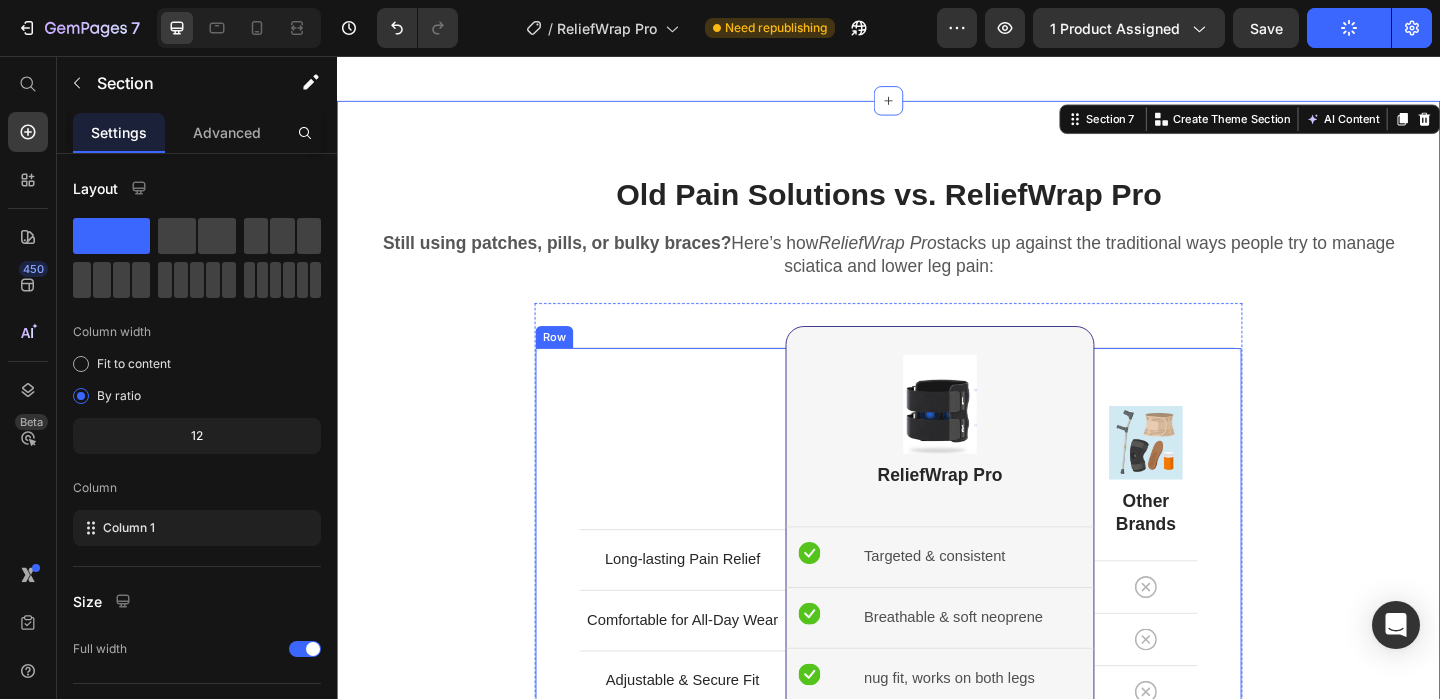 click on "Long-lasting Pain Relief Text block Row Comfortable for All-Day Wear Text block Row Adjustable & Secure Fit Text block Row Dual Compression + Metal Support Text block Row Use While Active Text block Row Discreet Under Clothing Text block Row Cost-Effective Text block Row Image ReliefWrap Pro Heading
Icon Targeted & consistent Text Block Row
Icon Breathable & soft neoprene Text Block Row
Icon nug fit, works on both legs Text Block Row
Icon Built-in pads & aluminum splints Text Block Row
Icon Perfect for walking, exercise, daily wear Text Block Row
Icon Sleek, low-profile design Text Block Row
Icon One-time buy, reusable anytime Text Block Row Row Image Other Brands Heading
Icon Row
Icon Row
Icon Row
Icon Row
Icon Row
Icon Row
Icon Row
Icon Row Row" at bounding box center (937, 716) 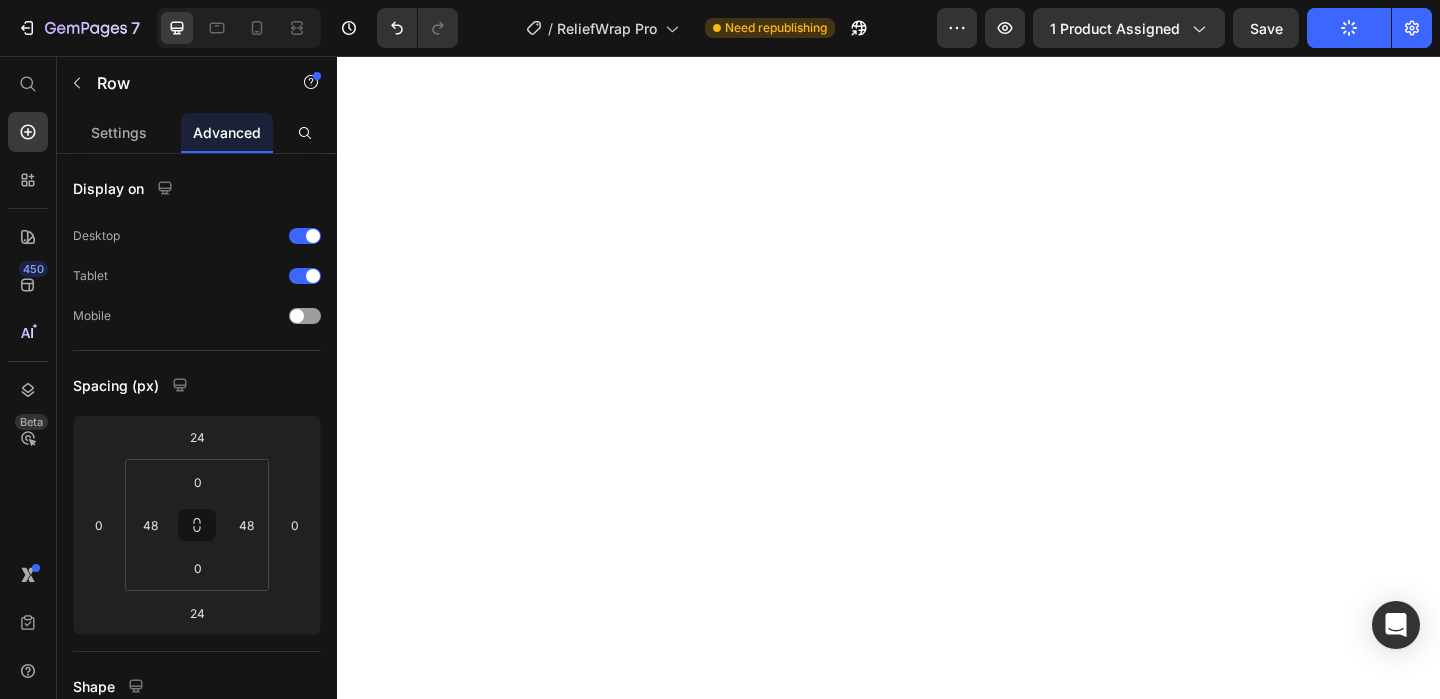 scroll, scrollTop: 5811, scrollLeft: 0, axis: vertical 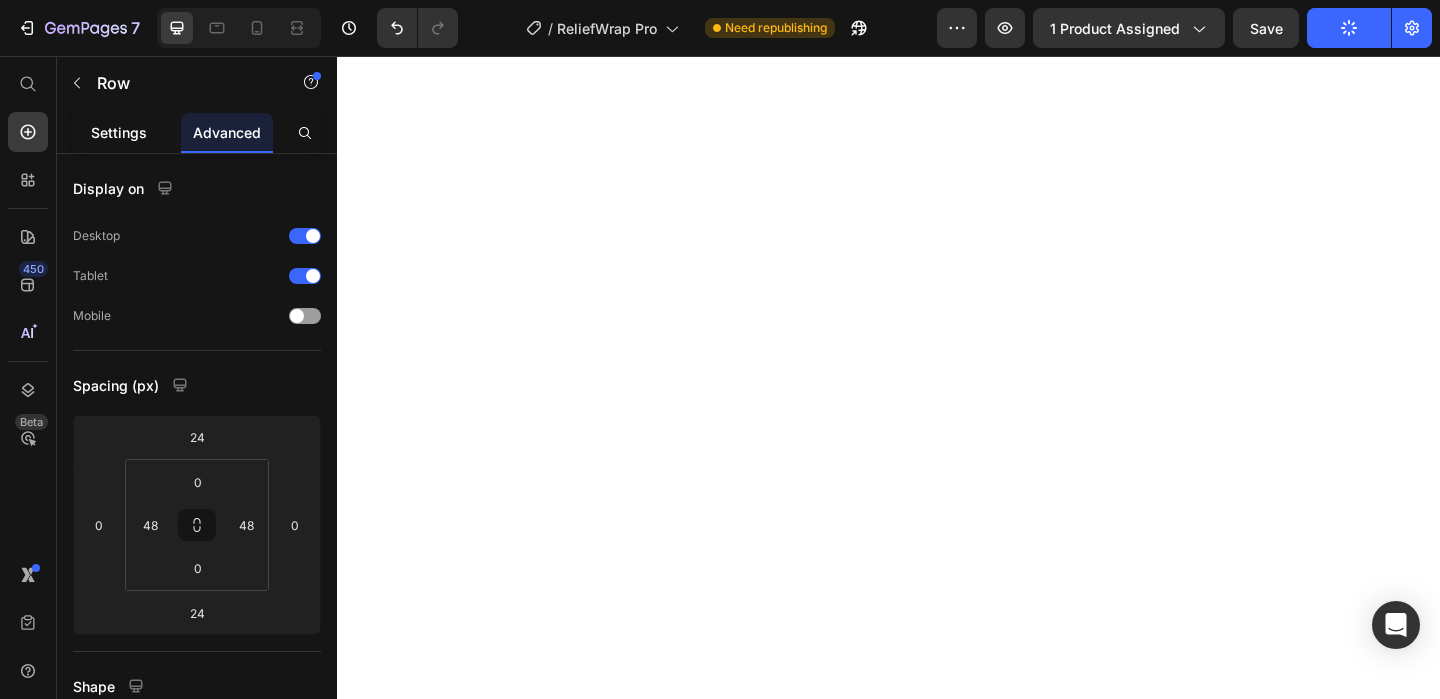 click on "Settings" at bounding box center [119, 132] 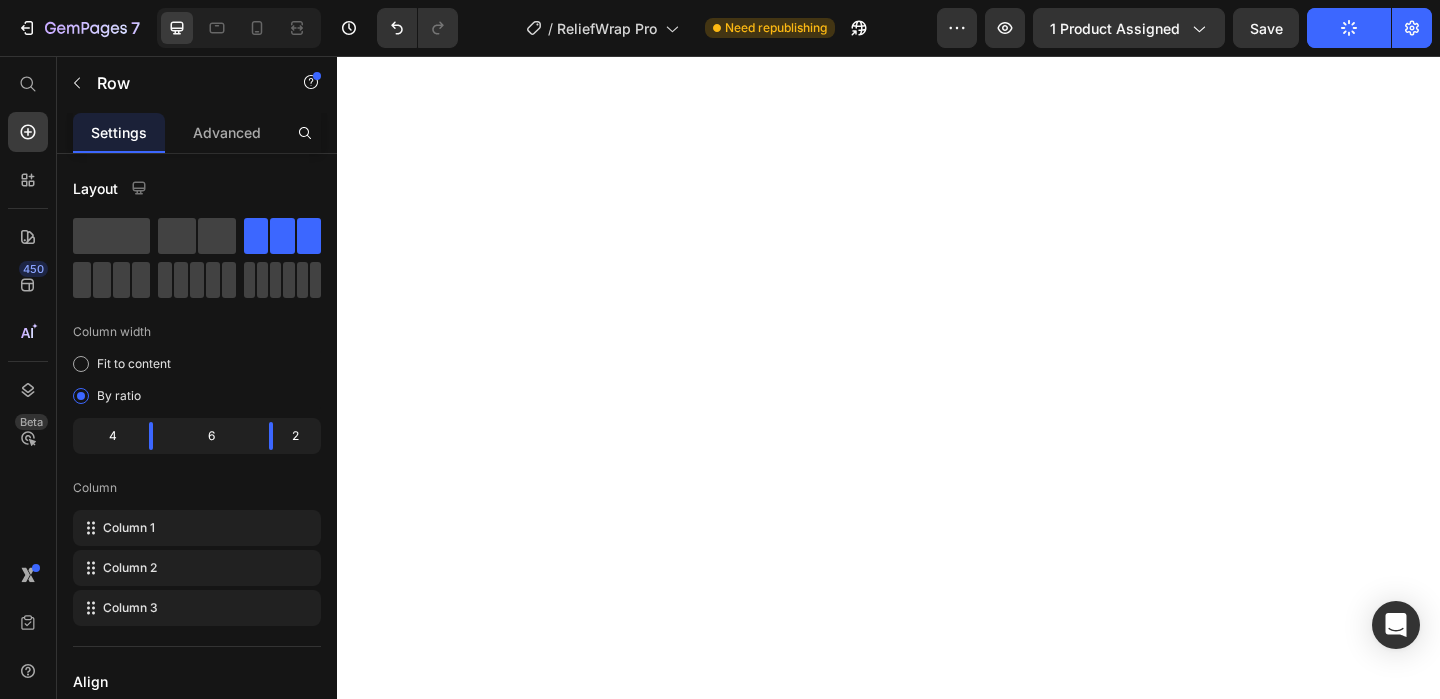 scroll, scrollTop: 2349, scrollLeft: 0, axis: vertical 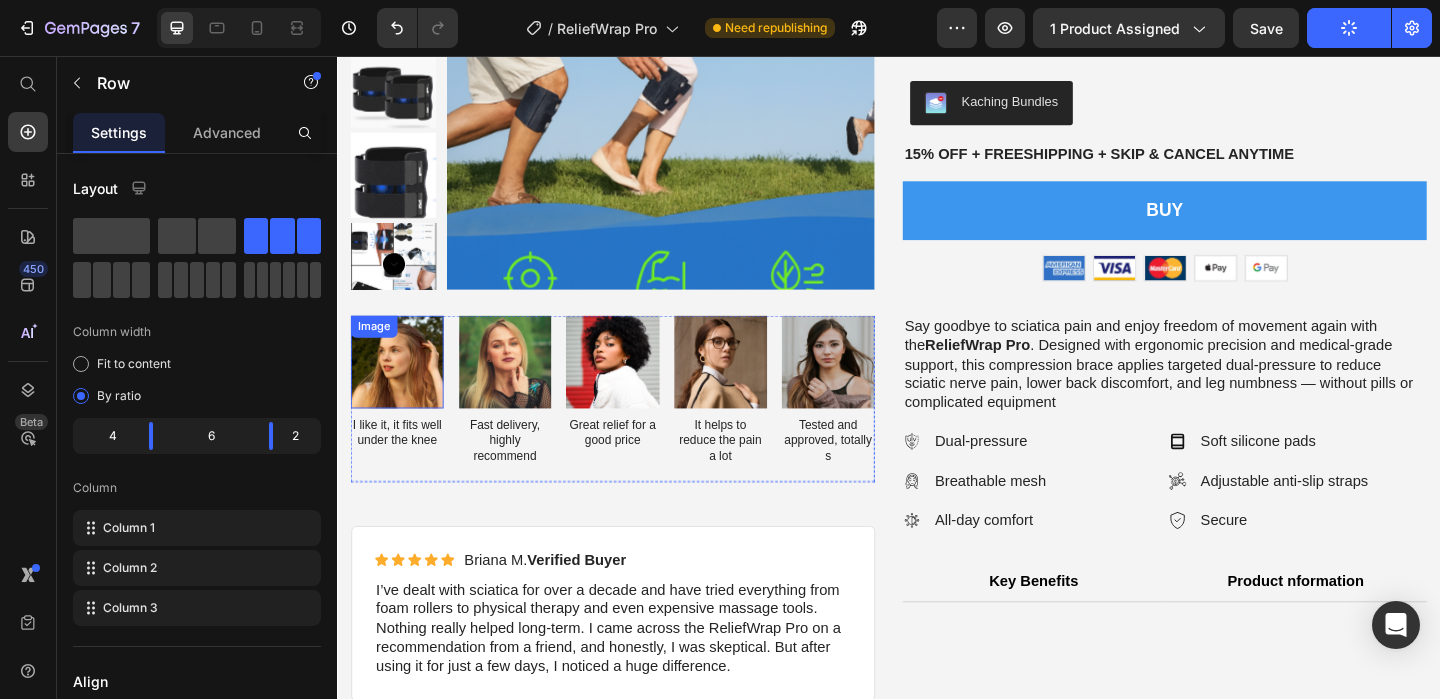 click at bounding box center [402, 388] 